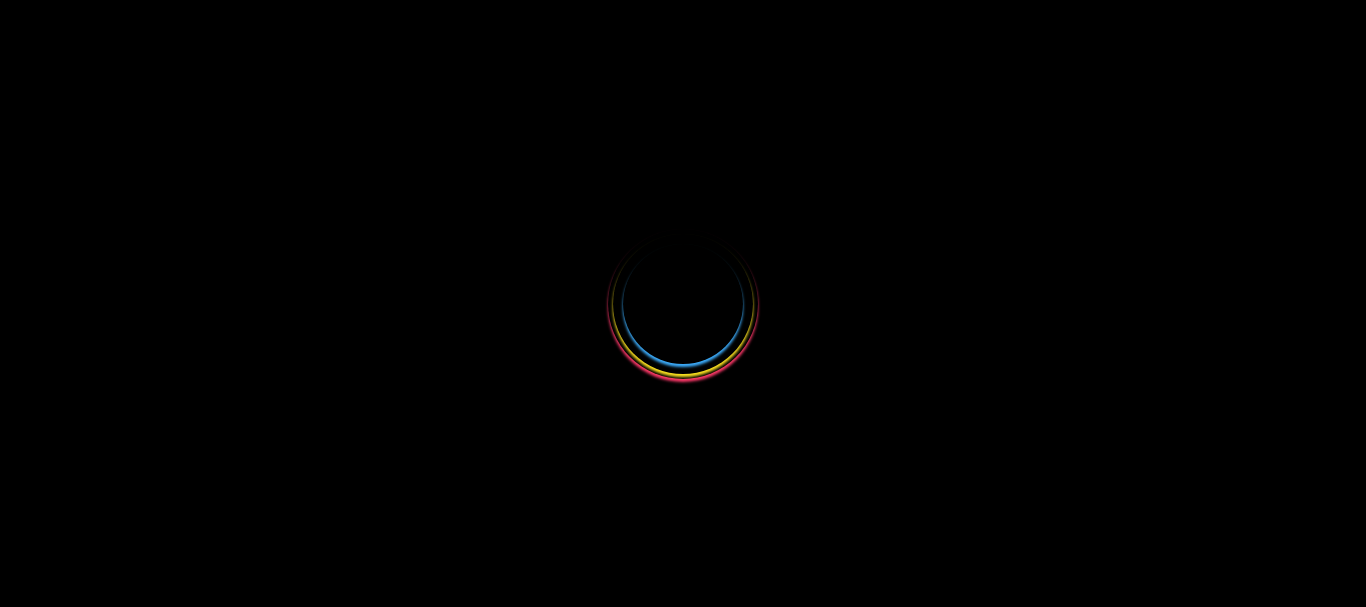 scroll, scrollTop: 0, scrollLeft: 0, axis: both 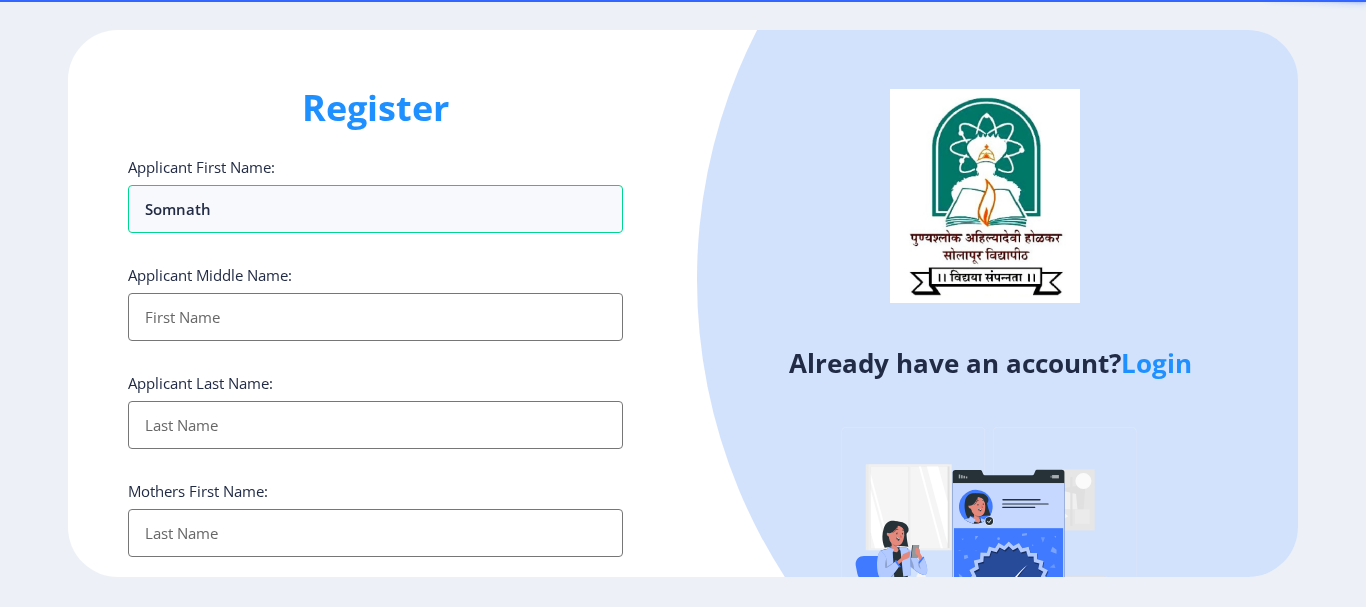 type on "somnath" 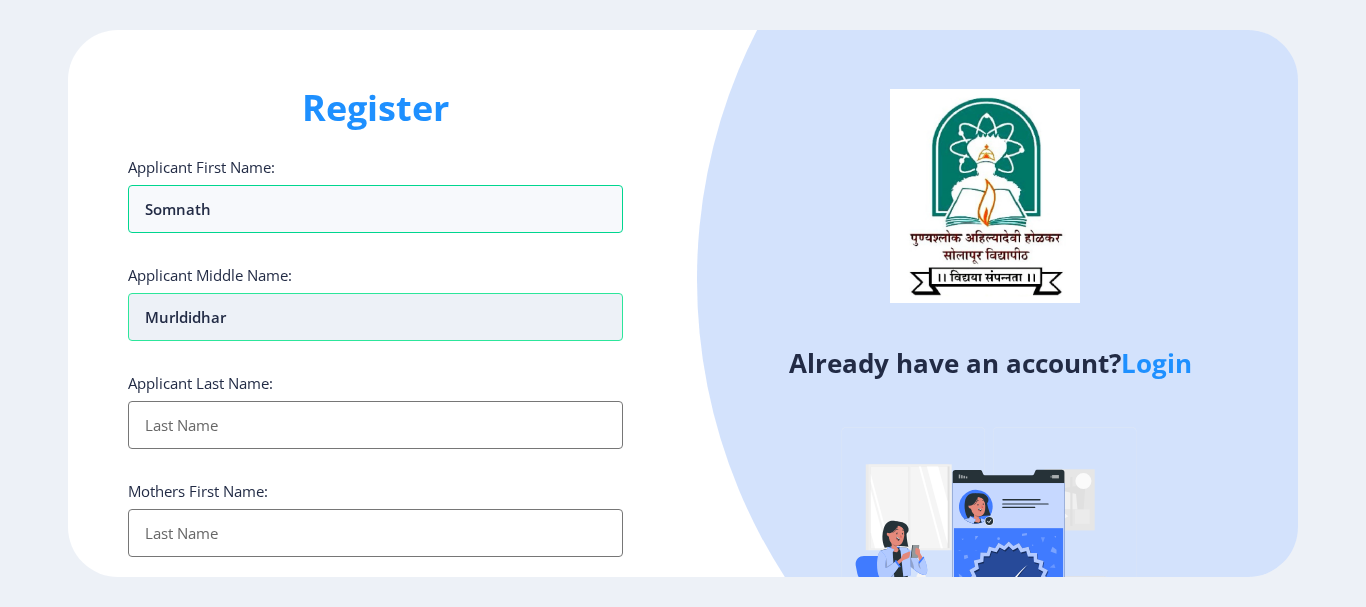 click on "murldidhar" at bounding box center (375, 317) 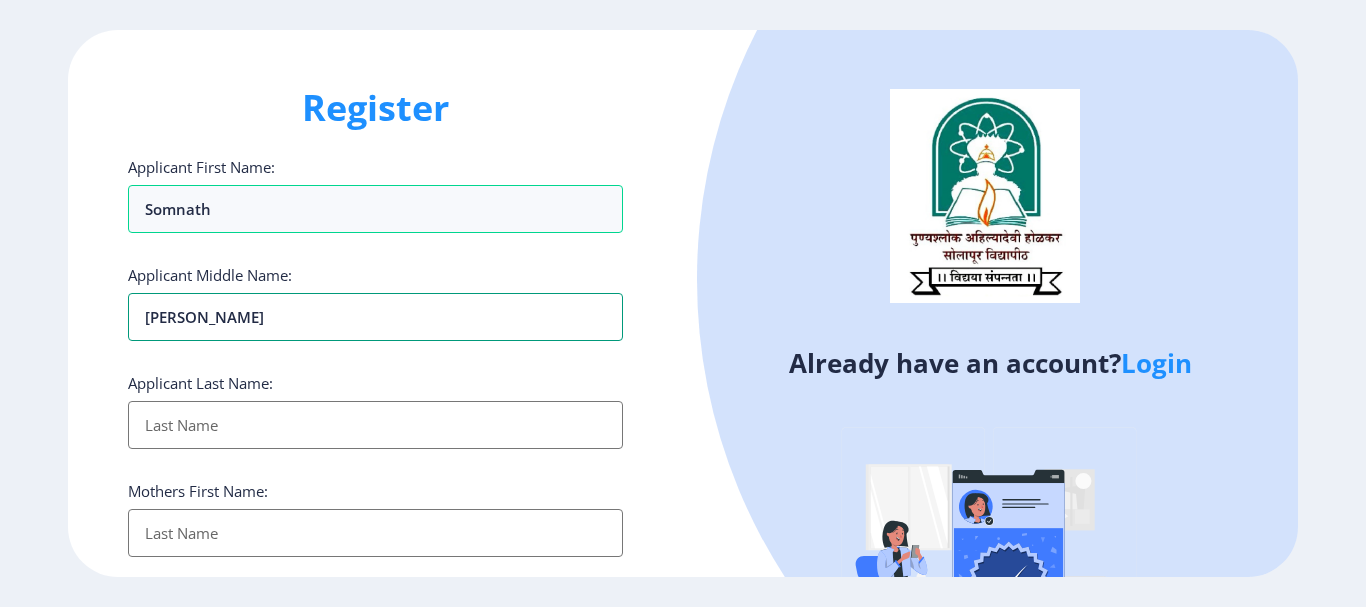 type on "[PERSON_NAME]" 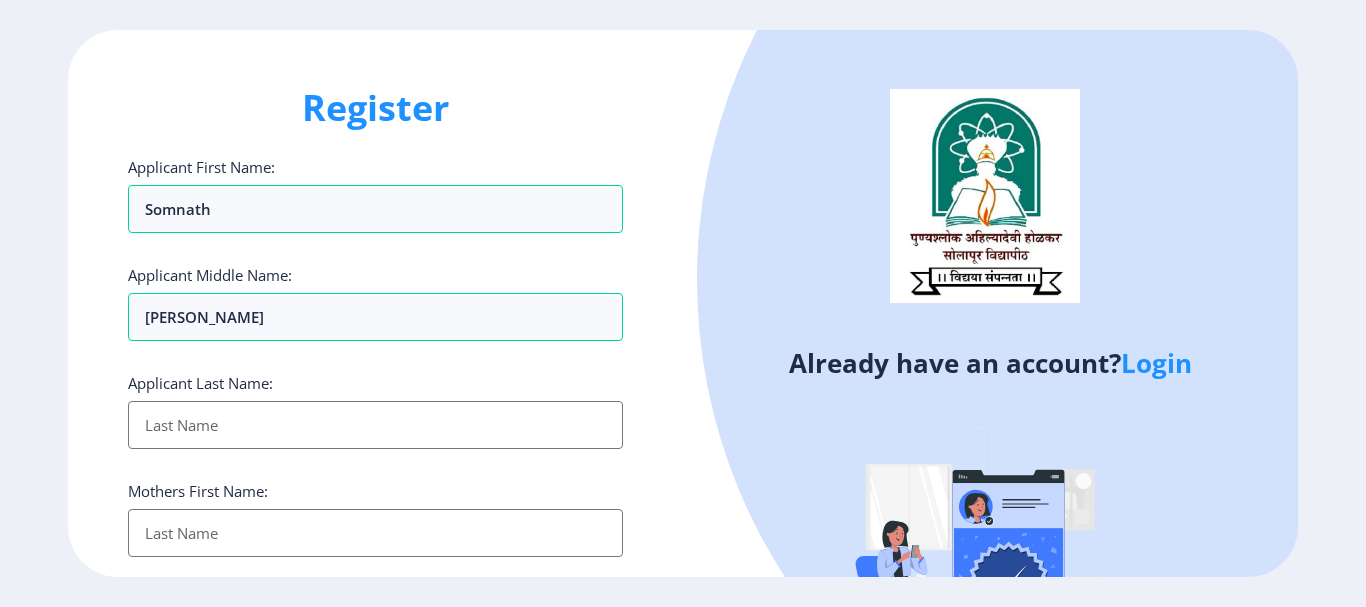 click on "Applicant First Name:" at bounding box center [375, 425] 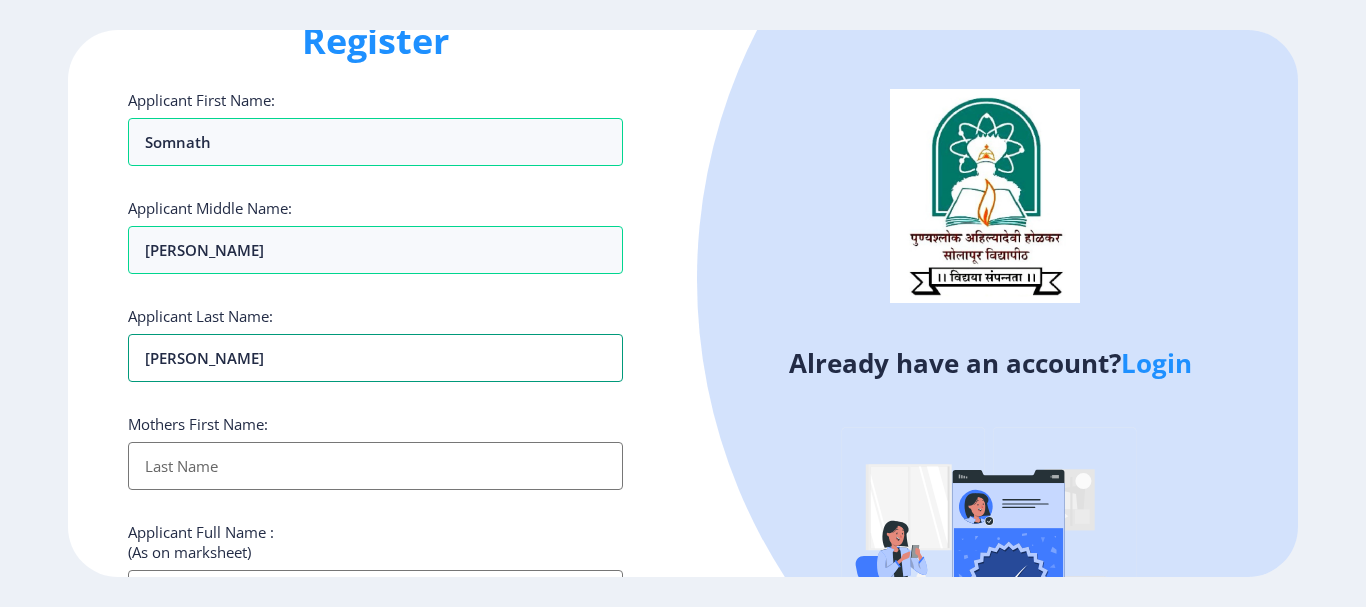 scroll, scrollTop: 100, scrollLeft: 0, axis: vertical 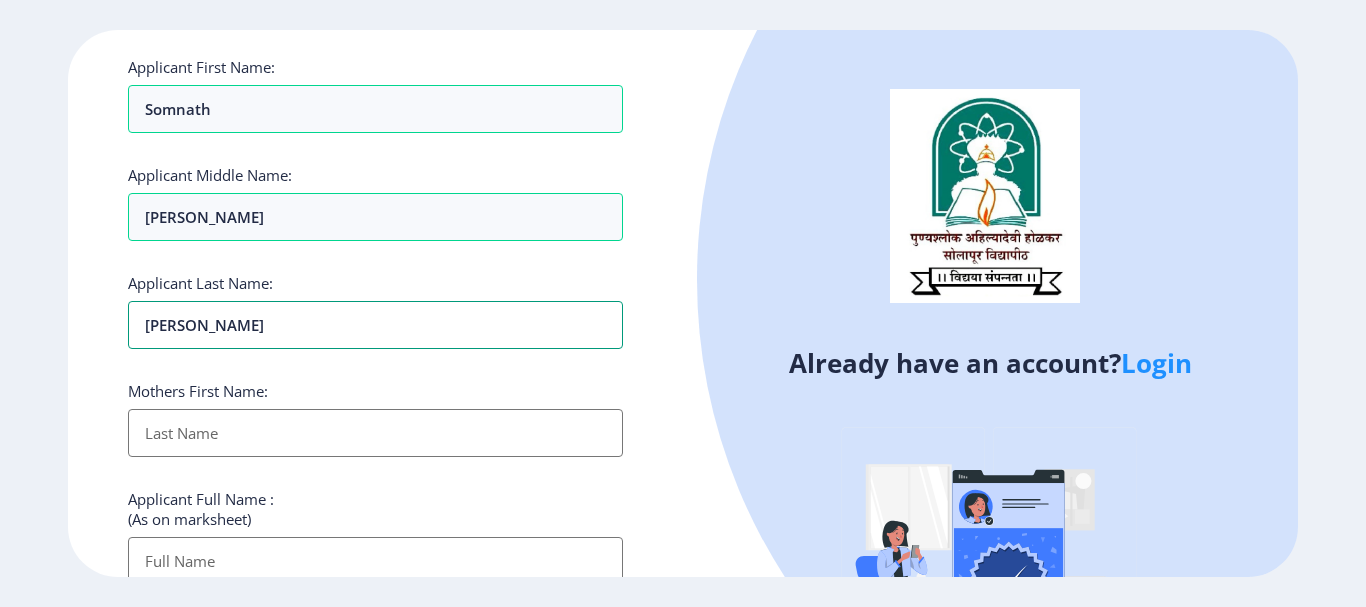 type on "[PERSON_NAME]" 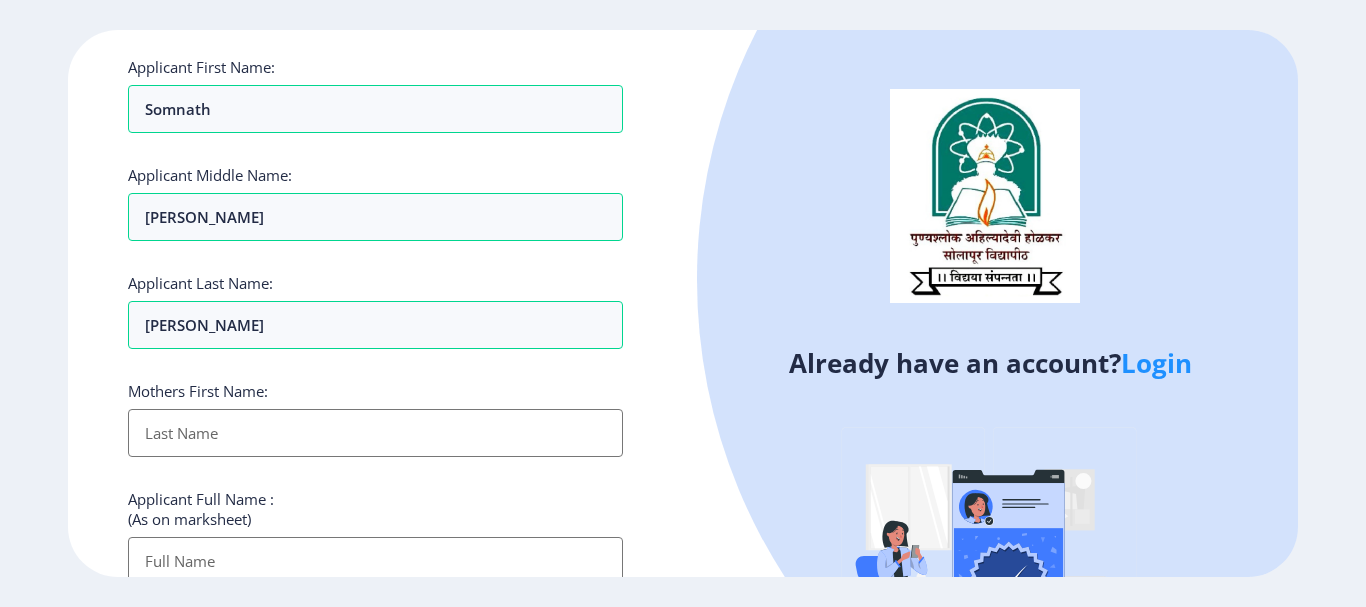 click on "Applicant First Name:" at bounding box center (375, 433) 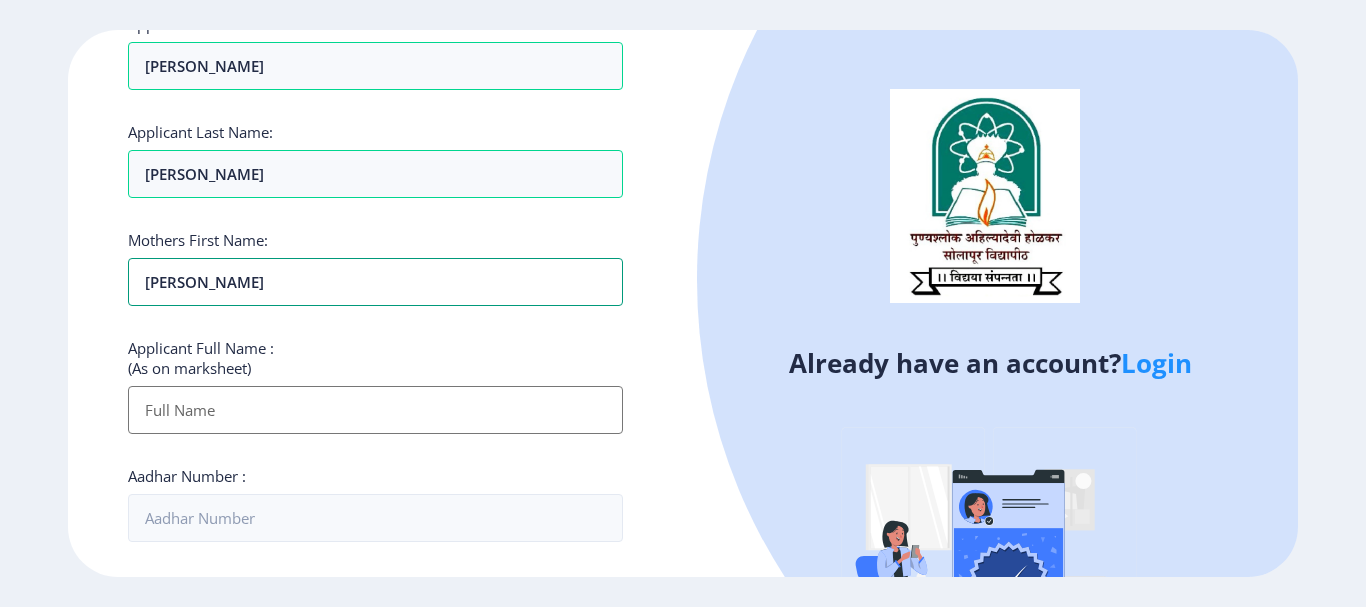 scroll, scrollTop: 246, scrollLeft: 0, axis: vertical 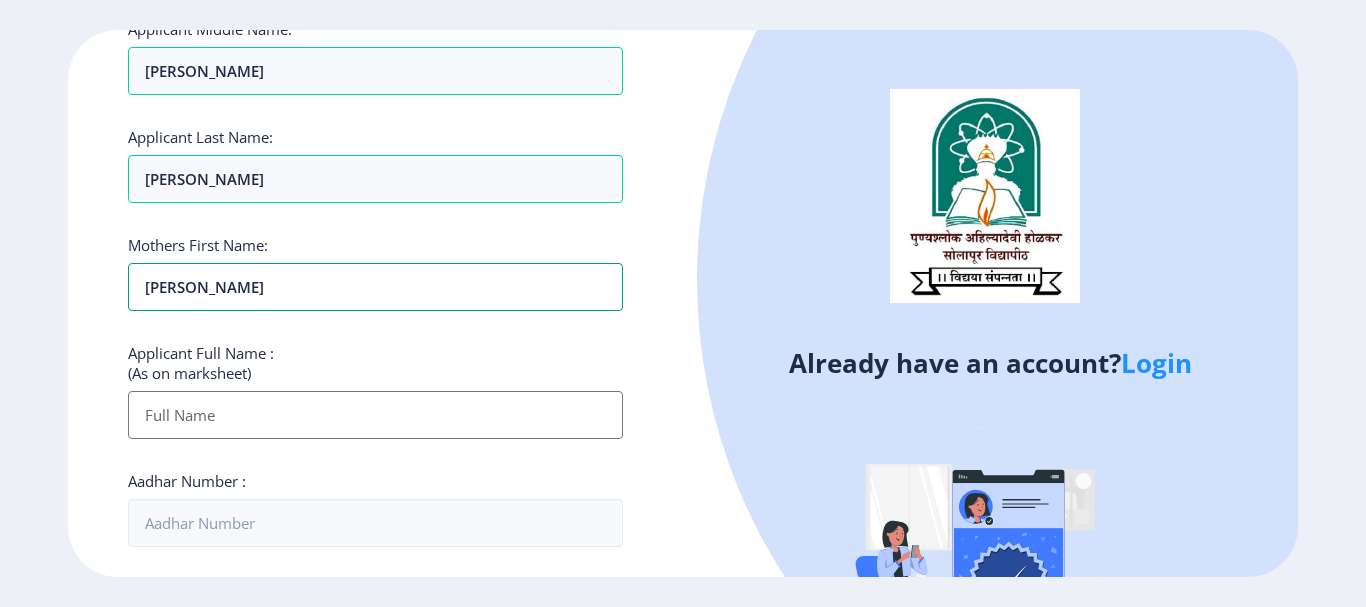 type on "[PERSON_NAME]" 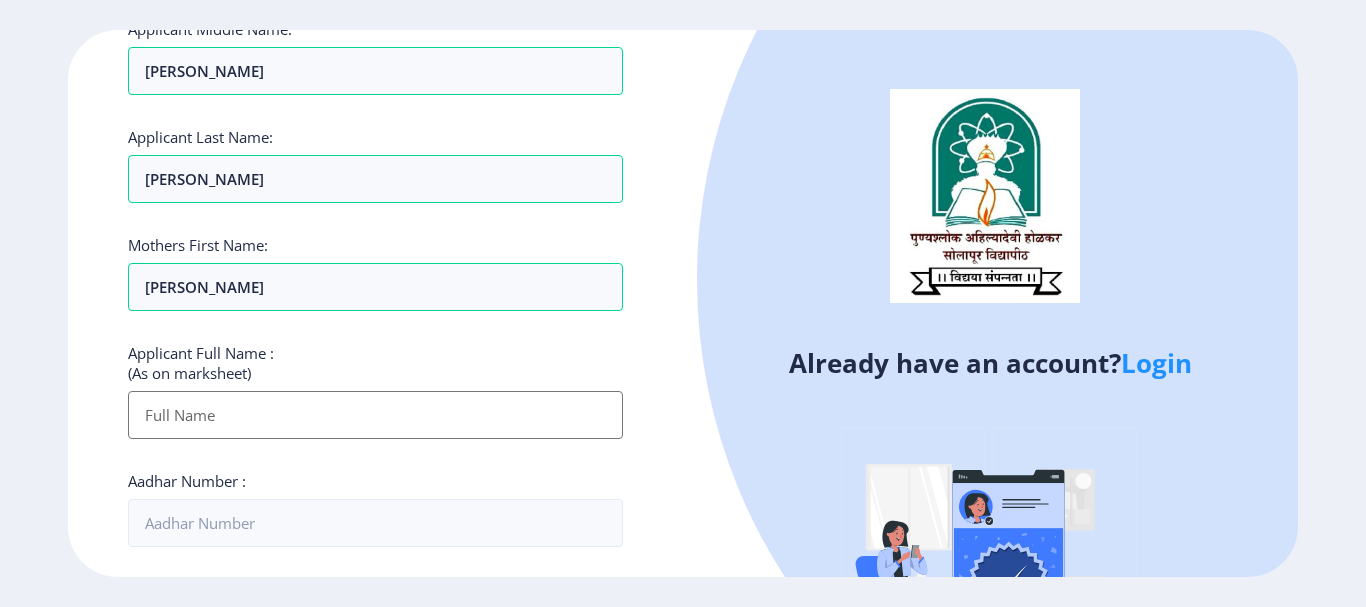 click on "Applicant First Name:" at bounding box center [375, 415] 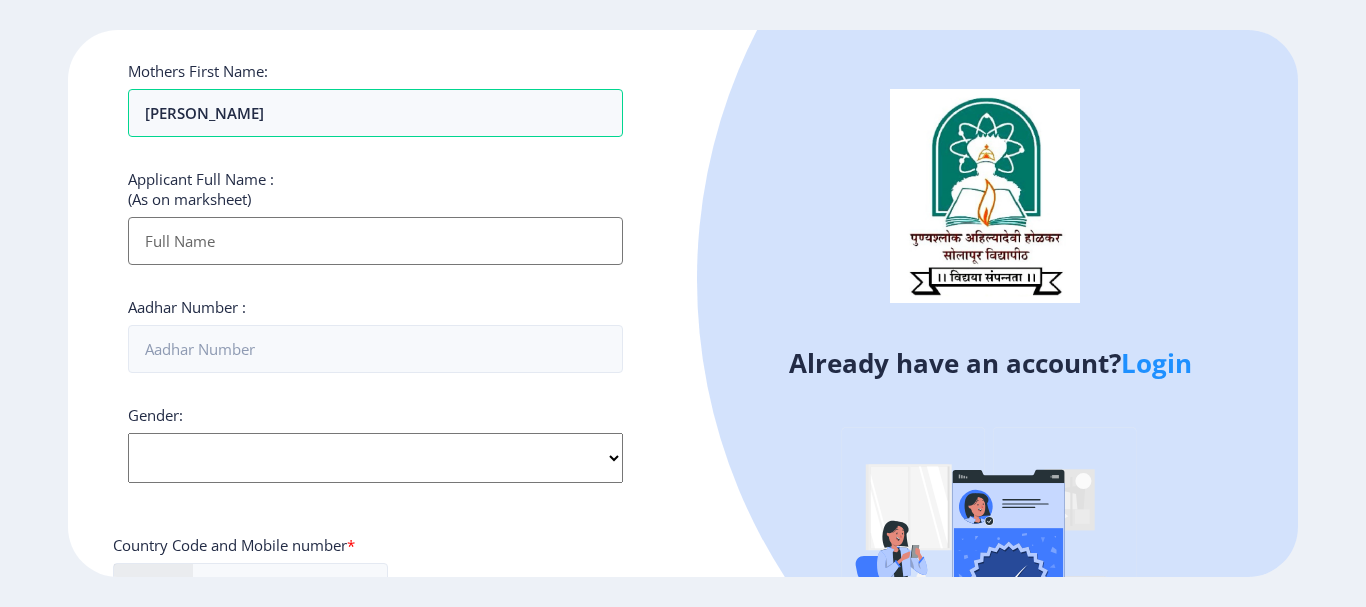 scroll, scrollTop: 446, scrollLeft: 0, axis: vertical 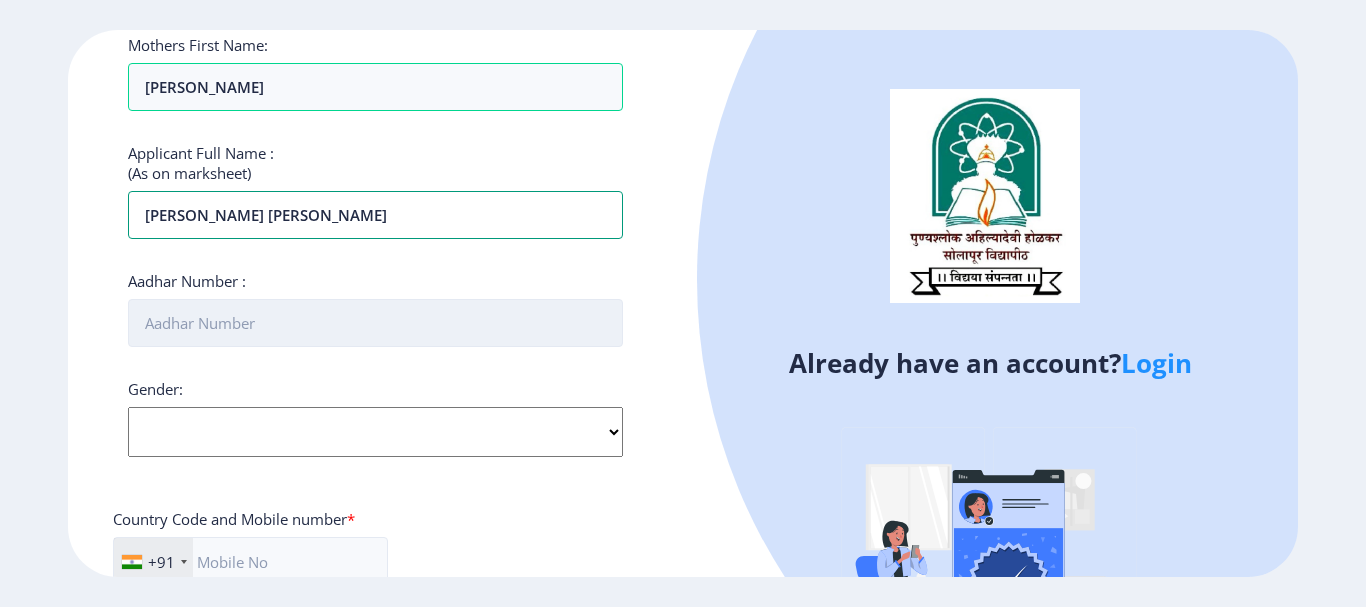 type on "[PERSON_NAME] [PERSON_NAME]" 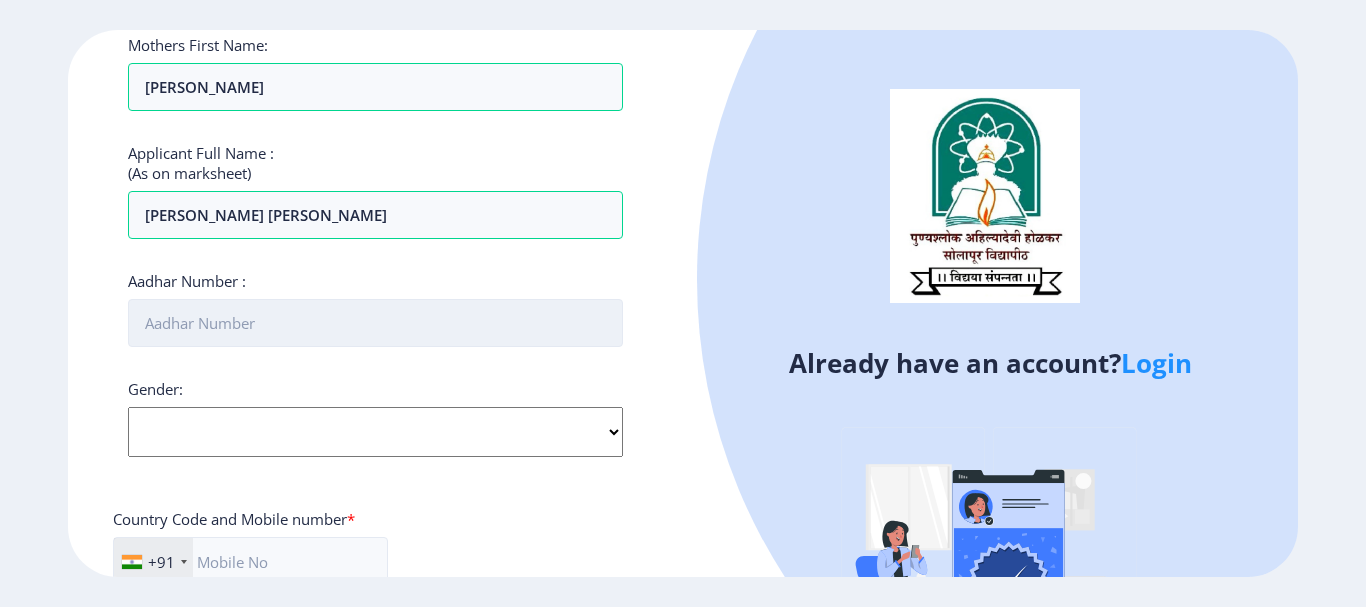 click on "Aadhar Number :" at bounding box center [375, 323] 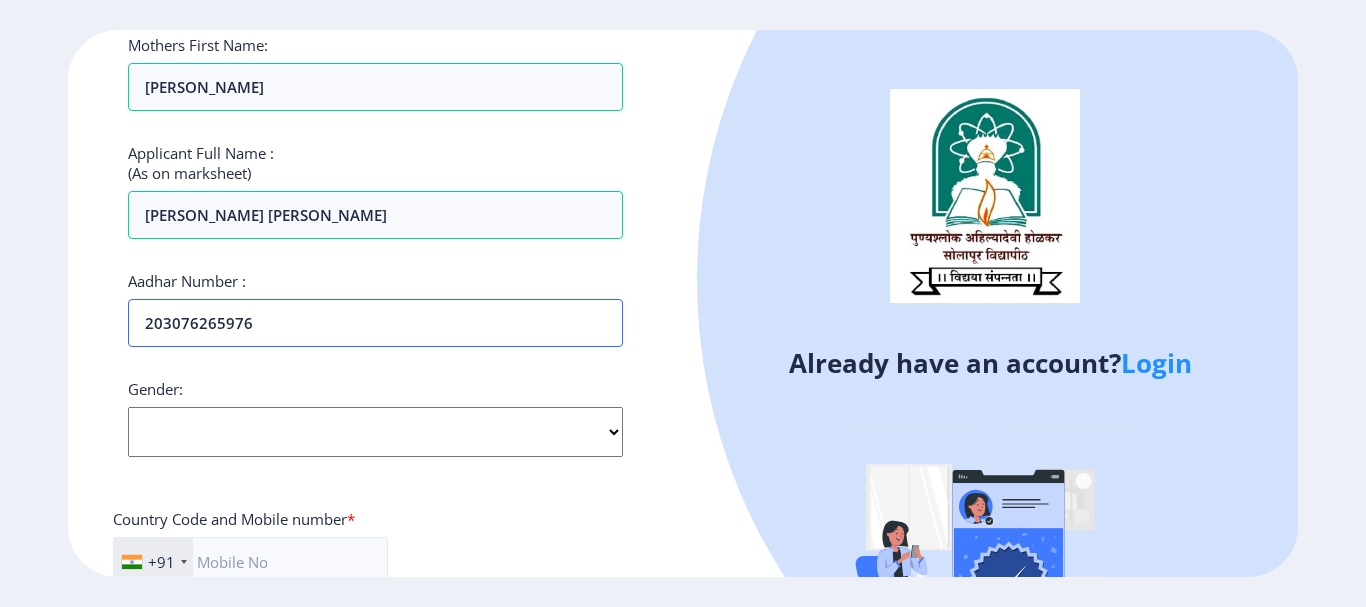 type on "203076265976" 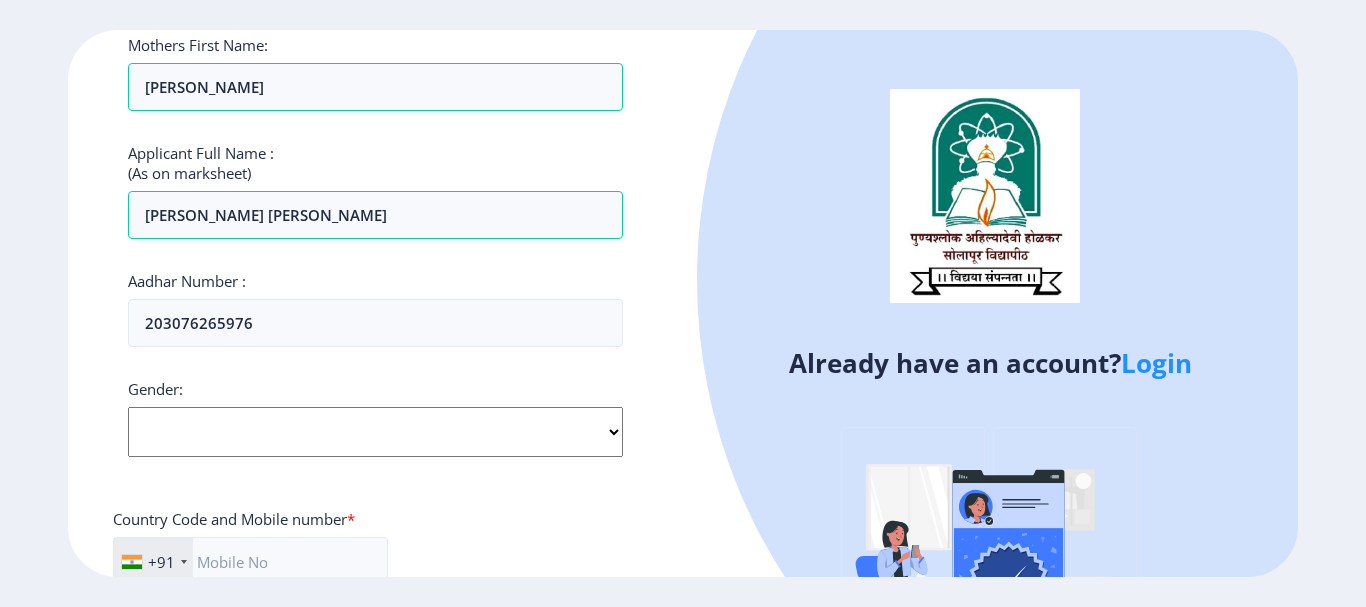 click on "Select Gender [DEMOGRAPHIC_DATA] [DEMOGRAPHIC_DATA] Other" 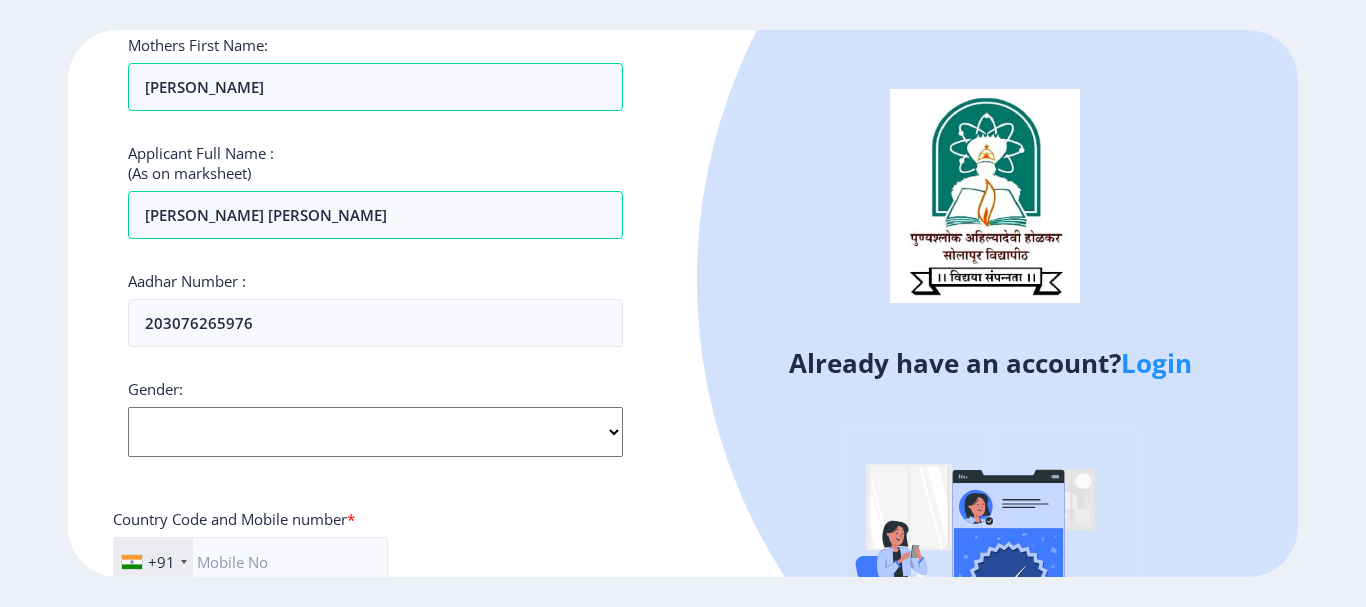 click on "Select Gender [DEMOGRAPHIC_DATA] [DEMOGRAPHIC_DATA] Other" 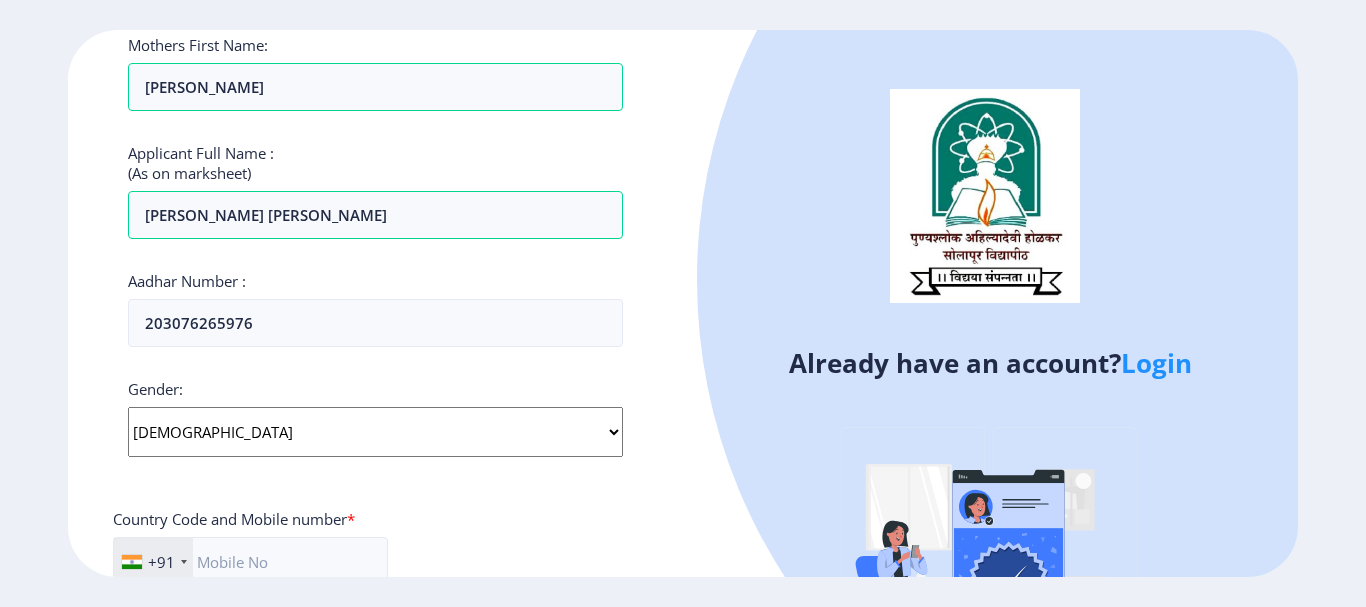 click on "Select Gender [DEMOGRAPHIC_DATA] [DEMOGRAPHIC_DATA] Other" 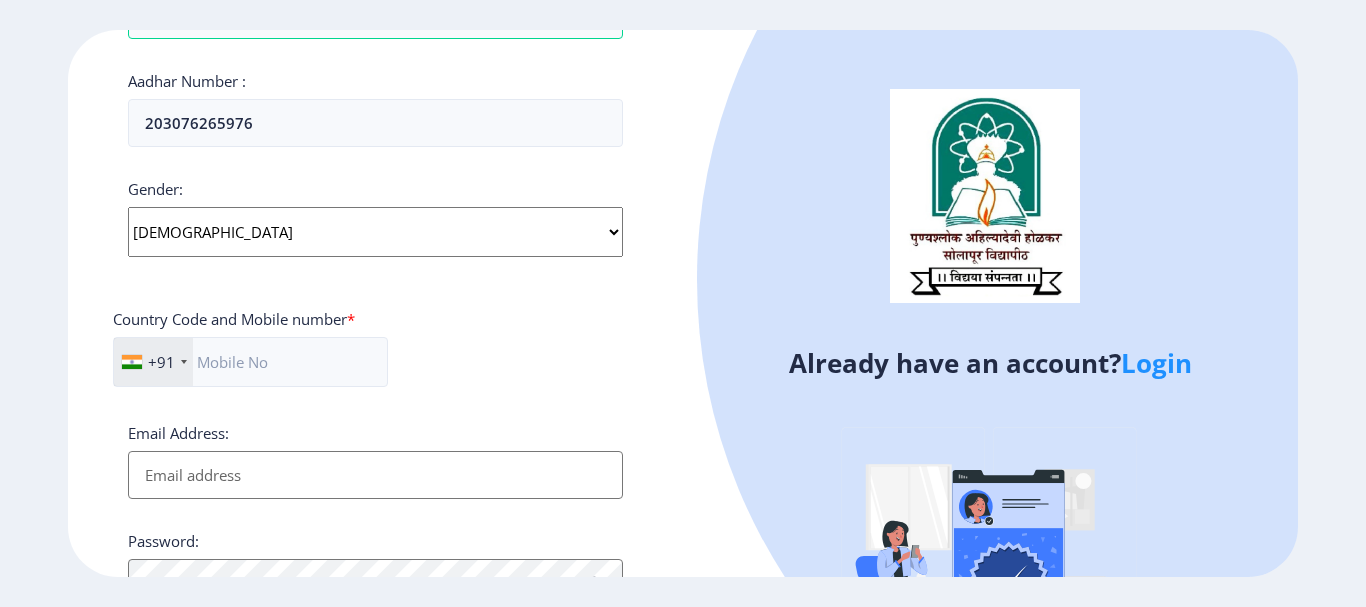 scroll, scrollTop: 746, scrollLeft: 0, axis: vertical 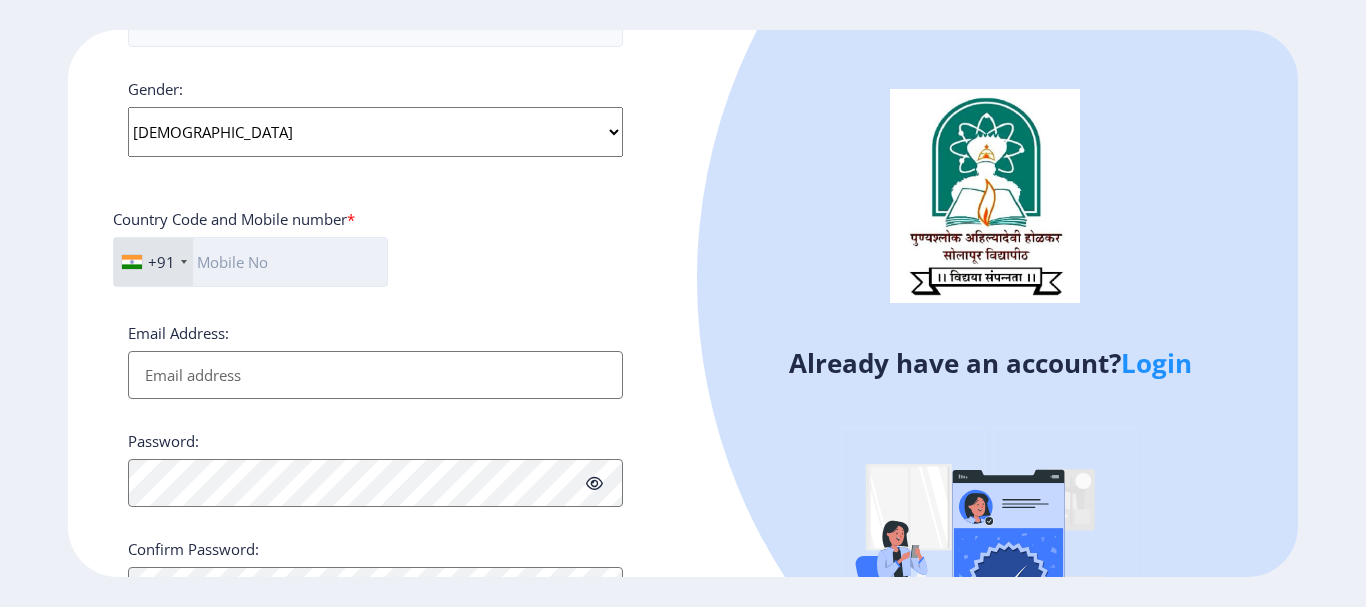 click 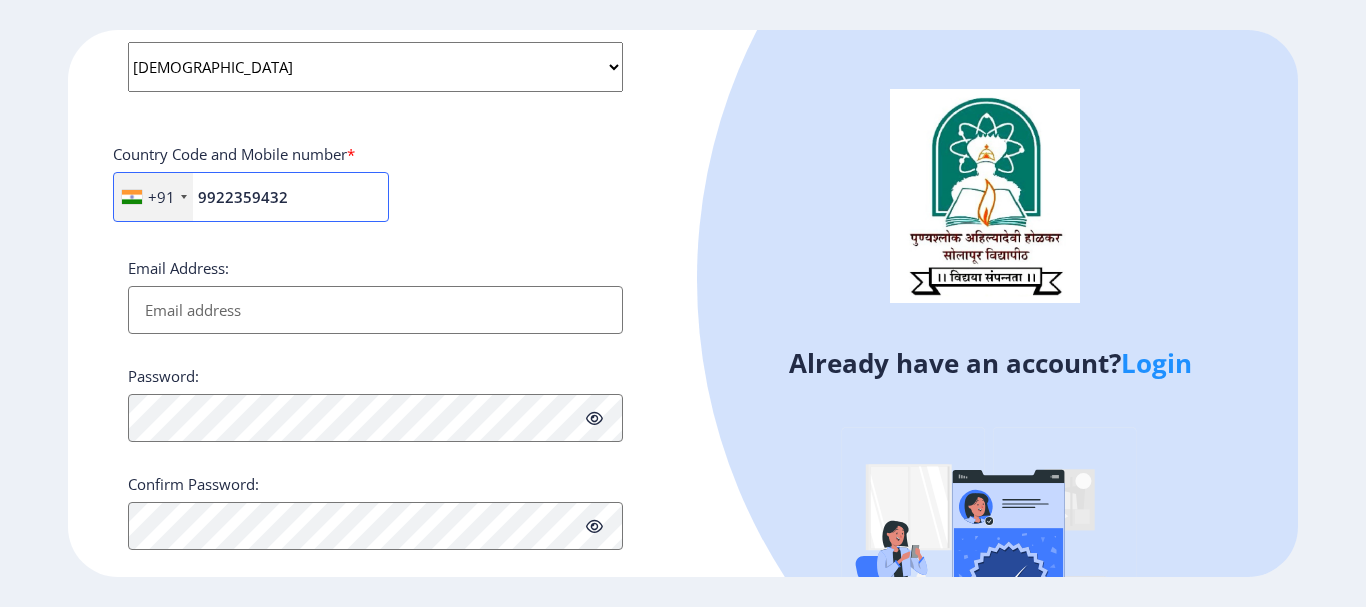 scroll, scrollTop: 846, scrollLeft: 0, axis: vertical 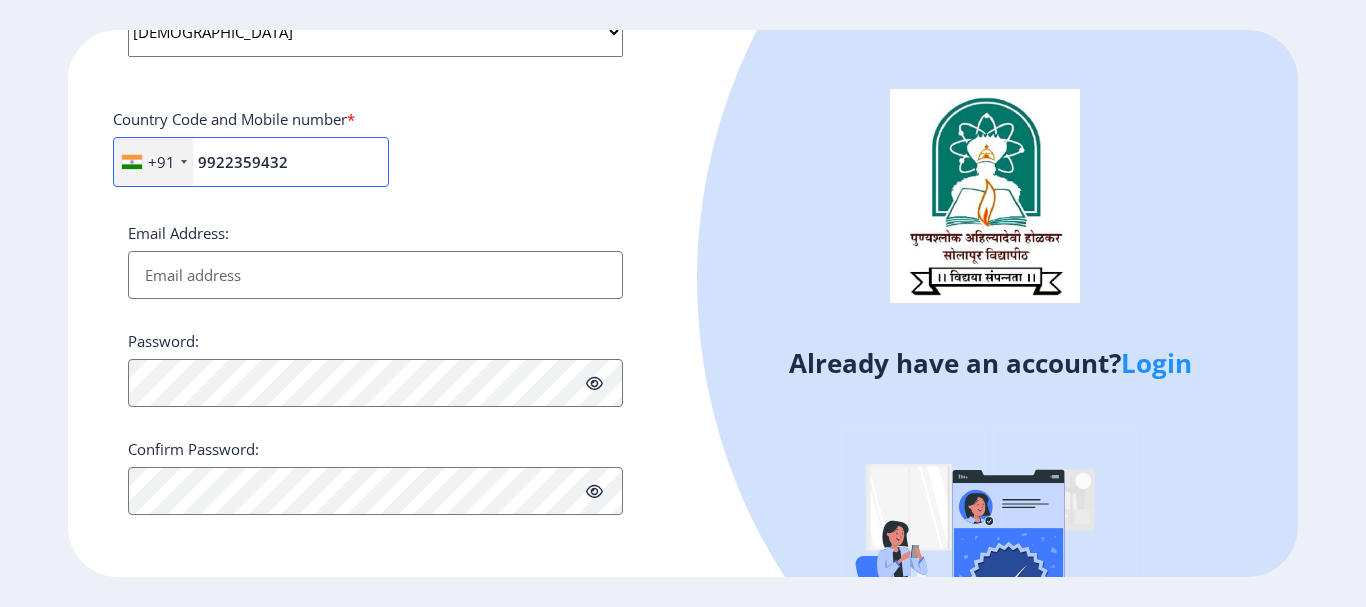 type on "9922359432" 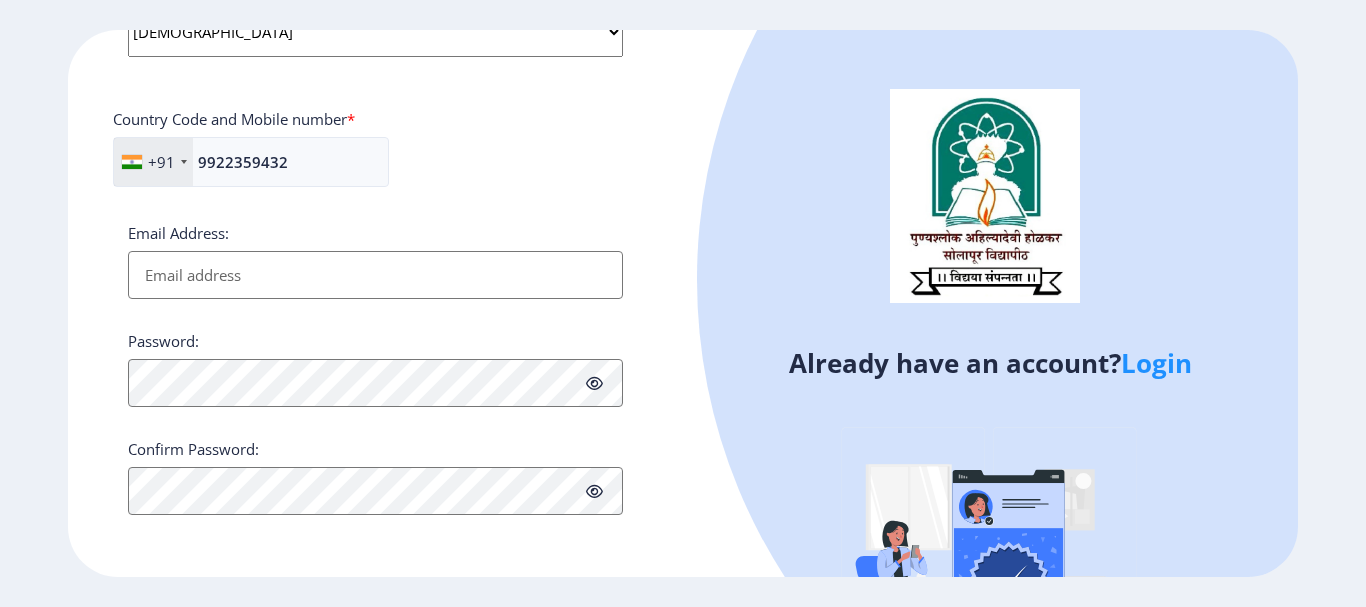 click on "Email Address:" at bounding box center [375, 275] 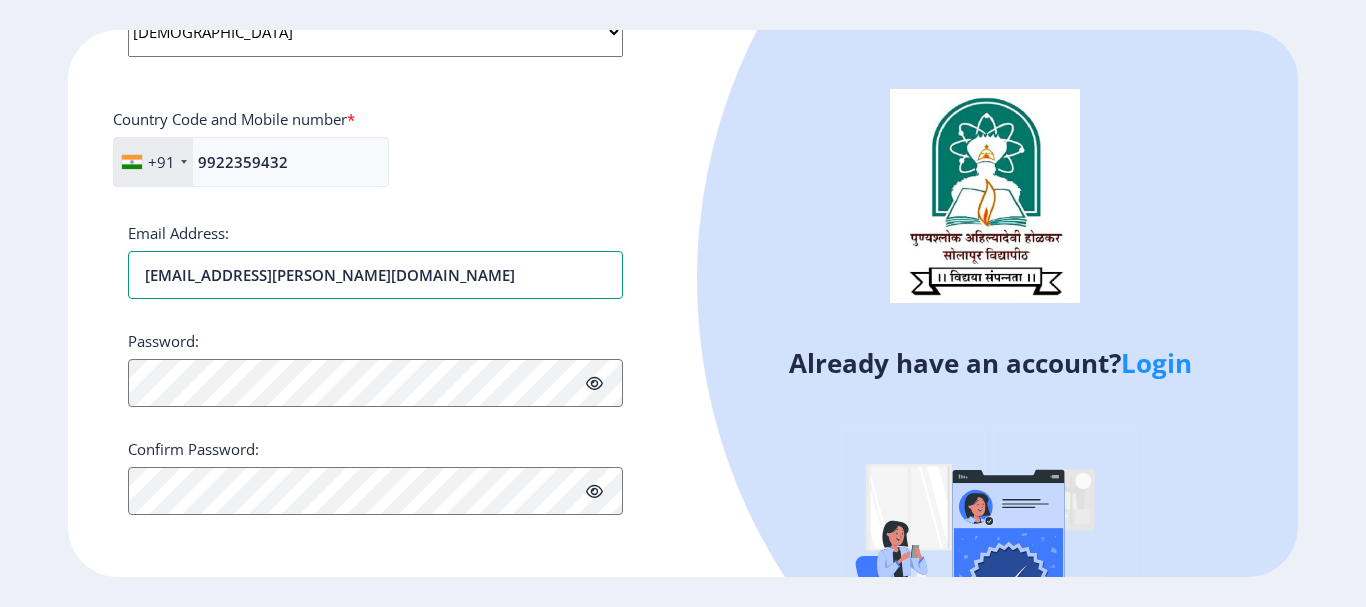 type on "[EMAIL_ADDRESS][PERSON_NAME][DOMAIN_NAME]" 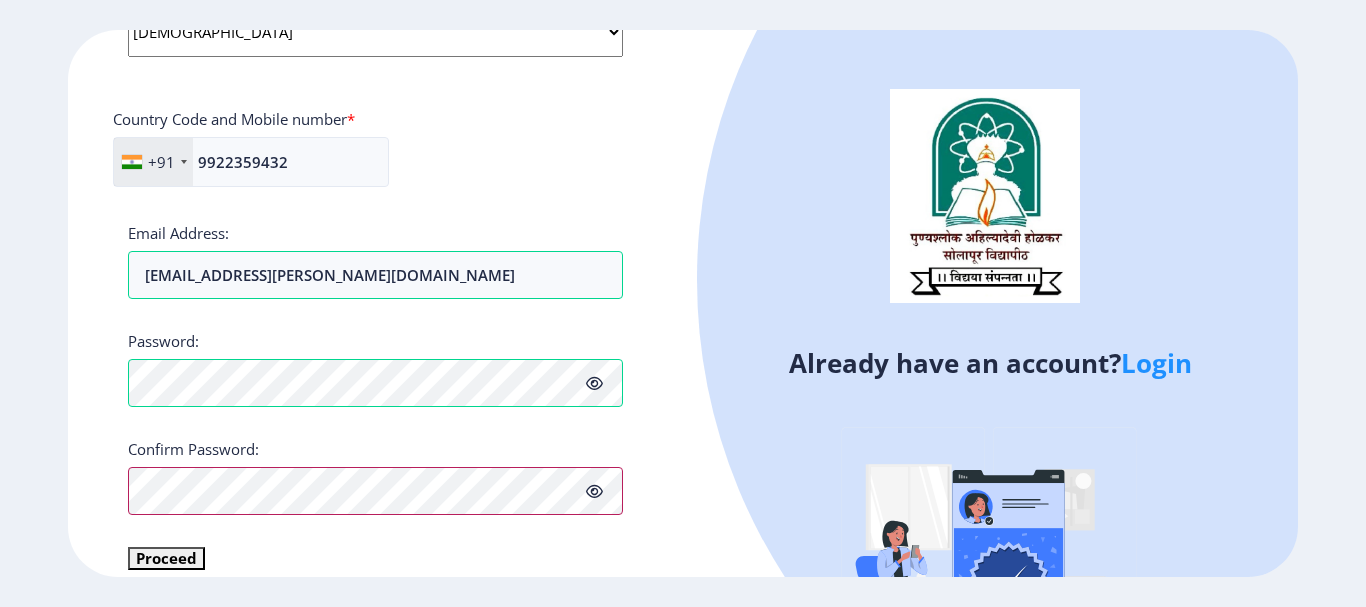scroll, scrollTop: 869, scrollLeft: 0, axis: vertical 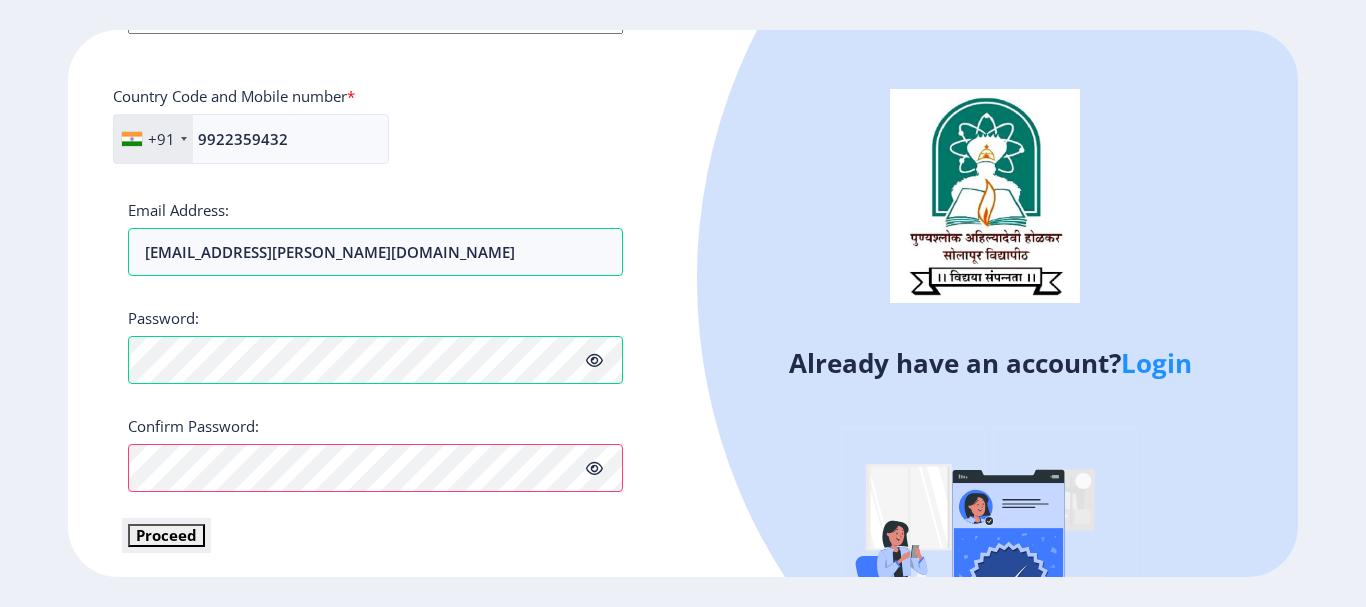 click on "Proceed" 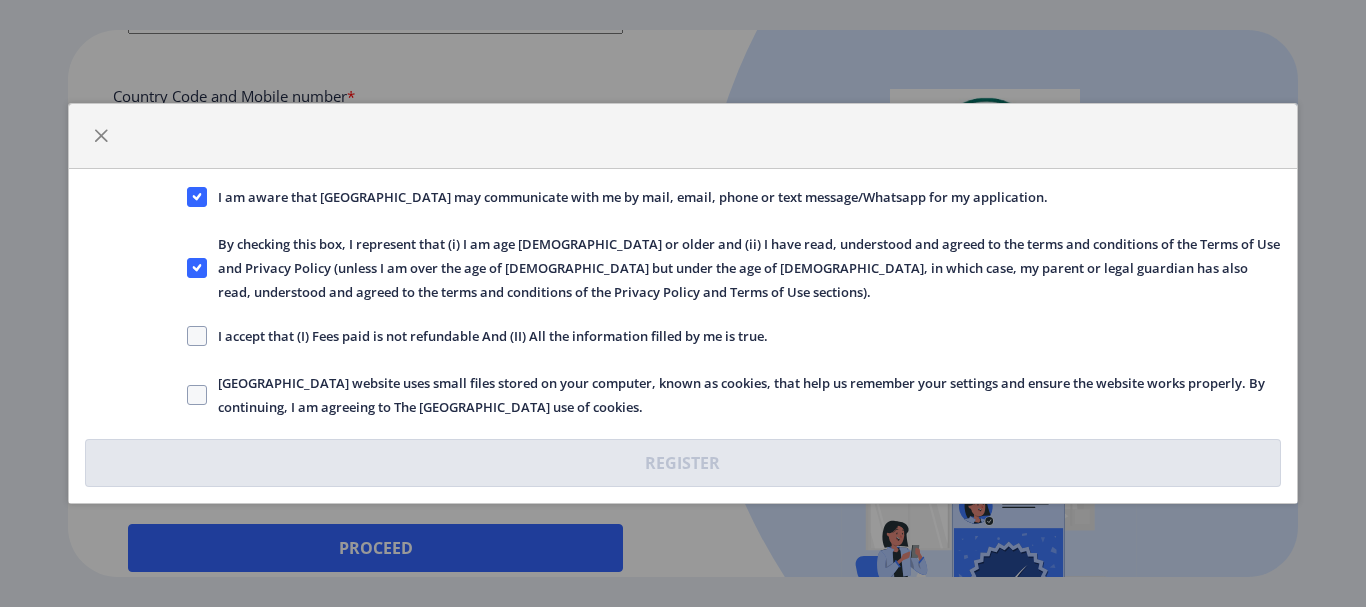 click 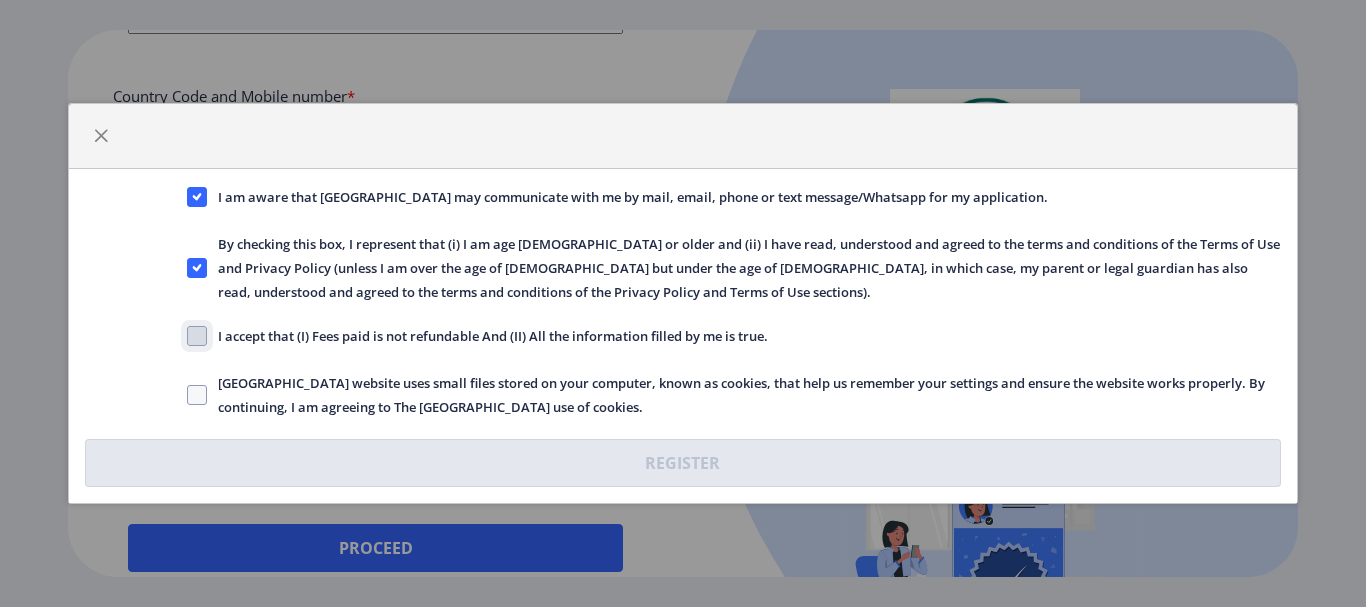 click on "I accept that (I) Fees paid is not refundable And (II) All the information filled by me is true." 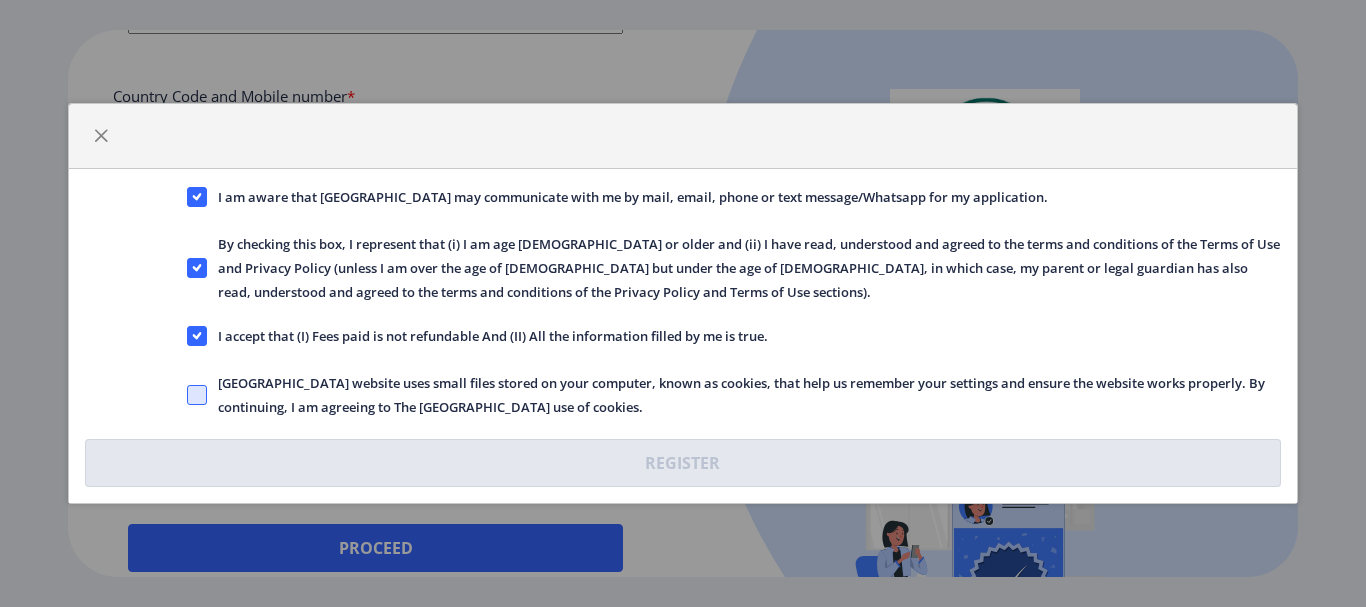 click 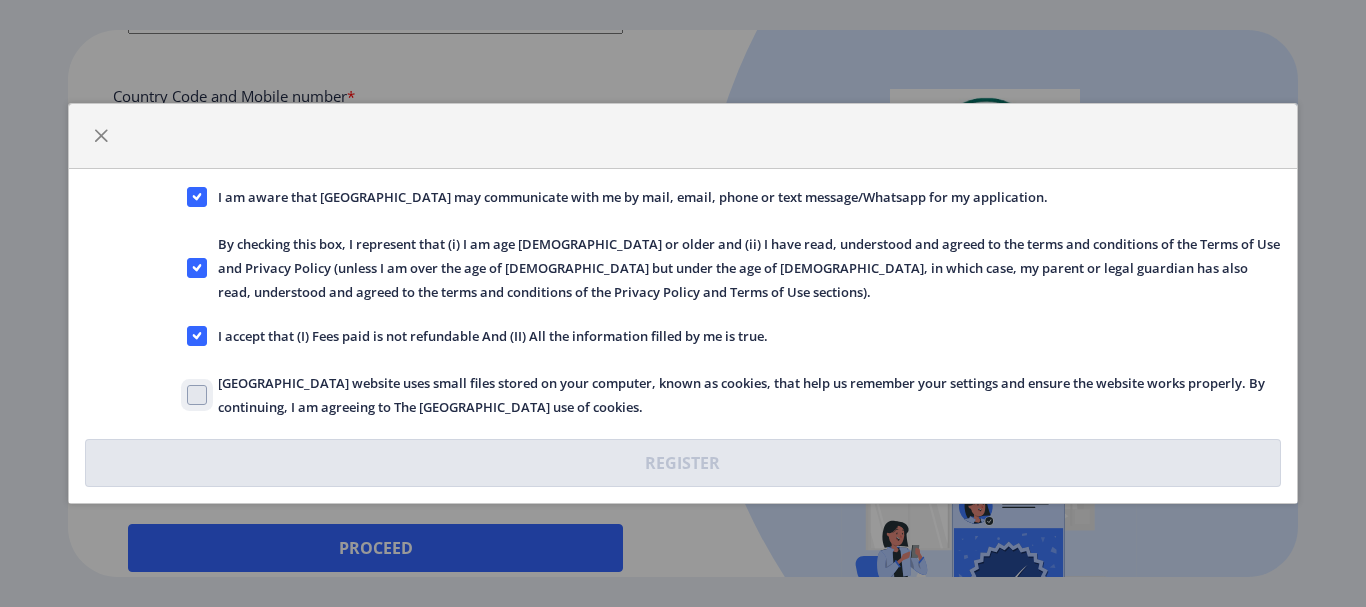 click on "[GEOGRAPHIC_DATA] website uses small files stored on your computer, known as cookies, that help us remember your settings and ensure the website works properly. By continuing, I am agreeing to The [GEOGRAPHIC_DATA] use of cookies." 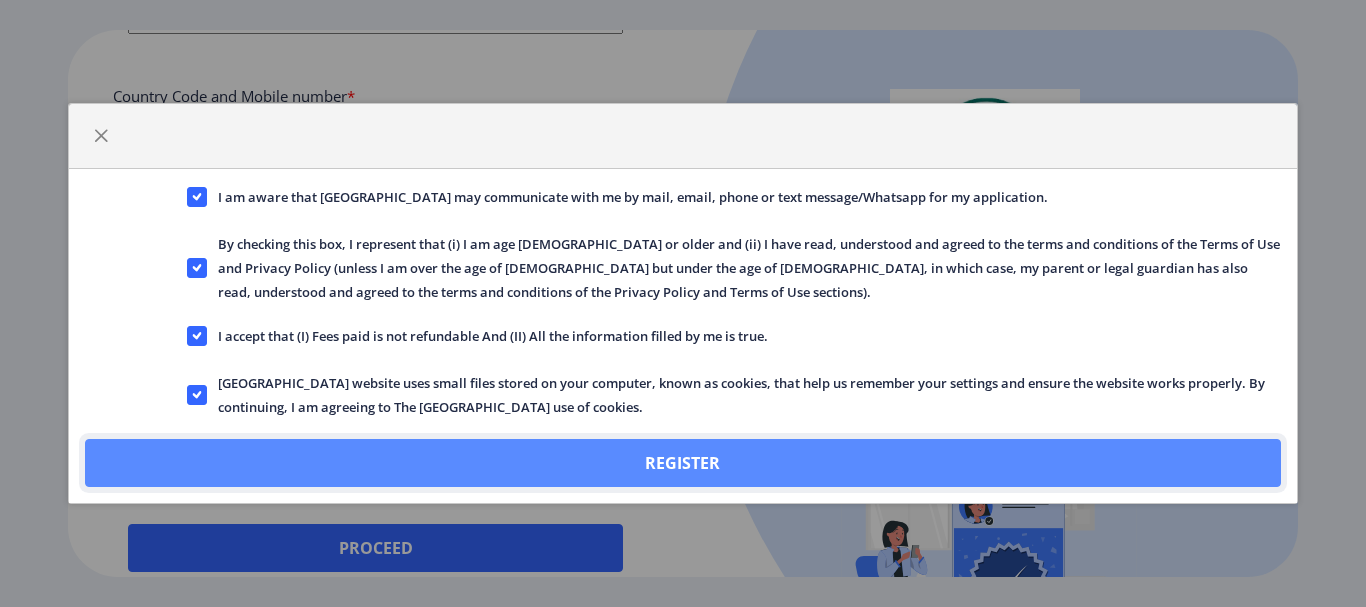 click on "Register" 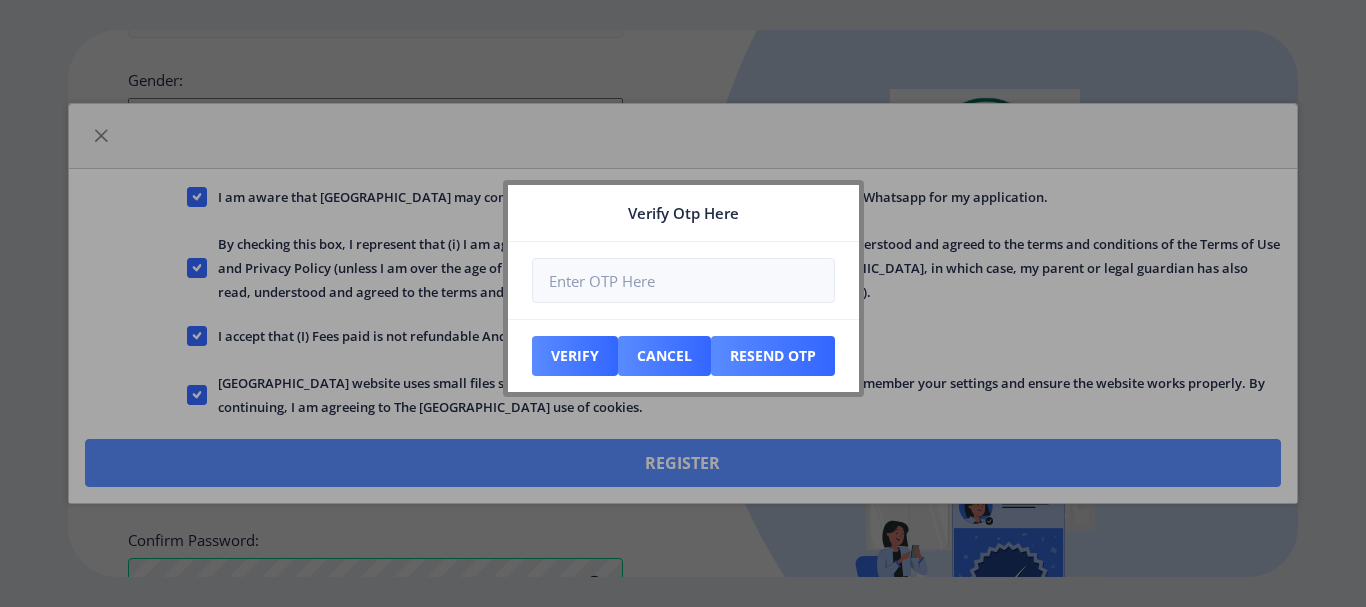 scroll, scrollTop: 983, scrollLeft: 0, axis: vertical 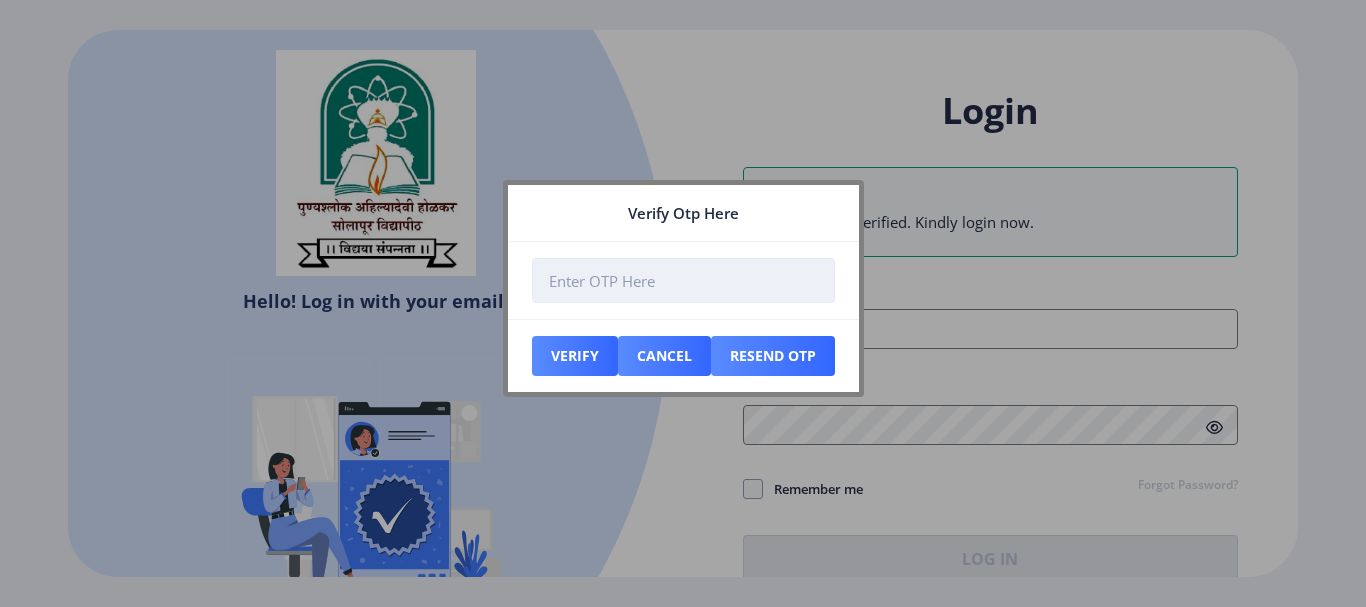 click at bounding box center (683, 280) 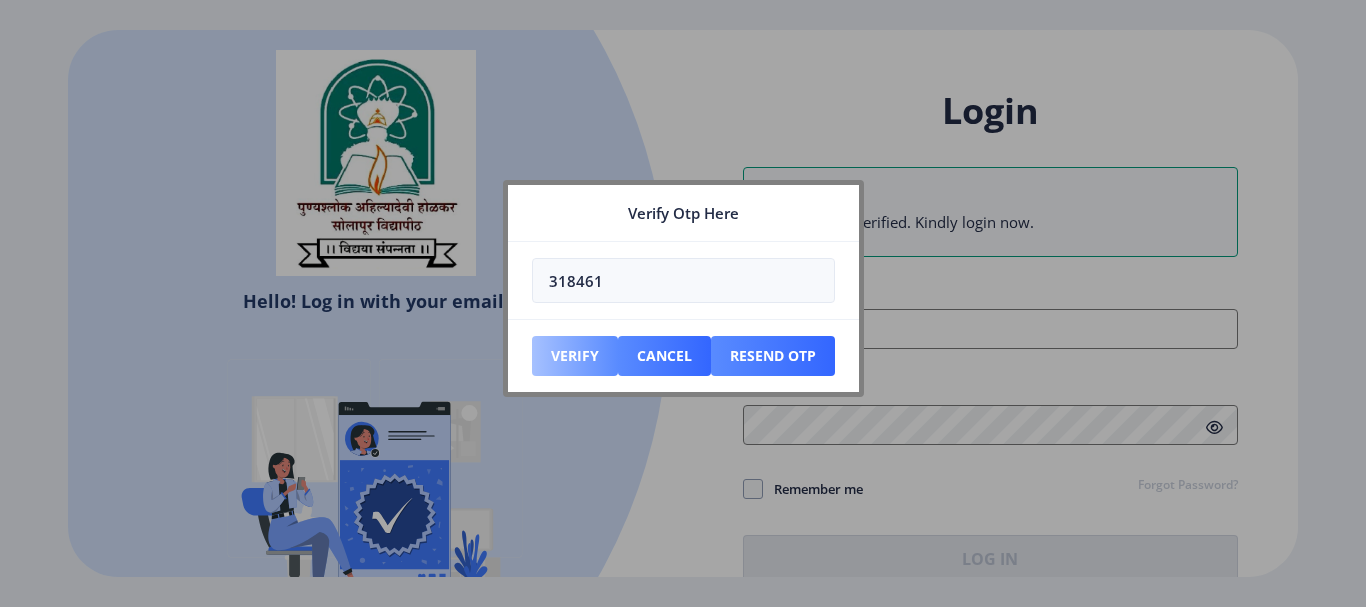 type on "318461" 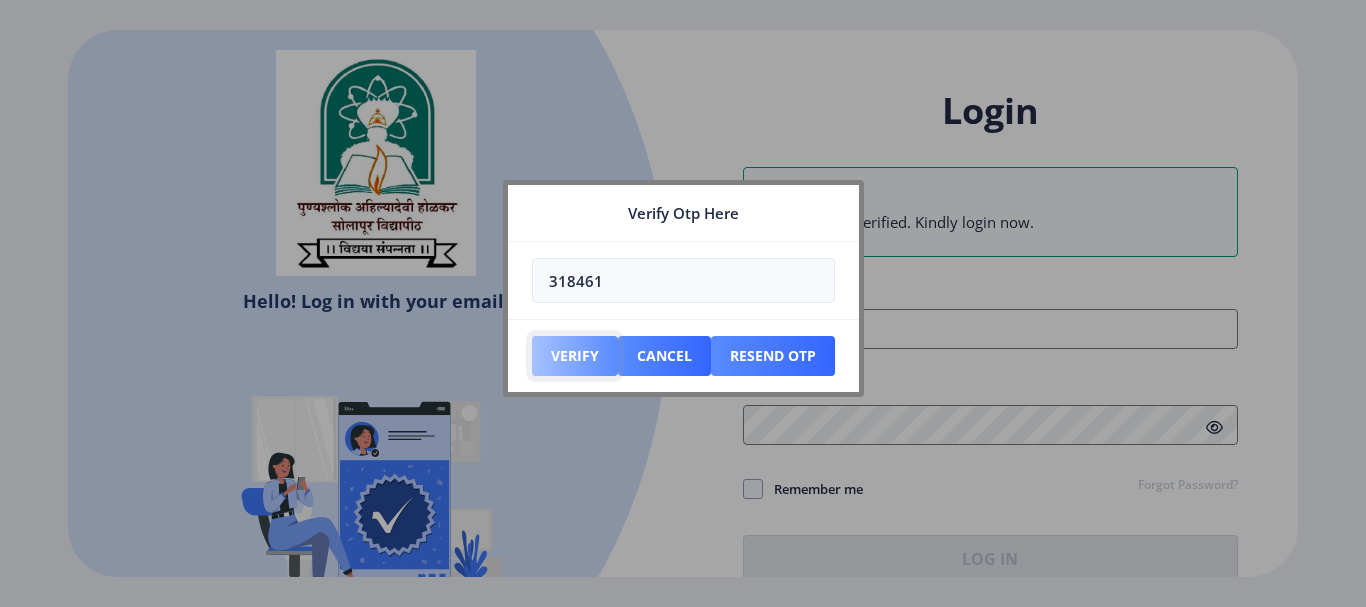 click on "Verify" at bounding box center [575, 356] 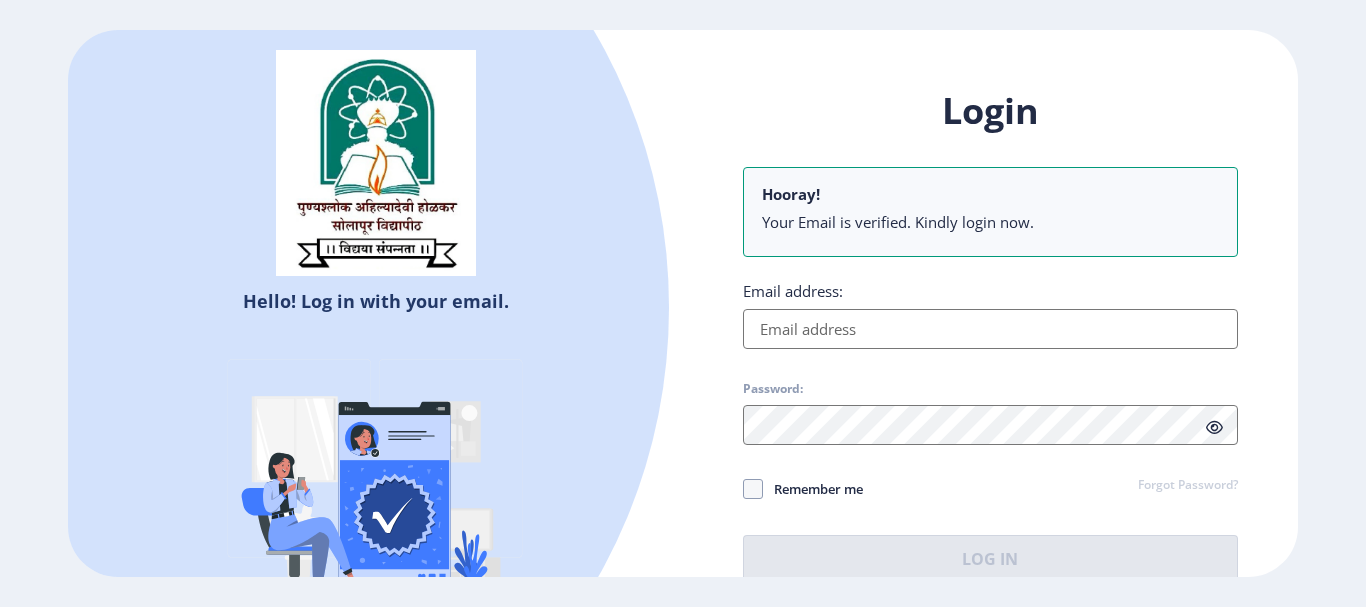 click on "Email address:" at bounding box center [990, 329] 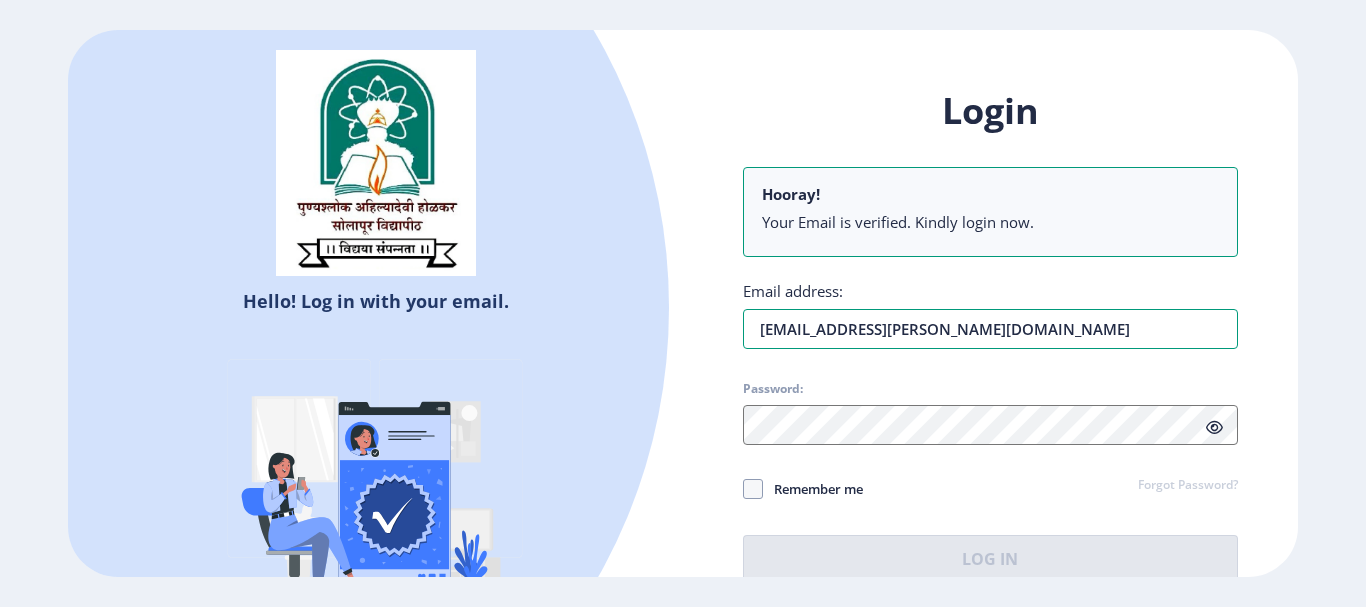 type on "[EMAIL_ADDRESS][PERSON_NAME][DOMAIN_NAME]" 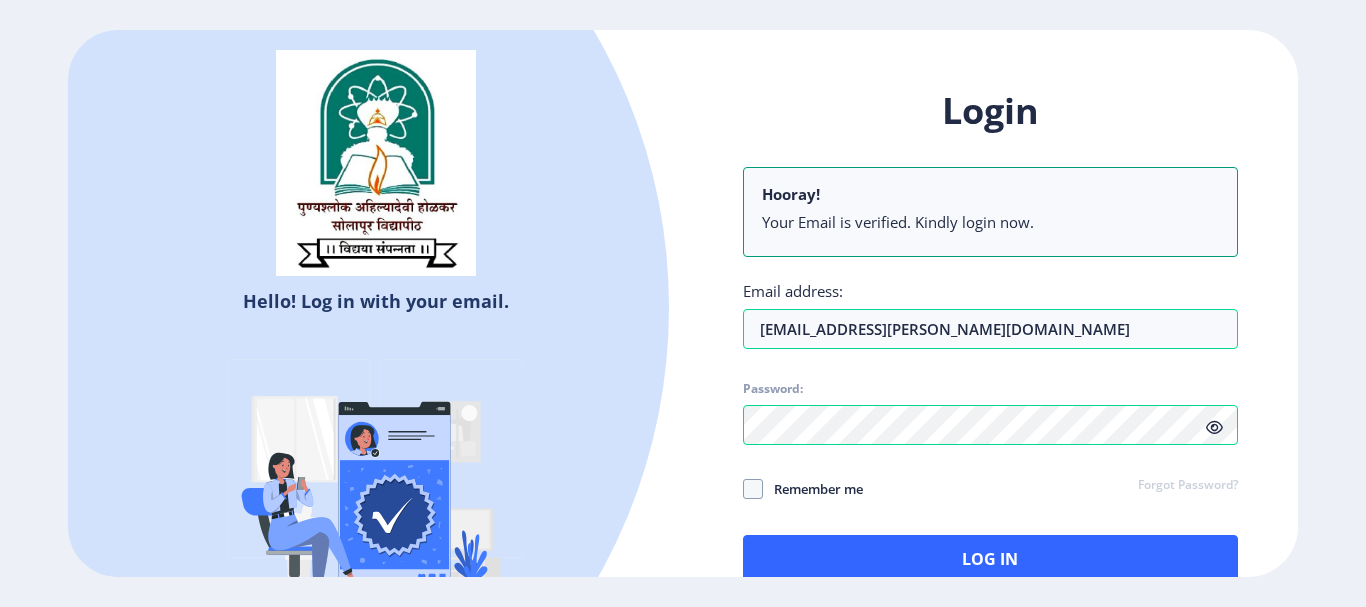 click on "Remember me" 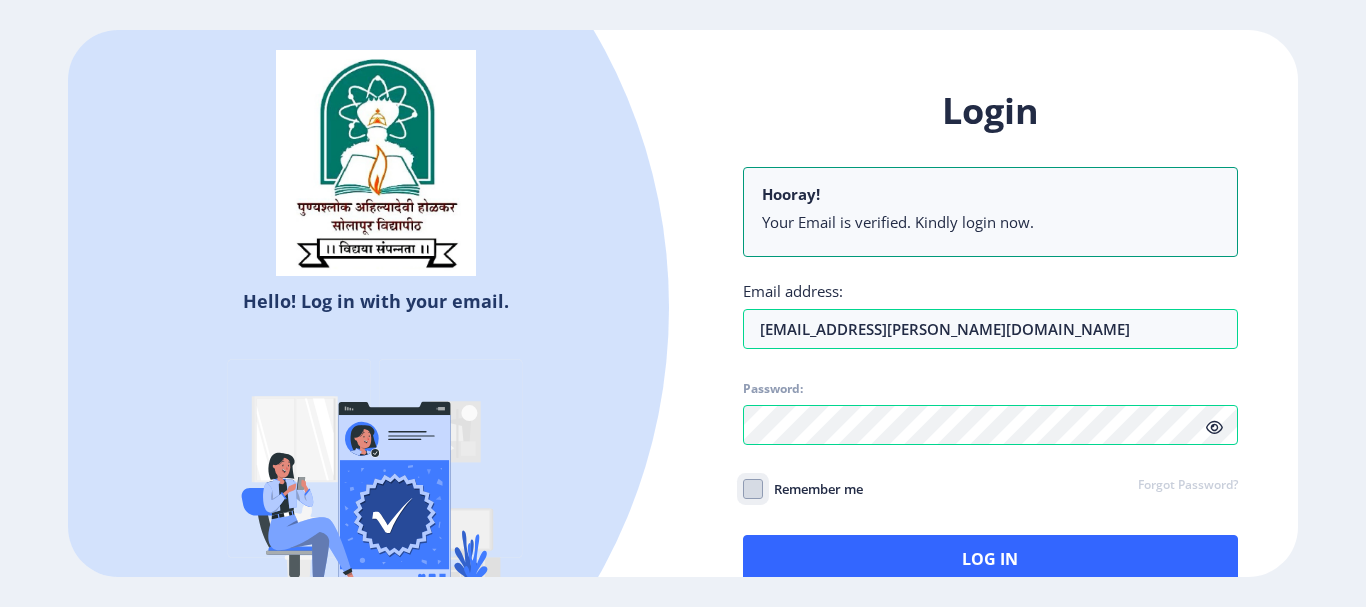 click on "Remember me" 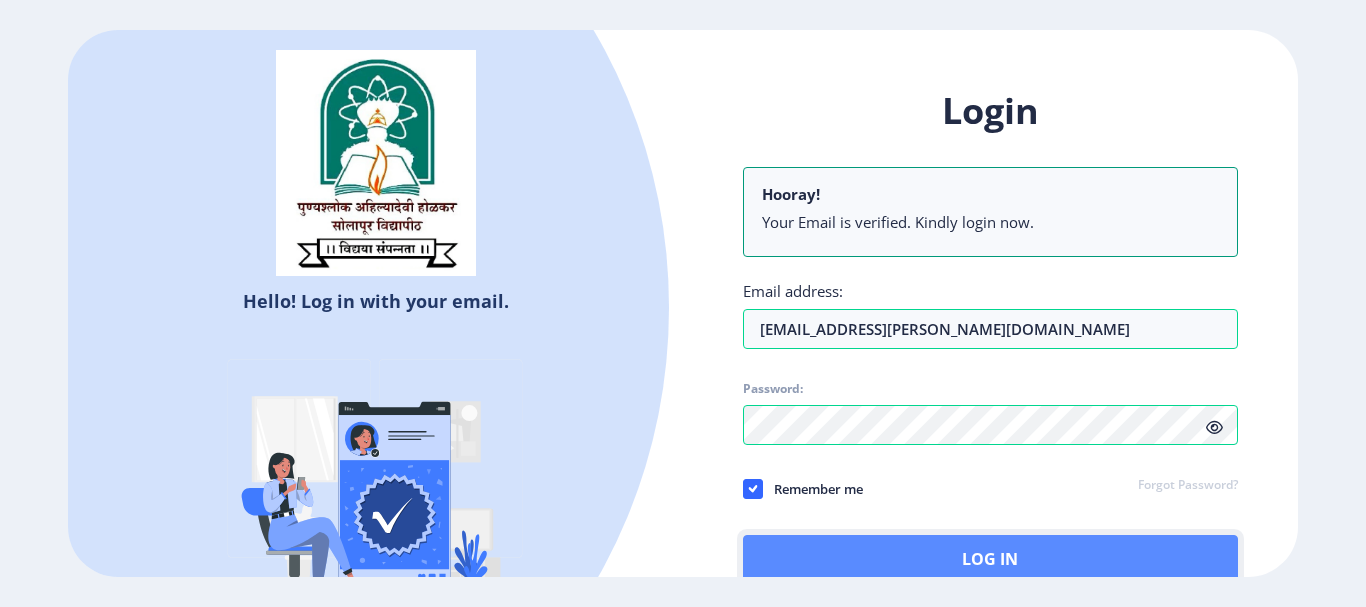 click on "Log In" 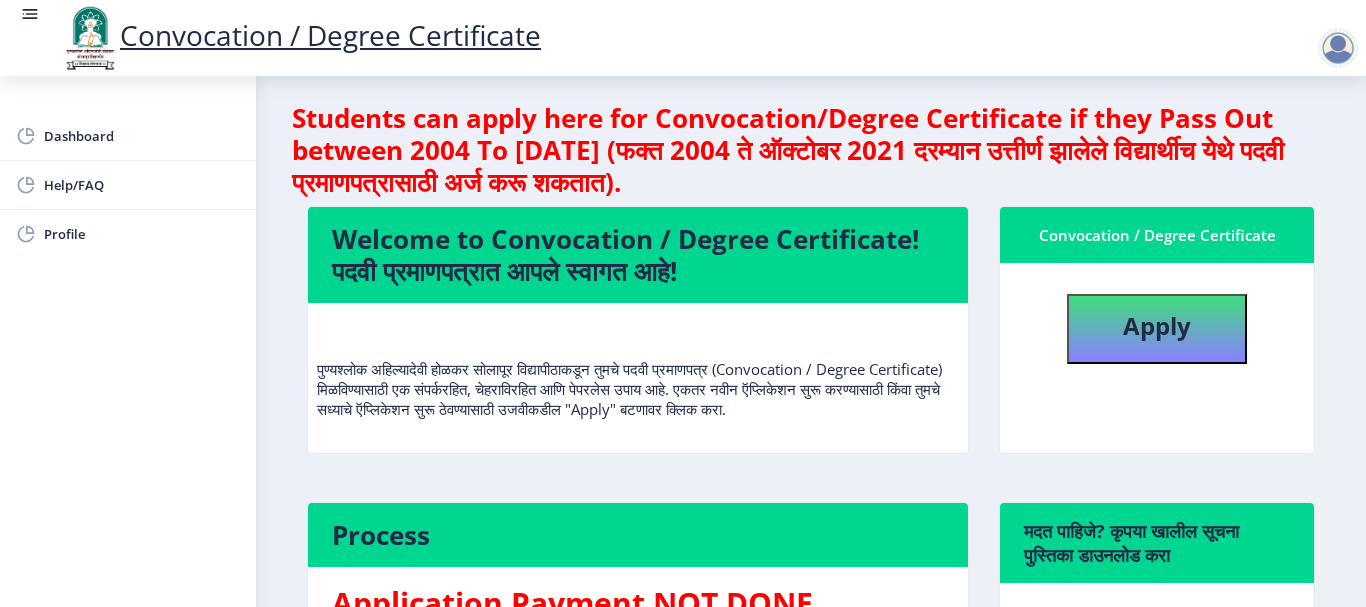 scroll, scrollTop: 0, scrollLeft: 0, axis: both 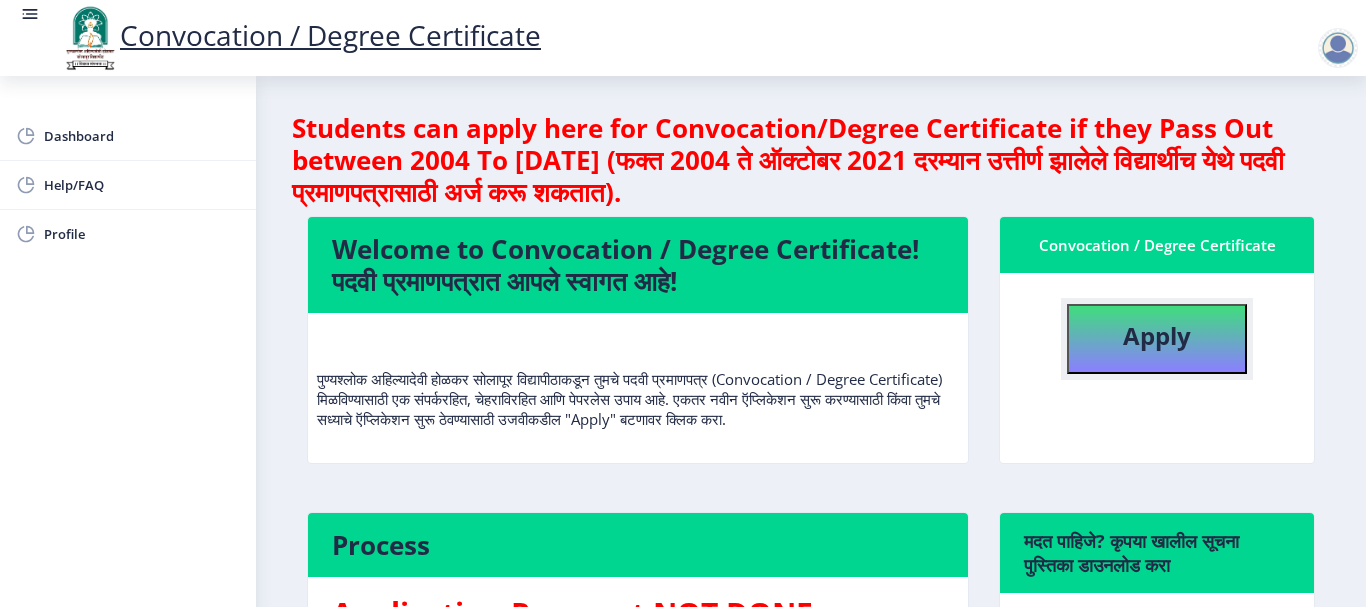 click on "Apply" 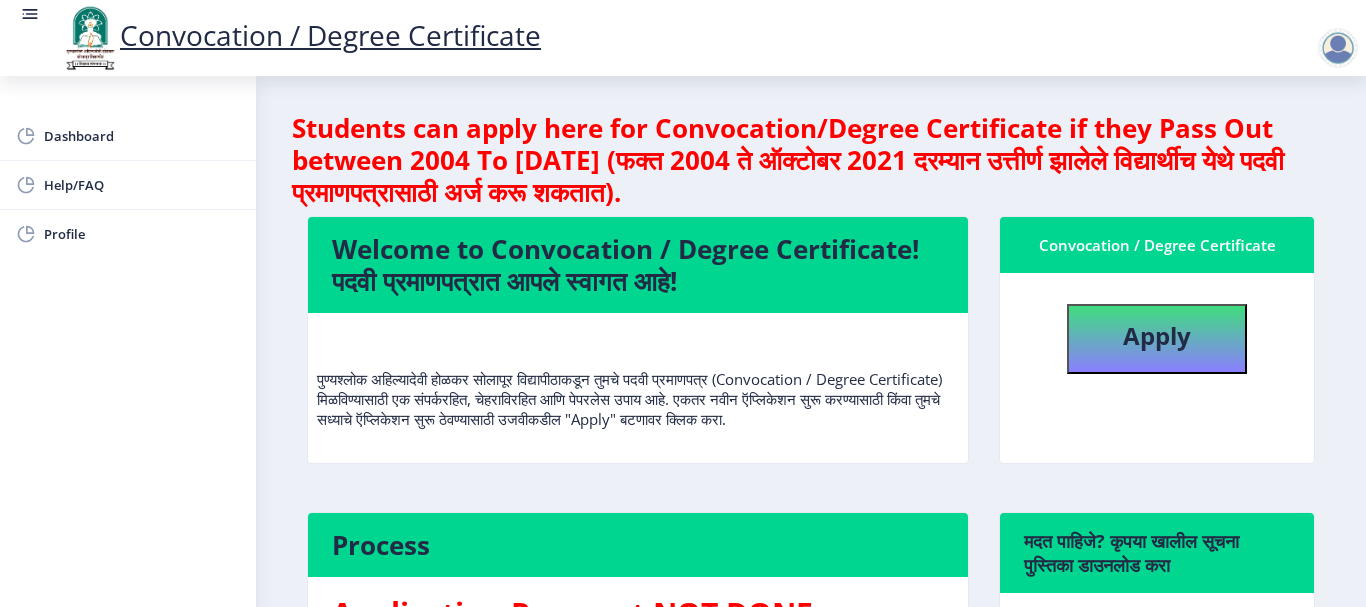 select 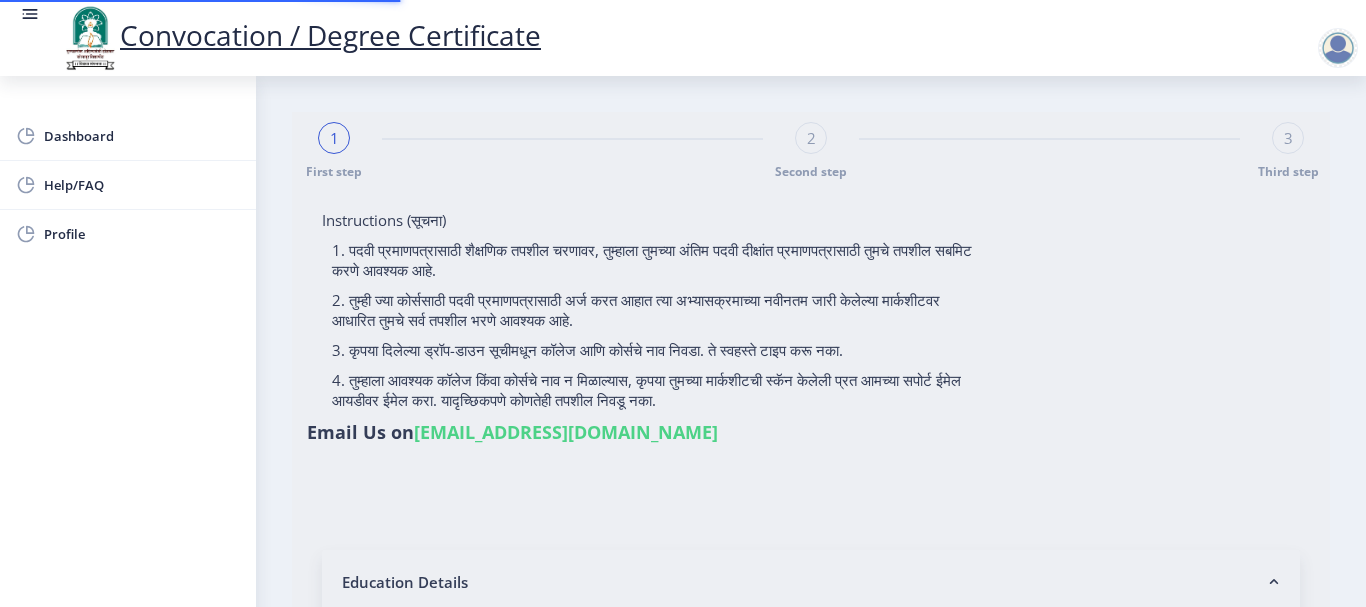 type on "[PERSON_NAME] [PERSON_NAME]" 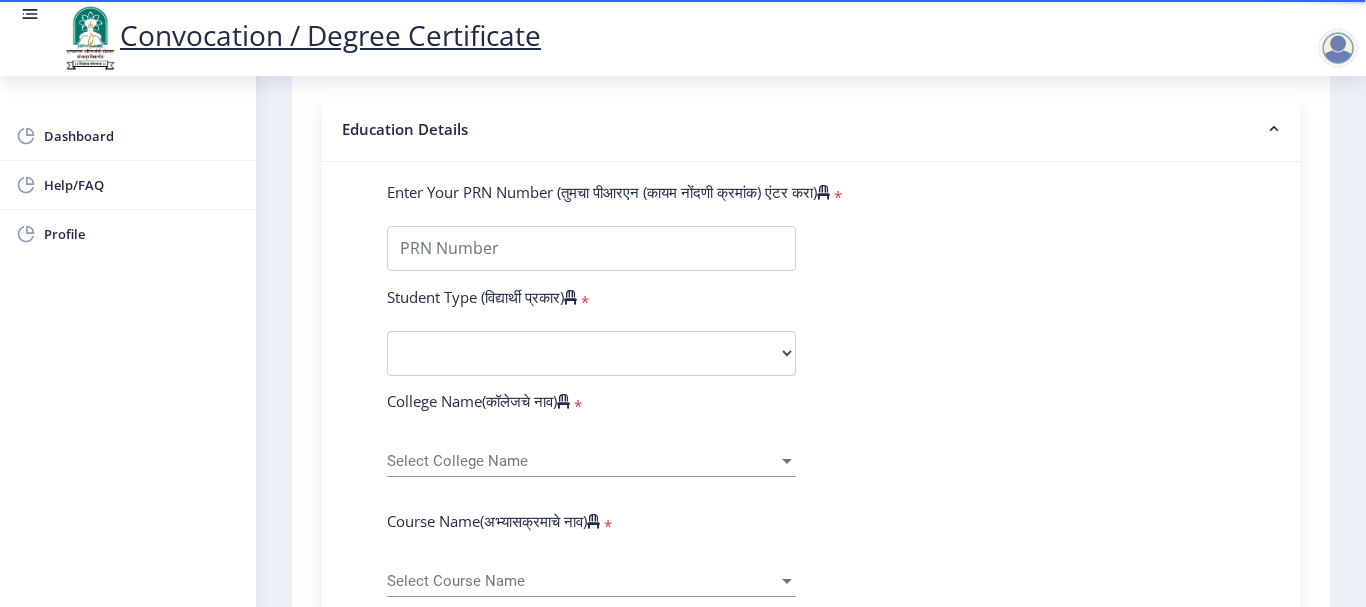 scroll, scrollTop: 444, scrollLeft: 0, axis: vertical 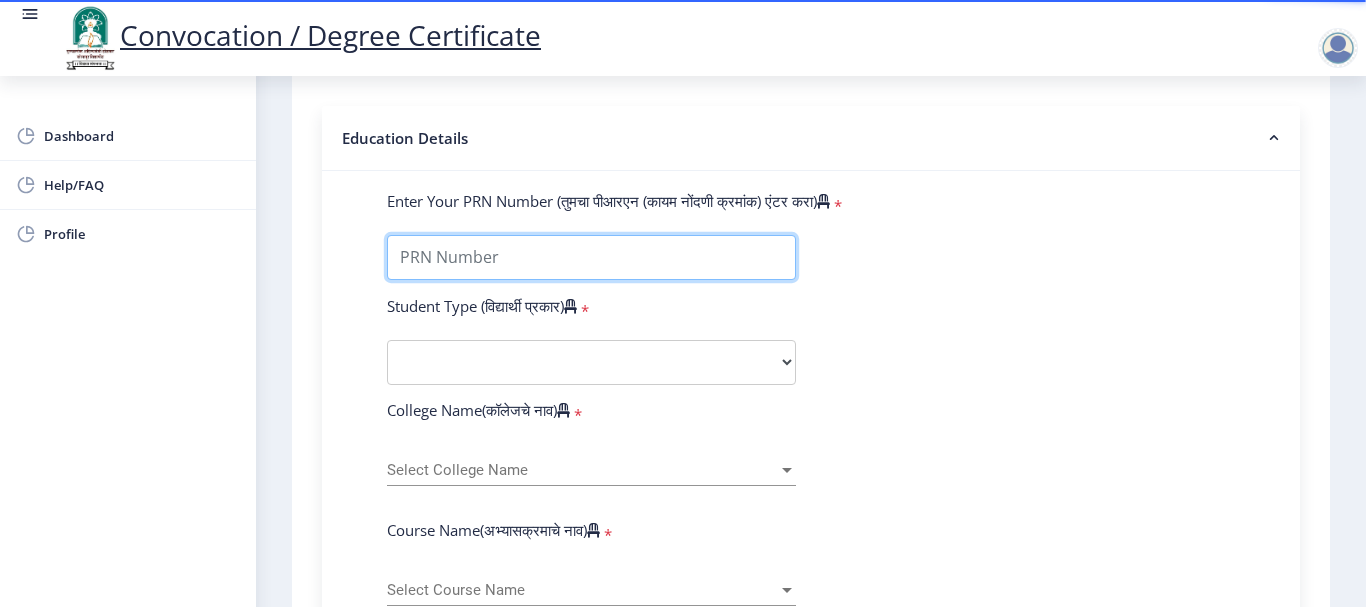 click on "Enter Your PRN Number (तुमचा पीआरएन (कायम नोंदणी क्रमांक) एंटर करा)" at bounding box center (591, 257) 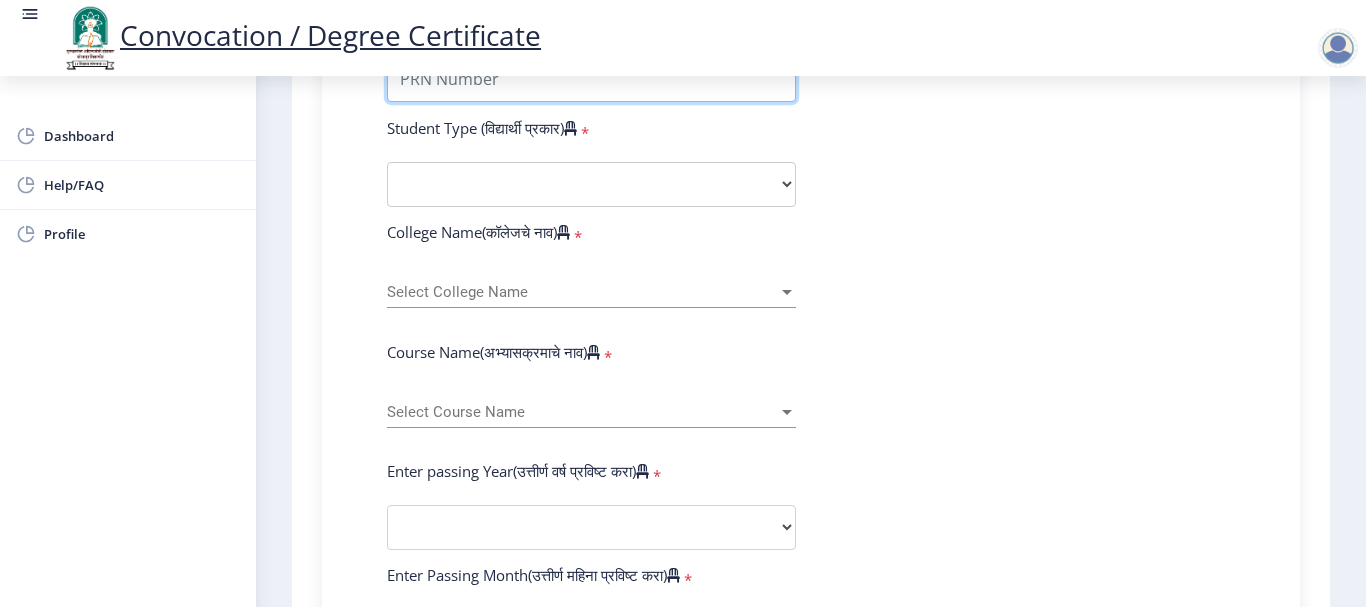 scroll, scrollTop: 644, scrollLeft: 0, axis: vertical 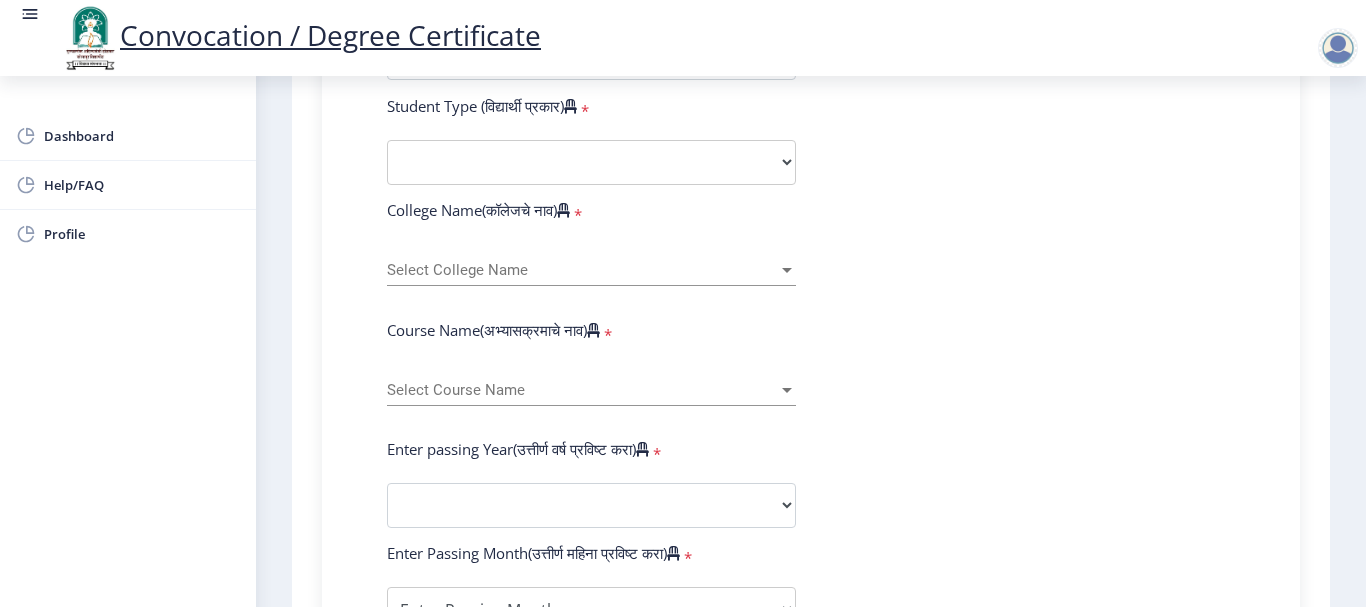 click on "Select Course Name" at bounding box center [582, 390] 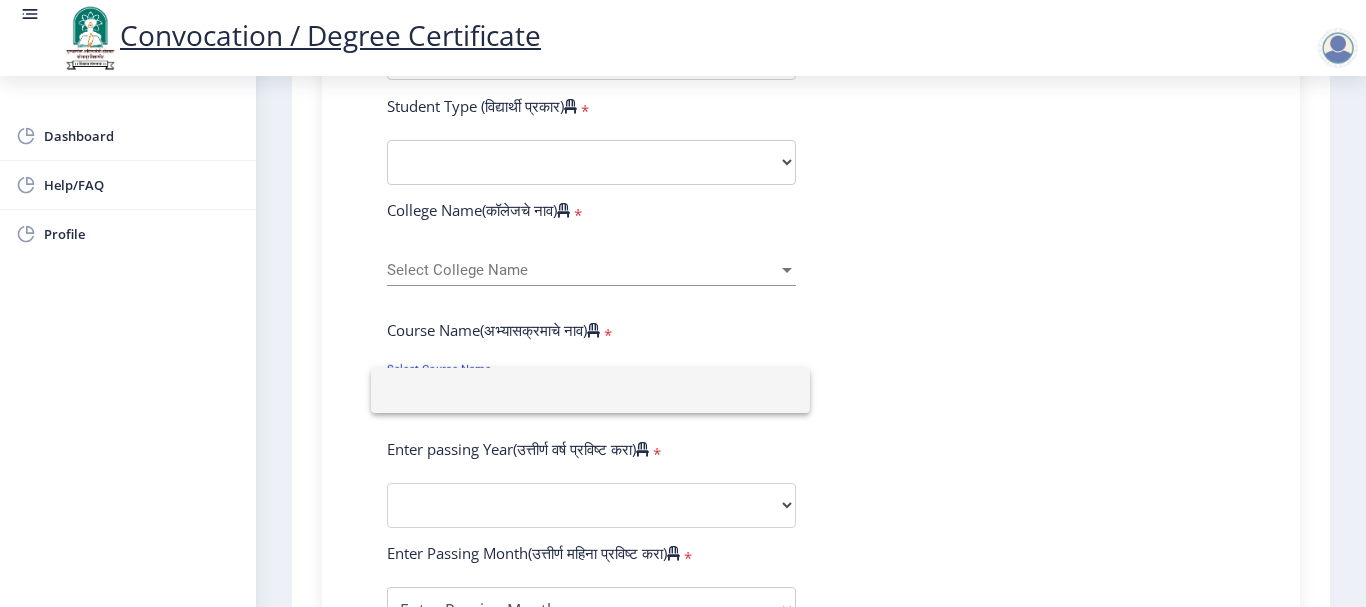 click 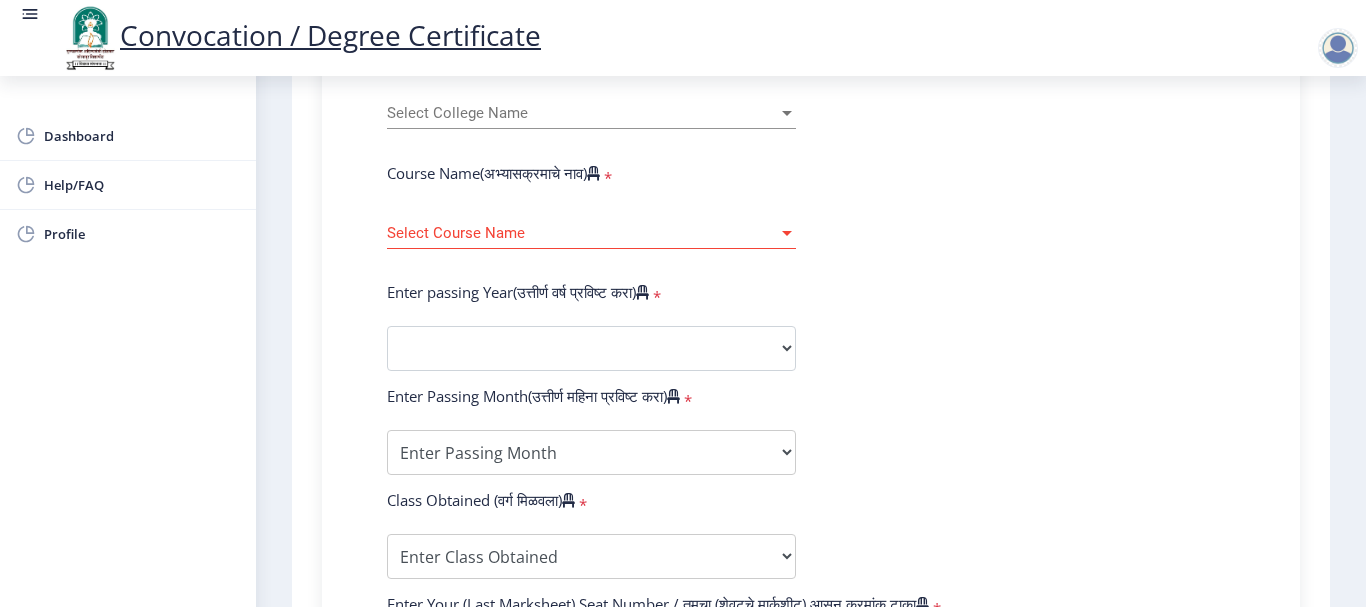 scroll, scrollTop: 444, scrollLeft: 0, axis: vertical 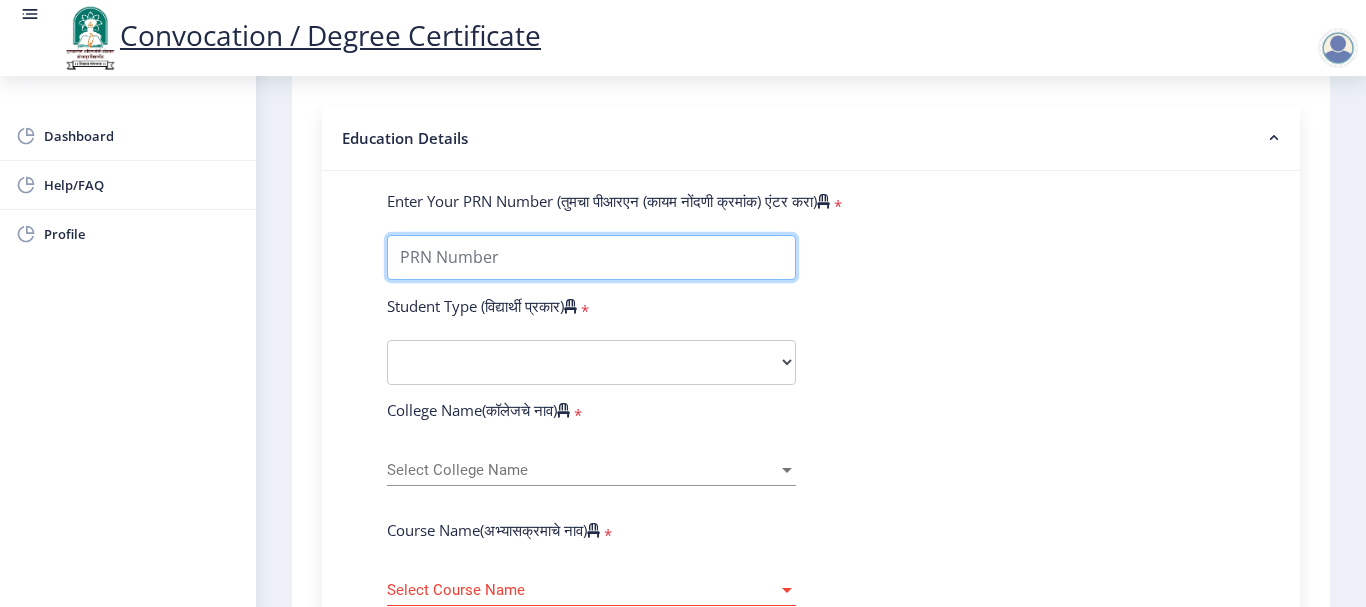 click on "Enter Your PRN Number (तुमचा पीआरएन (कायम नोंदणी क्रमांक) एंटर करा)" at bounding box center [591, 257] 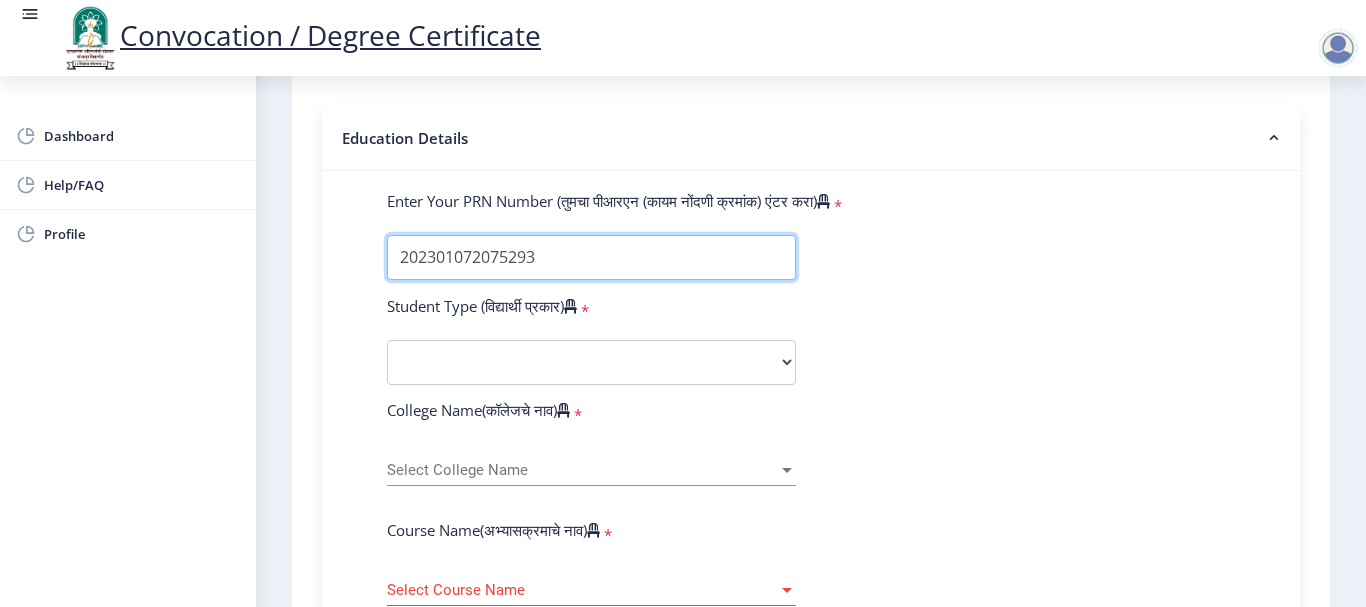 type on "202301072075293" 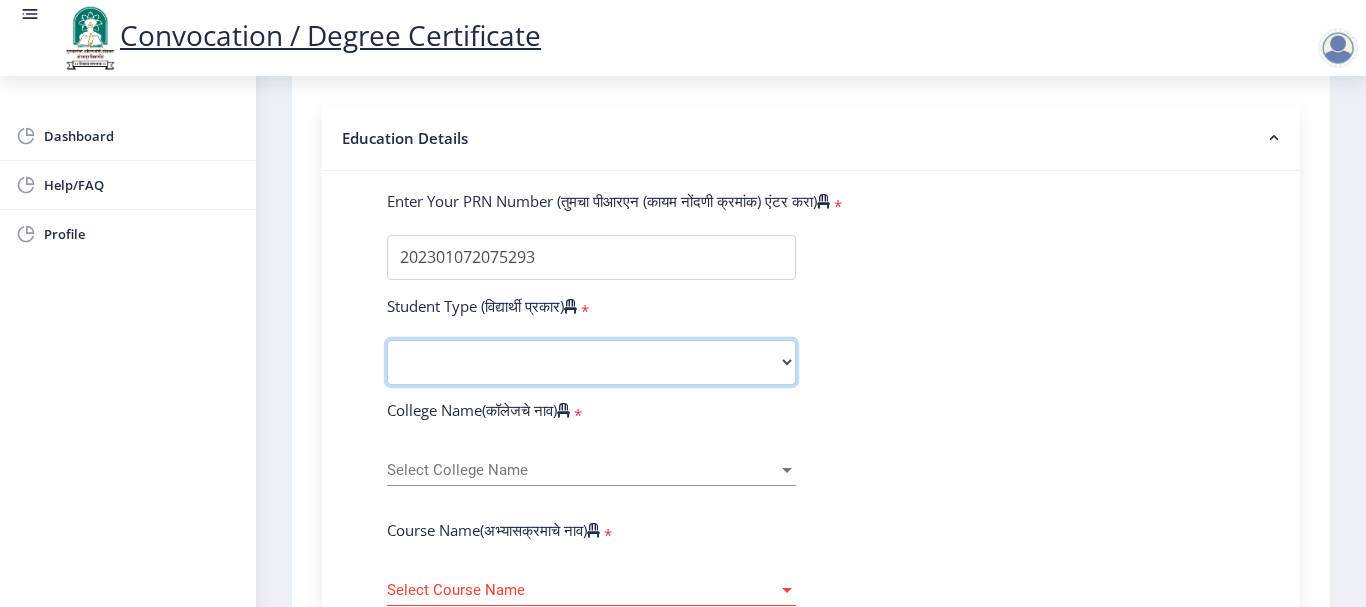 click on "Select Student Type Regular External" at bounding box center [591, 362] 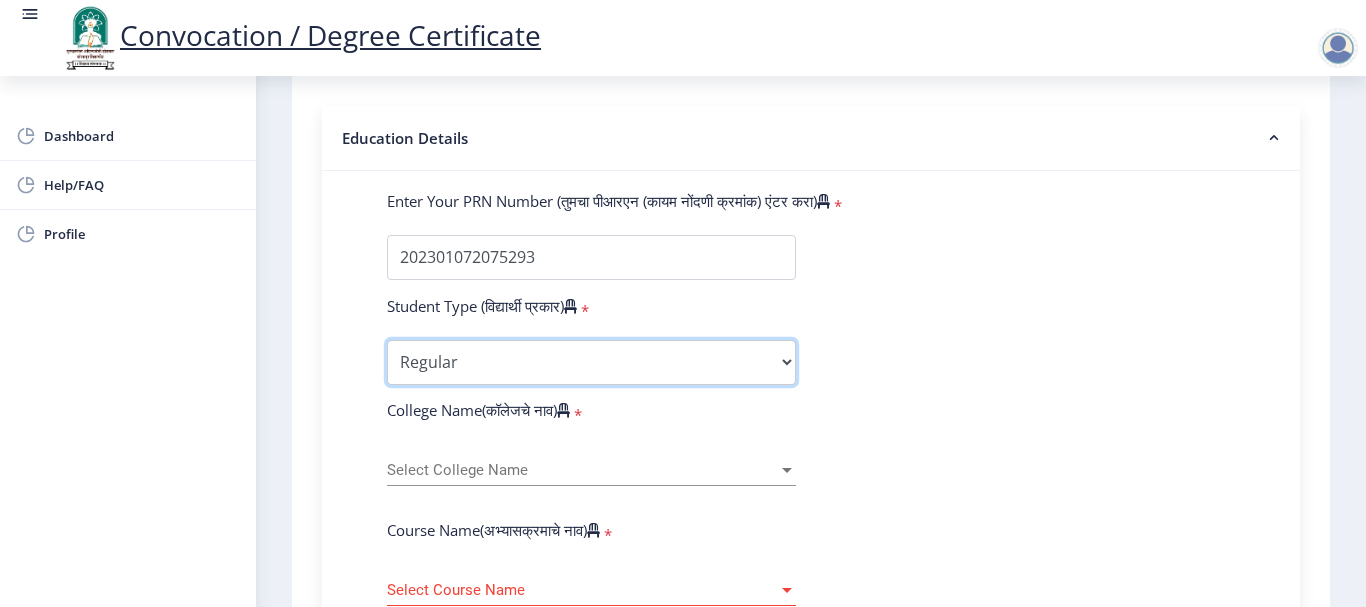 click on "Select Student Type Regular External" at bounding box center (591, 362) 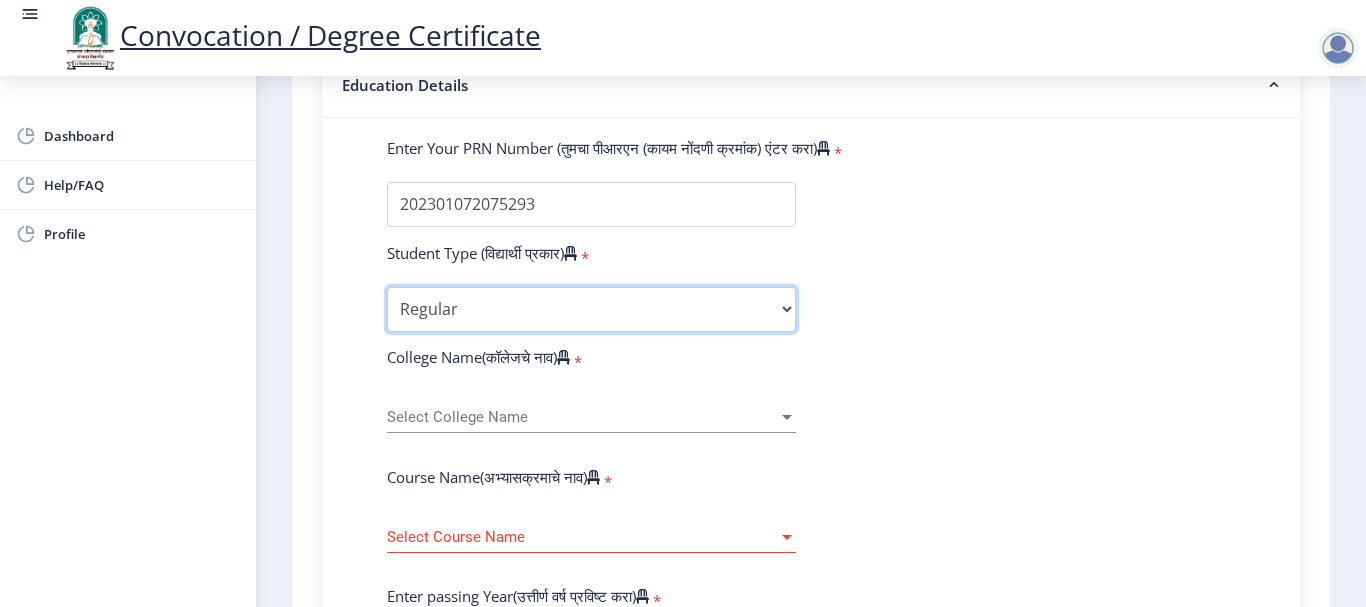 scroll, scrollTop: 544, scrollLeft: 0, axis: vertical 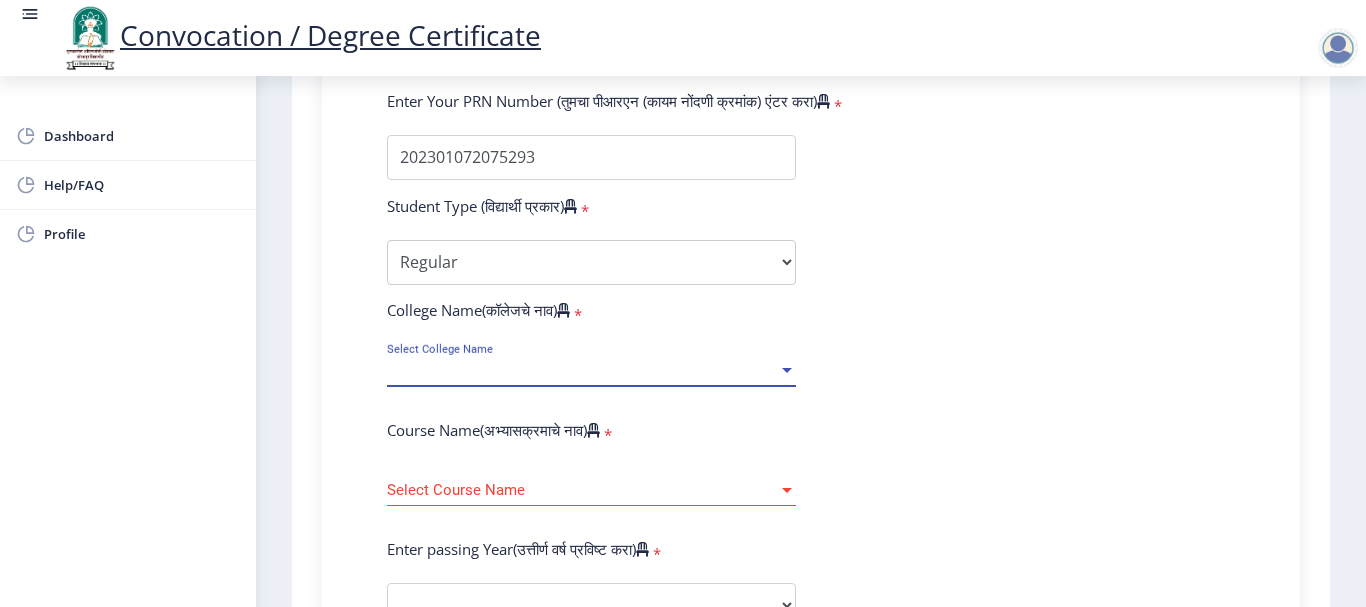 click on "Select College Name" at bounding box center (582, 370) 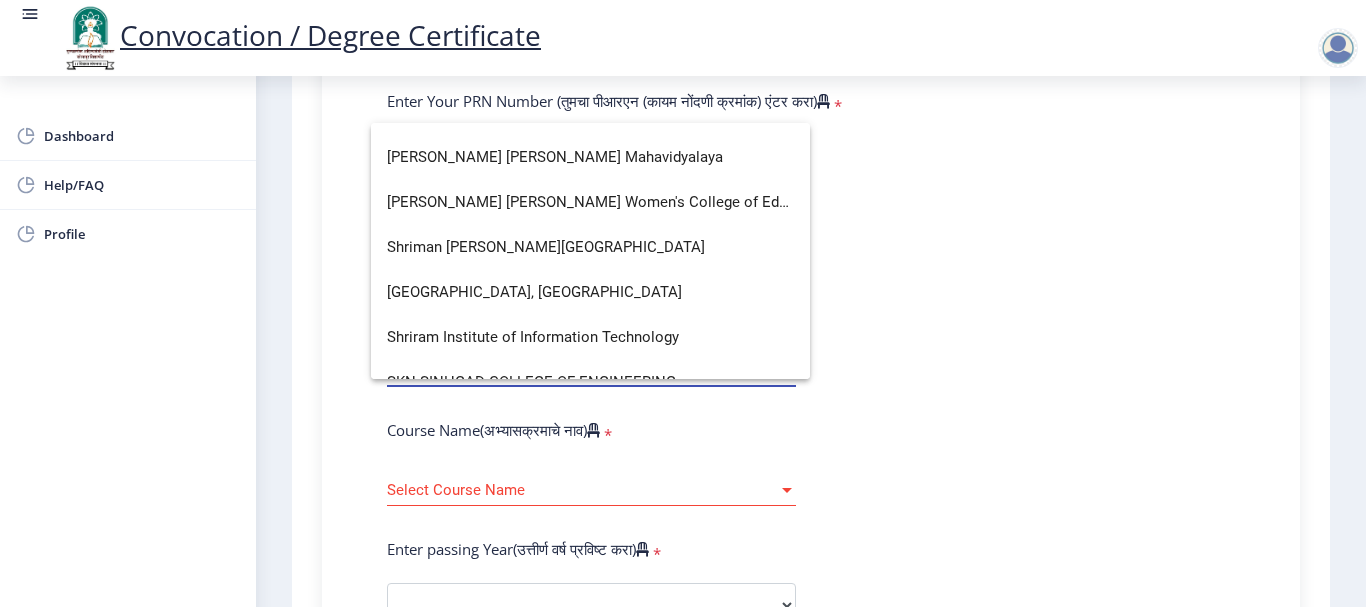 scroll, scrollTop: 5800, scrollLeft: 0, axis: vertical 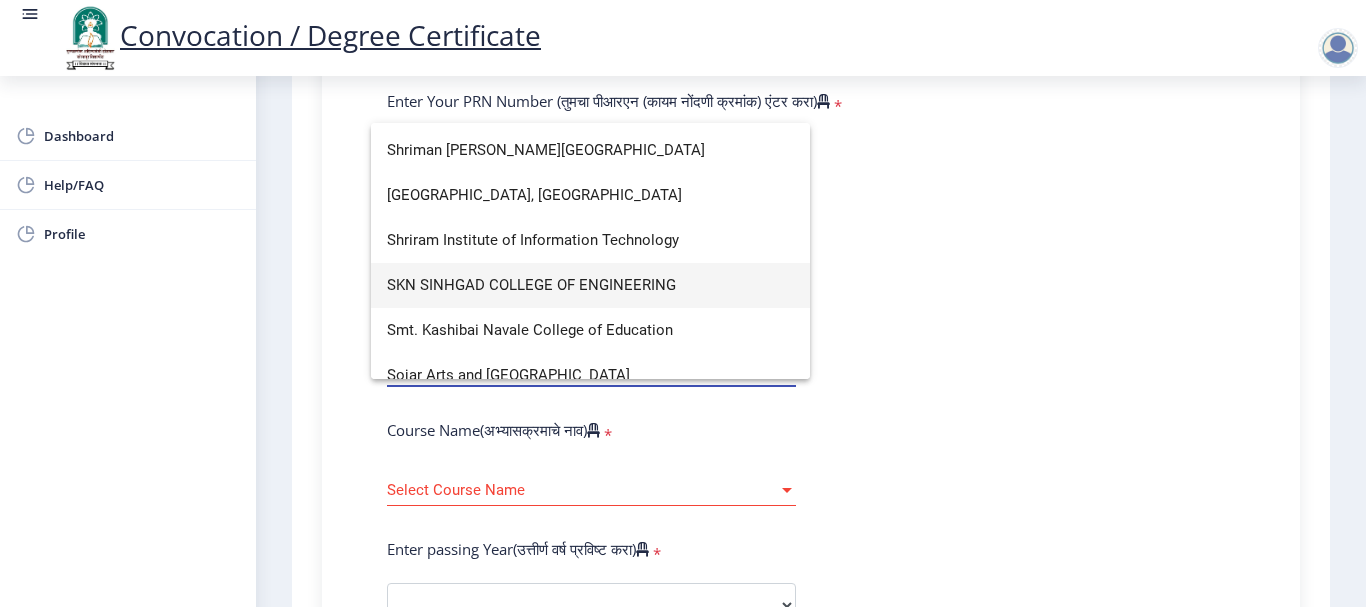 click on "SKN SINHGAD COLLEGE OF ENGINEERING" at bounding box center (590, 285) 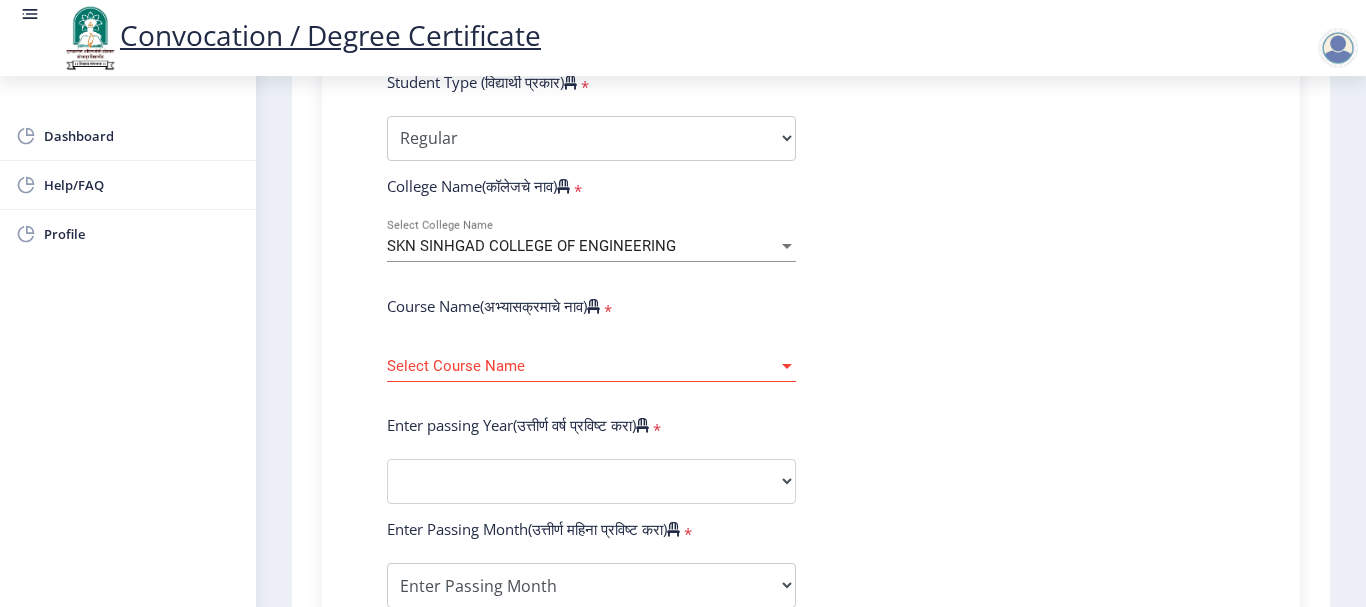 scroll, scrollTop: 744, scrollLeft: 0, axis: vertical 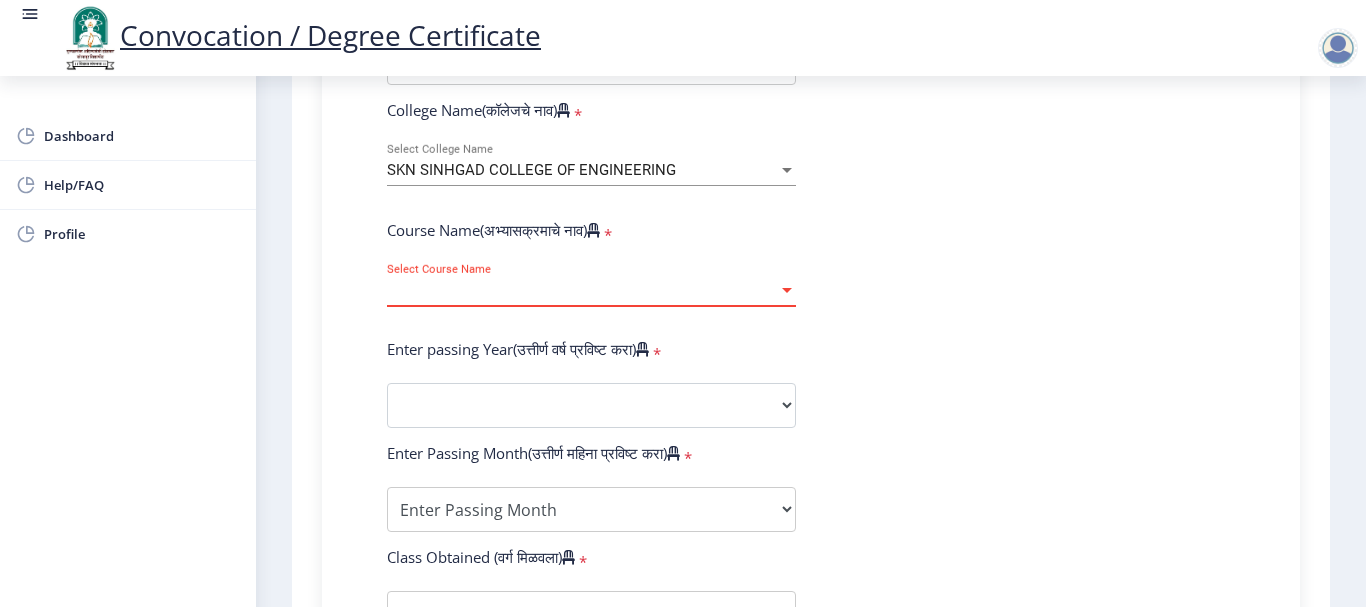 click on "Select Course Name" at bounding box center (582, 290) 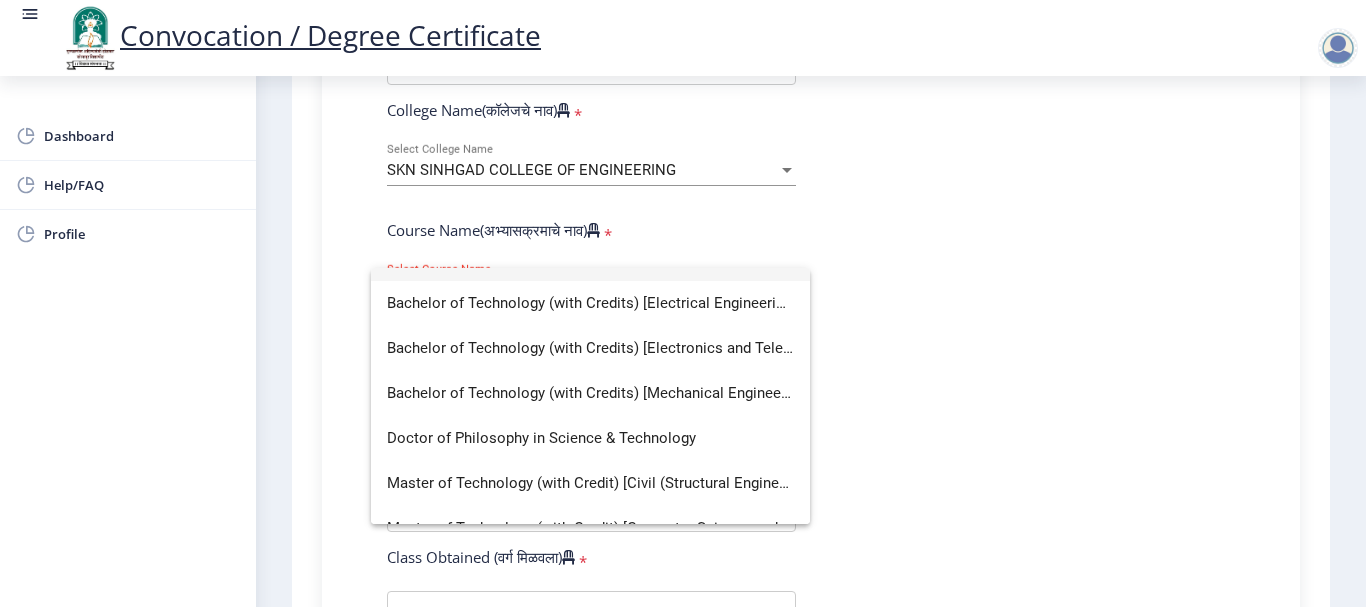 scroll, scrollTop: 200, scrollLeft: 0, axis: vertical 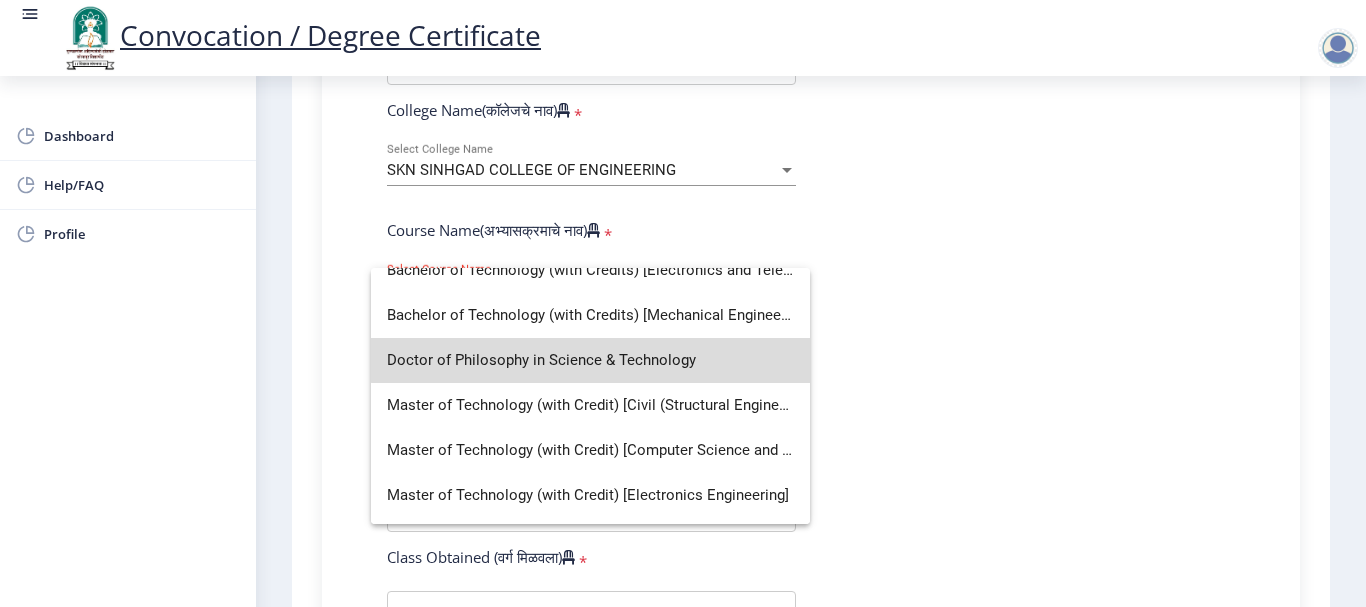click on "Doctor of Philosophy in Science & Technology" at bounding box center (590, 360) 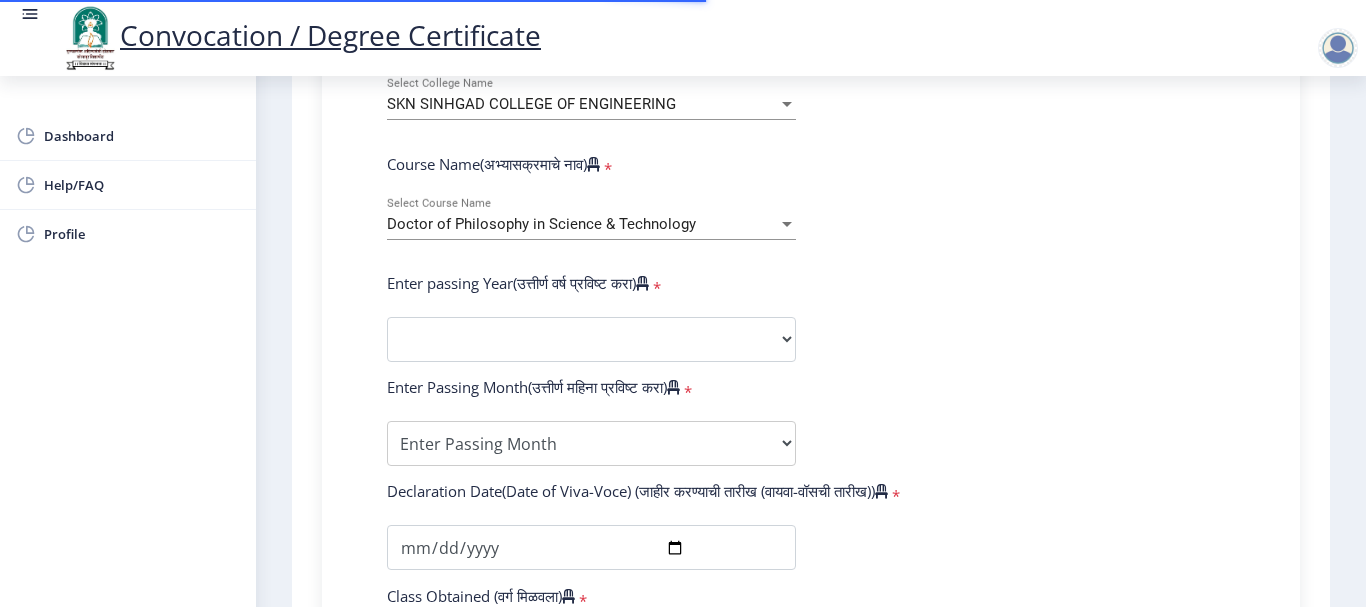 scroll, scrollTop: 844, scrollLeft: 0, axis: vertical 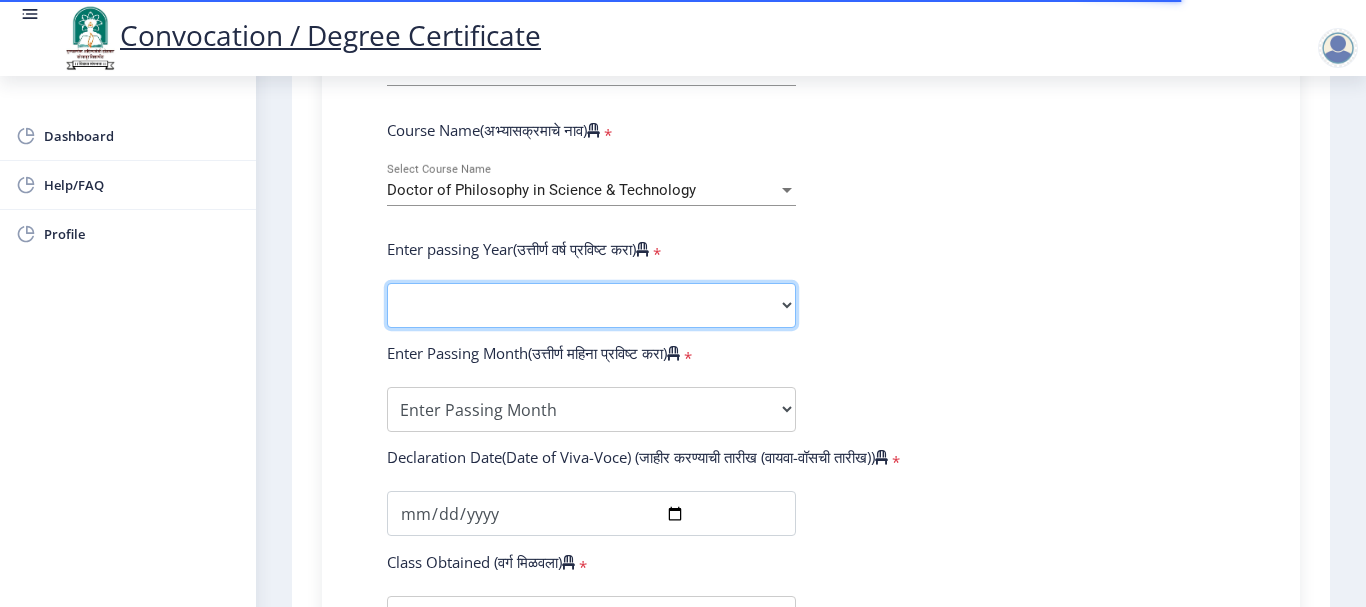 click on "2025   2024   2023   2022   2021   2020   2019   2018   2017   2016   2015   2014   2013   2012   2011   2010   2009   2008   2007   2006   2005   2004   2003   2002   2001   2000   1999   1998   1997   1996   1995   1994   1993   1992   1991   1990   1989   1988   1987   1986   1985   1984   1983   1982   1981   1980   1979   1978   1977   1976" 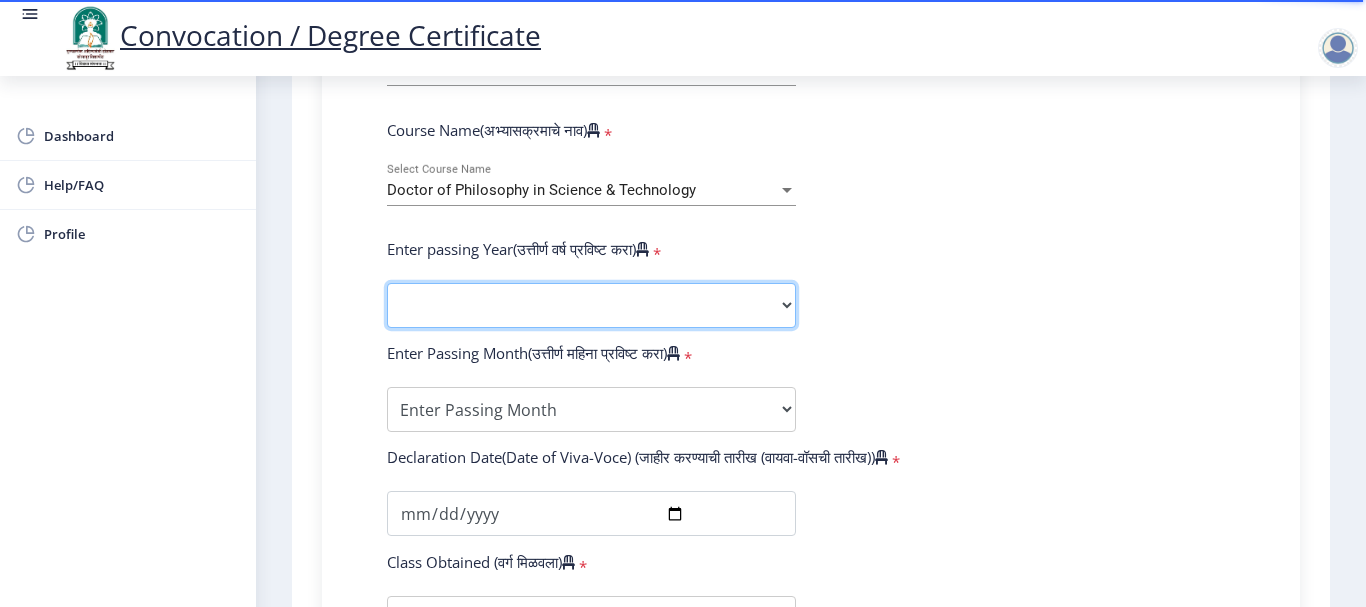 select on "2025" 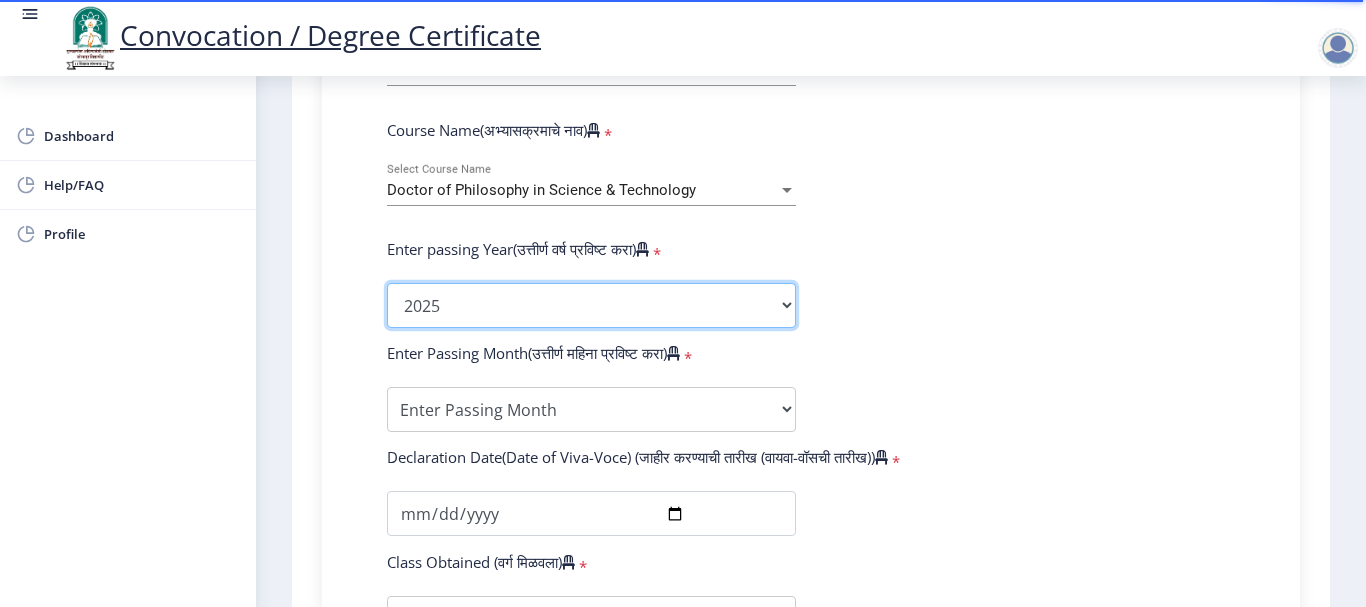 click on "2025   2024   2023   2022   2021   2020   2019   2018   2017   2016   2015   2014   2013   2012   2011   2010   2009   2008   2007   2006   2005   2004   2003   2002   2001   2000   1999   1998   1997   1996   1995   1994   1993   1992   1991   1990   1989   1988   1987   1986   1985   1984   1983   1982   1981   1980   1979   1978   1977   1976" 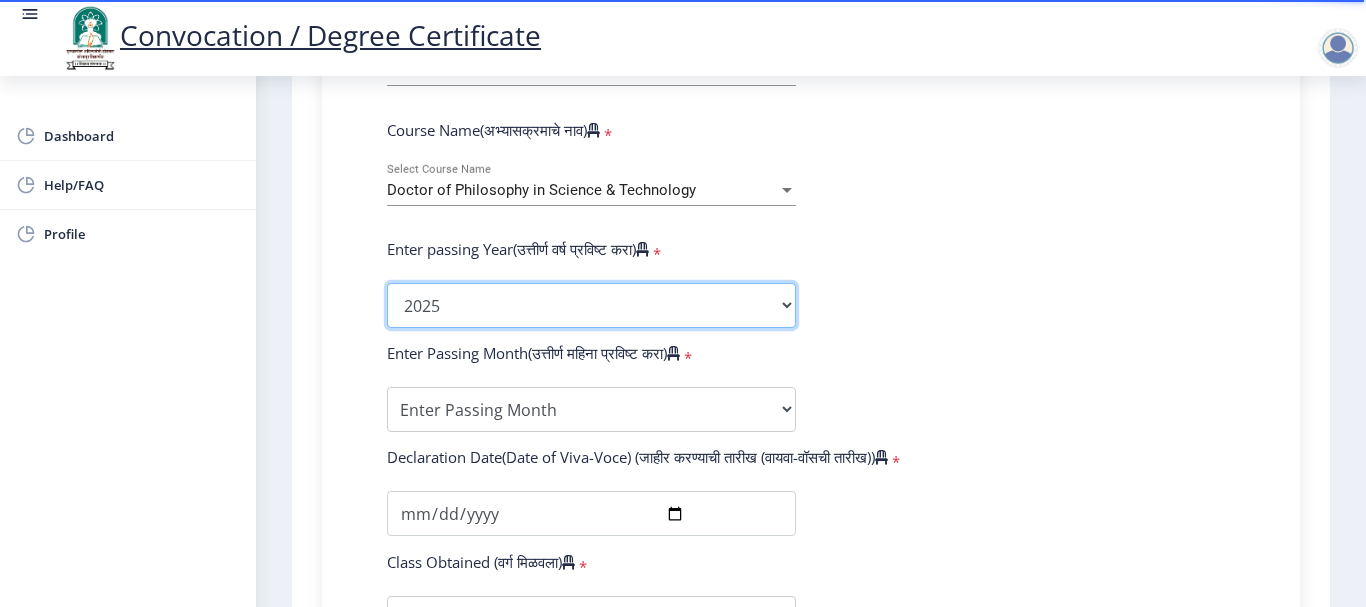 select 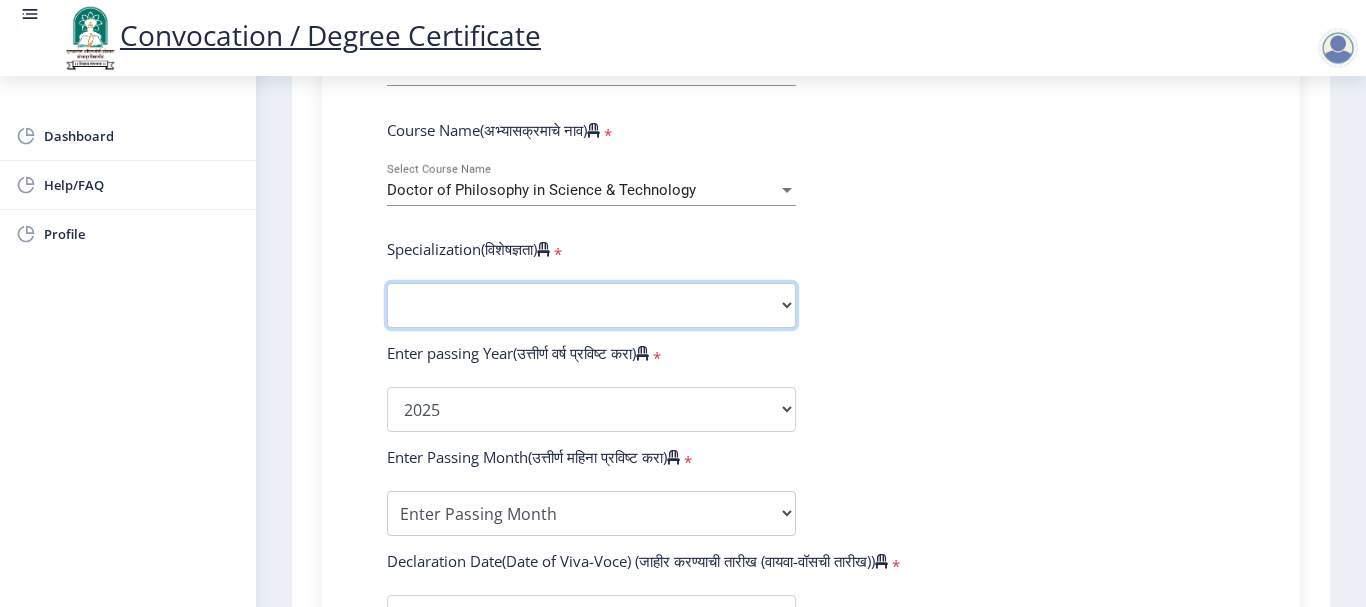 click on "Specialization English Ancient Indian History Culture & Archaeology Hindi Marathi Economics History Political Science Applied Geology Computer Science & Engineering Geology Mechanical Engineering Sociology Statistics Zoology Commerce Botany Mass Communication Social Work Law Education Geography Chemistry Electronics Physics Biotechnology Other" at bounding box center (591, 305) 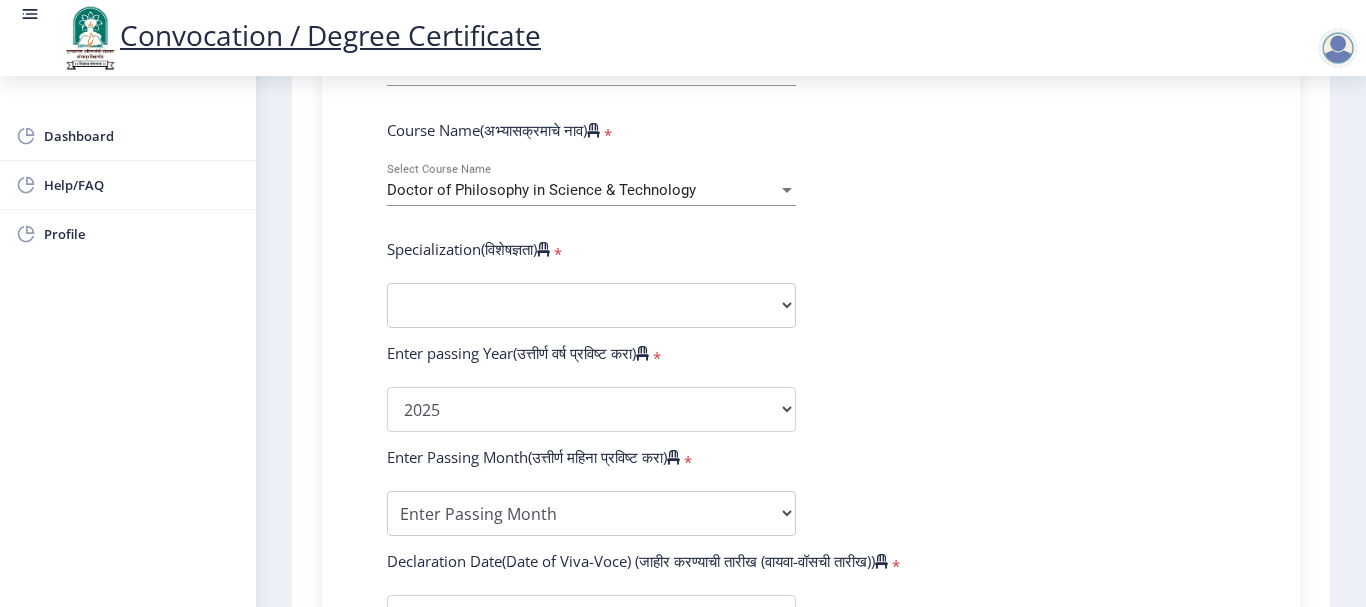 click on "Enter Your PRN Number (तुमचा पीआरएन (कायम नोंदणी क्रमांक) एंटर करा)   * Student Type (विद्यार्थी प्रकार)    * Select Student Type Regular External College Name(कॉलेजचे नाव)   * SKN SINHGAD COLLEGE OF ENGINEERING Select College Name Course Name(अभ्यासक्रमाचे नाव)   * Doctor of Philosophy in Science & Technology Select Course Name  Specialization(विशेषज्ञता)   * Specialization English Ancient Indian History Culture & Archaeology Hindi Marathi Economics History Political Science Applied Geology Computer Science & Engineering Geology Mechanical Engineering Sociology Statistics Zoology Commerce Botany Mass Communication Social Work Law Education Geography Chemistry Electronics Physics Biotechnology Other Enter passing Year(उत्तीर्ण वर्ष प्रविष्ट करा)   *  2025   2024   2023   2022  * *" 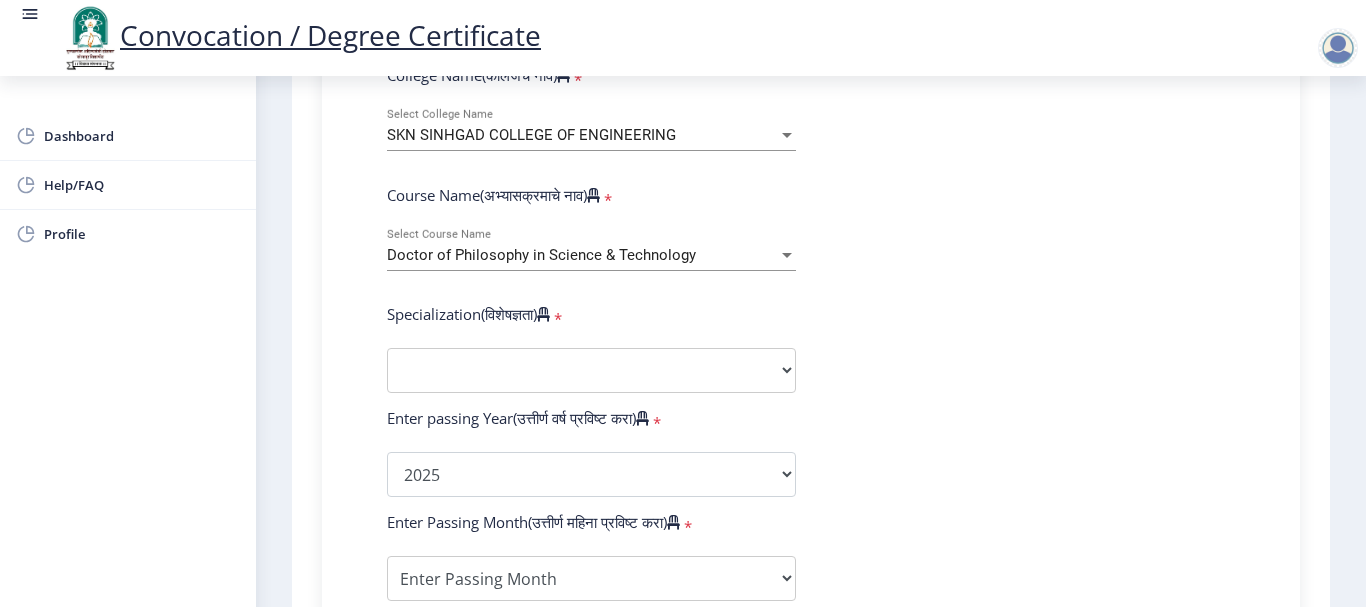 scroll, scrollTop: 744, scrollLeft: 0, axis: vertical 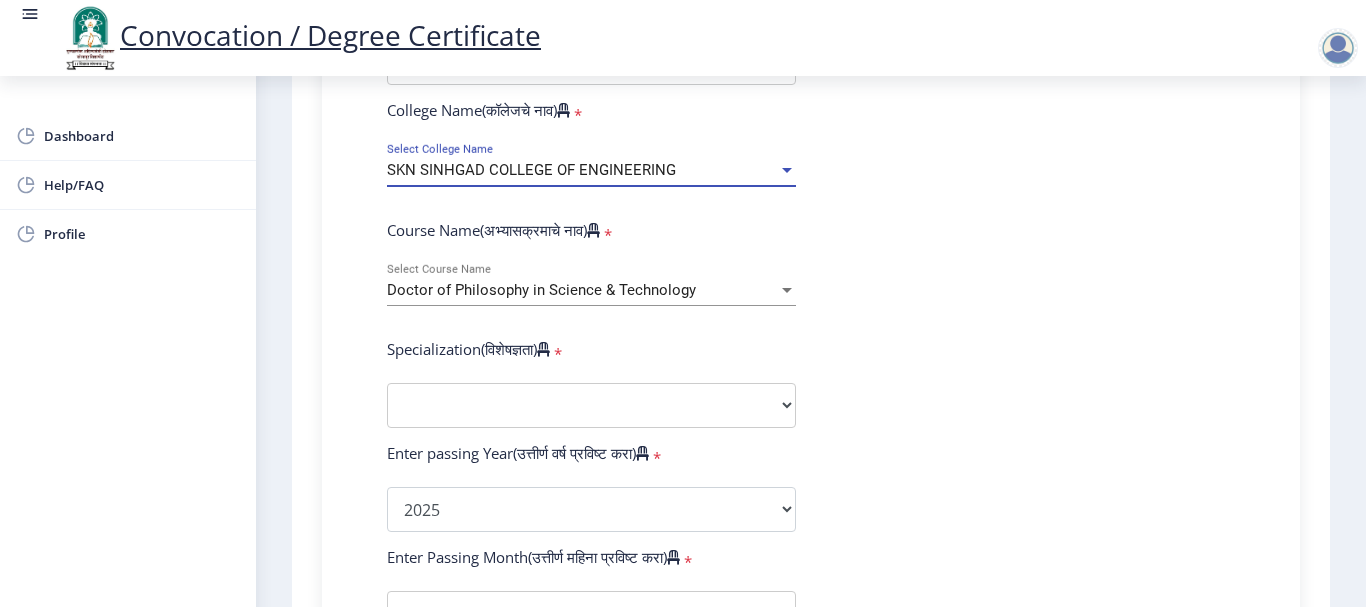 click on "SKN SINHGAD COLLEGE OF ENGINEERING" at bounding box center (582, 170) 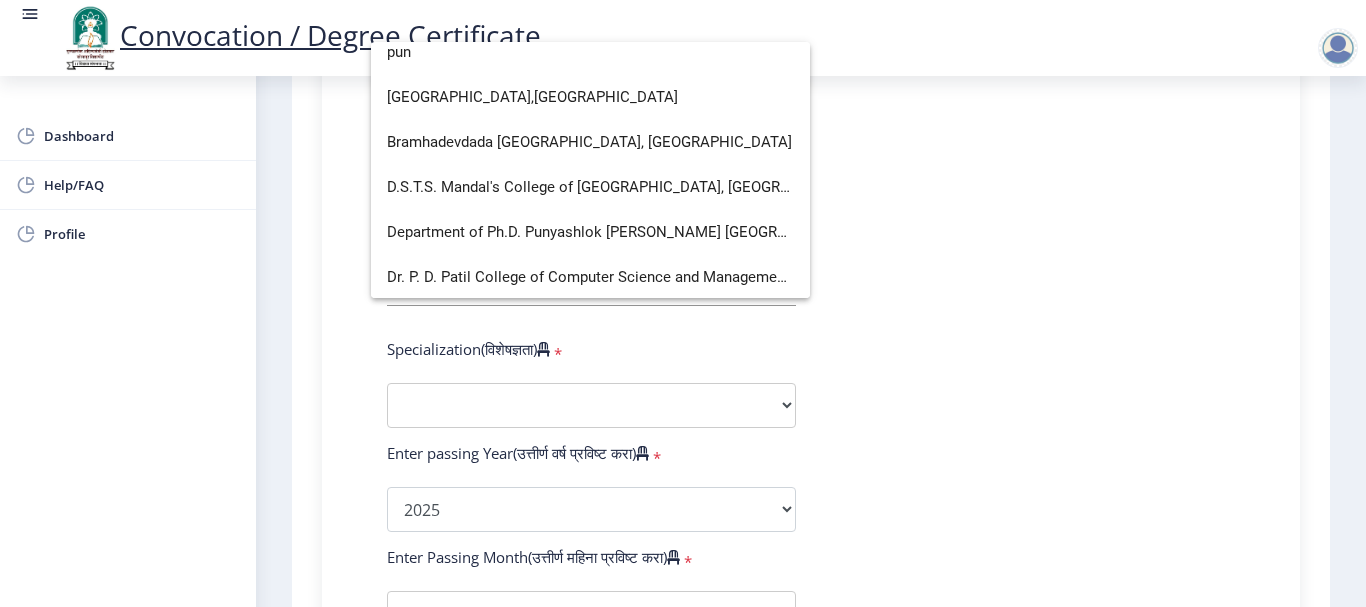 scroll, scrollTop: 0, scrollLeft: 0, axis: both 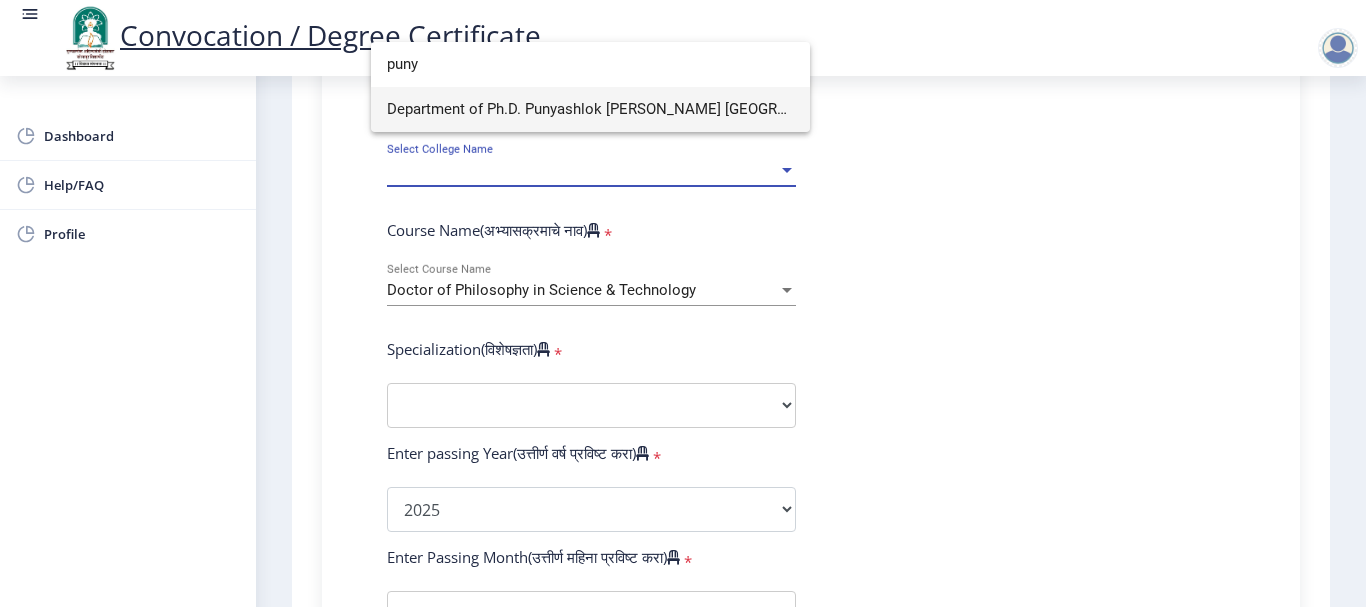 type on "puny" 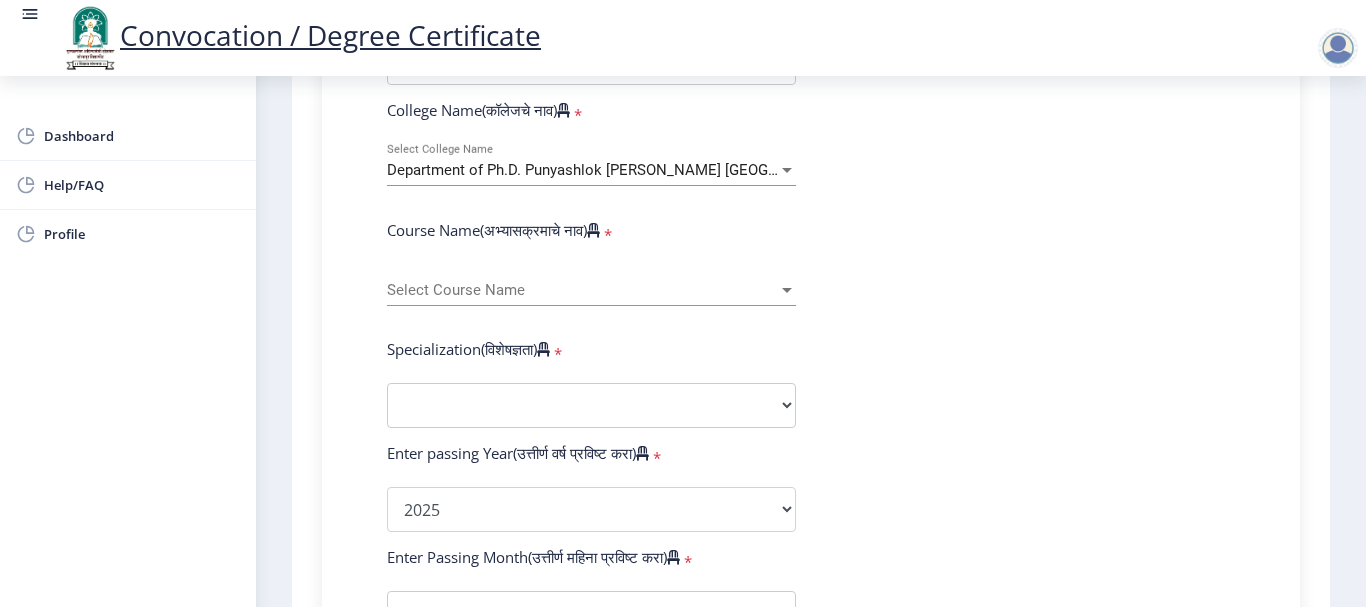 click on "Course Name(अभ्यासक्रमाचे नाव)" 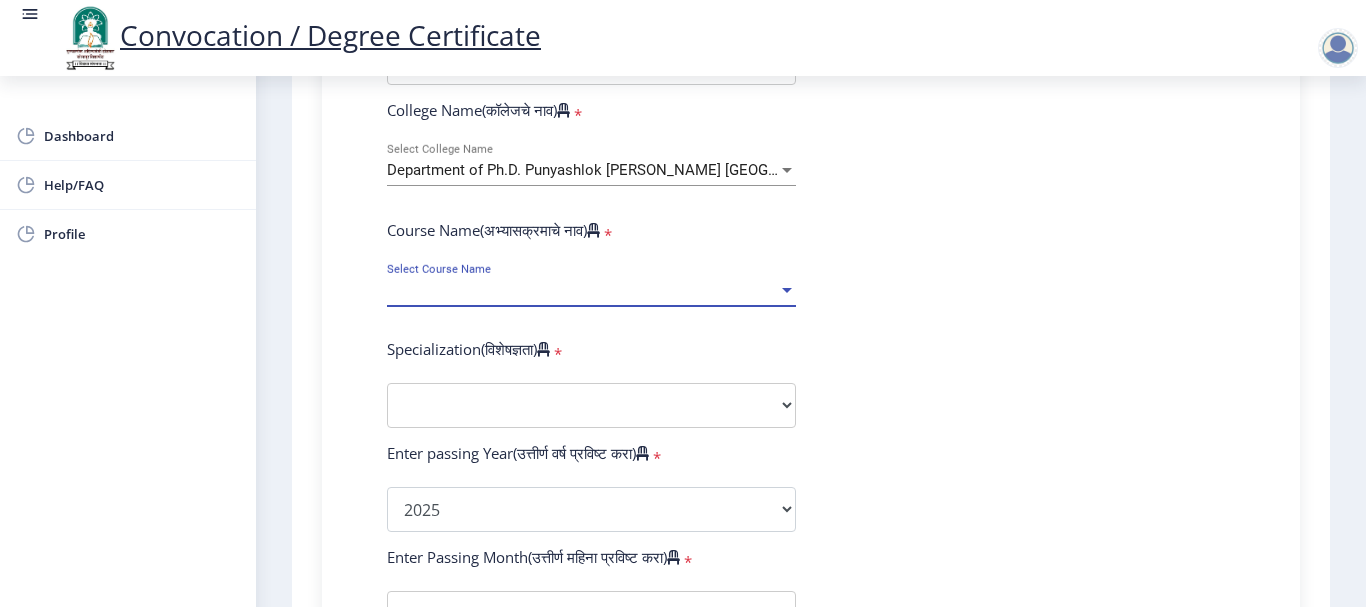 click on "Select Course Name" at bounding box center (582, 290) 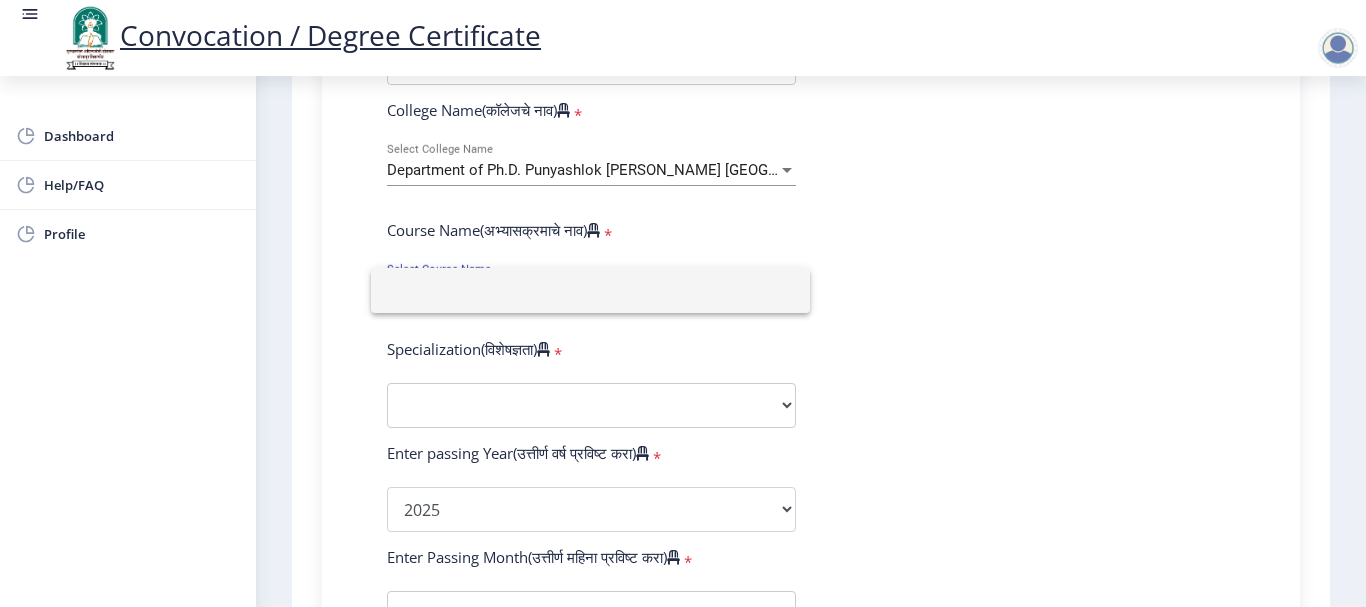 click 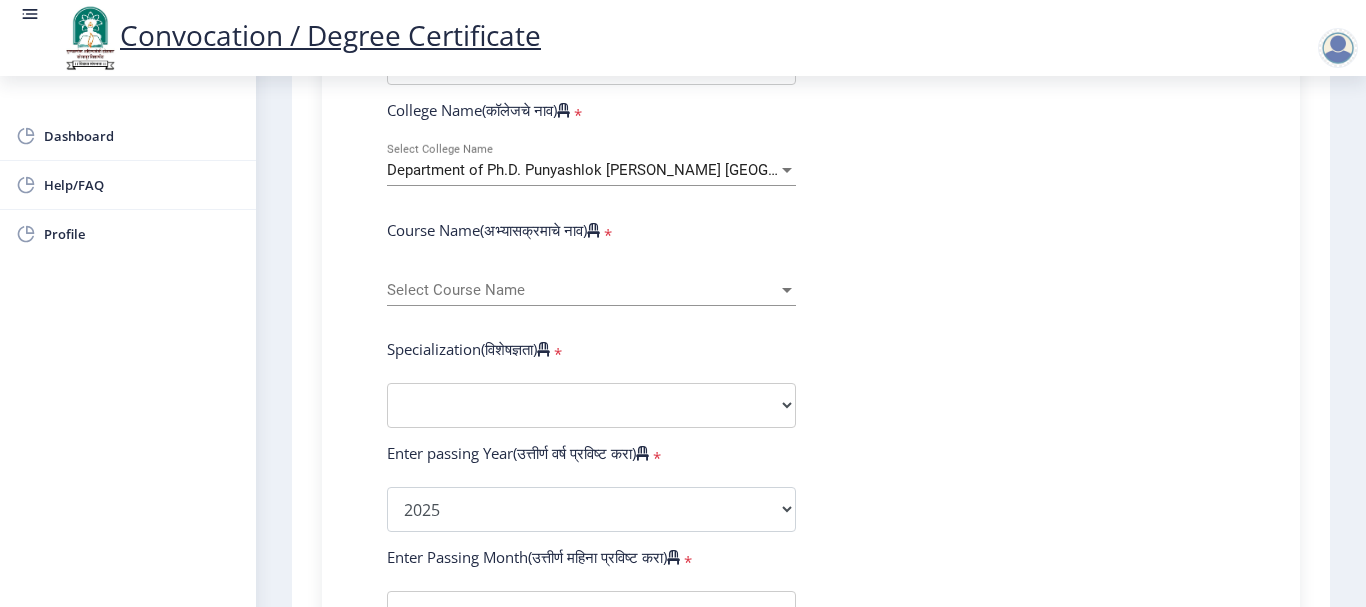 click on "Select Course Name" at bounding box center (582, 290) 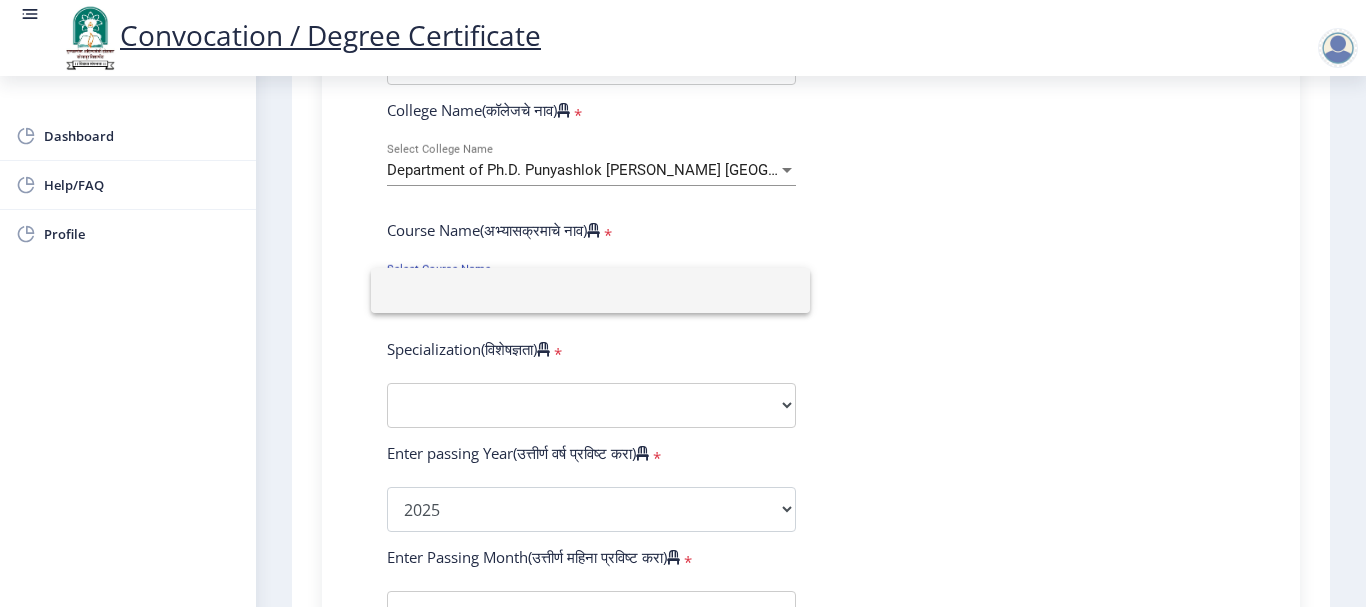 type on "e" 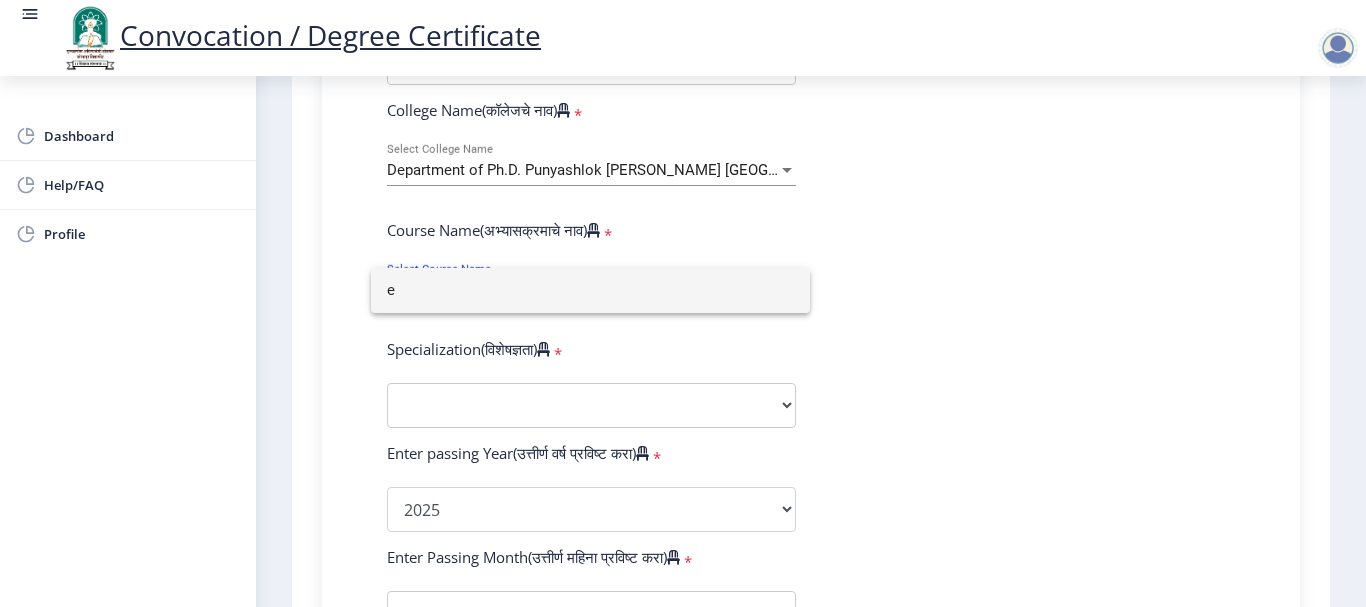 type 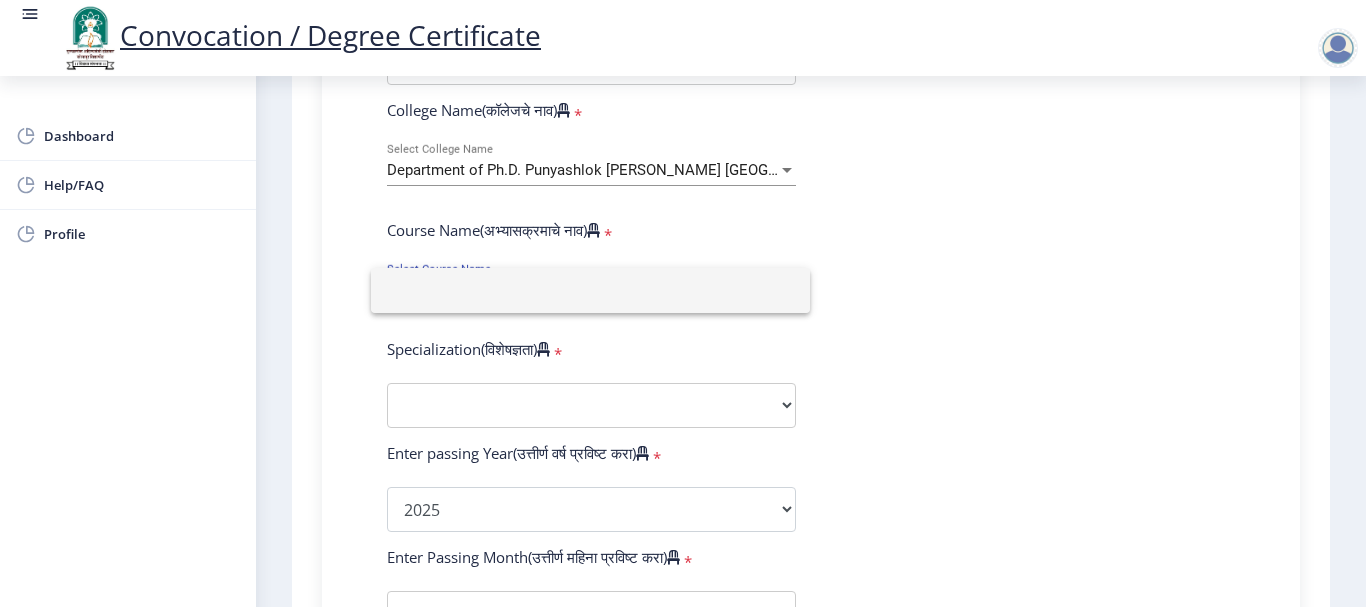 click 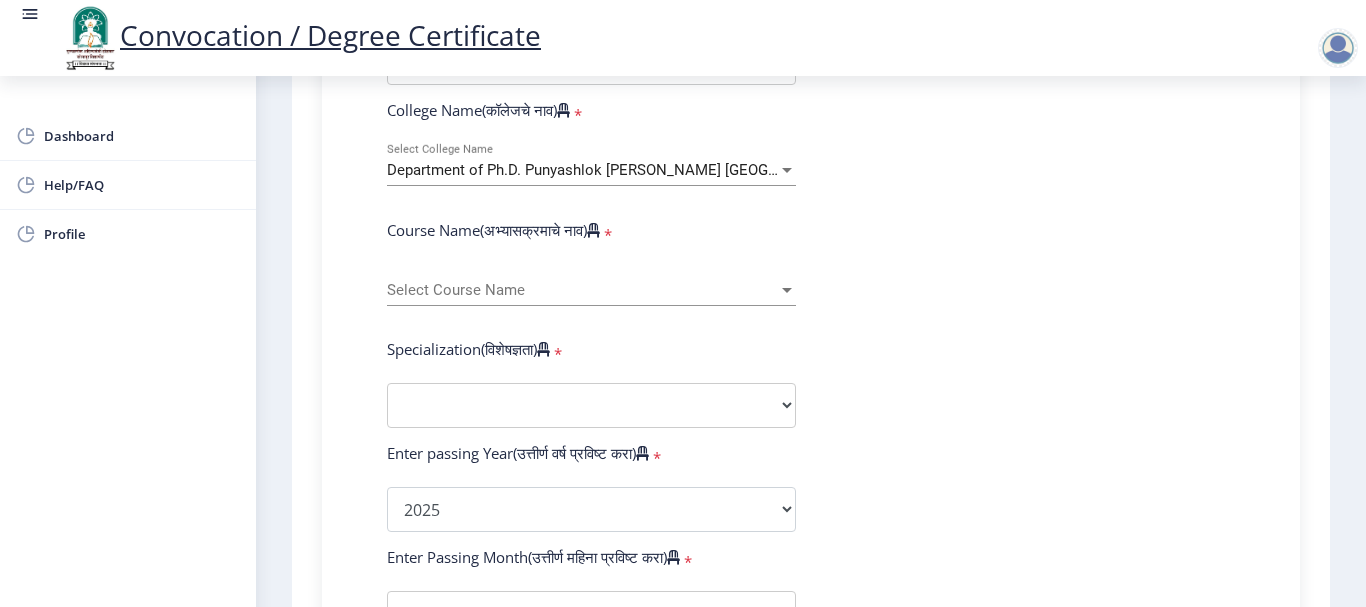 scroll, scrollTop: 844, scrollLeft: 0, axis: vertical 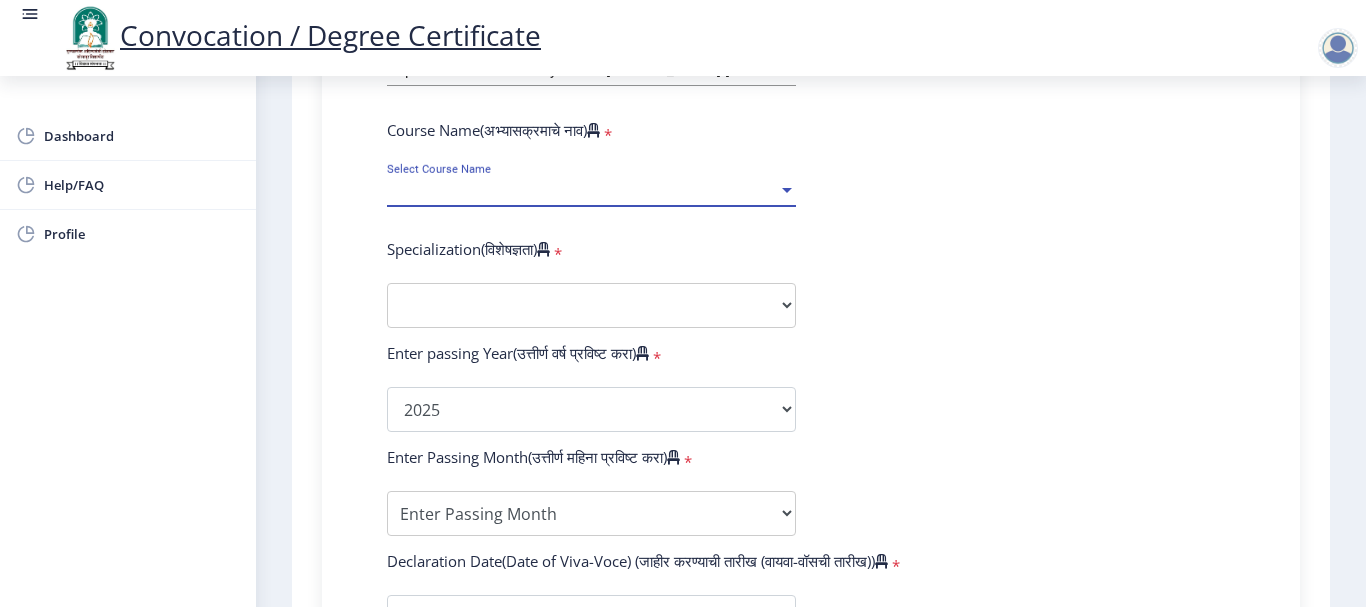 click at bounding box center (787, 190) 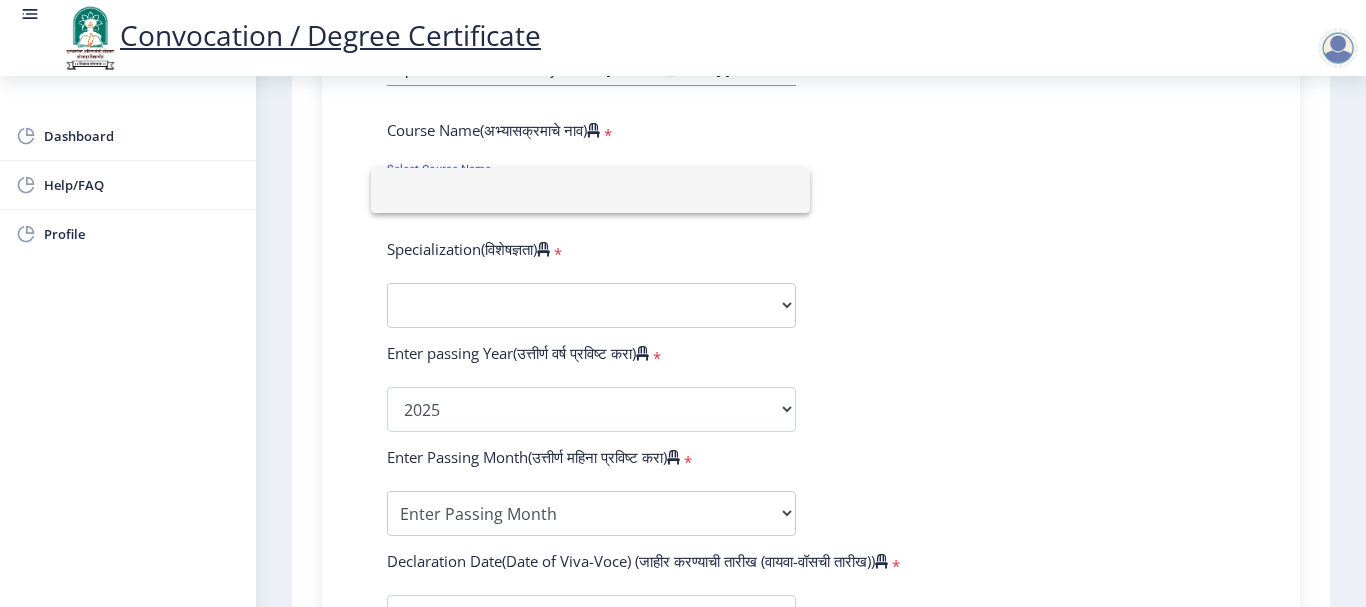 click 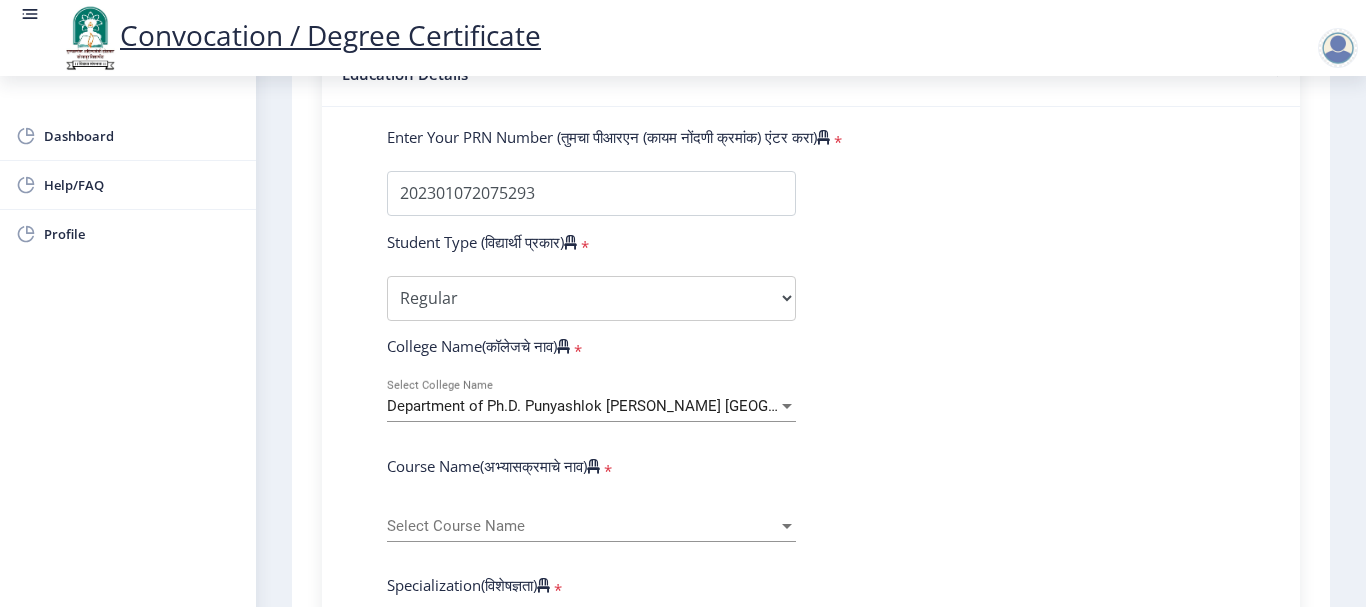 scroll, scrollTop: 544, scrollLeft: 0, axis: vertical 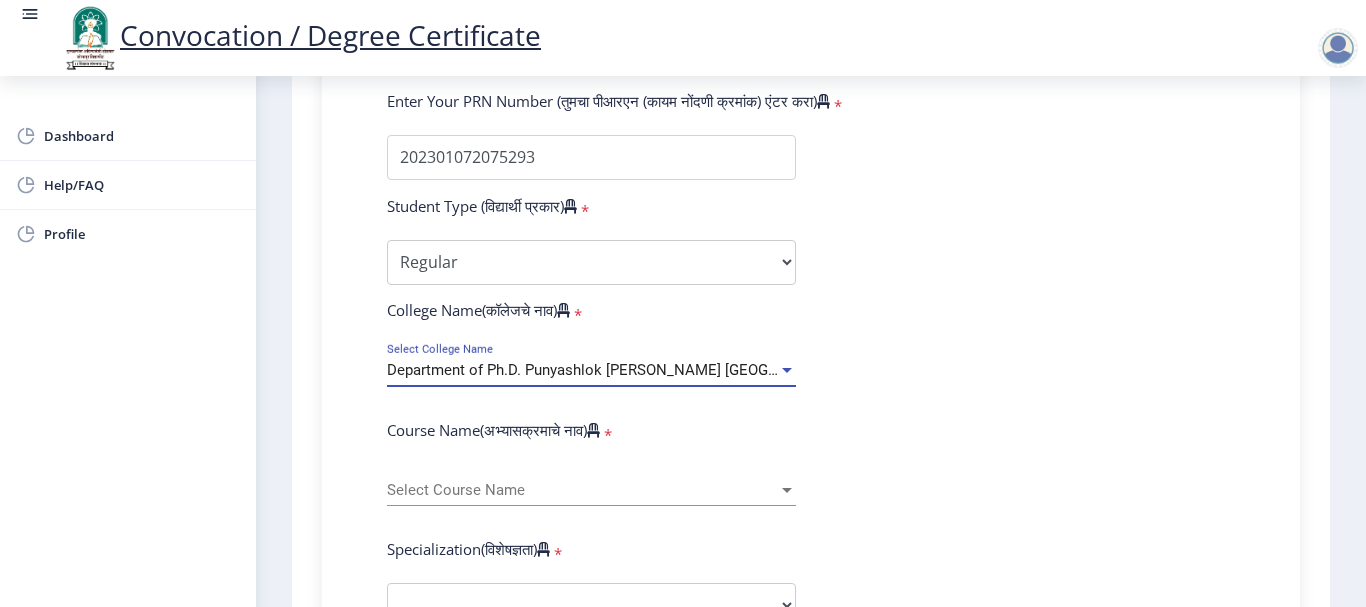 click at bounding box center (787, 370) 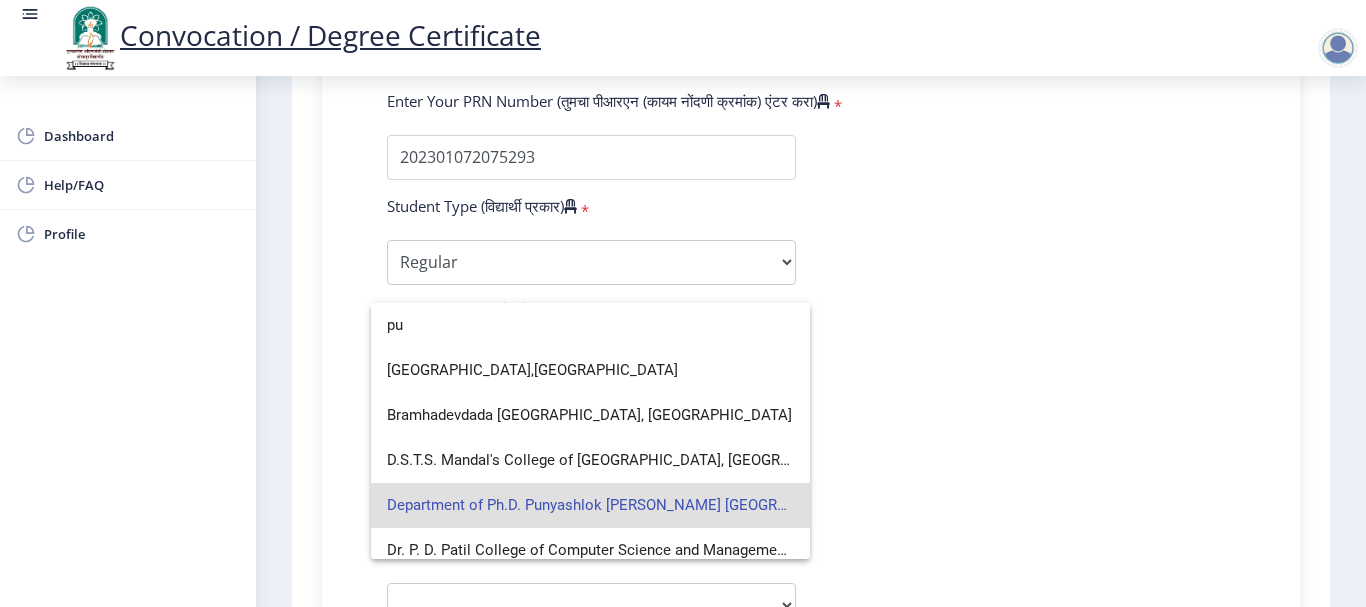 type on "p" 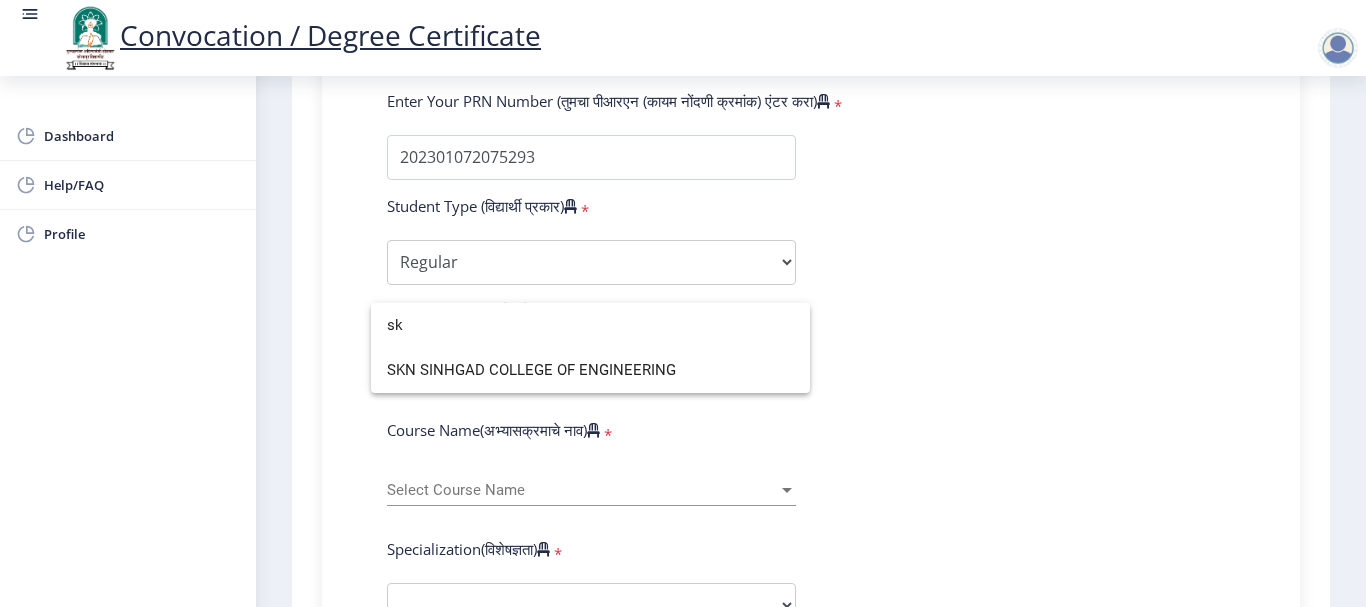 scroll, scrollTop: 0, scrollLeft: 0, axis: both 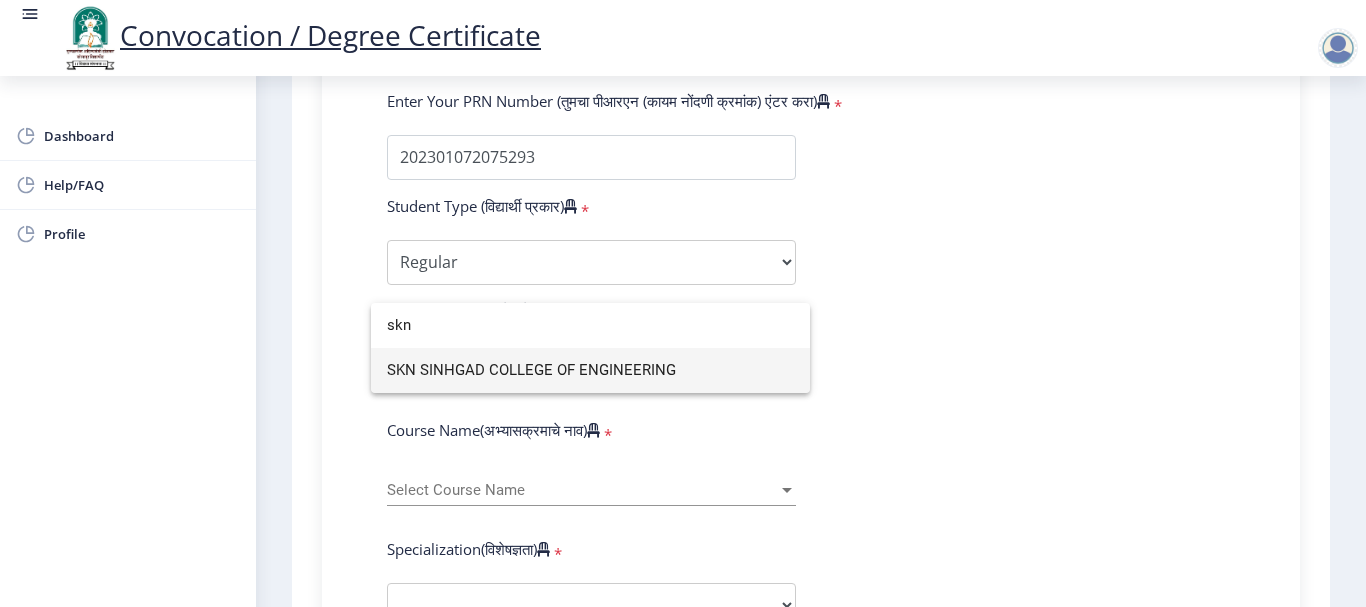 type on "skn" 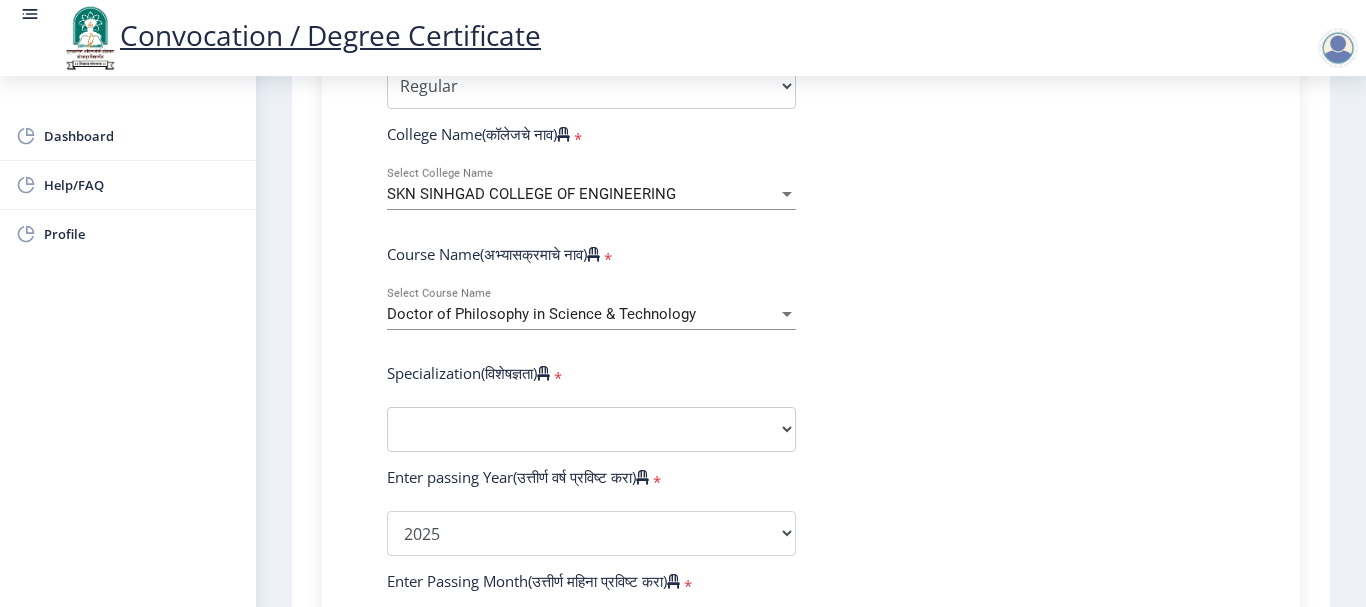 scroll, scrollTop: 744, scrollLeft: 0, axis: vertical 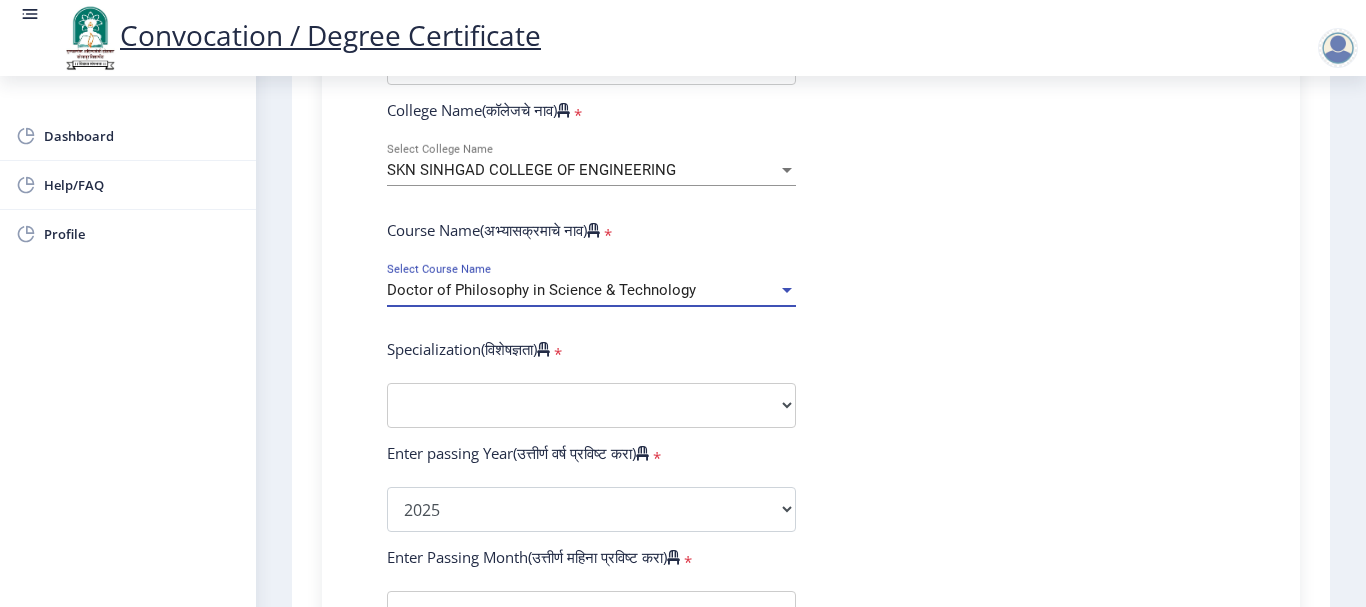 click on "Doctor of Philosophy in Science & Technology" at bounding box center (582, 290) 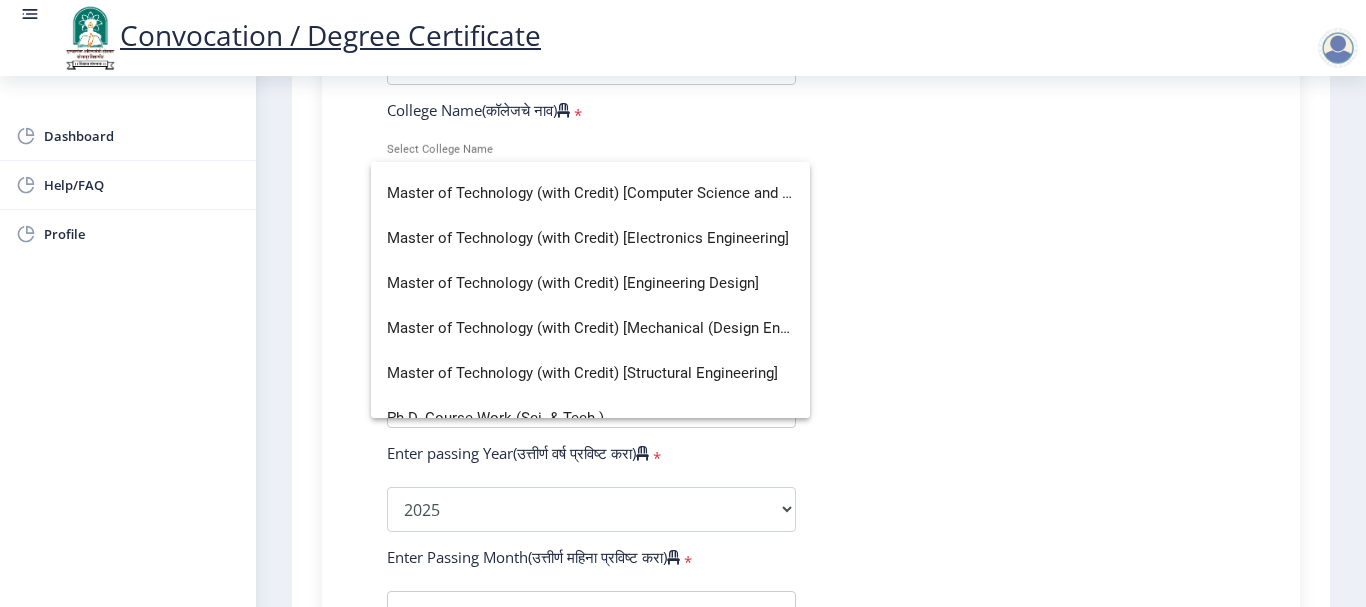 scroll, scrollTop: 374, scrollLeft: 0, axis: vertical 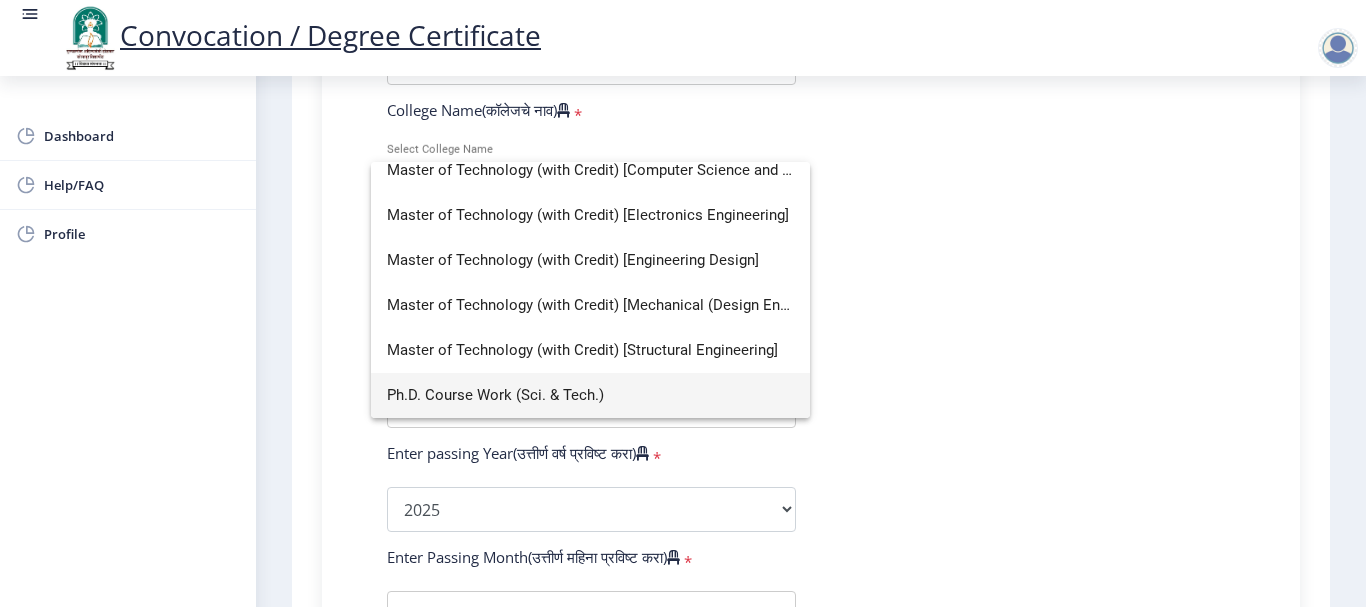 click on "Ph.D. Course Work (Sci. & Tech.)" at bounding box center (590, 395) 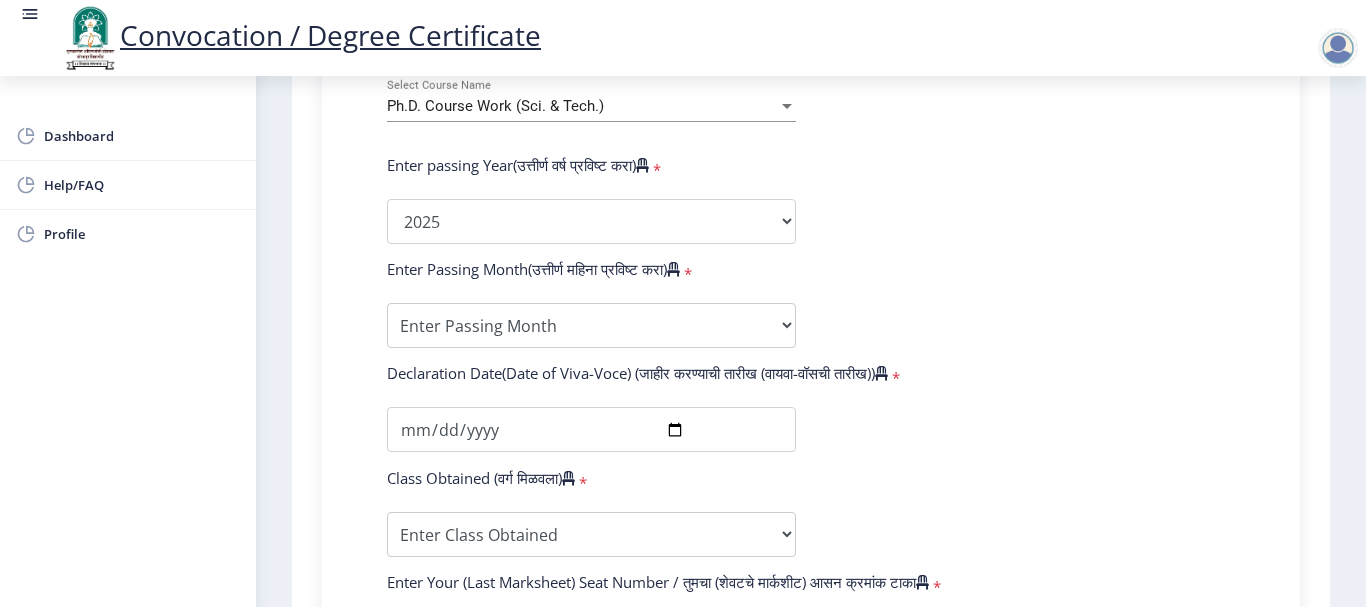 scroll, scrollTop: 944, scrollLeft: 0, axis: vertical 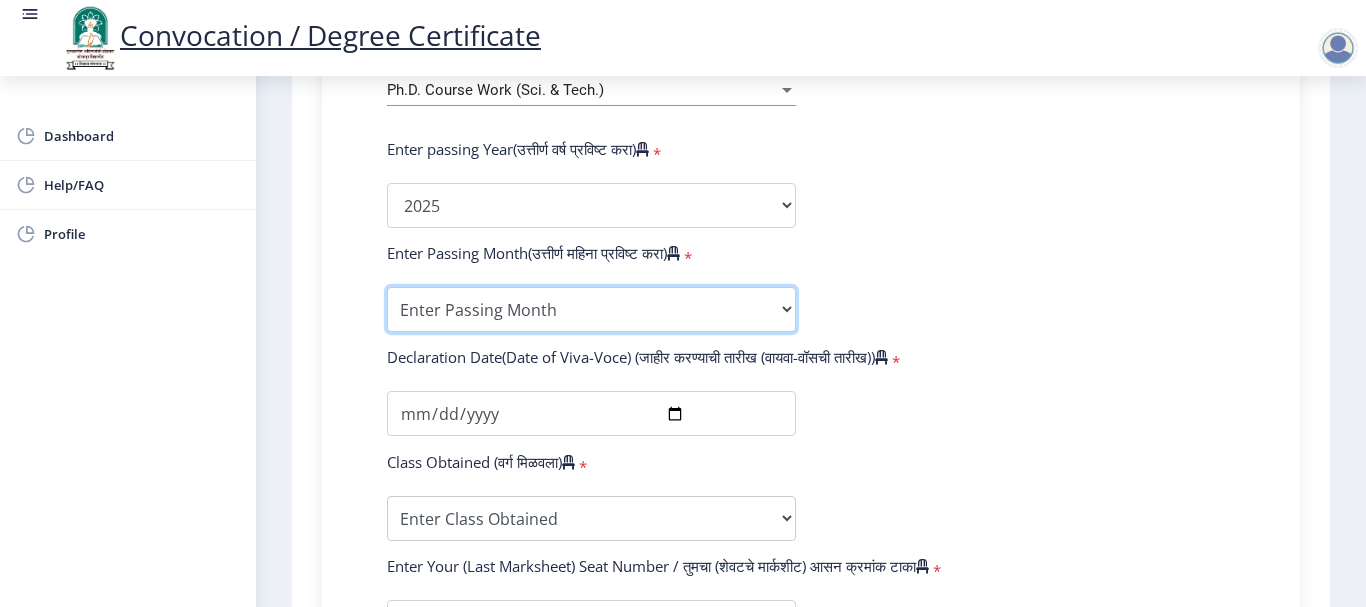 click on "Enter Passing Month March April May October November December" at bounding box center [591, 309] 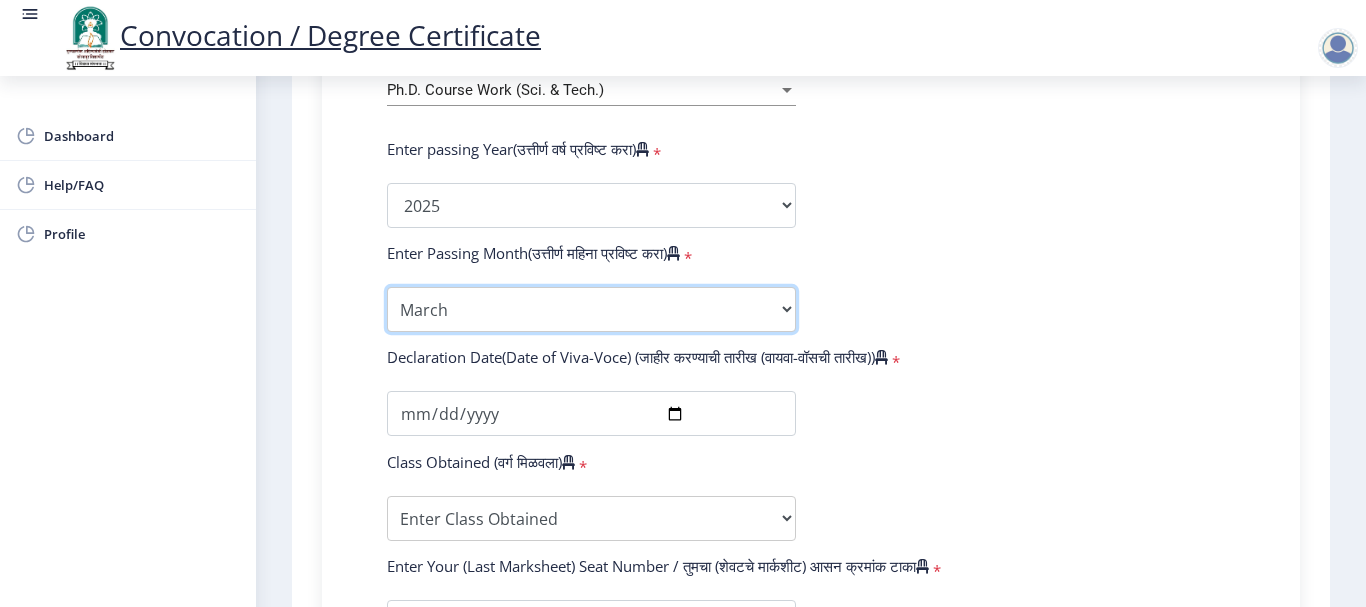 click on "Enter Passing Month March April May October November December" at bounding box center (591, 309) 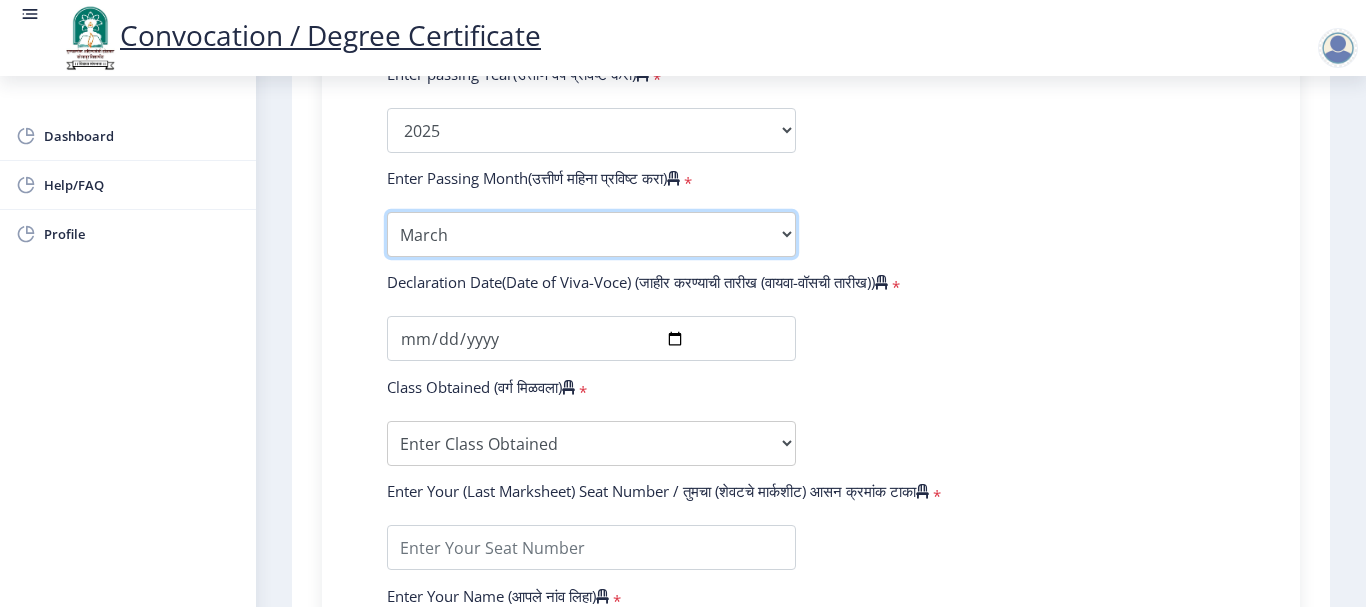 scroll, scrollTop: 1044, scrollLeft: 0, axis: vertical 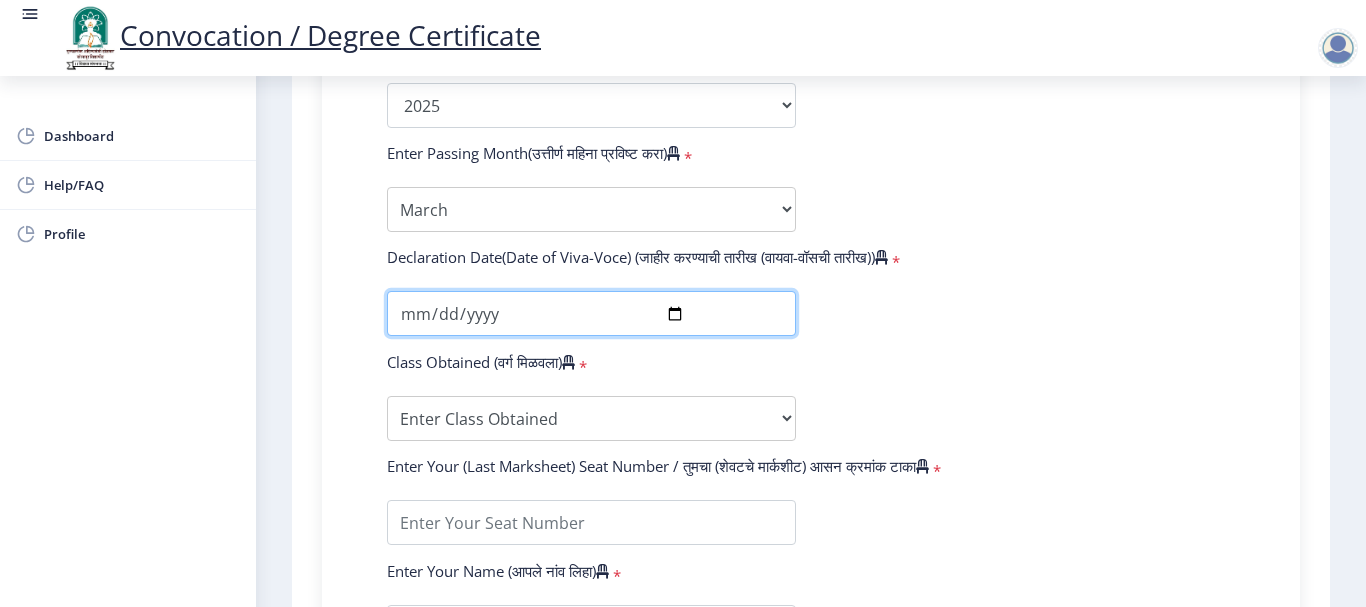 click at bounding box center [591, 313] 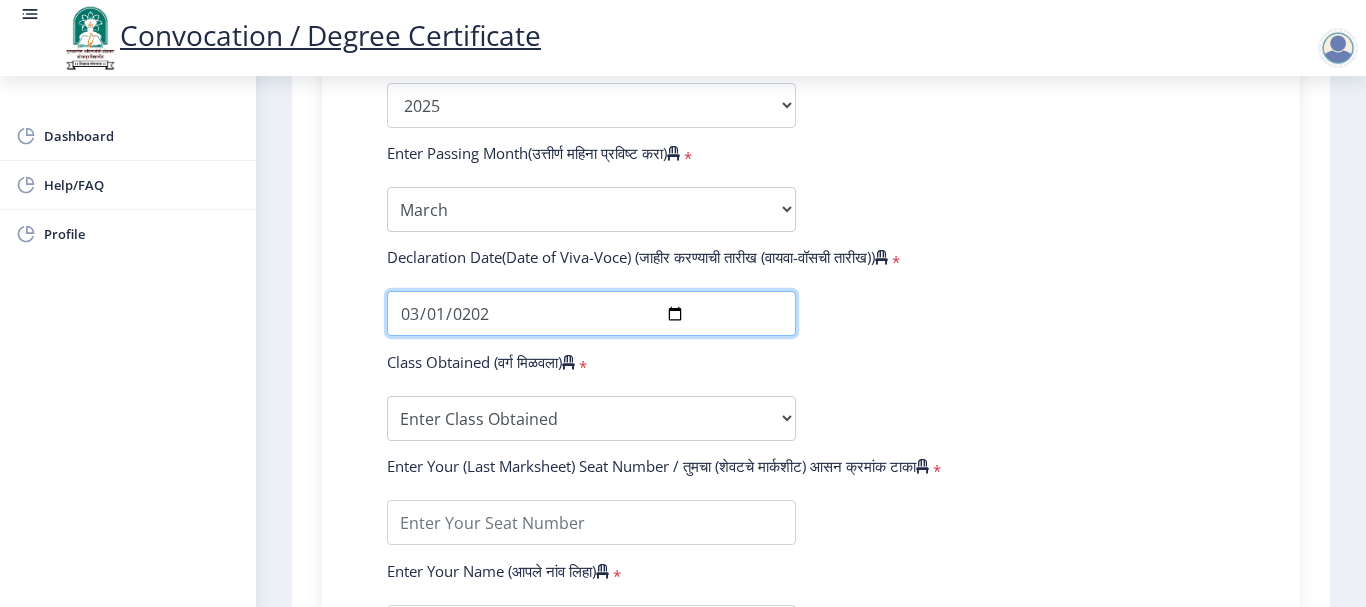 type on "[DATE]" 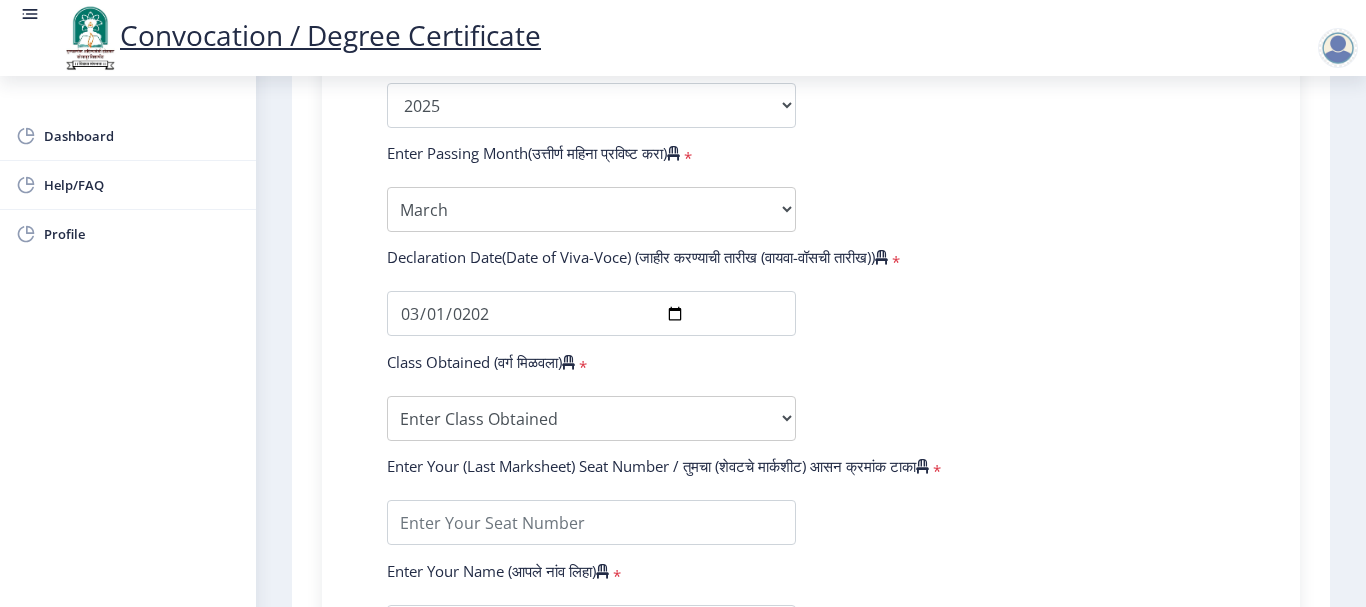 click on "Enter Your PRN Number (तुमचा पीआरएन (कायम नोंदणी क्रमांक) एंटर करा)   * Student Type (विद्यार्थी प्रकार)    * Select Student Type Regular External College Name(कॉलेजचे नाव)   * SKN SINHGAD COLLEGE OF ENGINEERING Select College Name Course Name(अभ्यासक्रमाचे नाव)   * Ph.D. Course Work (Sci. & Tech.) Select Course Name Enter passing Year(उत्तीर्ण वर्ष प्रविष्ट करा)   *  2025   2024   2023   2022   2021   2020   2019   2018   2017   2016   2015   2014   2013   2012   2011   2010   2009   2008   2007   2006   2005   2004   2003   2002   2001   2000   1999   1998   1997   1996   1995   1994   1993   1992   1991   1990   1989   1988   1987   1986   1985   1984   1983   1982   1981   1980   1979   1978   1977   1976  * Enter Passing Month March April May October November December * [DATE] * FIRST CLASS *" 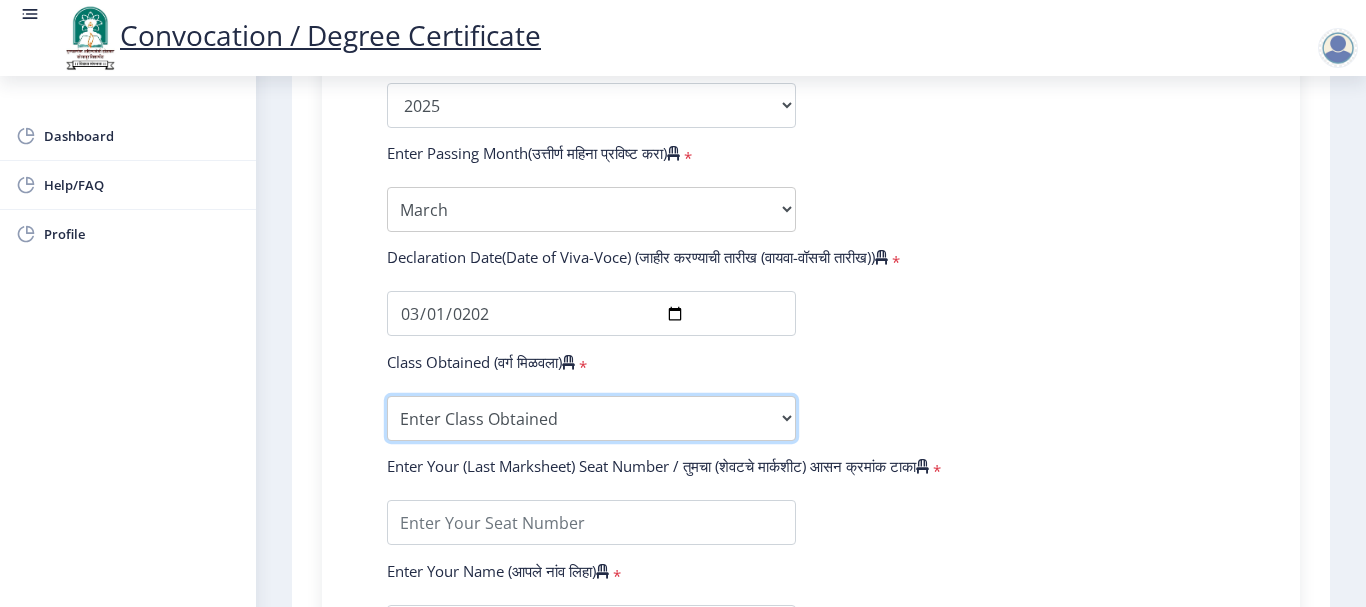 click on "Enter Class Obtained FIRST CLASS WITH DISTINCTION FIRST CLASS HIGHER SECOND CLASS SECOND CLASS PASS CLASS Grade O Grade A+ Grade A Grade B+ Grade B Grade C+ Grade C Grade D Grade E" at bounding box center (591, 418) 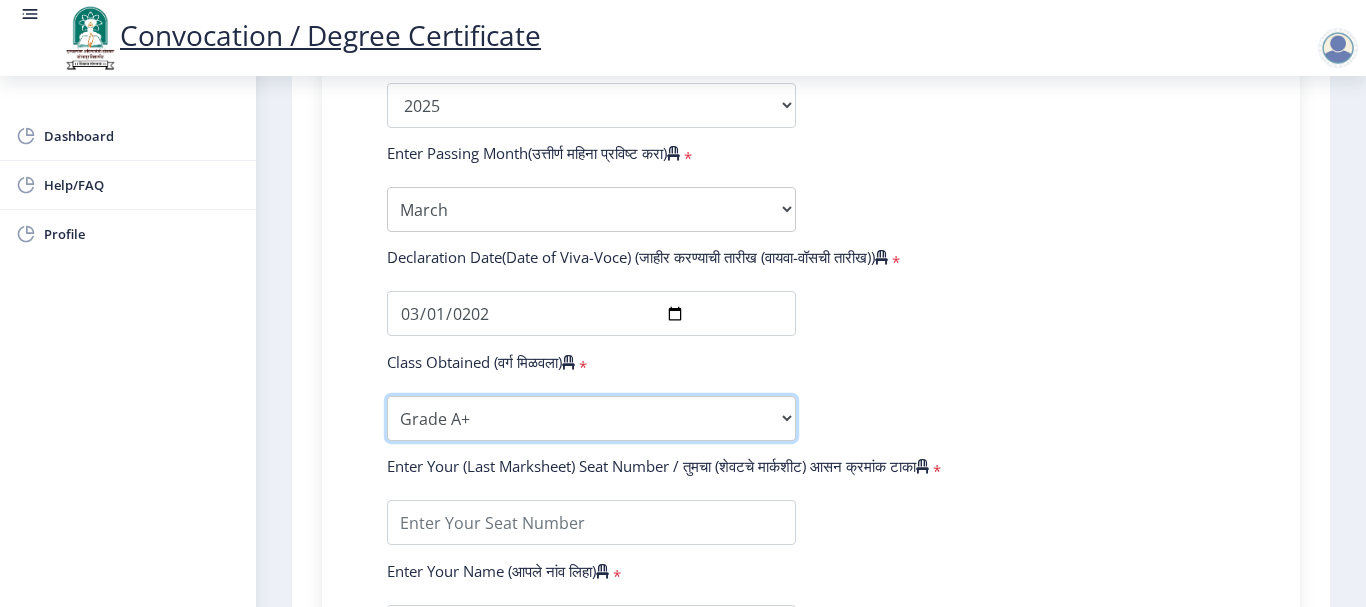 click on "Enter Class Obtained FIRST CLASS WITH DISTINCTION FIRST CLASS HIGHER SECOND CLASS SECOND CLASS PASS CLASS Grade O Grade A+ Grade A Grade B+ Grade B Grade C+ Grade C Grade D Grade E" at bounding box center (591, 418) 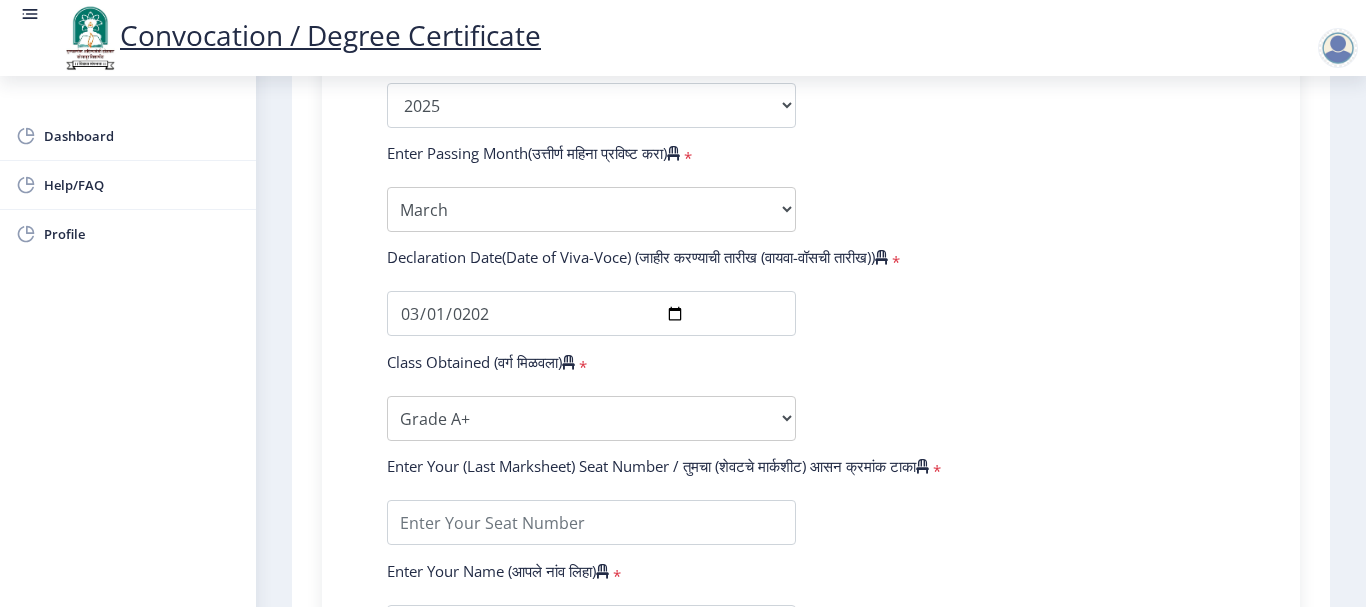 click on "Enter Your PRN Number (तुमचा पीआरएन (कायम नोंदणी क्रमांक) एंटर करा)   * Student Type (विद्यार्थी प्रकार)    * Select Student Type Regular External College Name(कॉलेजचे नाव)   * SKN SINHGAD COLLEGE OF ENGINEERING Select College Name Course Name(अभ्यासक्रमाचे नाव)   * Ph.D. Course Work (Sci. & Tech.) Select Course Name Enter passing Year(उत्तीर्ण वर्ष प्रविष्ट करा)   *  2025   2024   2023   2022   2021   2020   2019   2018   2017   2016   2015   2014   2013   2012   2011   2010   2009   2008   2007   2006   2005   2004   2003   2002   2001   2000   1999   1998   1997   1996   1995   1994   1993   1992   1991   1990   1989   1988   1987   1986   1985   1984   1983   1982   1981   1980   1979   1978   1977   1976  * Enter Passing Month March April May October November December * [DATE] * FIRST CLASS *" 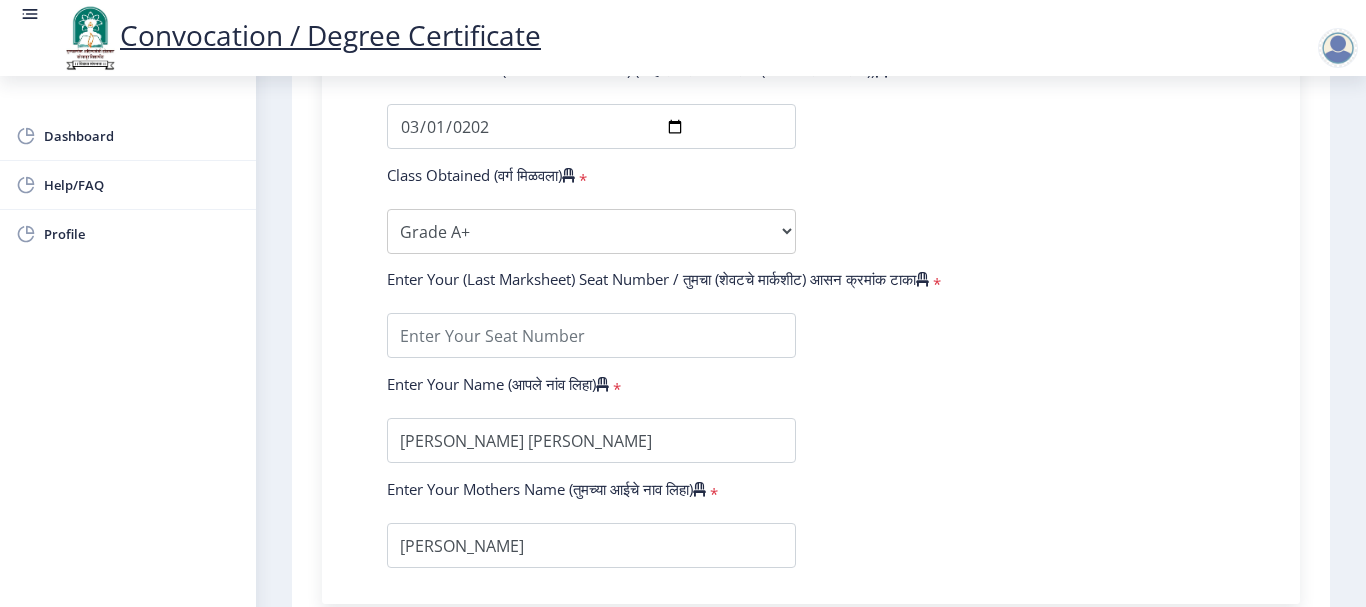 scroll, scrollTop: 1244, scrollLeft: 0, axis: vertical 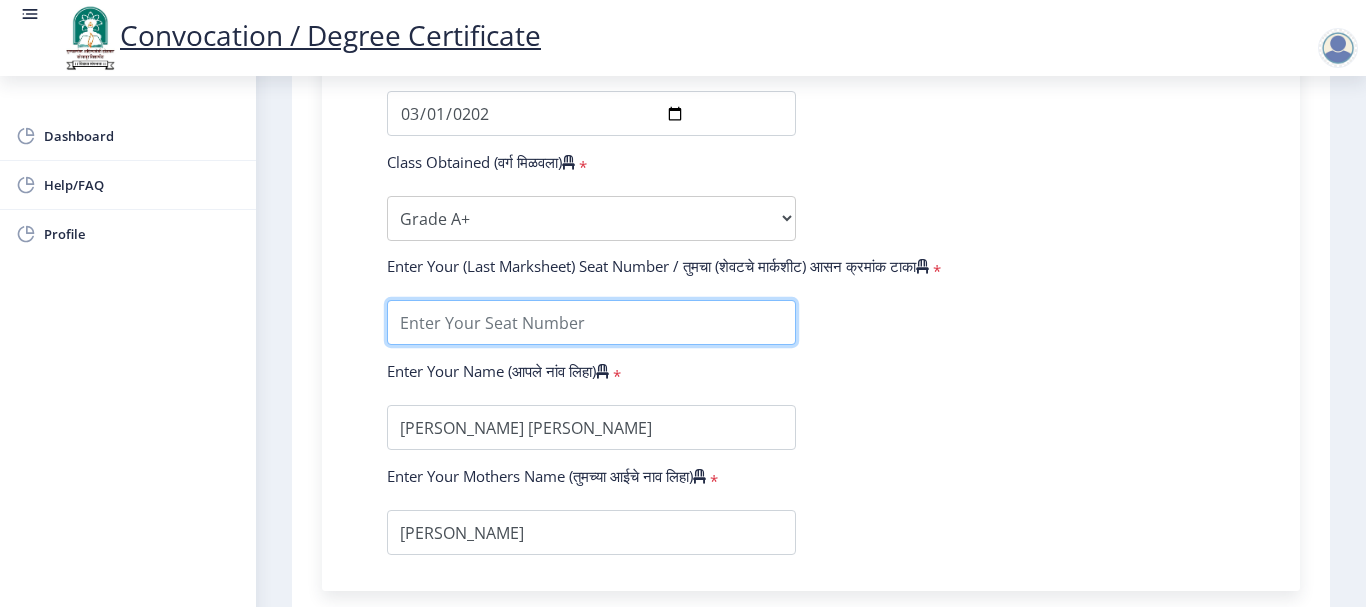 click at bounding box center (591, 322) 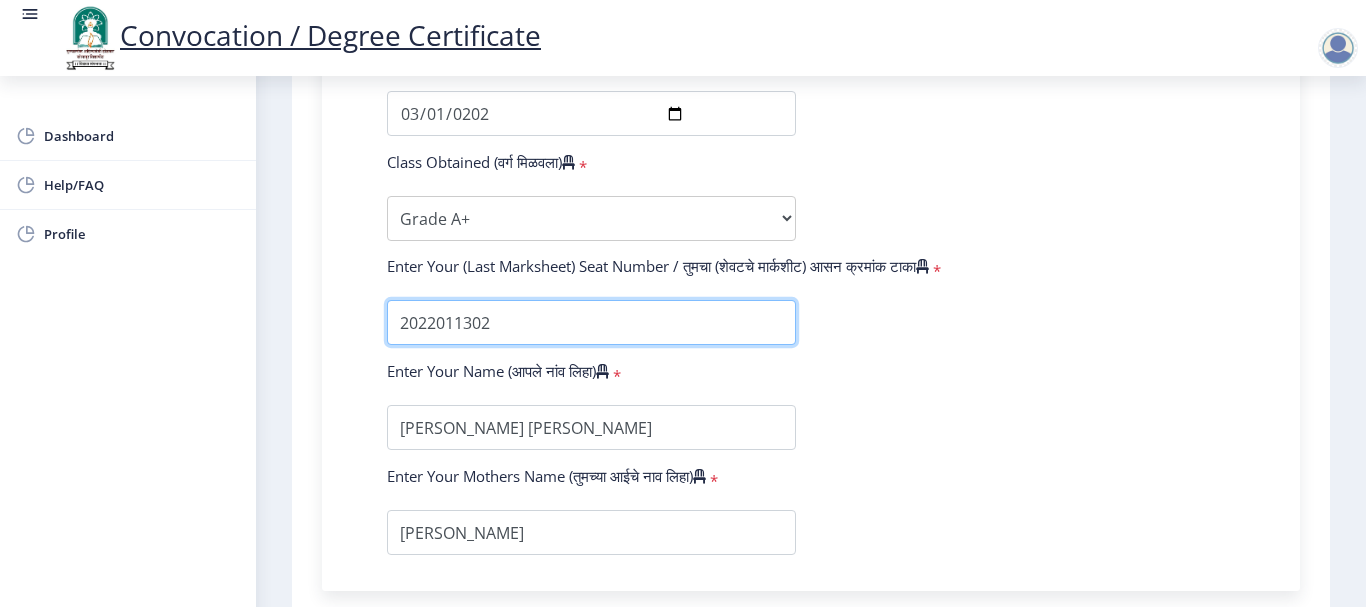 type on "2022011302" 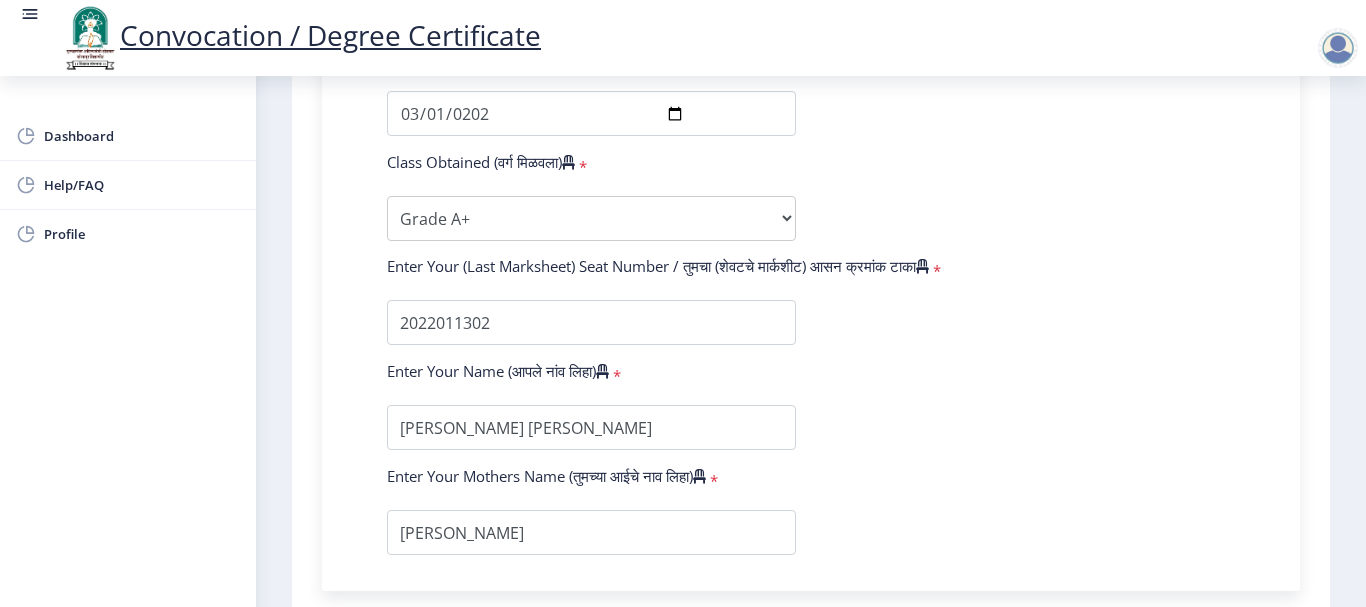 click on "Enter Your PRN Number (तुमचा पीआरएन (कायम नोंदणी क्रमांक) एंटर करा)   * Student Type (विद्यार्थी प्रकार)    * Select Student Type Regular External College Name(कॉलेजचे नाव)   * SKN SINHGAD COLLEGE OF ENGINEERING Select College Name Course Name(अभ्यासक्रमाचे नाव)   * Ph.D. Course Work (Sci. & Tech.) Select Course Name Enter passing Year(उत्तीर्ण वर्ष प्रविष्ट करा)   *  2025   2024   2023   2022   2021   2020   2019   2018   2017   2016   2015   2014   2013   2012   2011   2010   2009   2008   2007   2006   2005   2004   2003   2002   2001   2000   1999   1998   1997   1996   1995   1994   1993   1992   1991   1990   1989   1988   1987   1986   1985   1984   1983   1982   1981   1980   1979   1978   1977   1976  * Enter Passing Month March April May October November December * [DATE] * FIRST CLASS *" 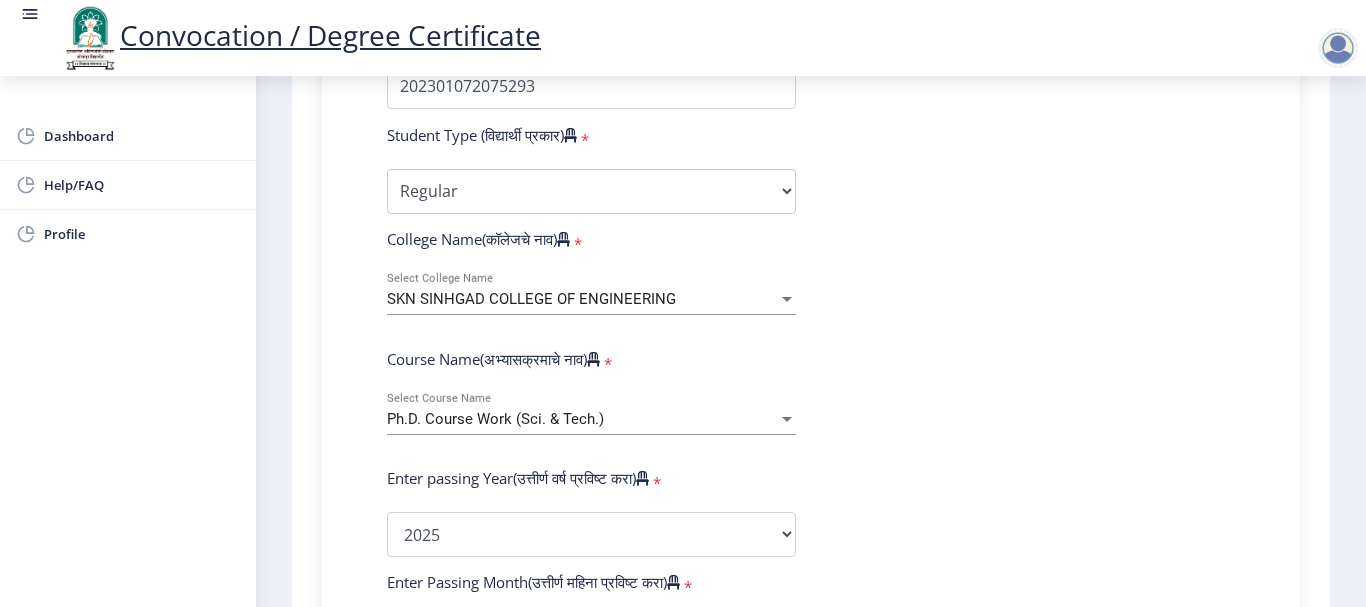 scroll, scrollTop: 649, scrollLeft: 0, axis: vertical 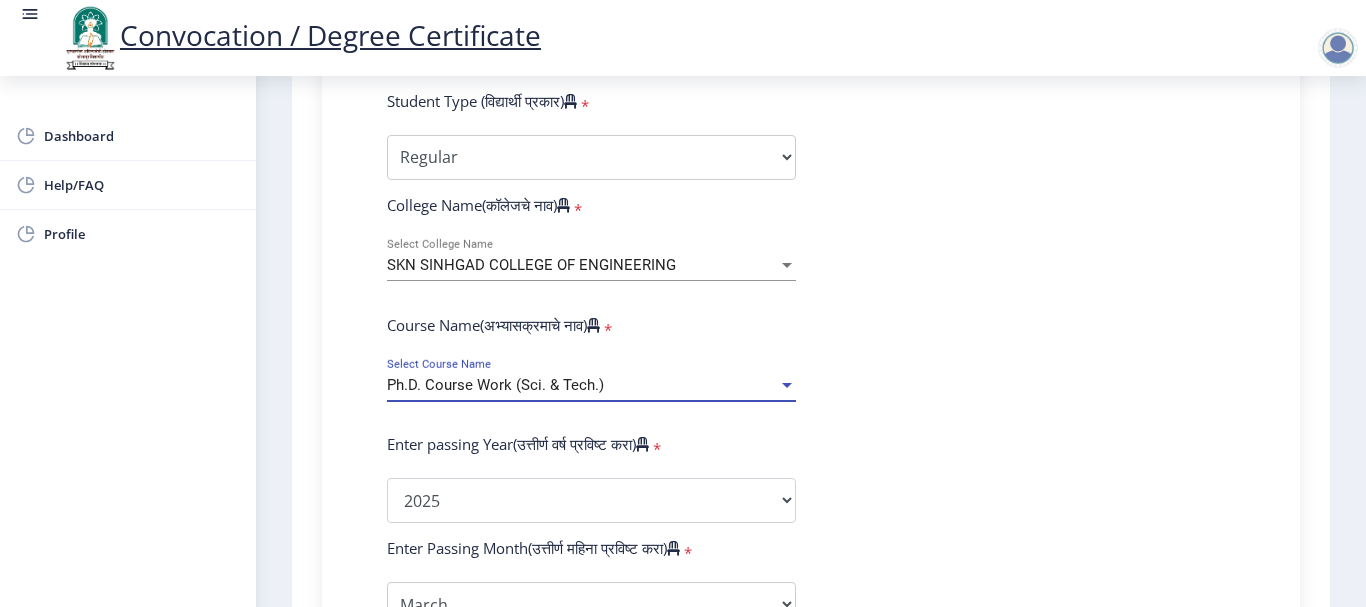 click on "Ph.D. Course Work (Sci. & Tech.)" at bounding box center (582, 385) 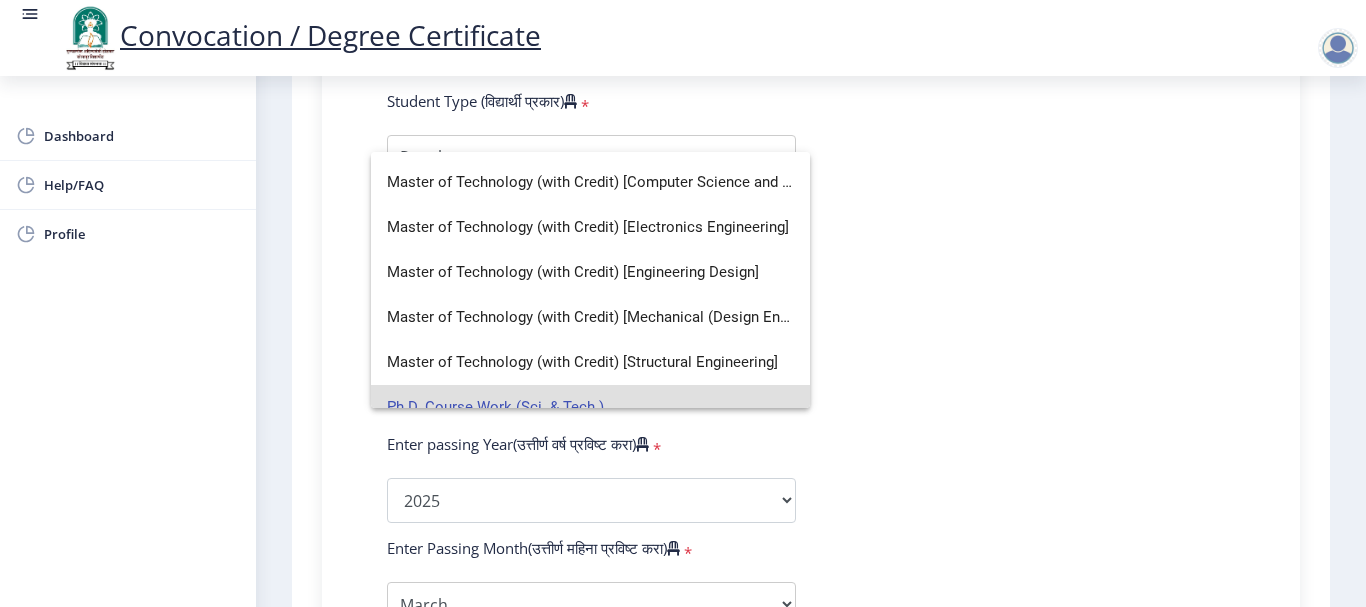 scroll, scrollTop: 374, scrollLeft: 0, axis: vertical 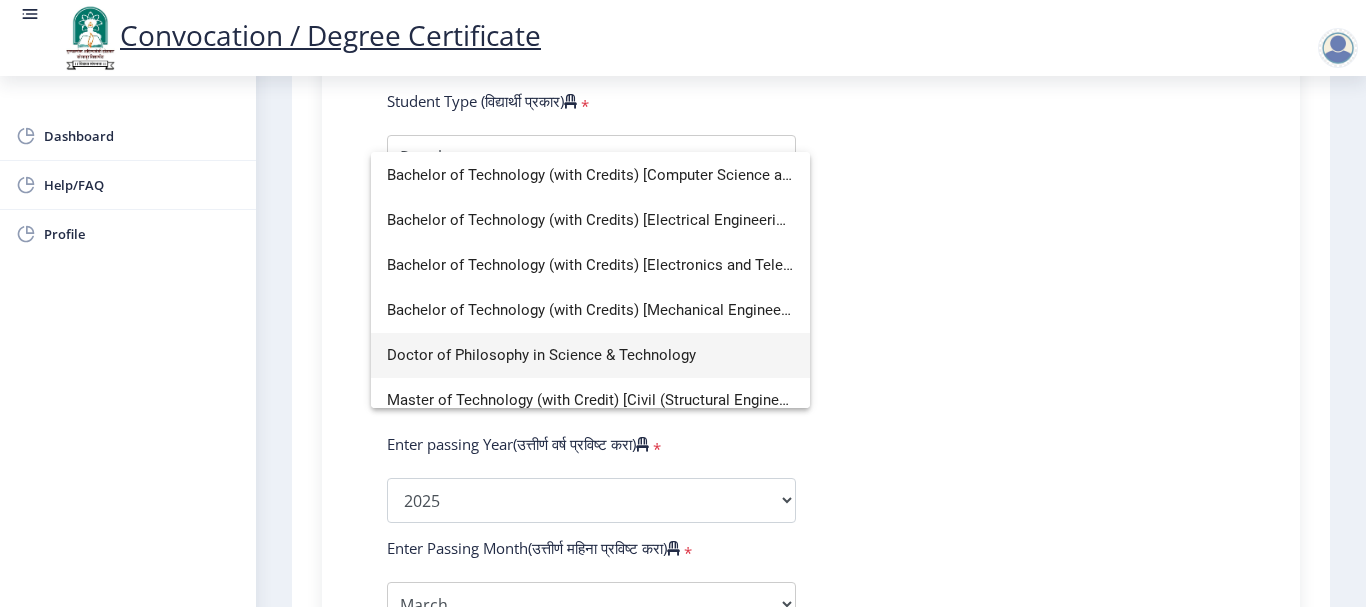 click on "Doctor of Philosophy in Science & Technology" at bounding box center (590, 355) 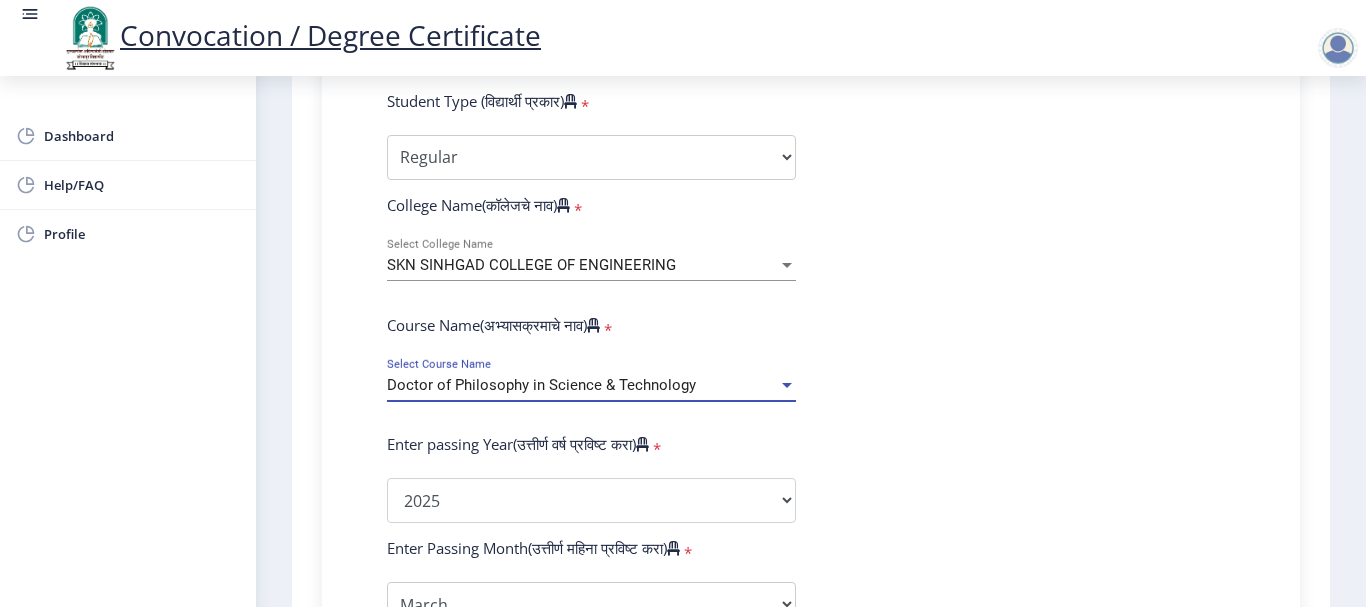 select 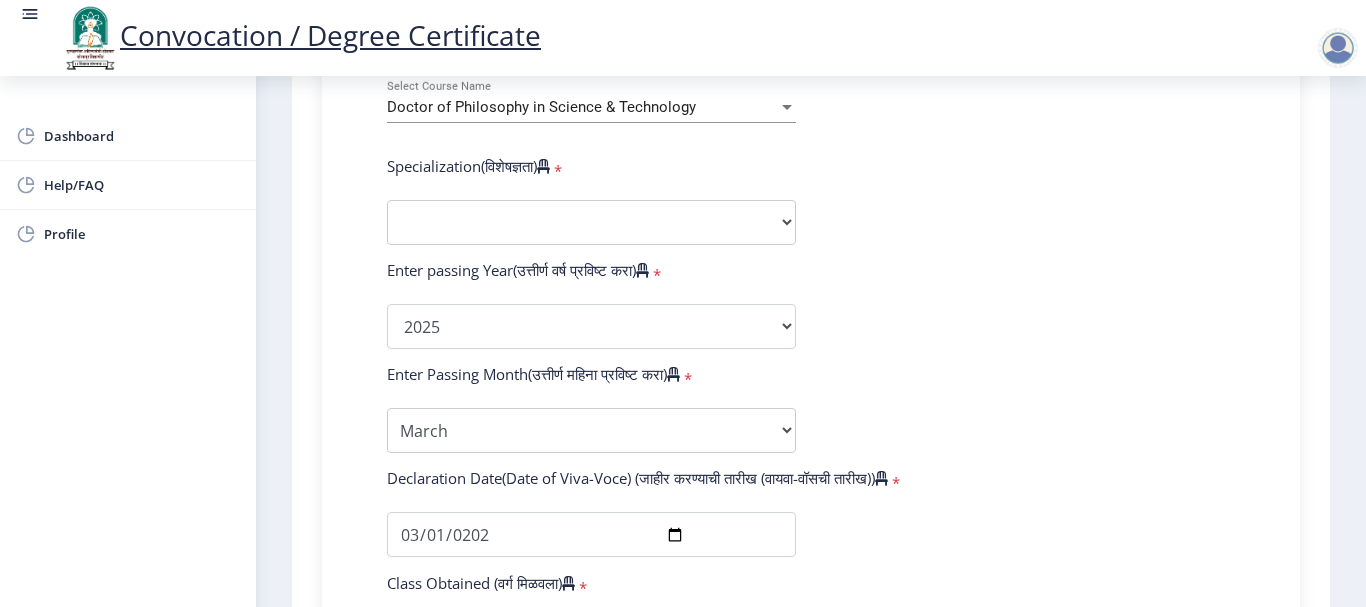 scroll, scrollTop: 949, scrollLeft: 0, axis: vertical 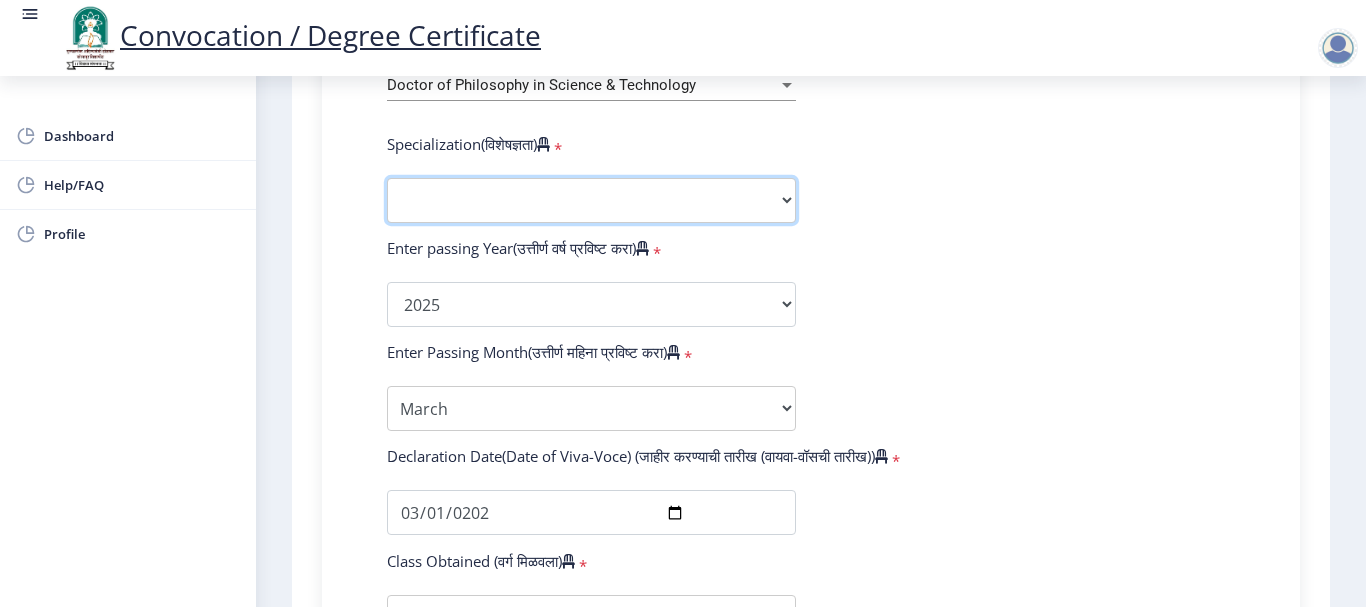 click on "Specialization English Ancient Indian History Culture & Archaeology Hindi Marathi Economics History Political Science Applied Geology Computer Science & Engineering Geology Mechanical Engineering Sociology Statistics Zoology Commerce Botany Mass Communication Social Work Law Education Geography Chemistry Electronics Physics Biotechnology Other" at bounding box center (591, 200) 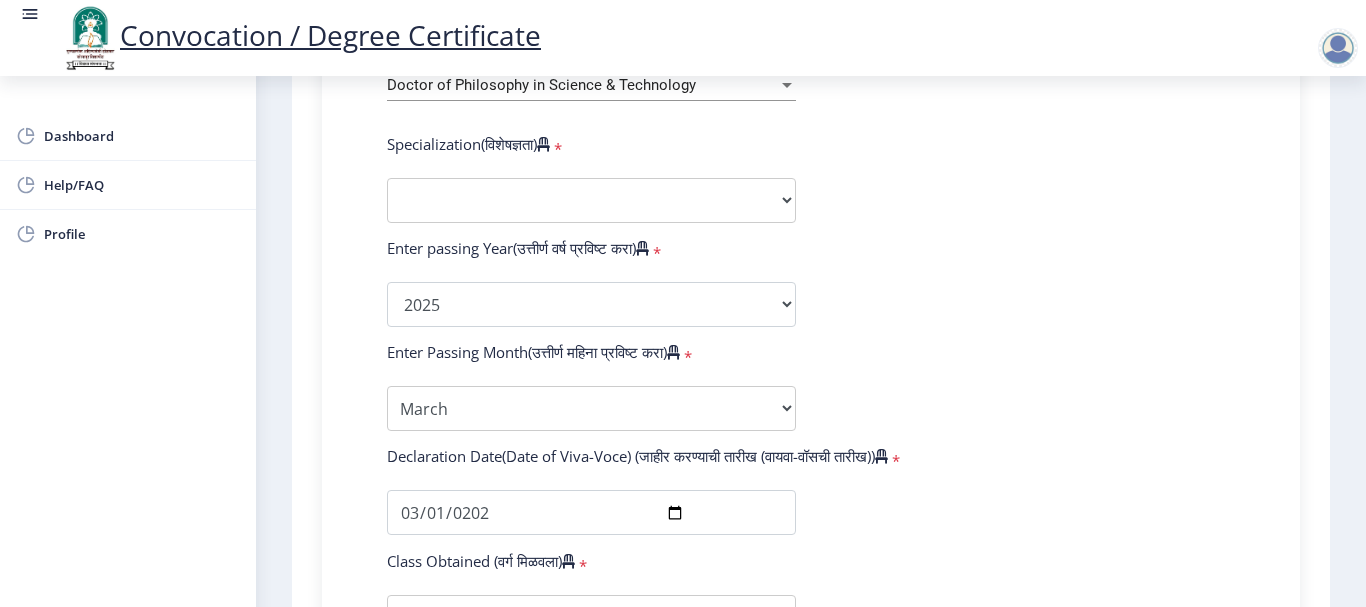 click on "Enter Your PRN Number (तुमचा पीआरएन (कायम नोंदणी क्रमांक) एंटर करा)   * Student Type (विद्यार्थी प्रकार)    * Select Student Type Regular External College Name(कॉलेजचे नाव)   * SKN SINHGAD COLLEGE OF ENGINEERING Select College Name Course Name(अभ्यासक्रमाचे नाव)   * Doctor of Philosophy in Science & Technology Select Course Name  Specialization(विशेषज्ञता)   * Specialization English Ancient Indian History Culture & Archaeology Hindi Marathi Economics History Political Science Applied Geology Computer Science & Engineering Geology Mechanical Engineering Sociology Statistics Zoology Commerce Botany Mass Communication Social Work Law Education Geography Chemistry Electronics Physics Biotechnology Other Enter passing Year(उत्तीर्ण वर्ष प्रविष्ट करा)   *  2025   2024   2023   2022  * *" 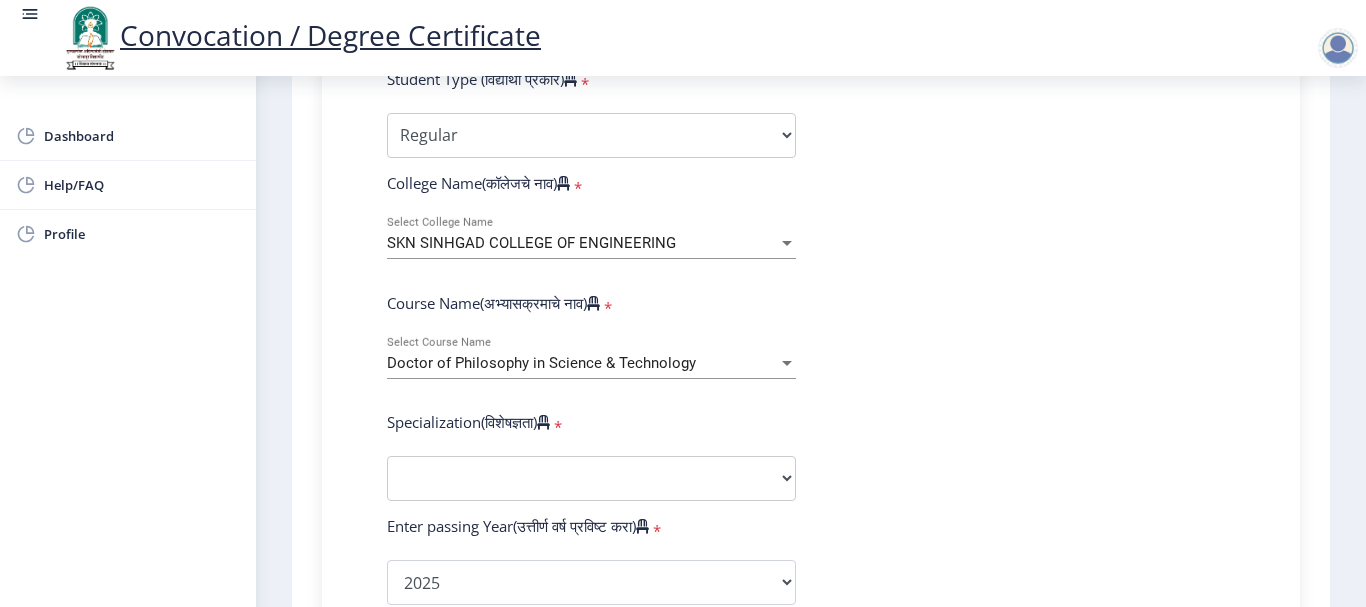scroll, scrollTop: 649, scrollLeft: 0, axis: vertical 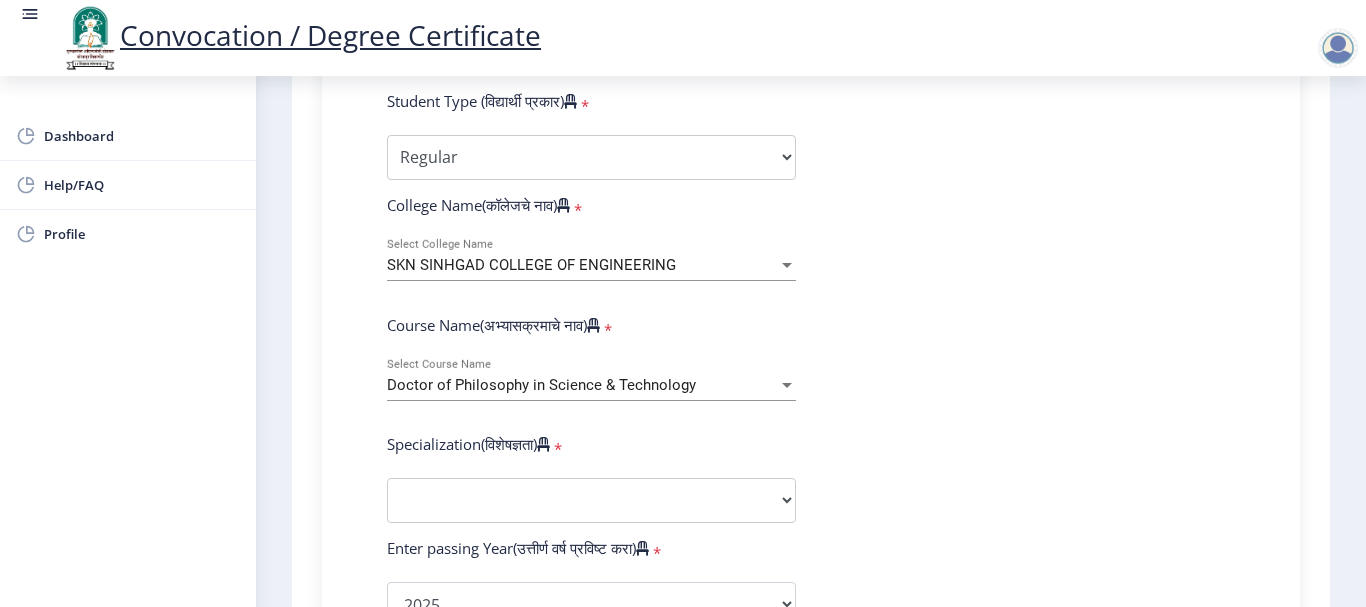 click on "Doctor of Philosophy in Science & Technology" at bounding box center [582, 385] 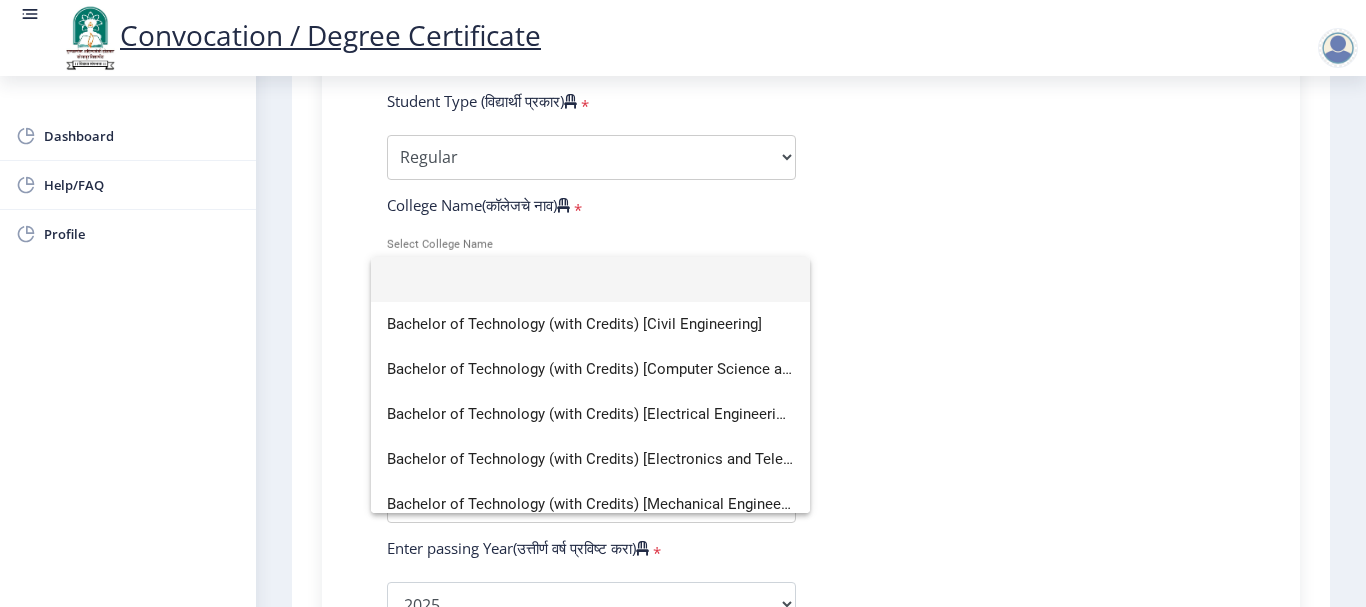 scroll, scrollTop: 0, scrollLeft: 0, axis: both 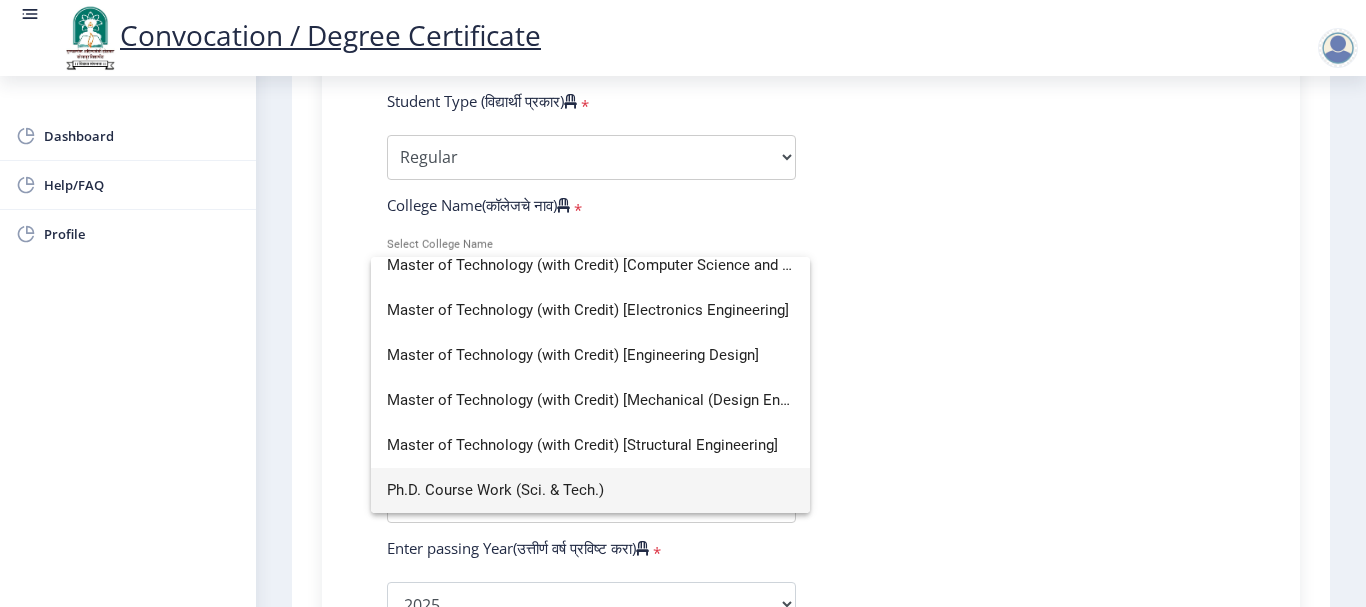 click on "Ph.D. Course Work (Sci. & Tech.)" at bounding box center (590, 490) 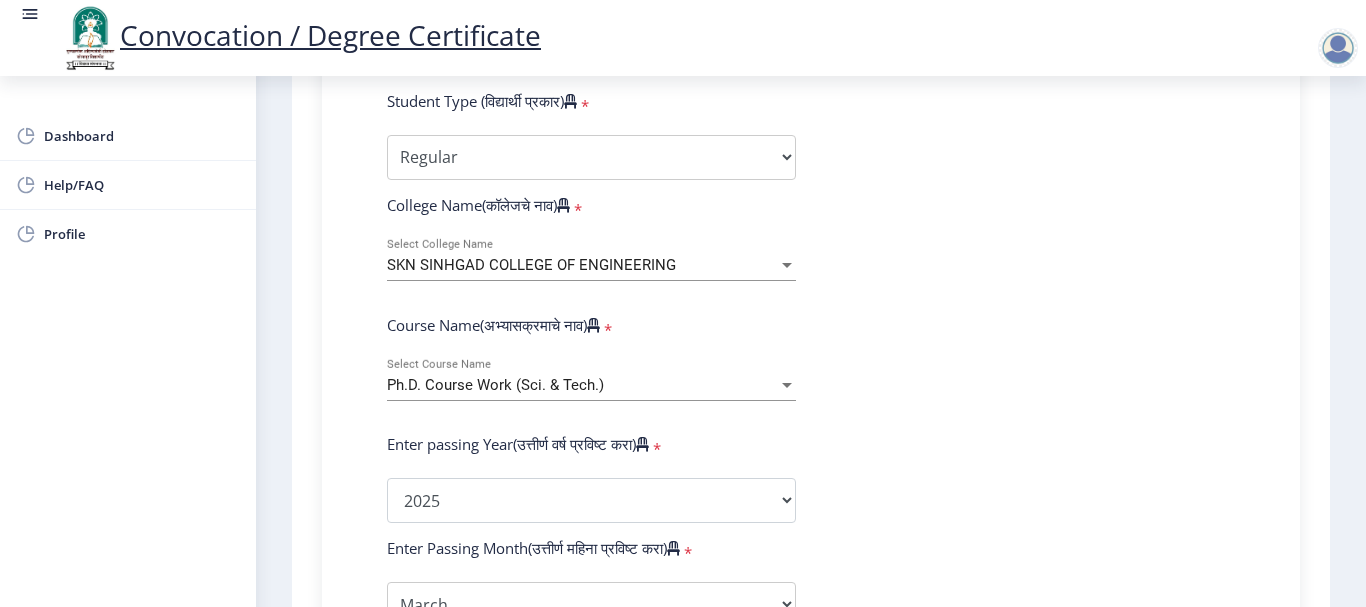 click on "Enter Your PRN Number (तुमचा पीआरएन (कायम नोंदणी क्रमांक) एंटर करा)   * Student Type (विद्यार्थी प्रकार)    * Select Student Type Regular External College Name(कॉलेजचे नाव)   * SKN SINHGAD COLLEGE OF ENGINEERING Select College Name Course Name(अभ्यासक्रमाचे नाव)   * Ph.D. Course Work (Sci. & Tech.) Select Course Name Enter passing Year(उत्तीर्ण वर्ष प्रविष्ट करा)   *  2025   2024   2023   2022   2021   2020   2019   2018   2017   2016   2015   2014   2013   2012   2011   2010   2009   2008   2007   2006   2005   2004   2003   2002   2001   2000   1999   1998   1997   1996   1995   1994   1993   1992   1991   1990   1989   1988   1987   1986   1985   1984   1983   1982   1981   1980   1979   1978   1977   1976  * Enter Passing Month March April May October November December * [DATE] * FIRST CLASS *" 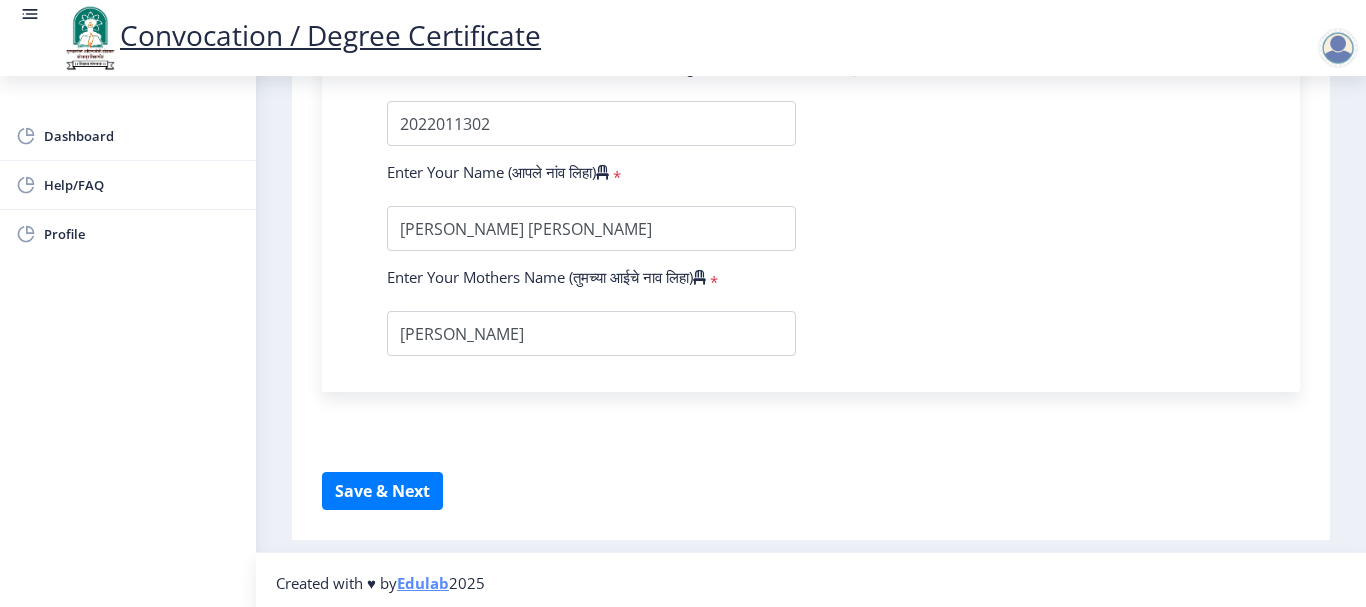 scroll, scrollTop: 1449, scrollLeft: 0, axis: vertical 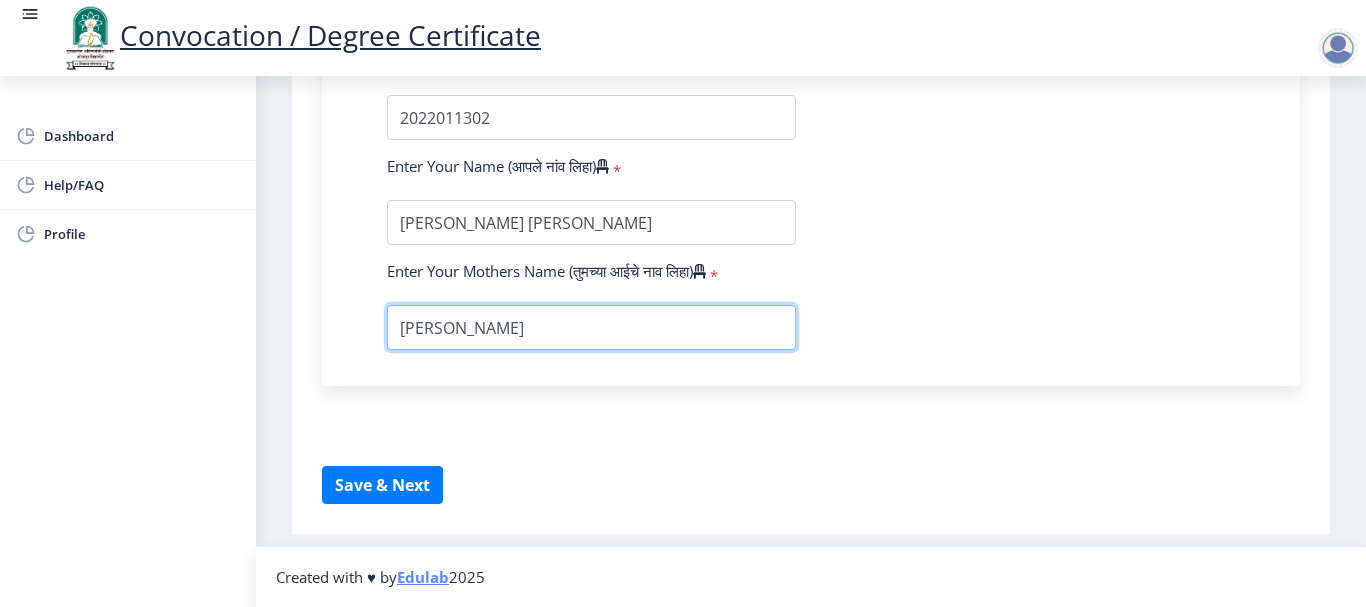 click at bounding box center (591, 327) 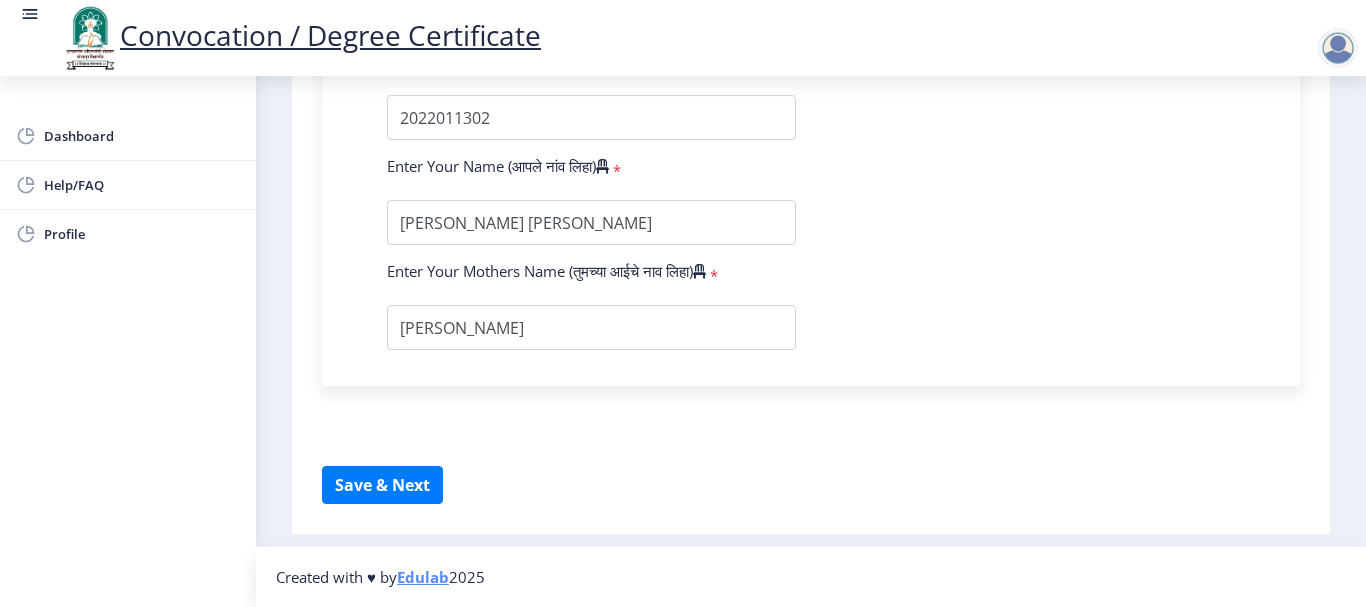 click on "Enter Your PRN Number (तुमचा पीआरएन (कायम नोंदणी क्रमांक) एंटर करा)   * Student Type (विद्यार्थी प्रकार)    * Select Student Type Regular External College Name(कॉलेजचे नाव)   * SKN SINHGAD COLLEGE OF ENGINEERING Select College Name Course Name(अभ्यासक्रमाचे नाव)   * Ph.D. Course Work (Sci. & Tech.) Select Course Name Enter passing Year(उत्तीर्ण वर्ष प्रविष्ट करा)   *  2025   2024   2023   2022   2021   2020   2019   2018   2017   2016   2015   2014   2013   2012   2011   2010   2009   2008   2007   2006   2005   2004   2003   2002   2001   2000   1999   1998   1997   1996   1995   1994   1993   1992   1991   1990   1989   1988   1987   1986   1985   1984   1983   1982   1981   1980   1979   1978   1977   1976  * Enter Passing Month March April May October November December * [DATE] * FIRST CLASS *" 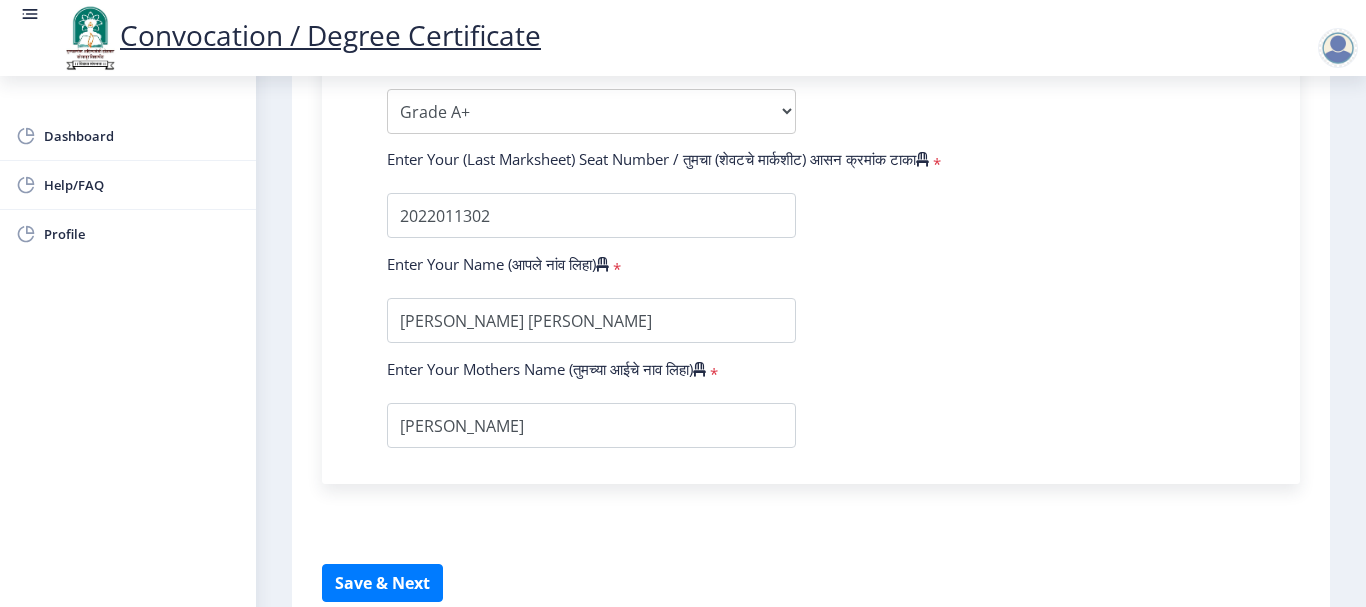 scroll, scrollTop: 1449, scrollLeft: 0, axis: vertical 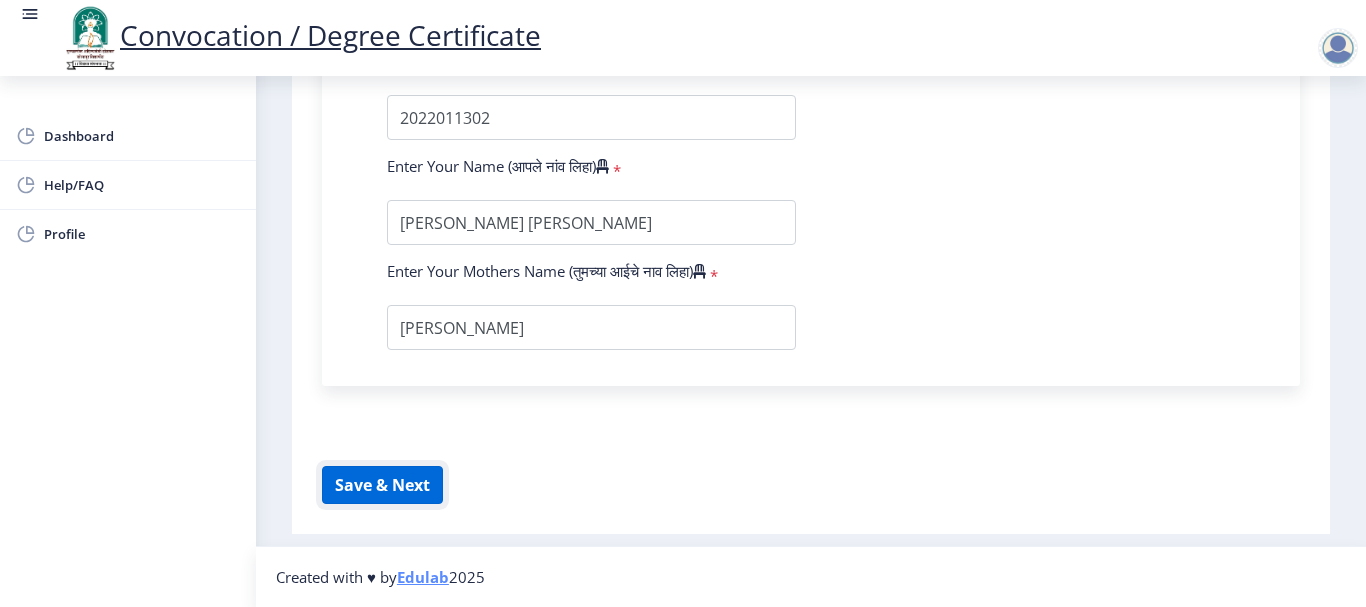 click on "Save & Next" 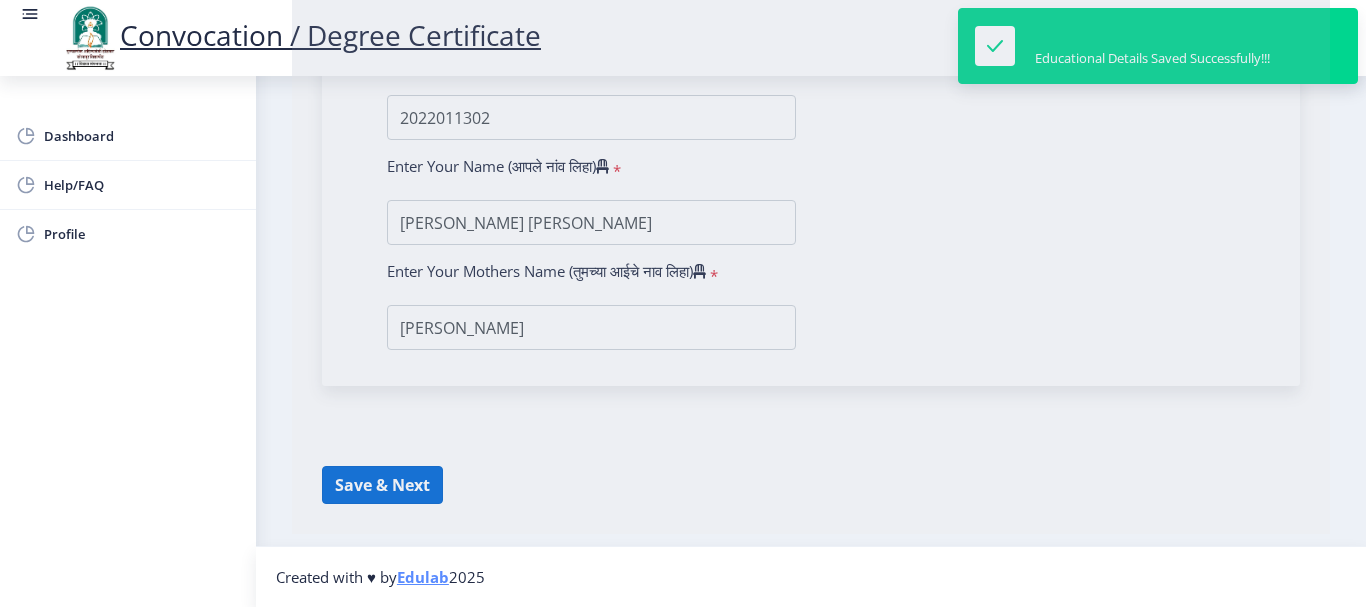 select 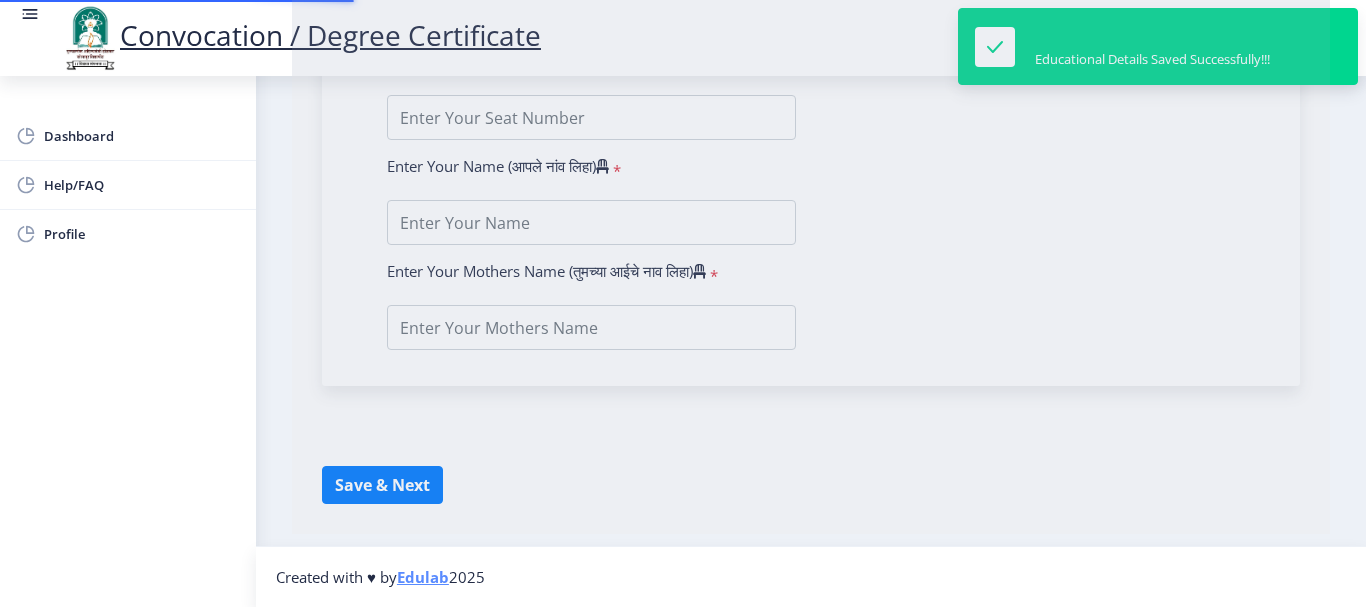 scroll, scrollTop: 0, scrollLeft: 0, axis: both 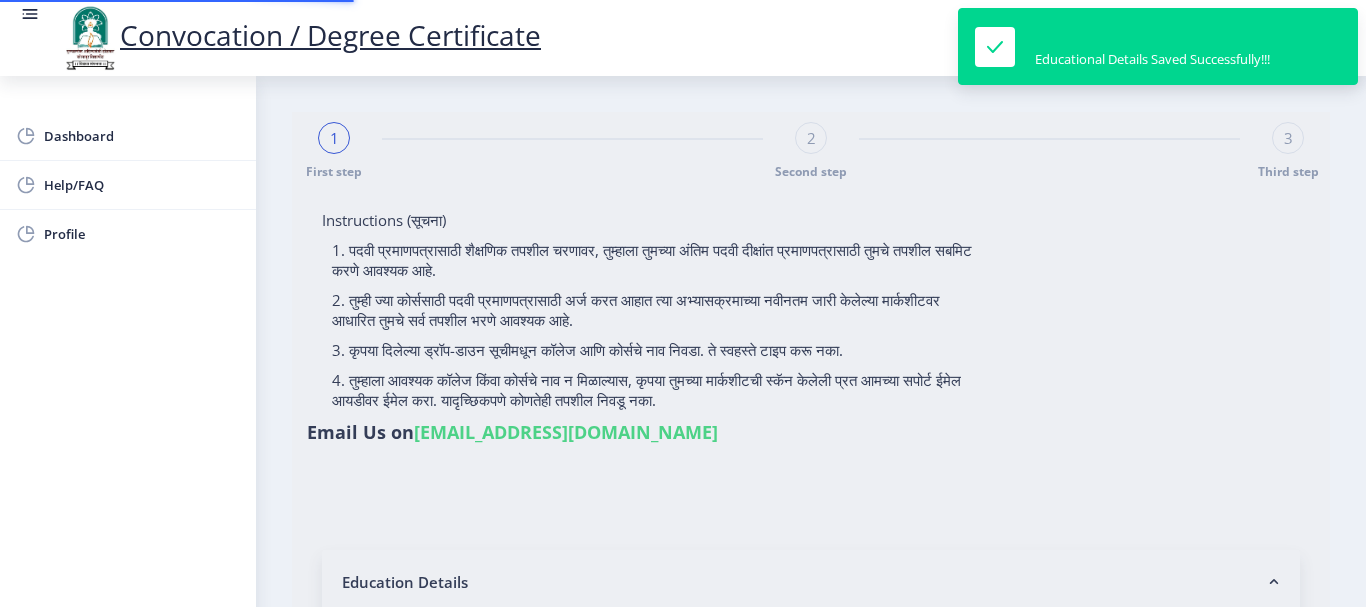 type on "[PERSON_NAME] [PERSON_NAME]" 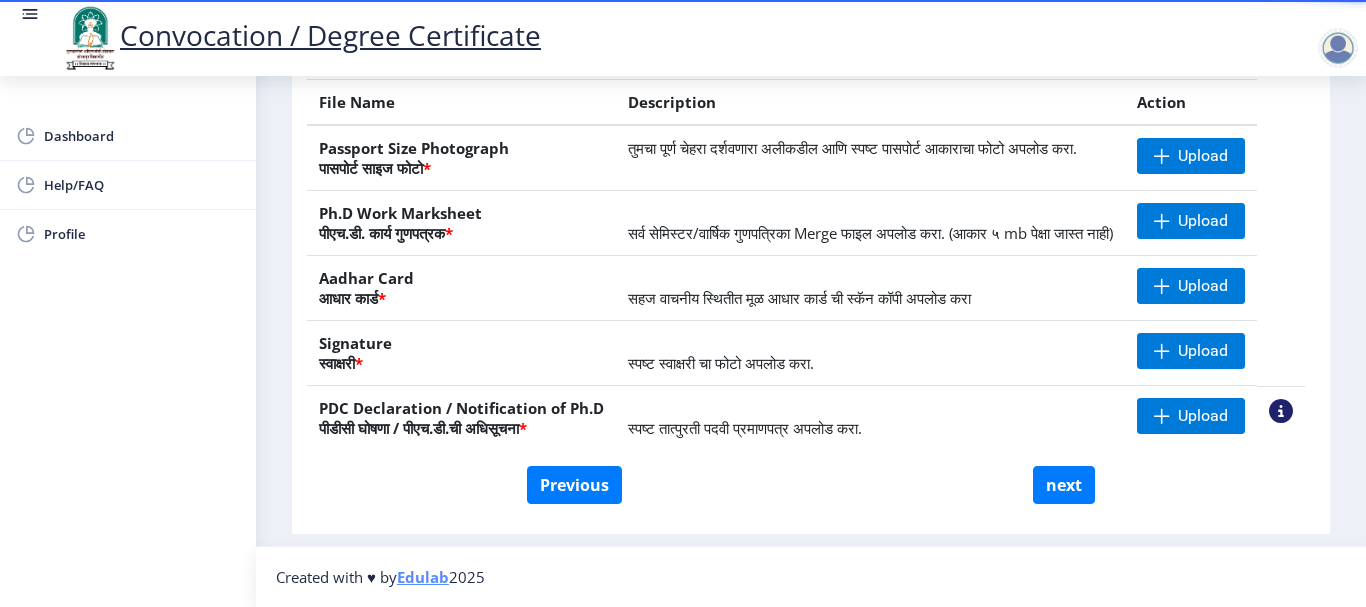scroll, scrollTop: 323, scrollLeft: 0, axis: vertical 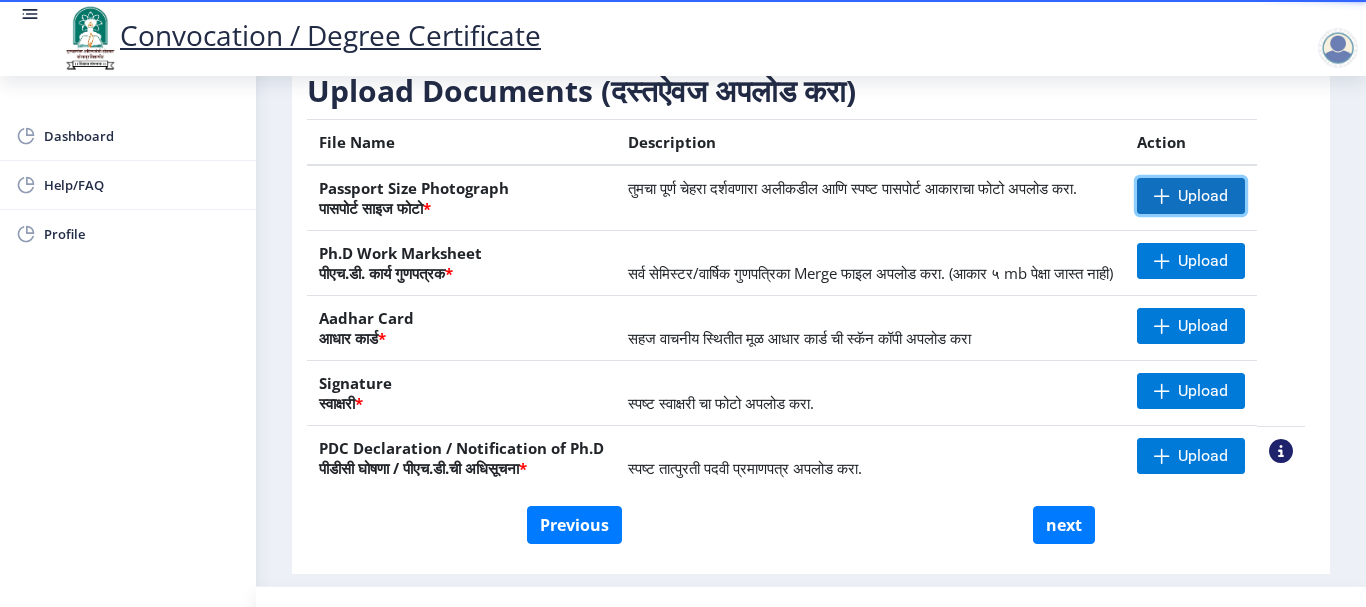 click on "Upload" 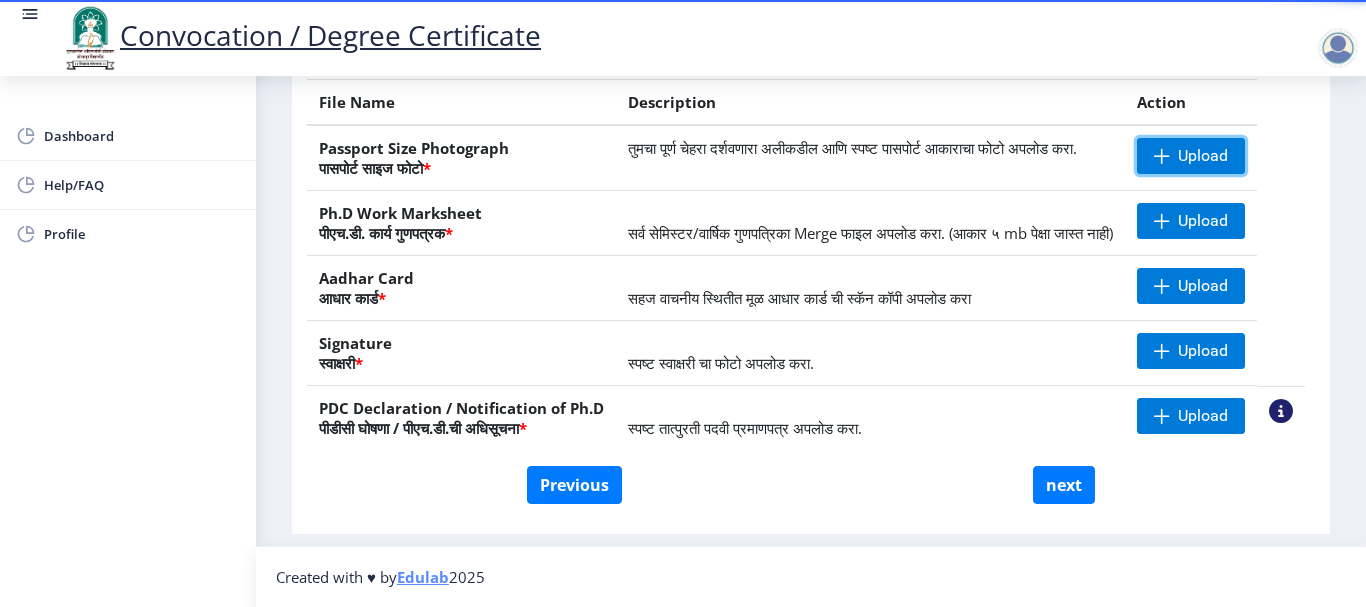 scroll, scrollTop: 323, scrollLeft: 0, axis: vertical 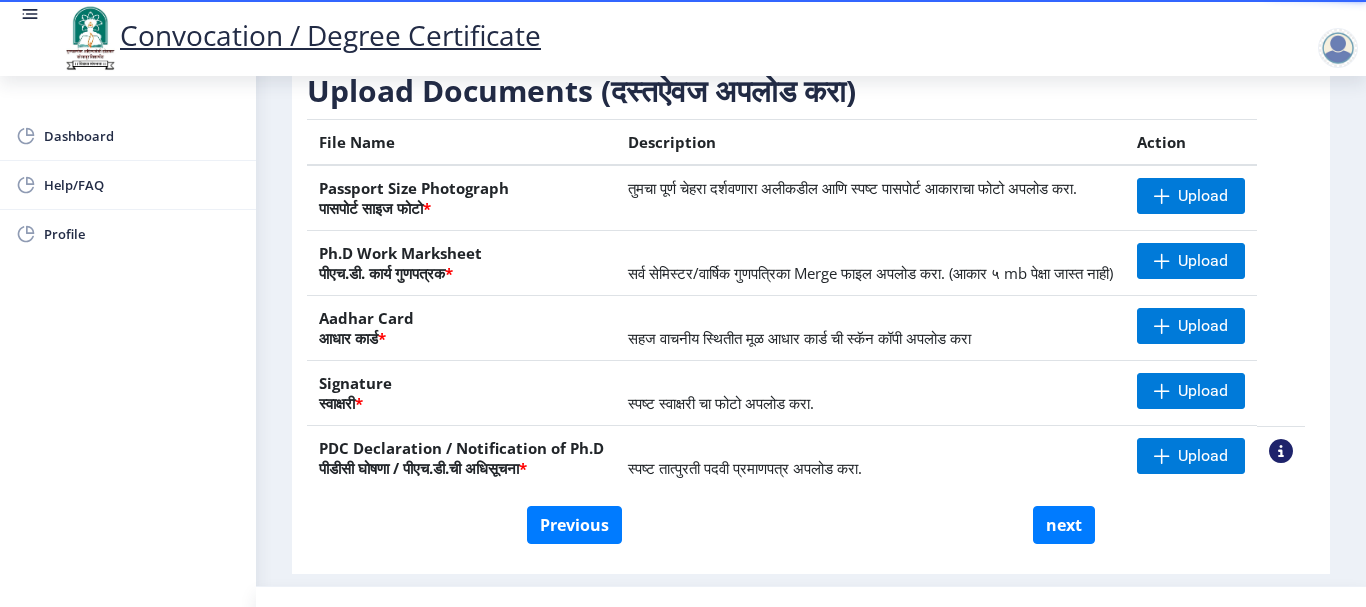 click on "Previous next" 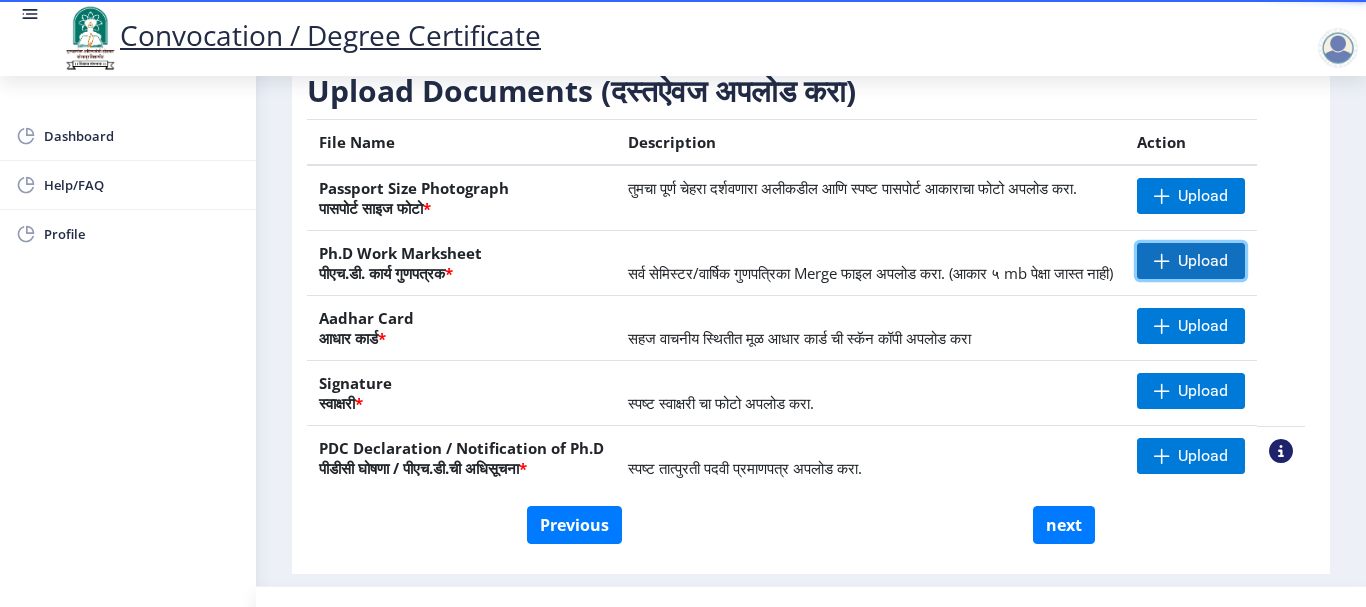 click on "Upload" 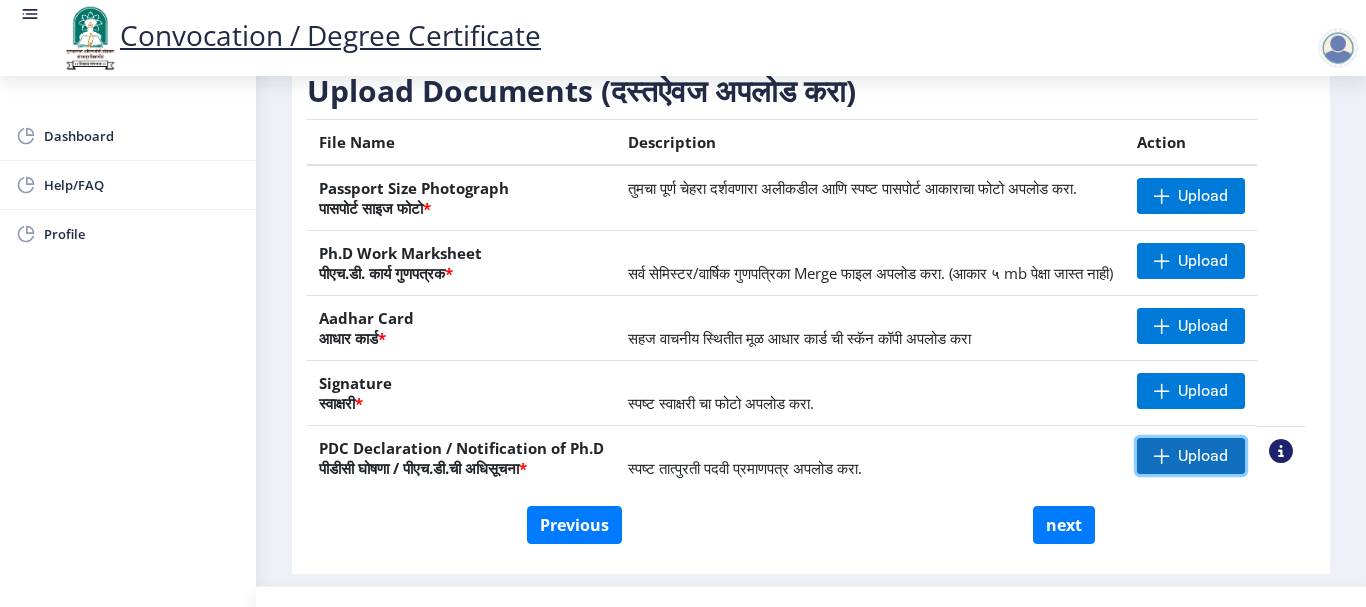 click on "Upload" 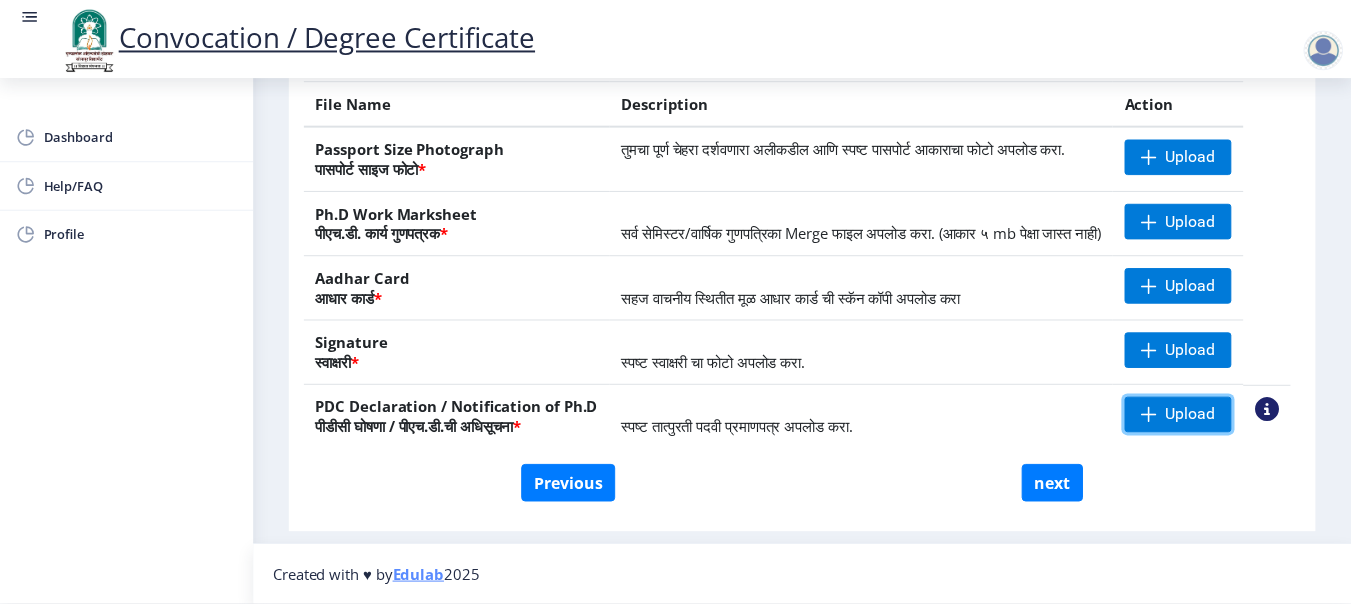 scroll, scrollTop: 423, scrollLeft: 0, axis: vertical 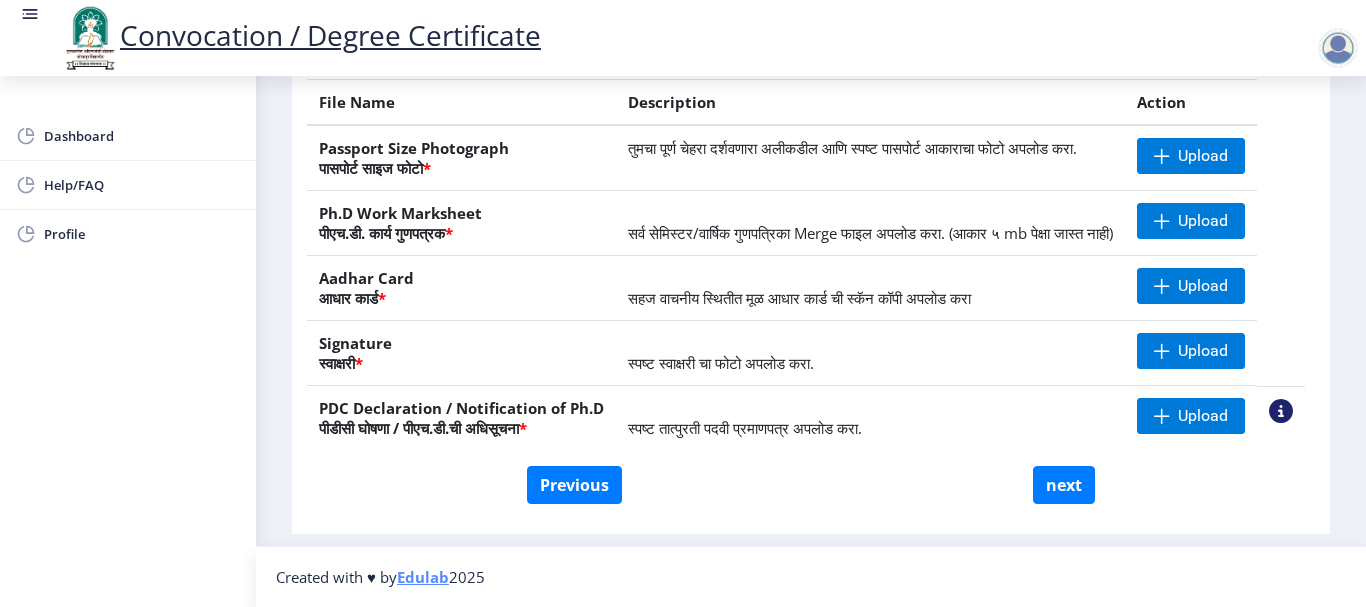 click 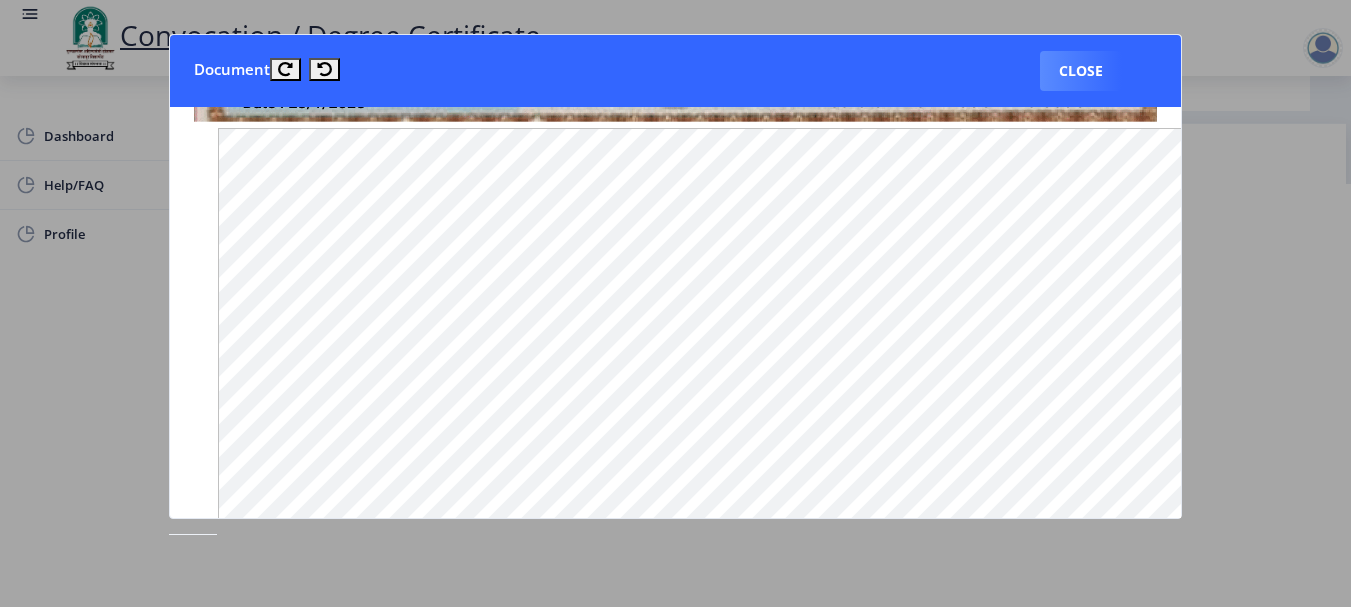 scroll, scrollTop: 713, scrollLeft: 0, axis: vertical 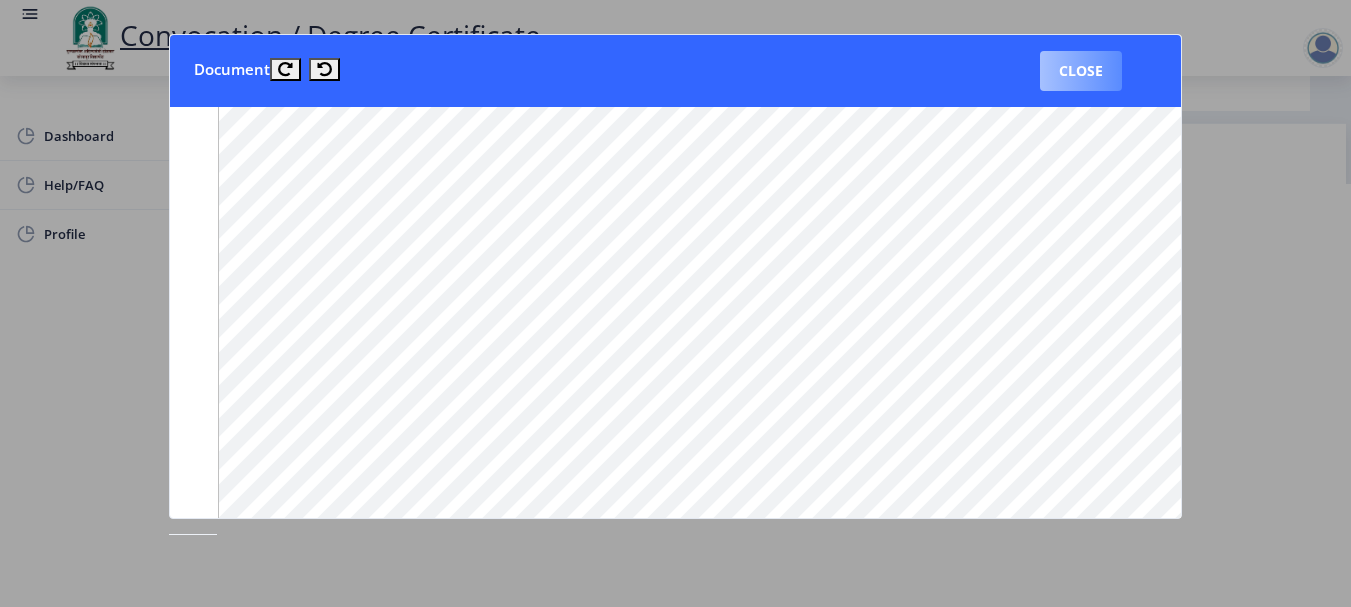 click on "Close" at bounding box center [1081, 71] 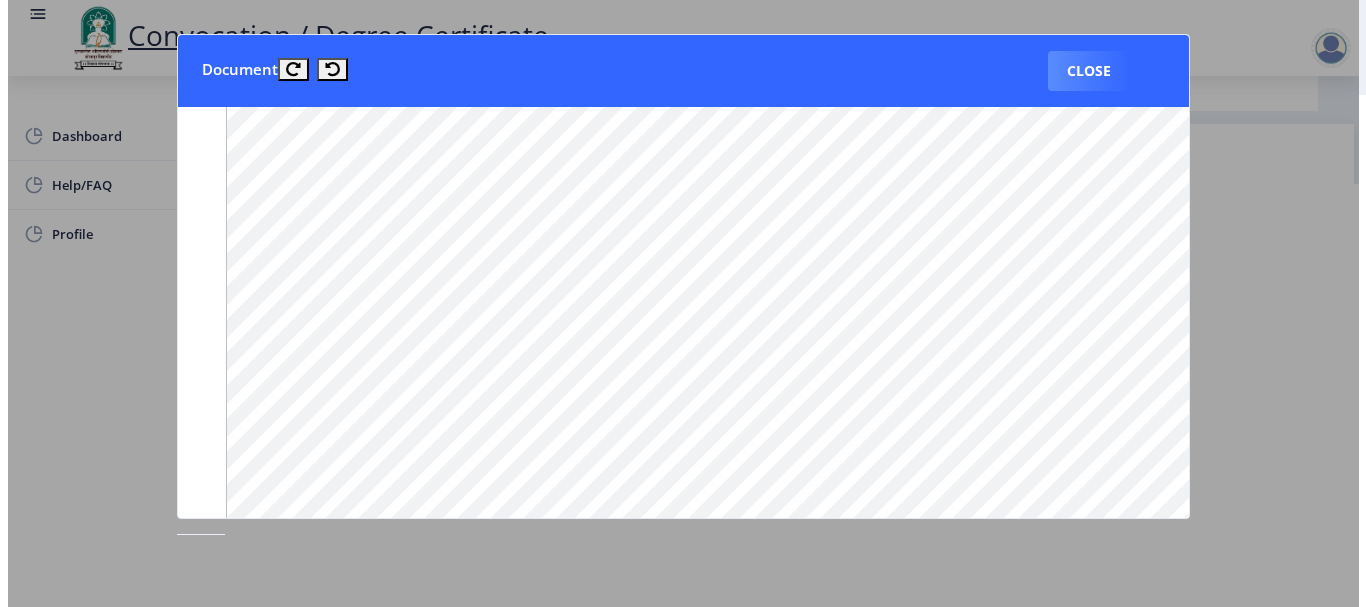 scroll, scrollTop: 207, scrollLeft: 0, axis: vertical 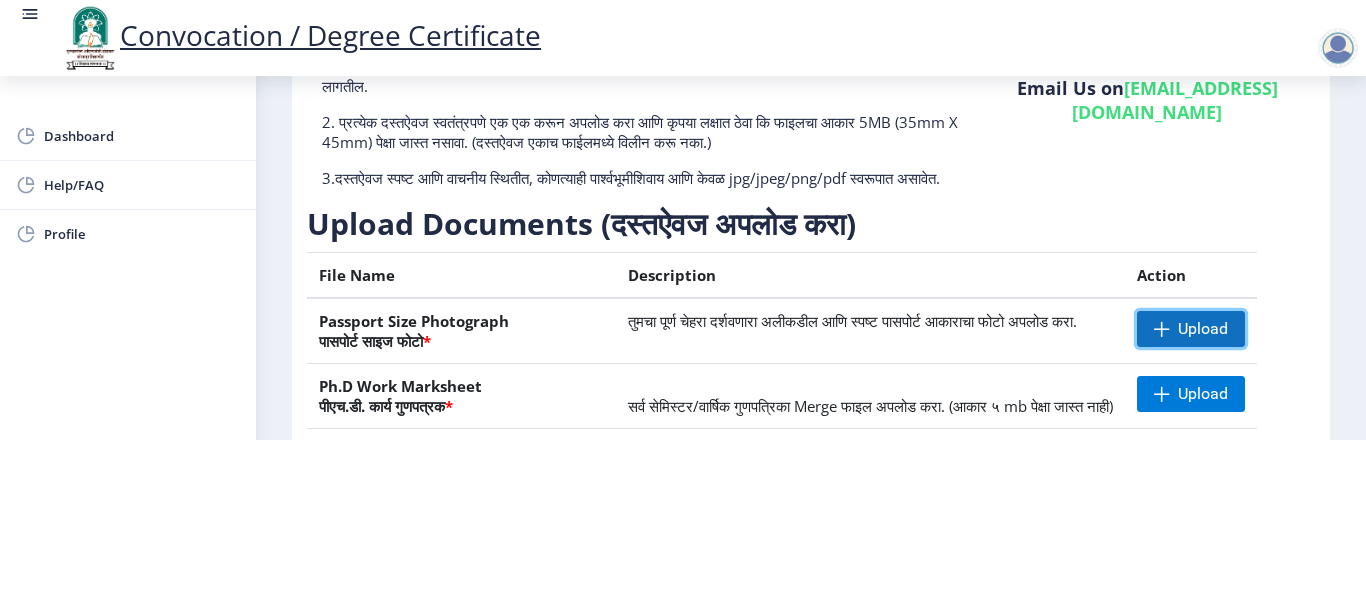 click on "Upload" 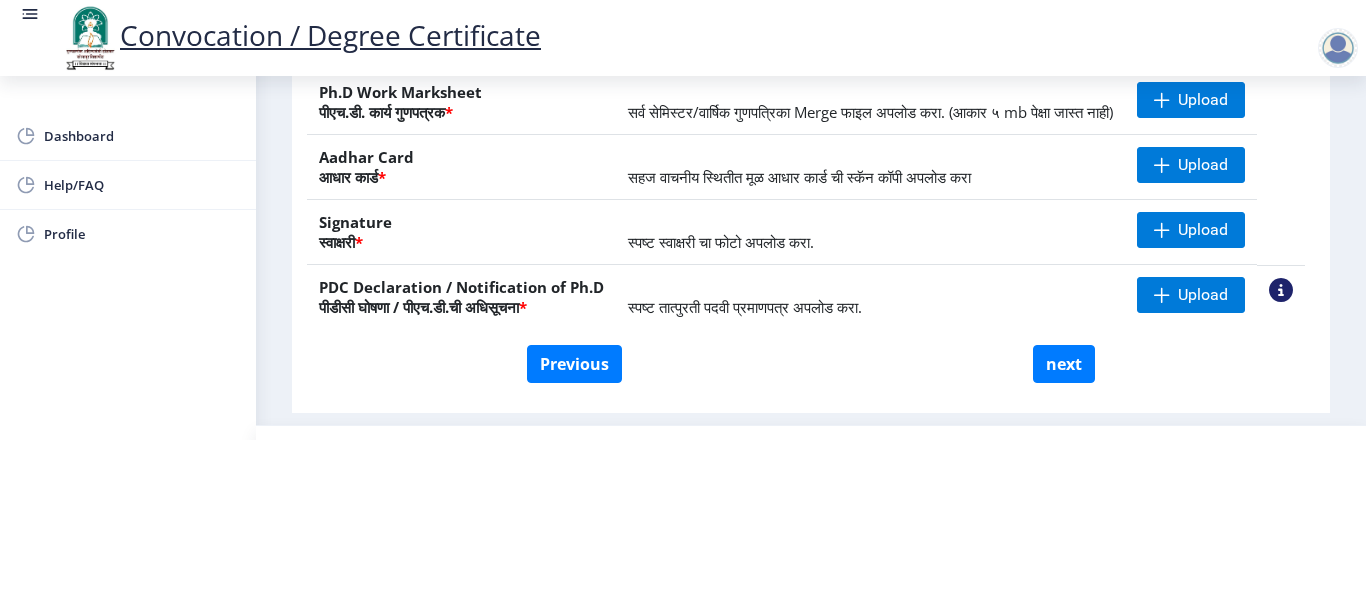 scroll, scrollTop: 323, scrollLeft: 0, axis: vertical 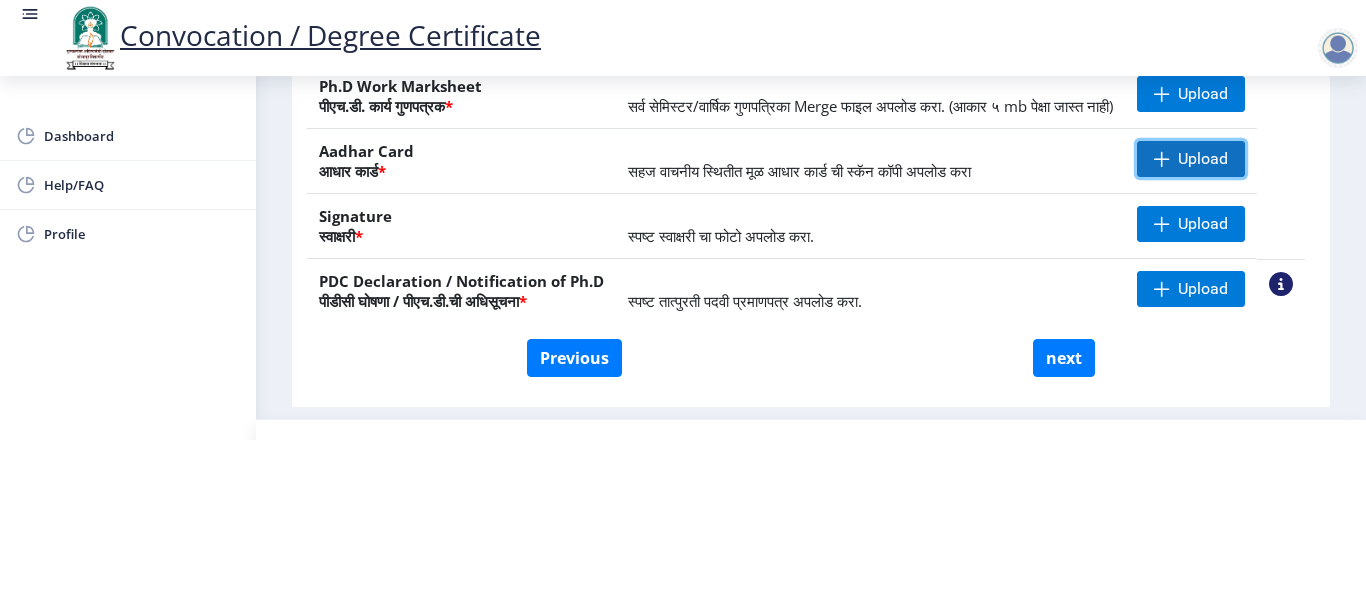 click on "Upload" 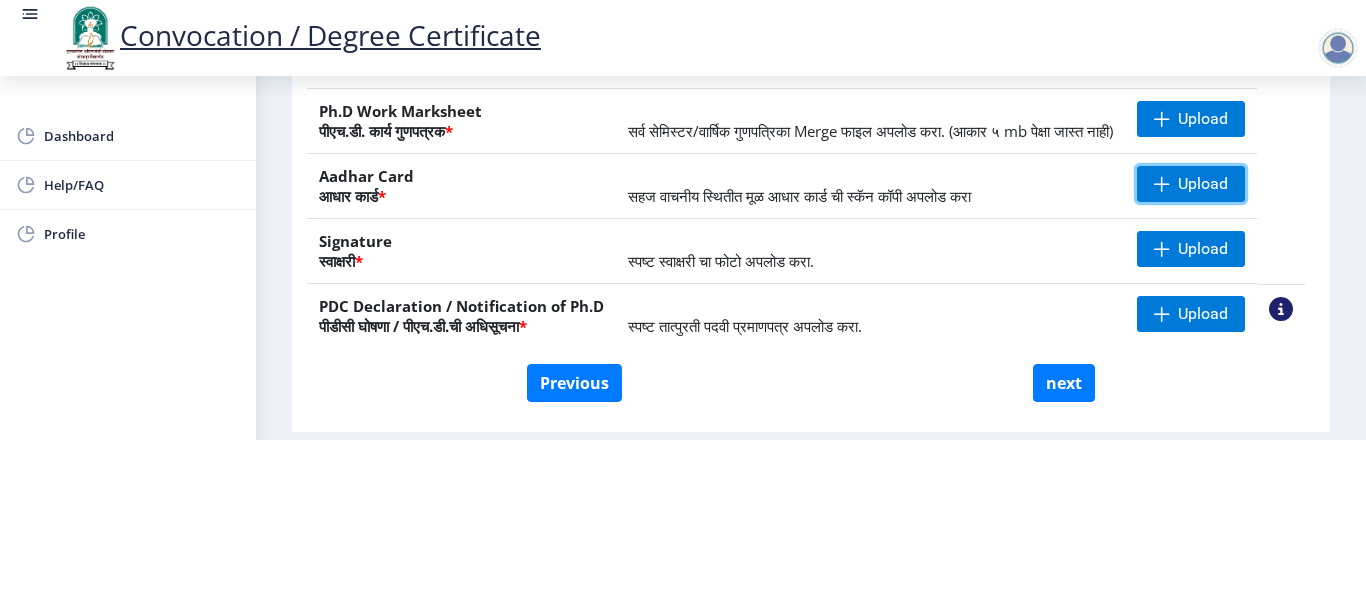 scroll, scrollTop: 323, scrollLeft: 0, axis: vertical 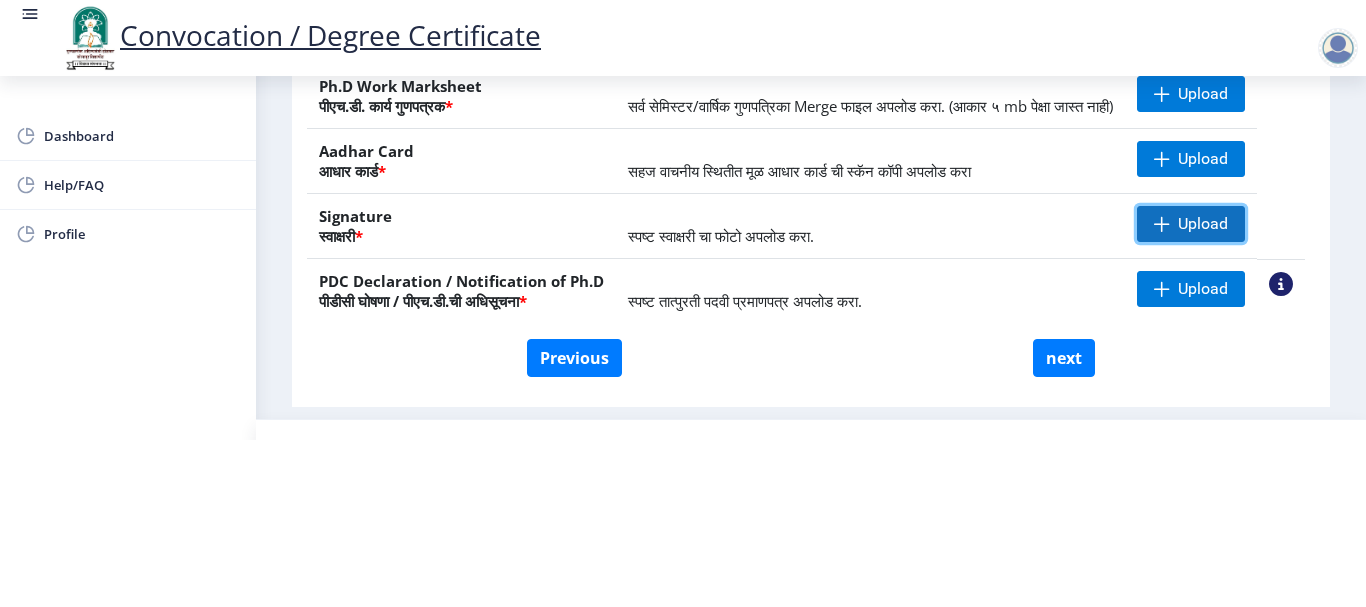 click on "Upload" 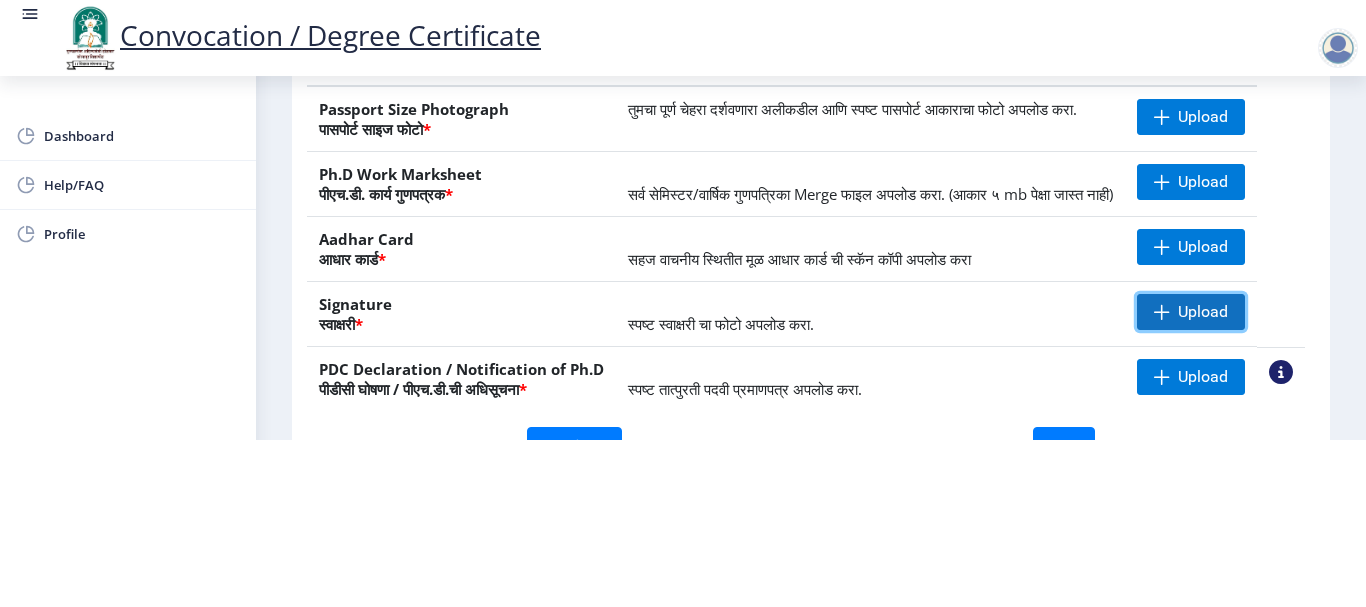 scroll, scrollTop: 200, scrollLeft: 0, axis: vertical 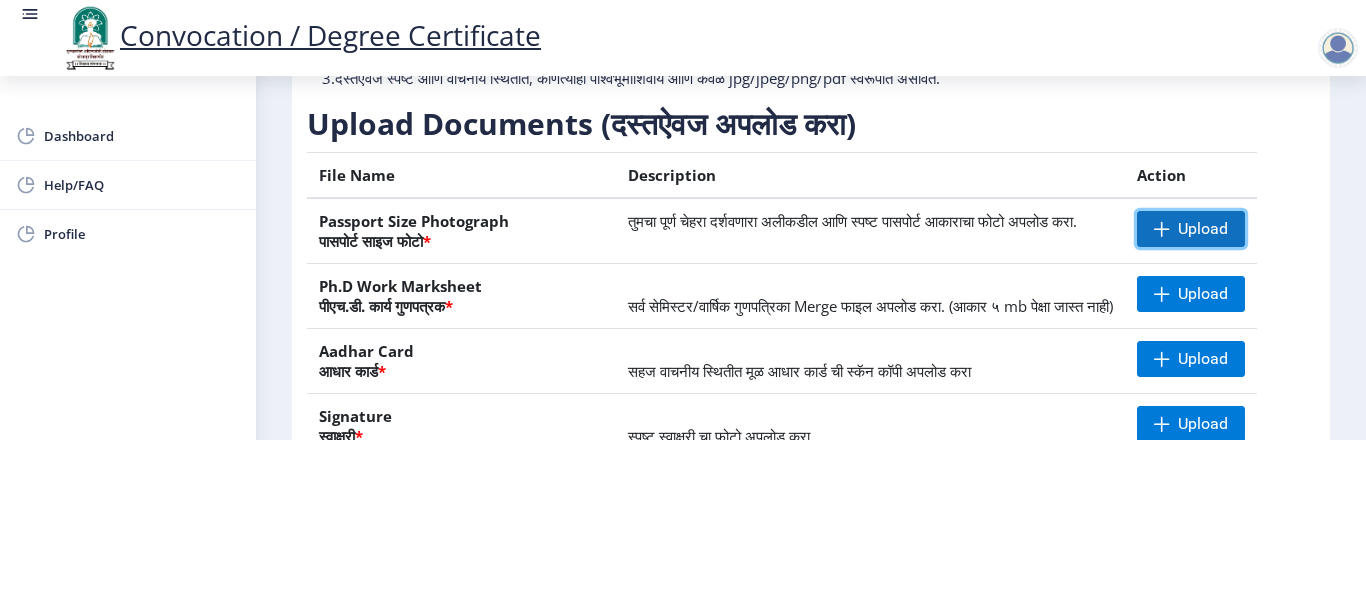 click on "Upload" 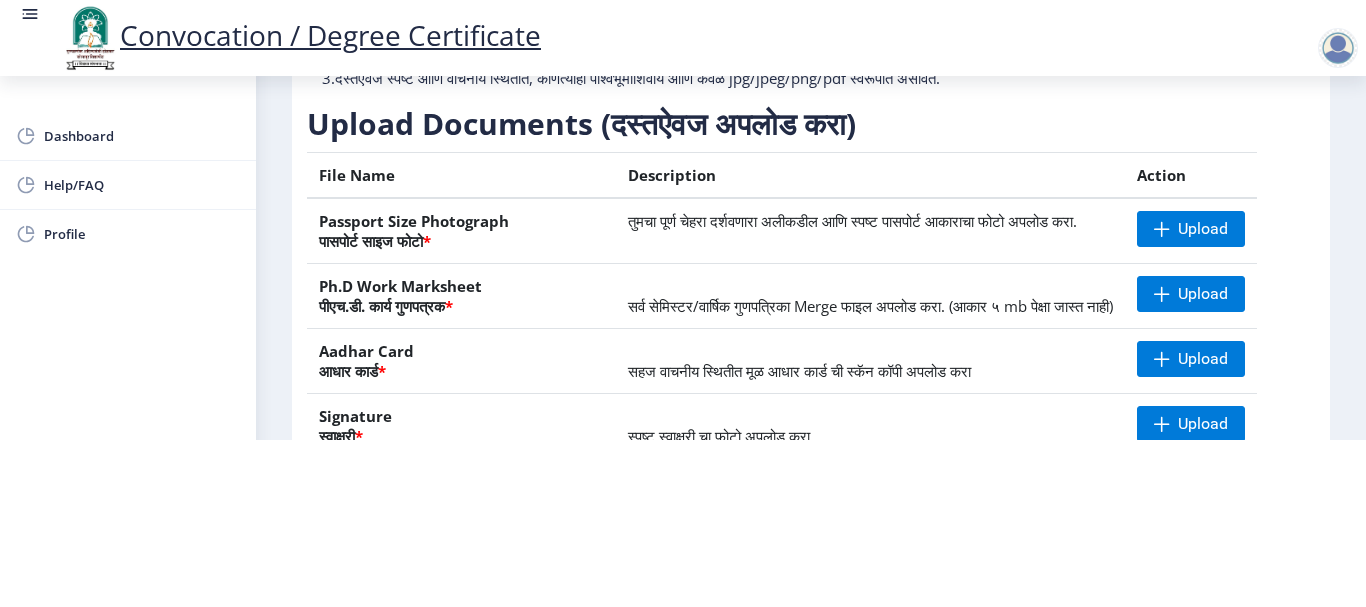 click on "Convocation / Degree Certificate Dashboard Help/FAQ Profile First step 2 Second step 3 Third step Instructions (सूचना) 1. कृपया लक्षात घ्या की तुम्हाला मूळ दस्तऐवजांच्या स्कॅन केलेल्या प्रती योग्य स्वरूपात आणि सरळ स्थितीत अपलोड कराव्या लागतील.  2. प्रत्येक दस्तऐवज स्वतंत्रपणे एक एक करून अपलोड करा आणि कृपया लक्षात ठेवा कि फाइलचा आकार 5MB (35mm X 45mm) पेक्षा जास्त नसावा. (दस्तऐवज एकाच फाईलमध्ये विलीन करू नका.)  Need Help? Email Us on   [EMAIL_ADDRESS][DOMAIN_NAME]  Upload Documents (दस्तऐवज अपलोड करा)  File Name Description *" at bounding box center (683, 136) 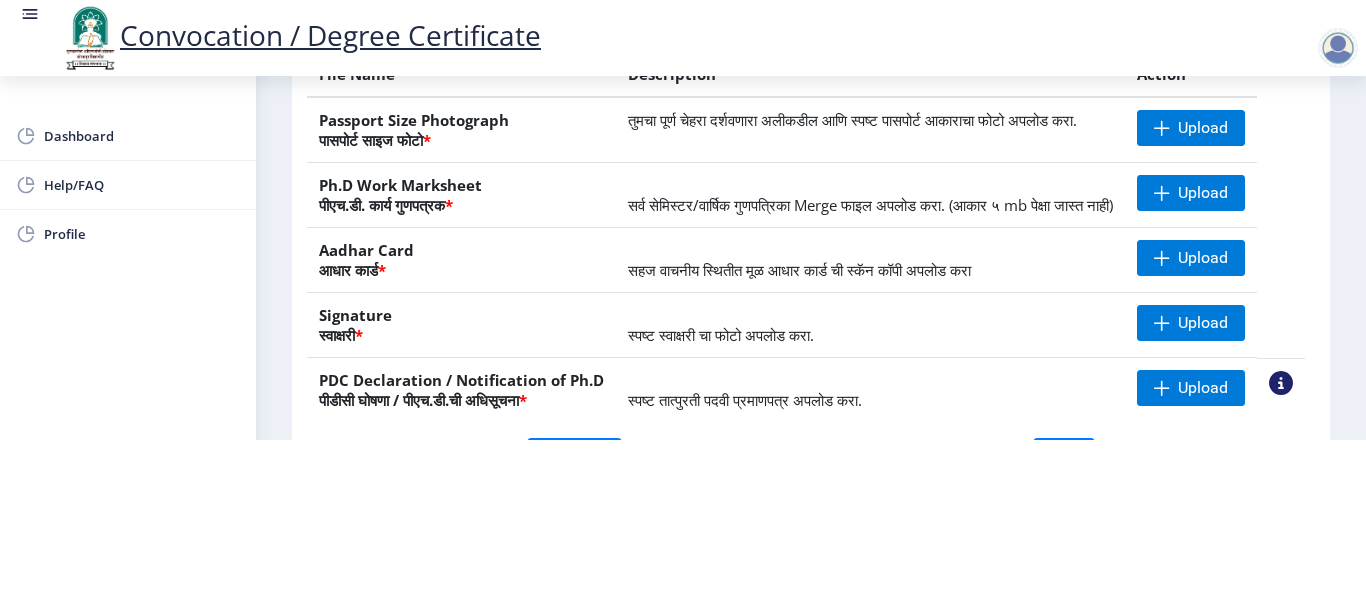 scroll, scrollTop: 123, scrollLeft: 0, axis: vertical 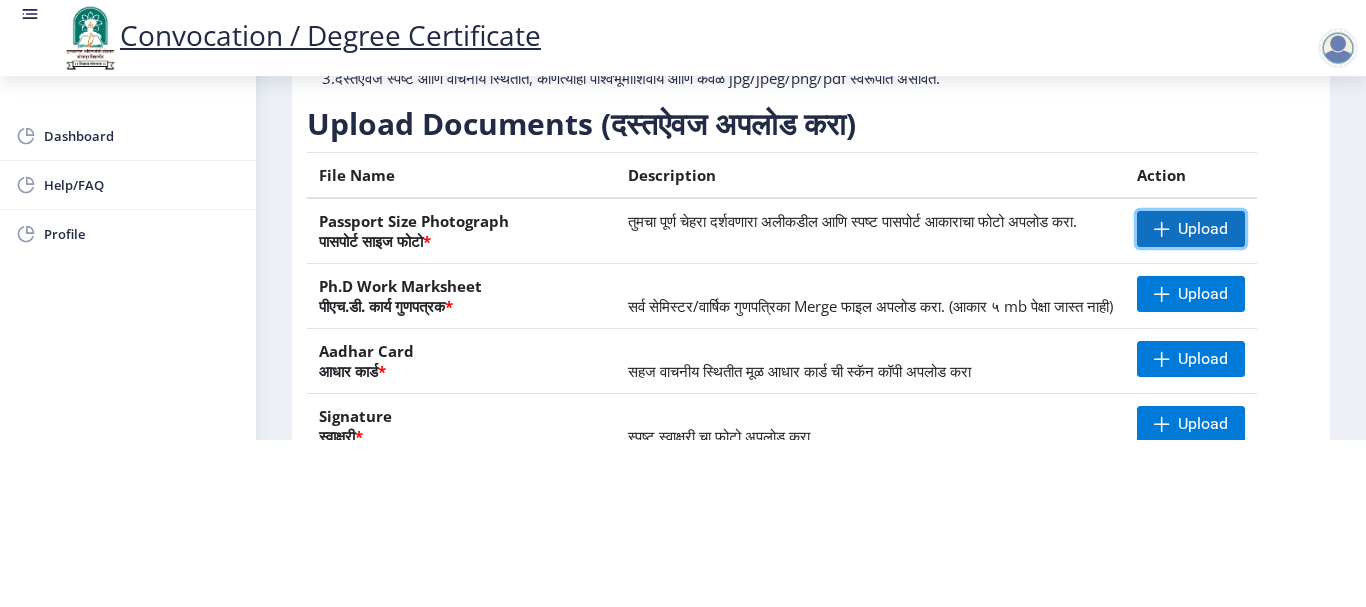 click on "Upload" 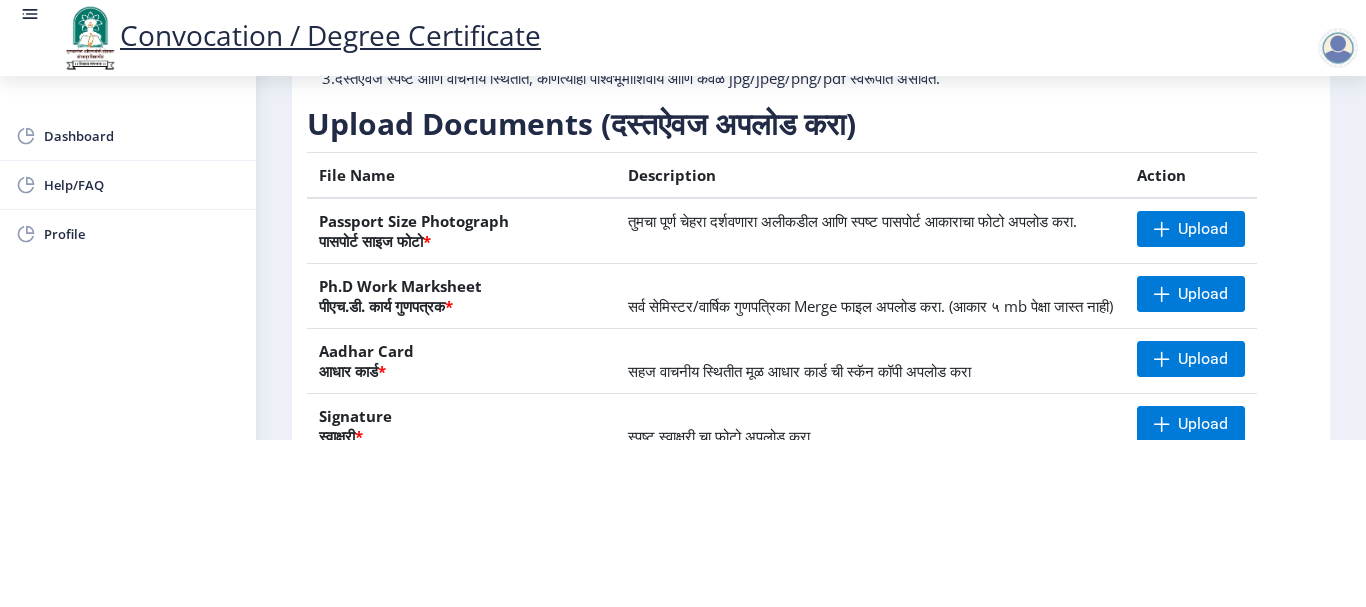 click on "Convocation / Degree Certificate Dashboard Help/FAQ Profile First step 2 Second step 3 Third step Instructions (सूचना) 1. कृपया लक्षात घ्या की तुम्हाला मूळ दस्तऐवजांच्या स्कॅन केलेल्या प्रती योग्य स्वरूपात आणि सरळ स्थितीत अपलोड कराव्या लागतील.  2. प्रत्येक दस्तऐवज स्वतंत्रपणे एक एक करून अपलोड करा आणि कृपया लक्षात ठेवा कि फाइलचा आकार 5MB (35mm X 45mm) पेक्षा जास्त नसावा. (दस्तऐवज एकाच फाईलमध्ये विलीन करू नका.)  Need Help? Email Us on   [EMAIL_ADDRESS][DOMAIN_NAME]  Upload Documents (दस्तऐवज अपलोड करा)  File Name Description *" at bounding box center [683, 136] 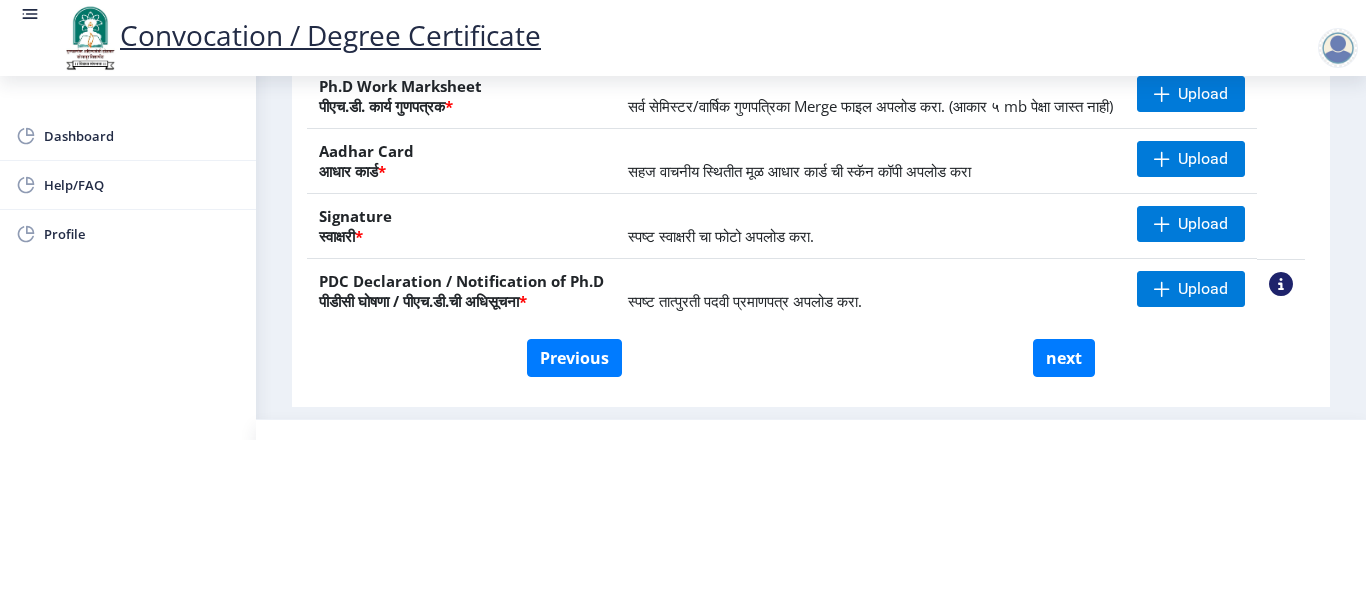 scroll, scrollTop: 223, scrollLeft: 0, axis: vertical 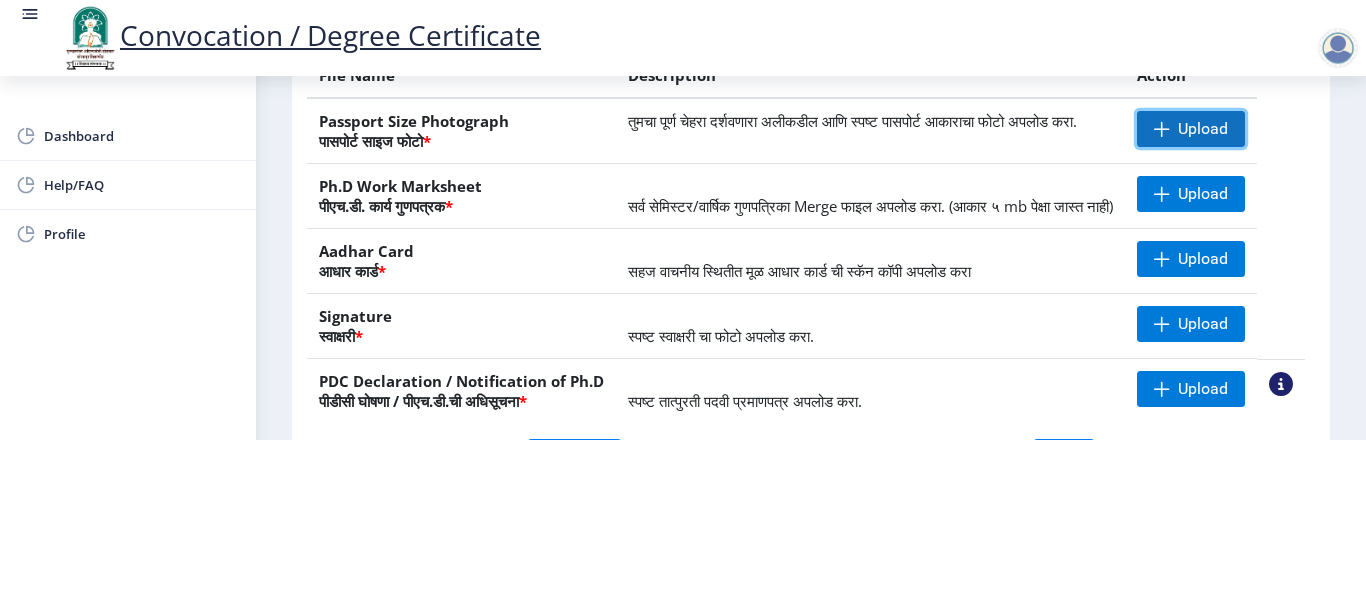 click on "Upload" 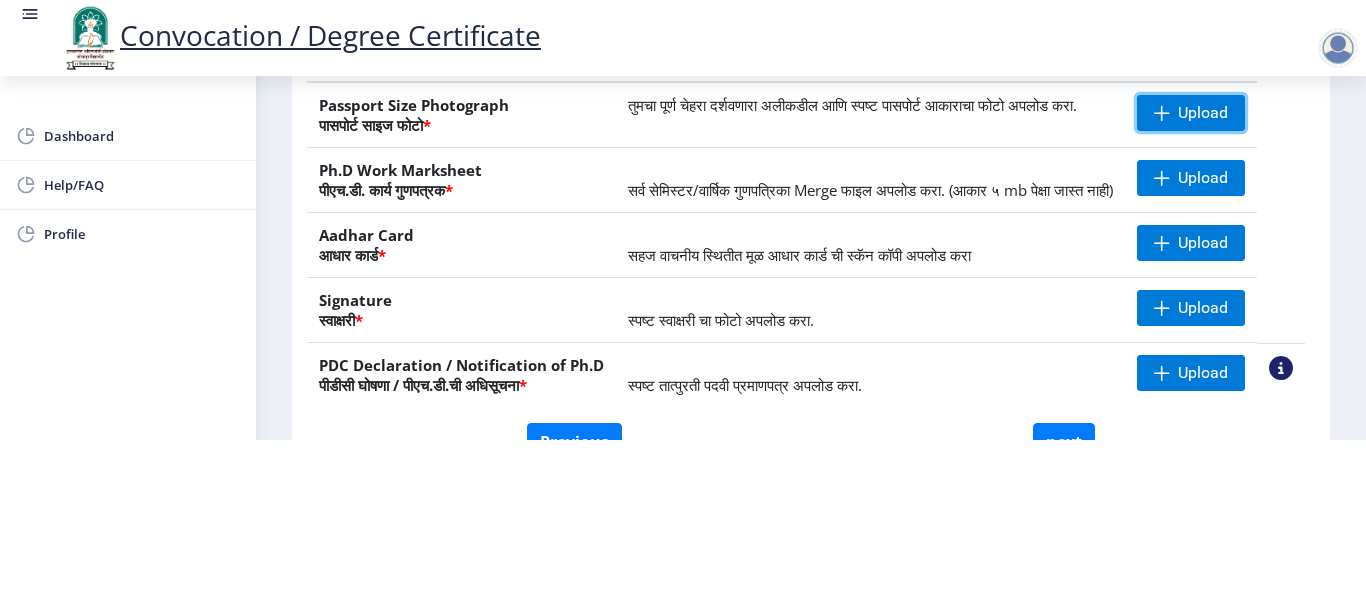 scroll, scrollTop: 423, scrollLeft: 0, axis: vertical 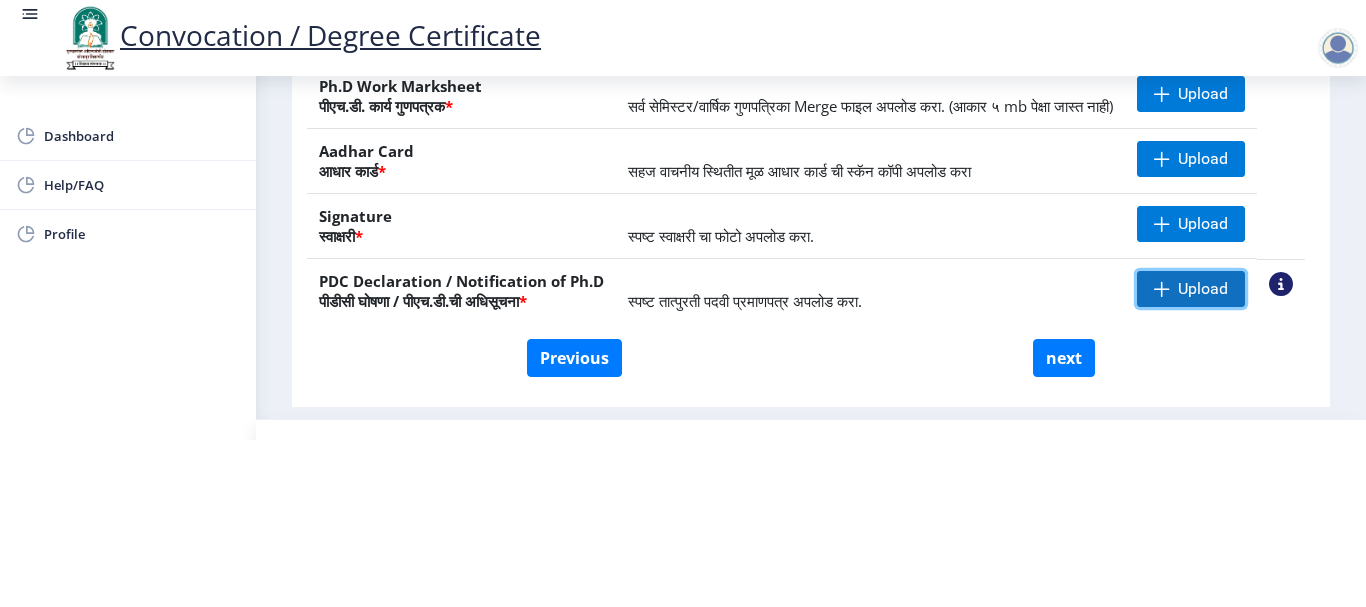 click on "Upload" 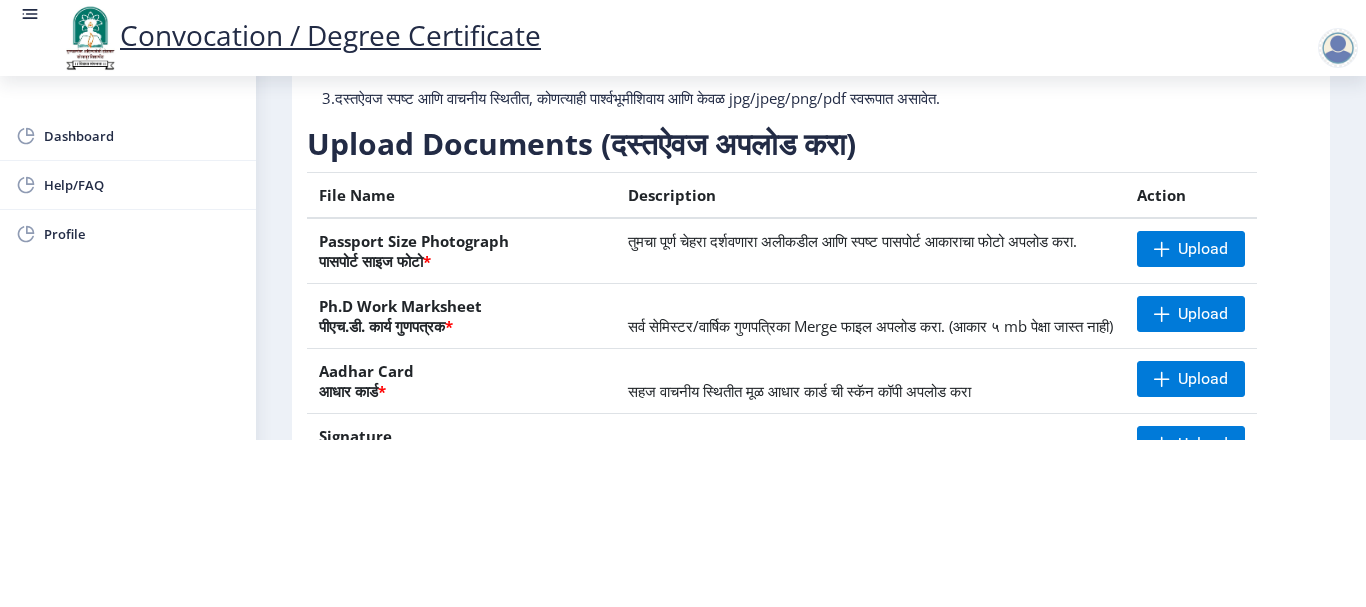 scroll, scrollTop: 23, scrollLeft: 0, axis: vertical 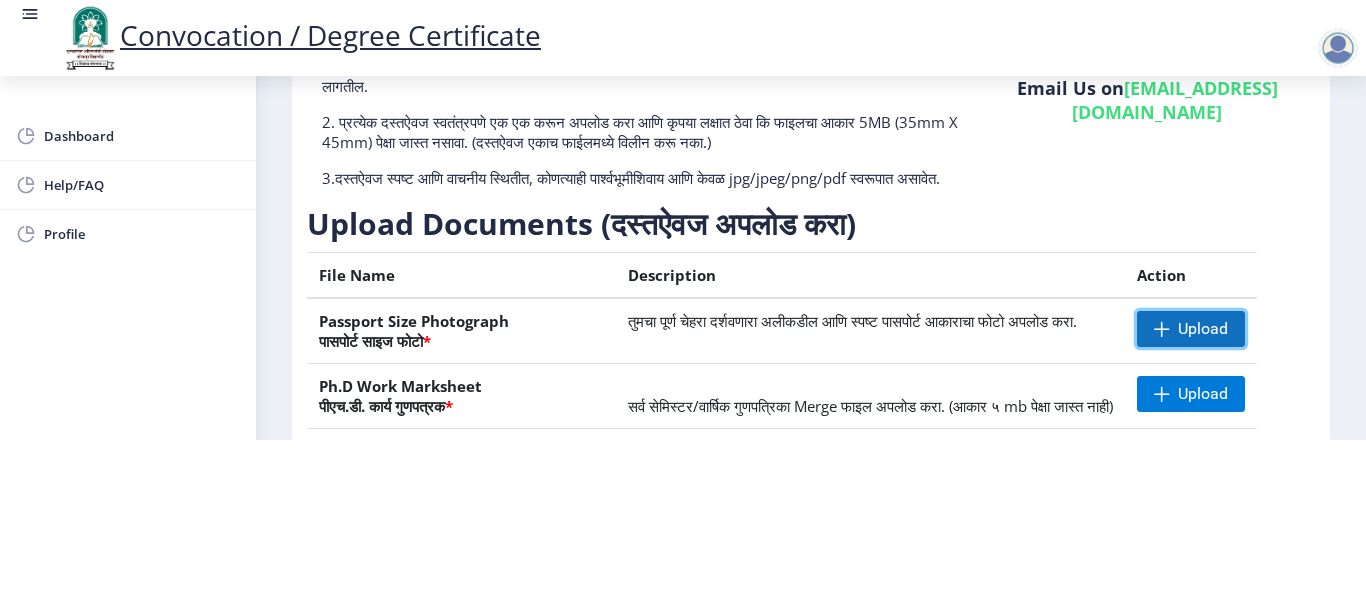 click on "Upload" 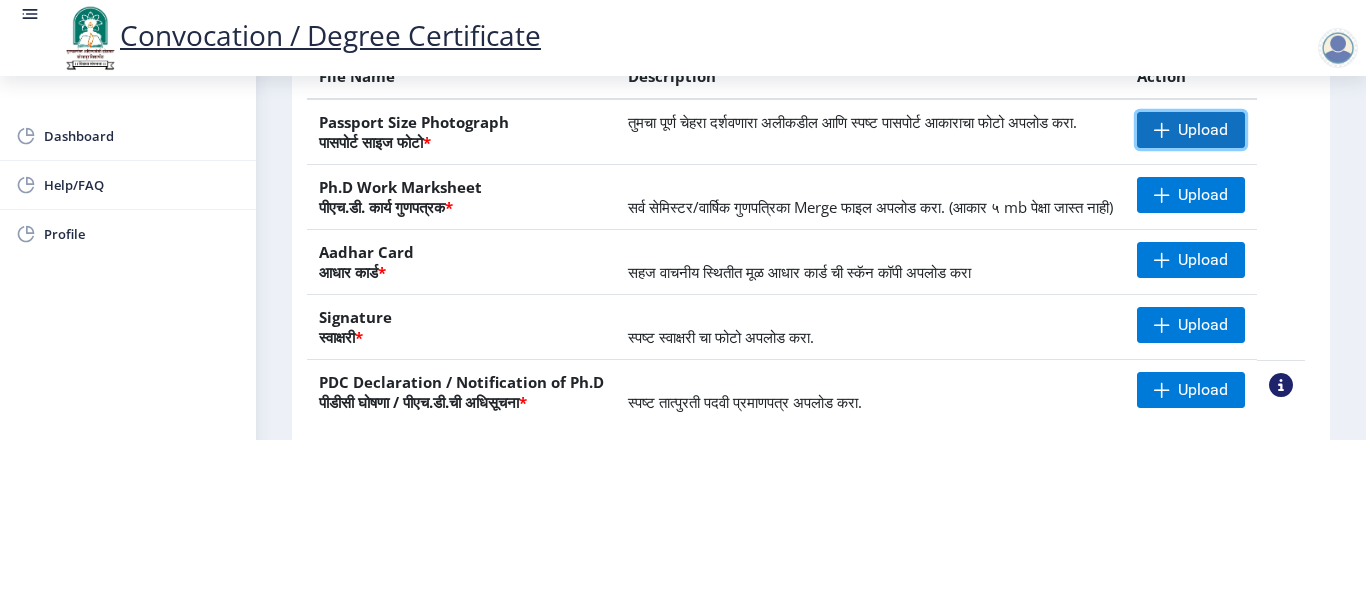 scroll, scrollTop: 223, scrollLeft: 0, axis: vertical 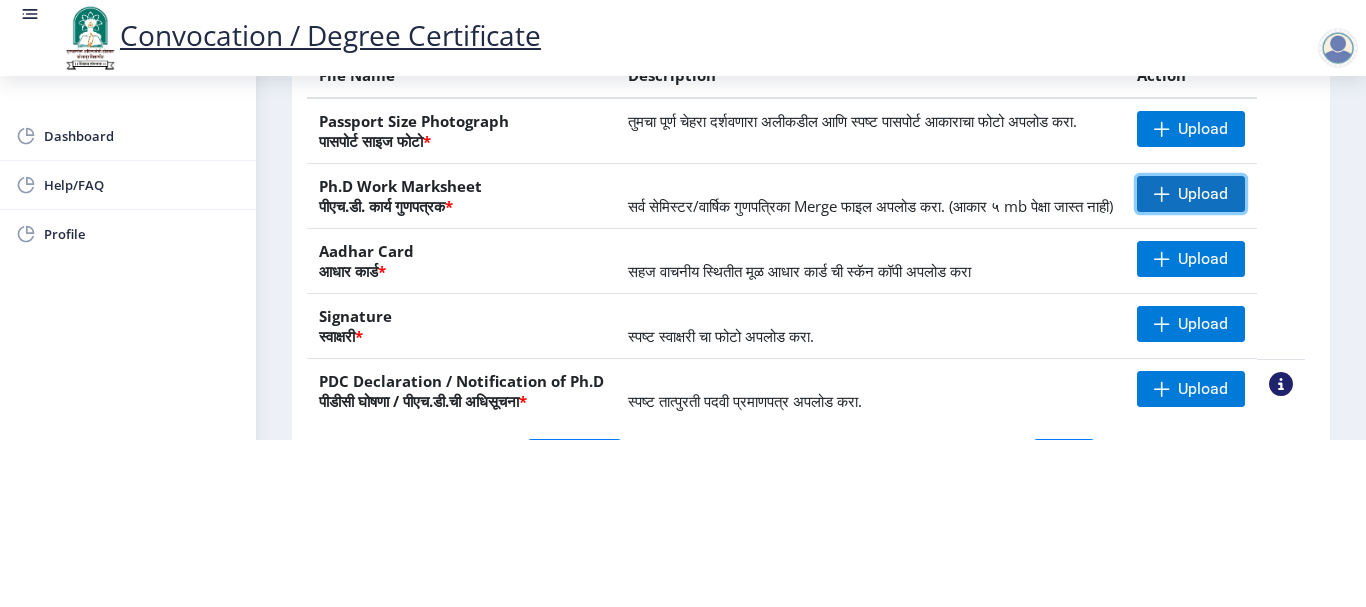 click on "Upload" 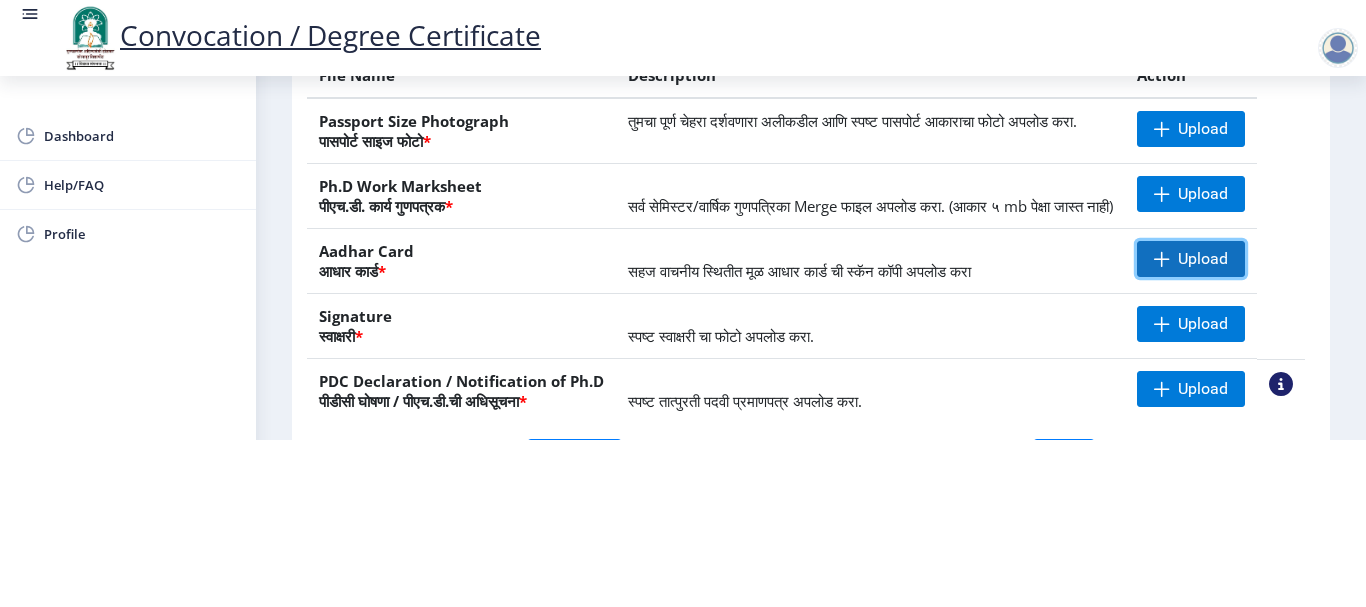 click on "Upload" 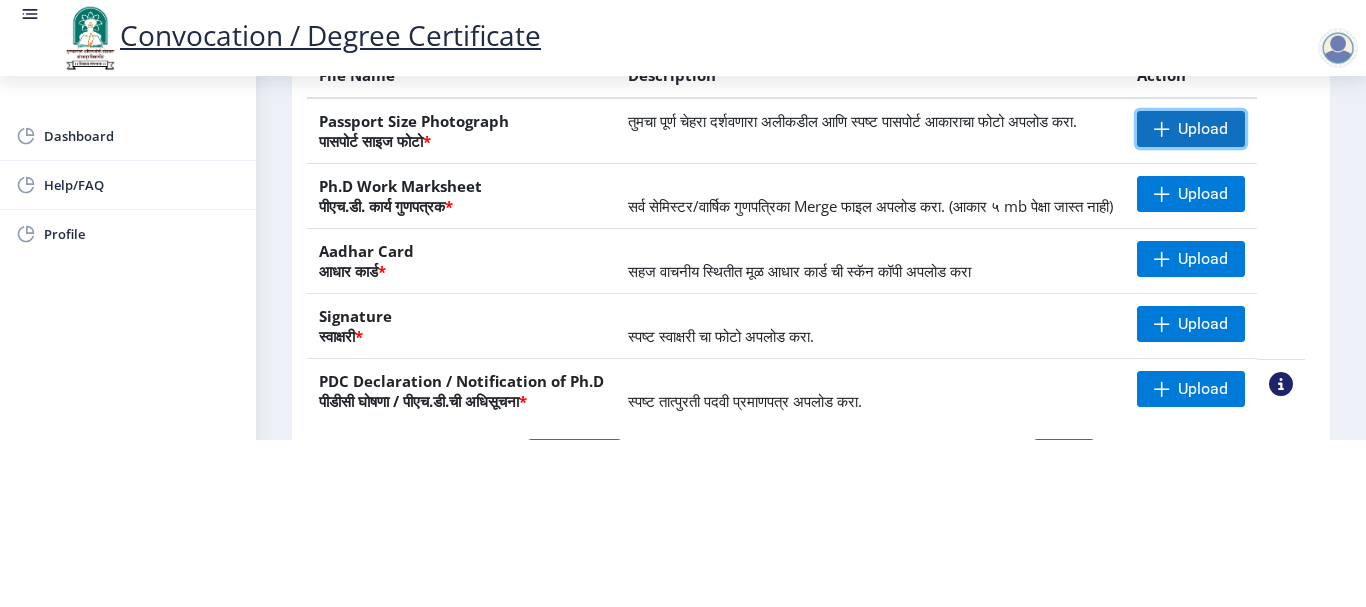 click on "Upload" 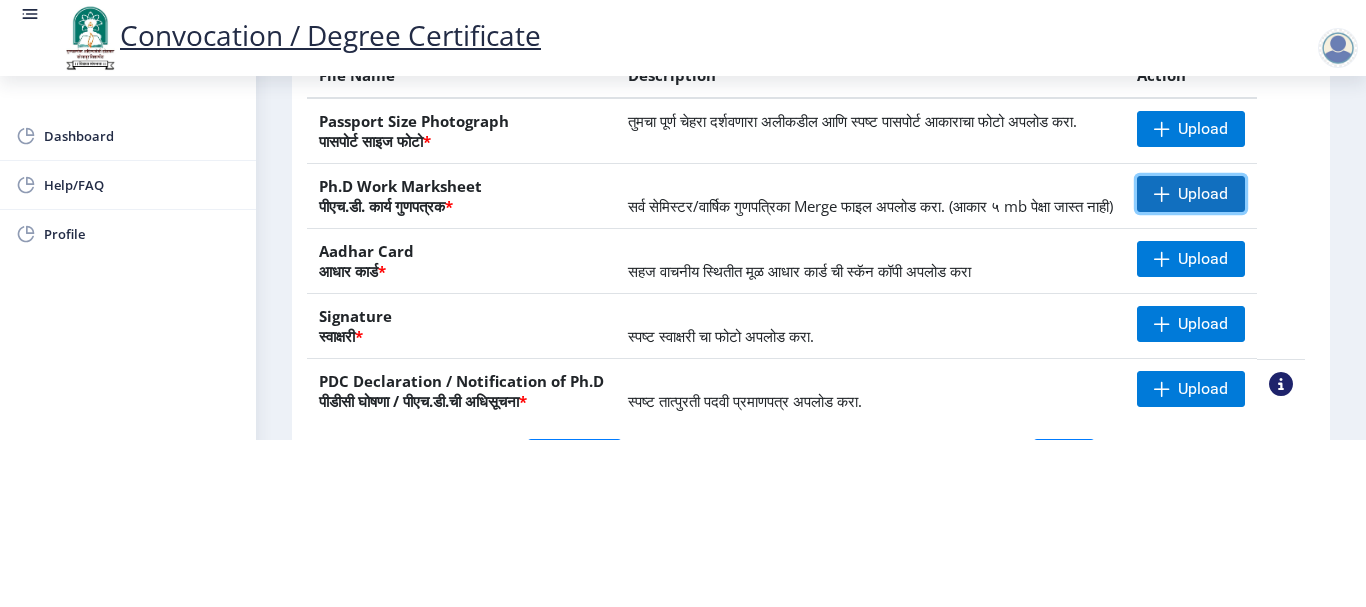 click on "Upload" 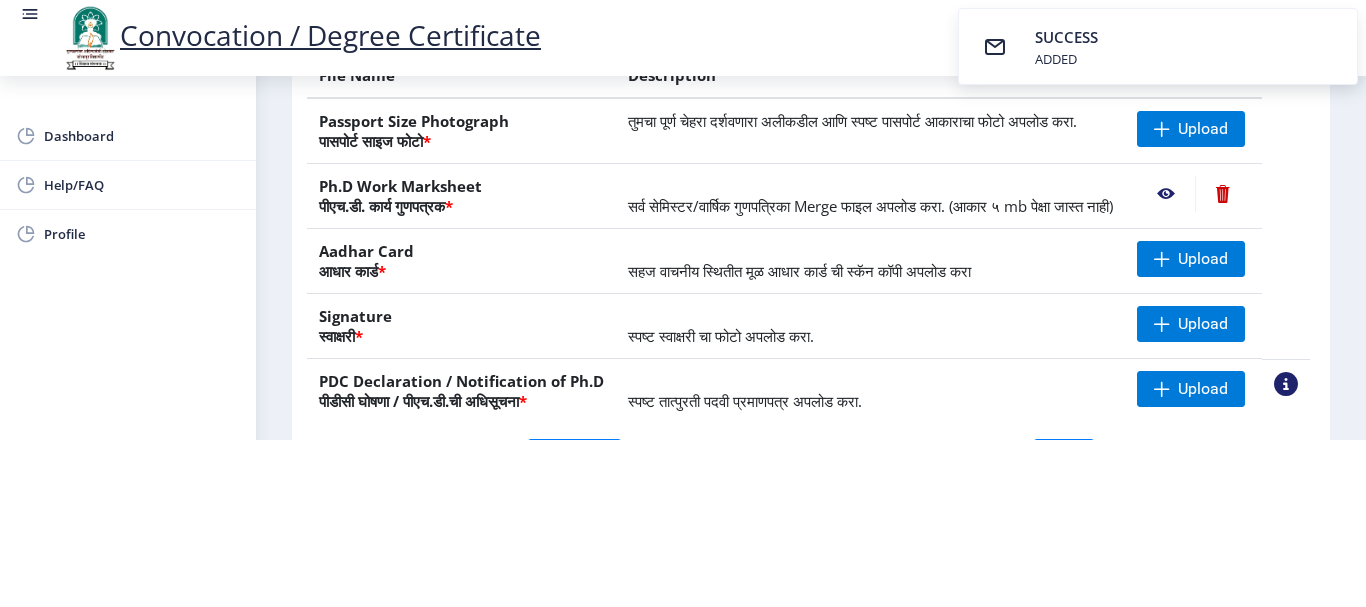 click on "Convocation / Degree Certificate" 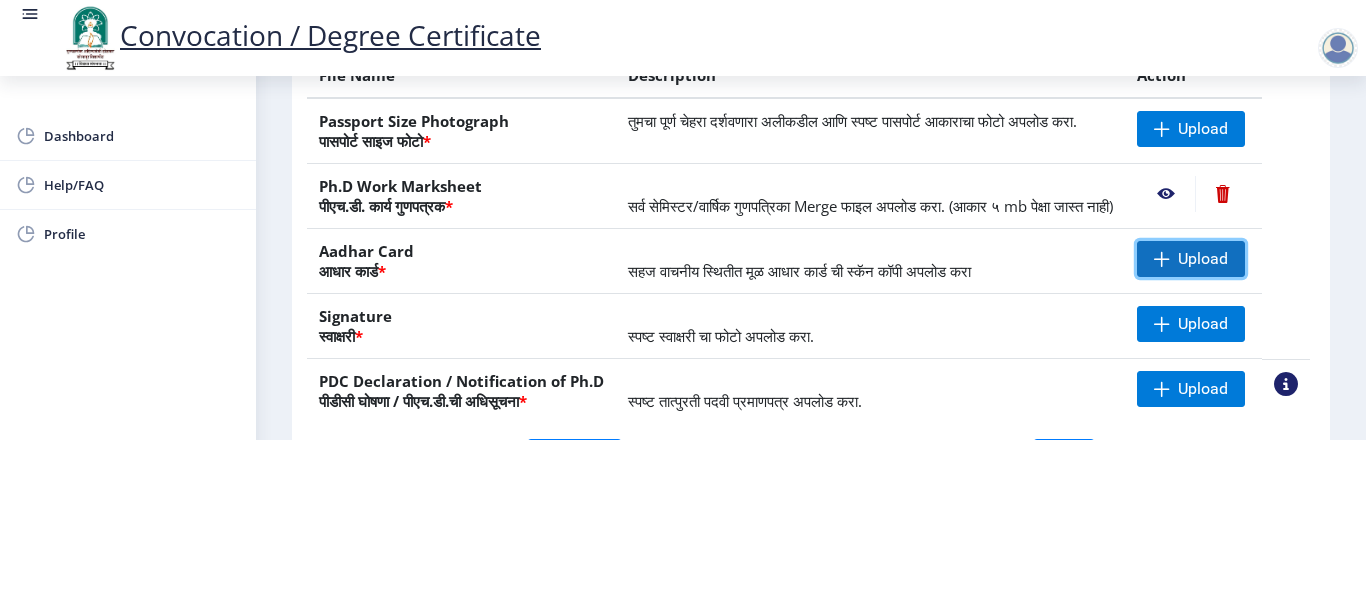 click on "Upload" 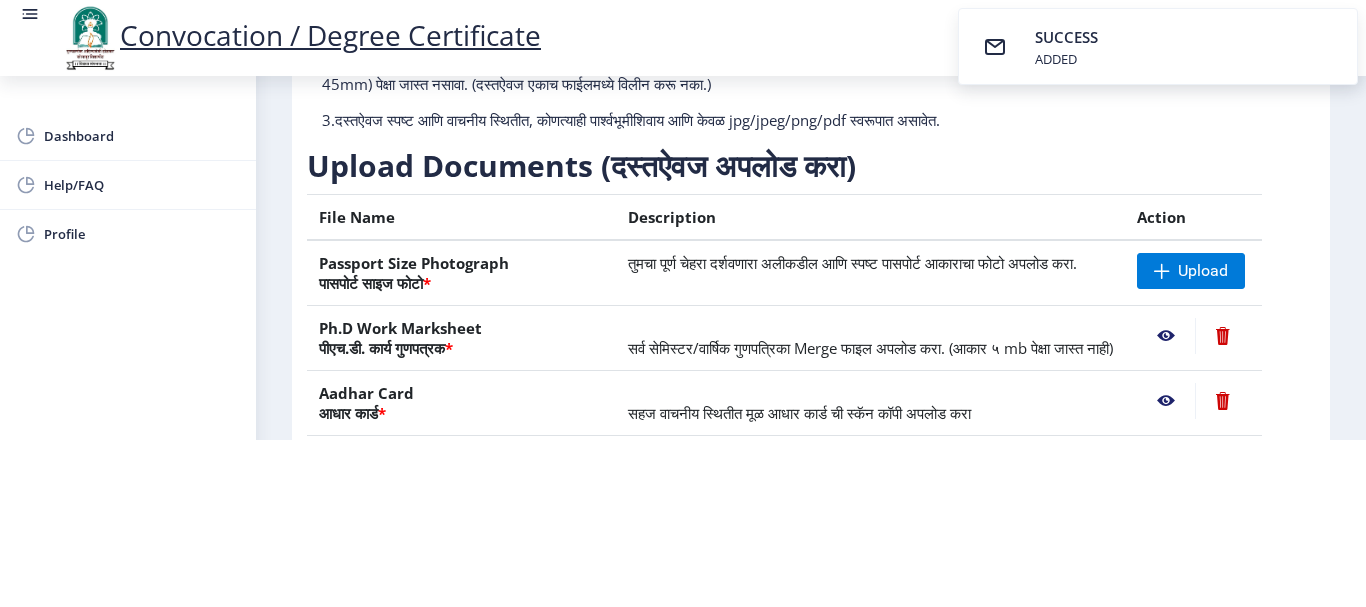 scroll, scrollTop: 200, scrollLeft: 0, axis: vertical 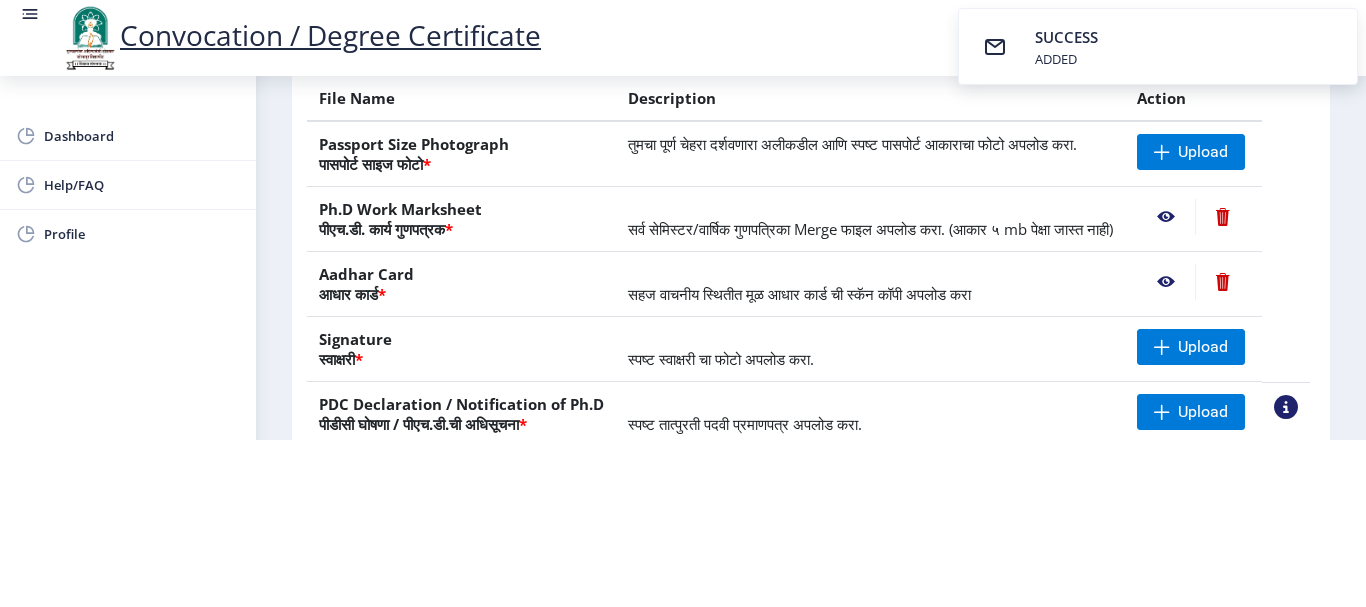 click on "Convocation / Degree Certificate" 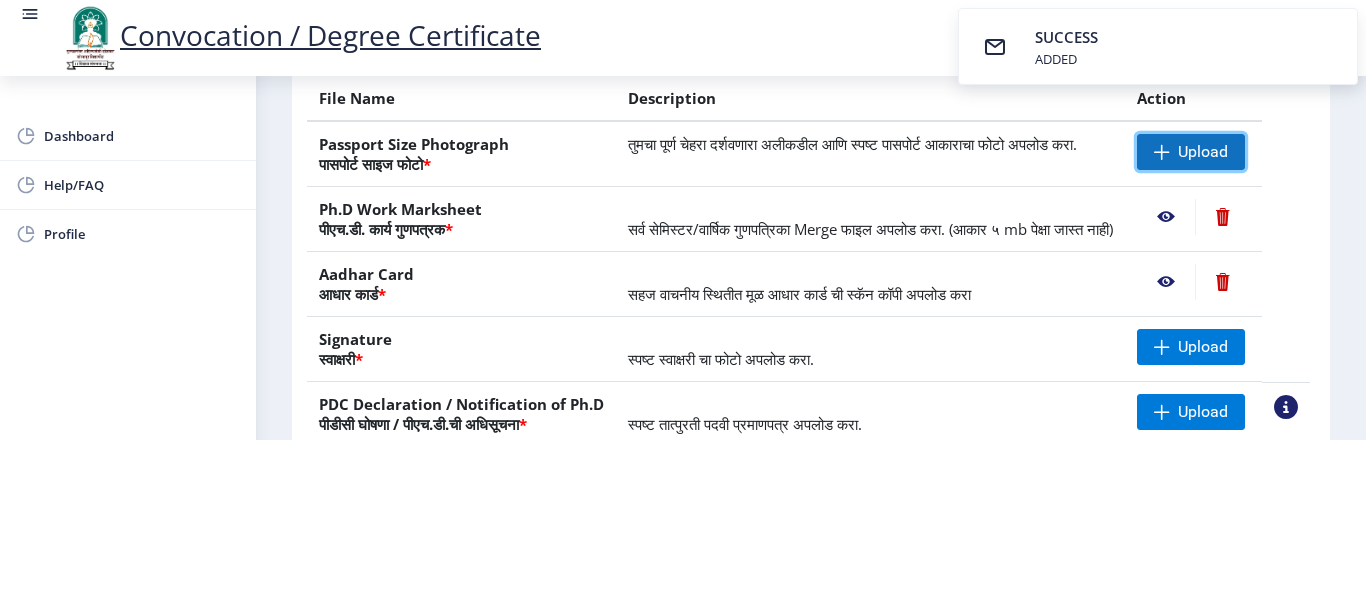 click on "Upload" 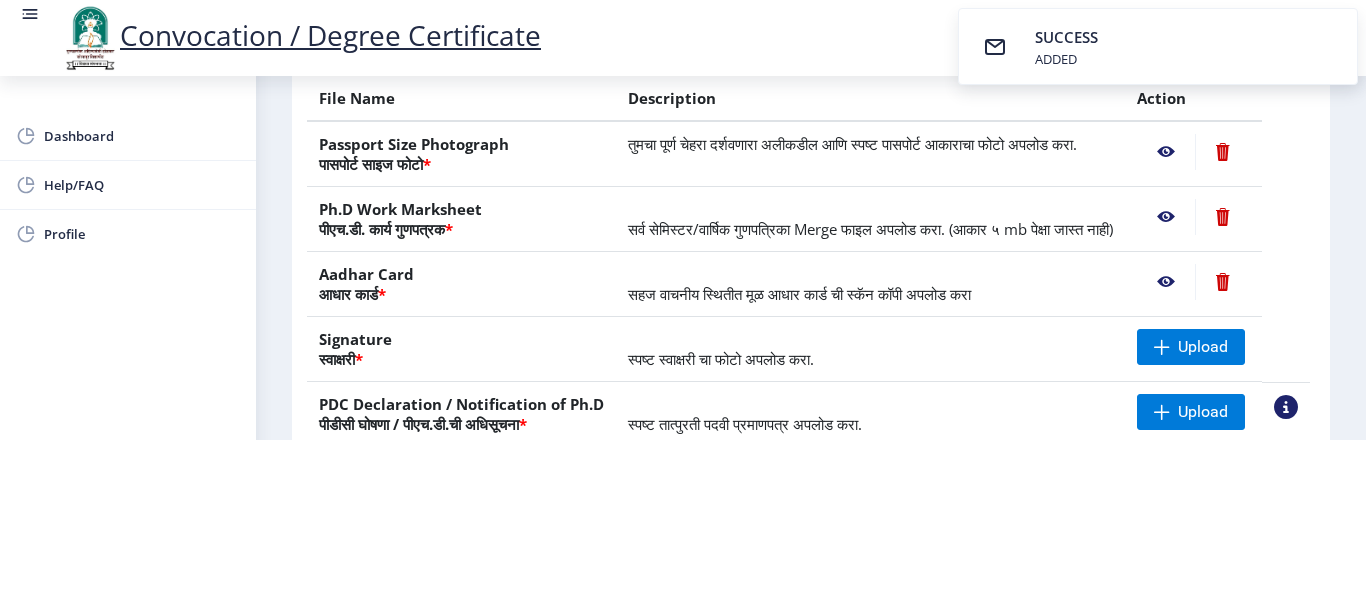 click on "Convocation / Degree Certificate" 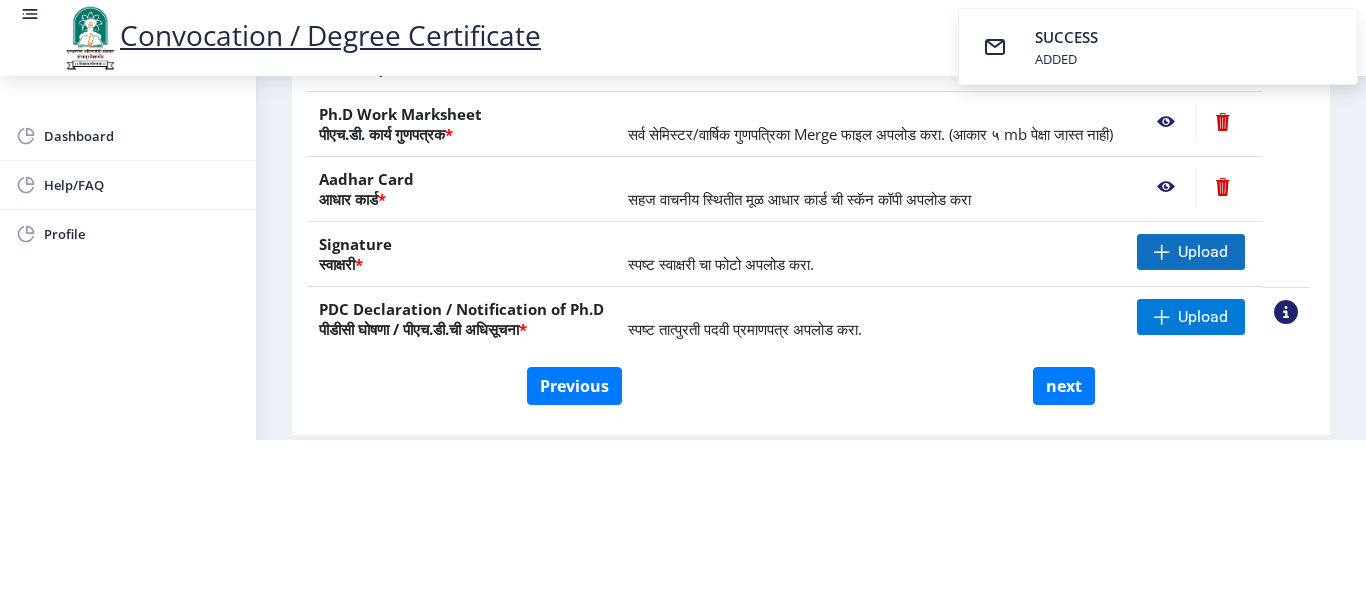 scroll, scrollTop: 423, scrollLeft: 0, axis: vertical 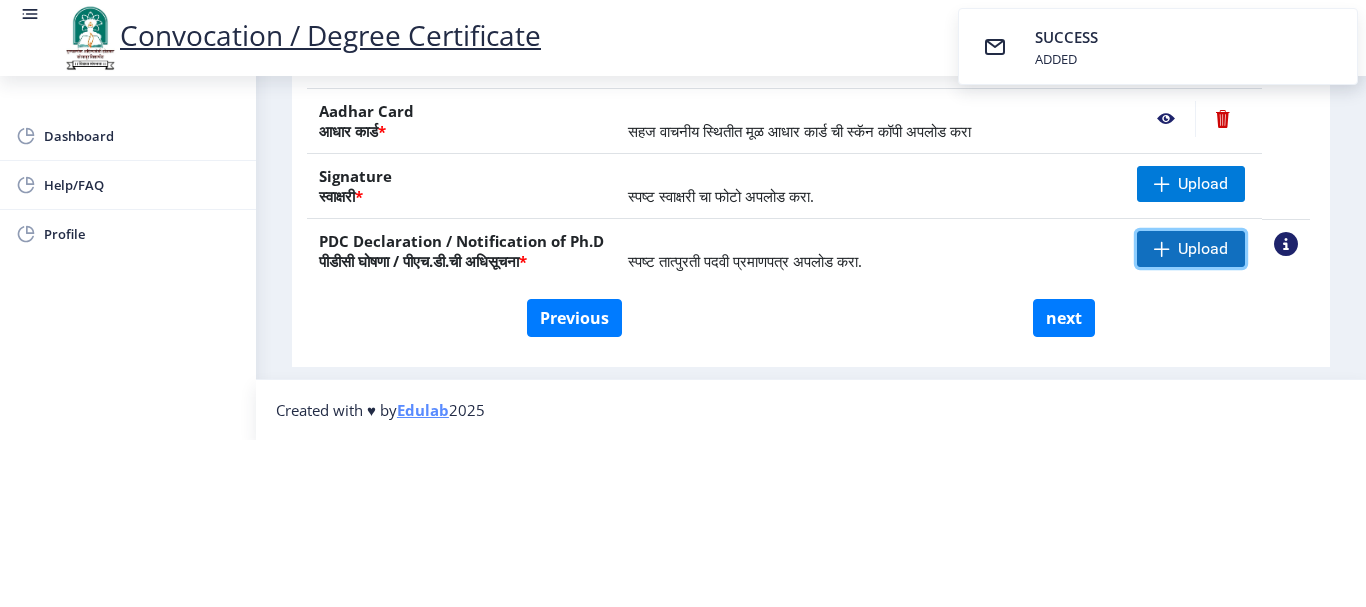 click on "Upload" 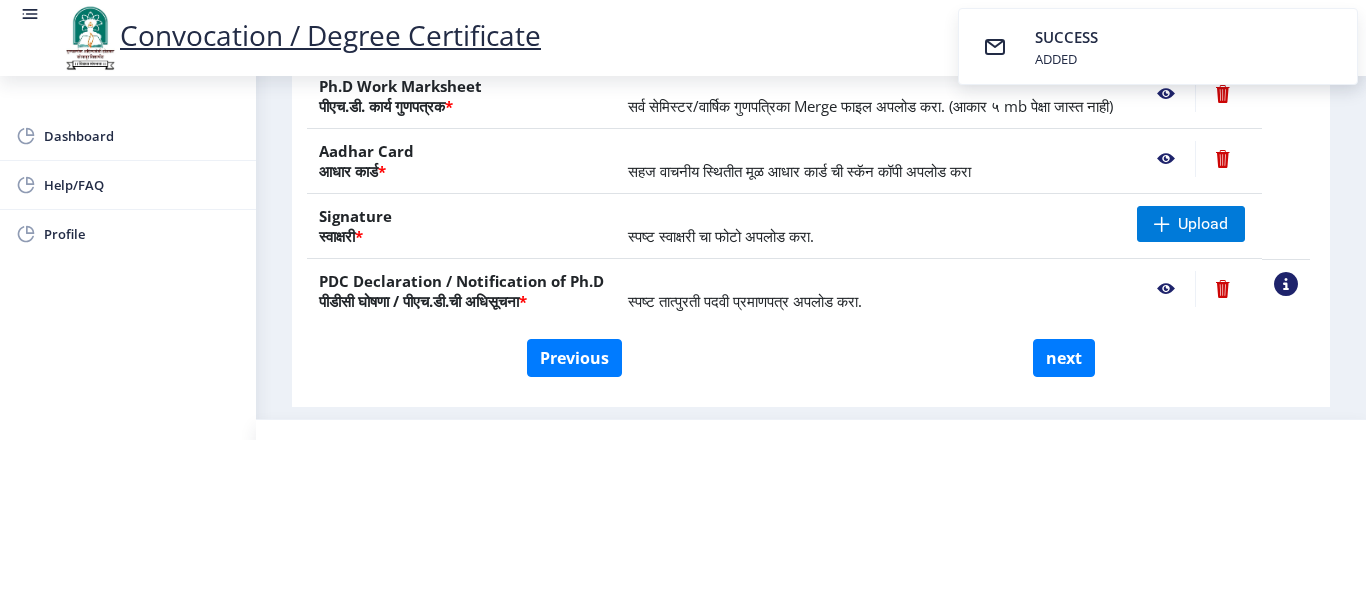 scroll, scrollTop: 223, scrollLeft: 0, axis: vertical 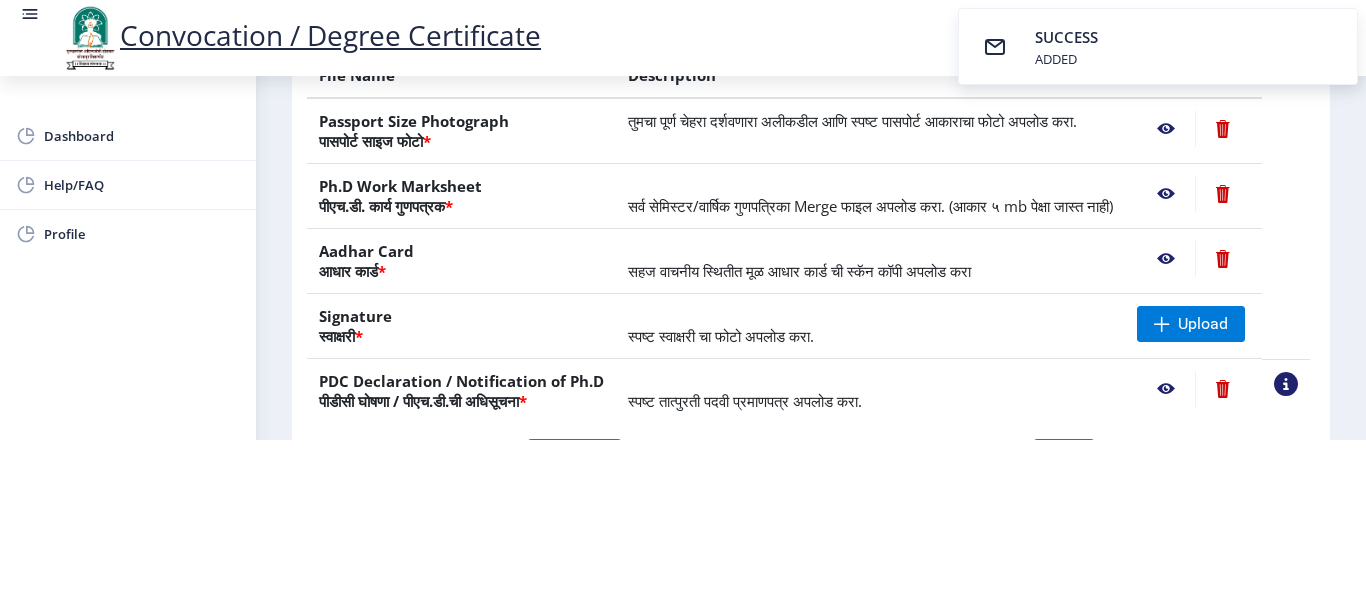 click 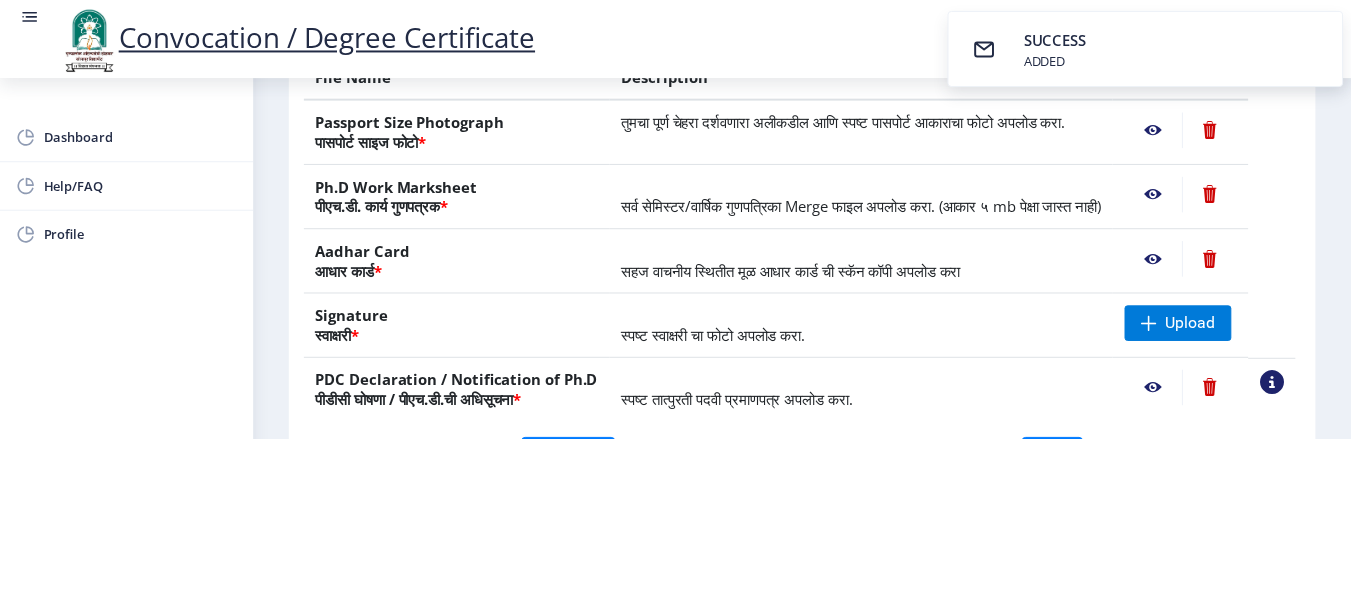 scroll, scrollTop: 0, scrollLeft: 0, axis: both 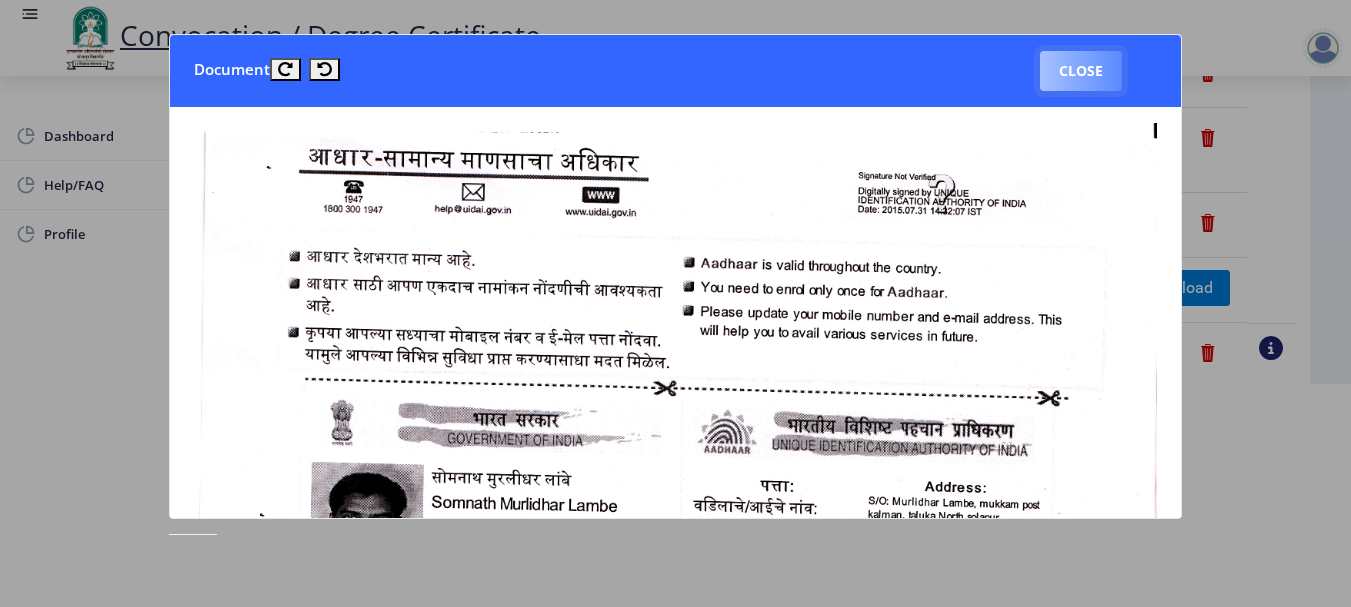 click on "Close" at bounding box center (1081, 71) 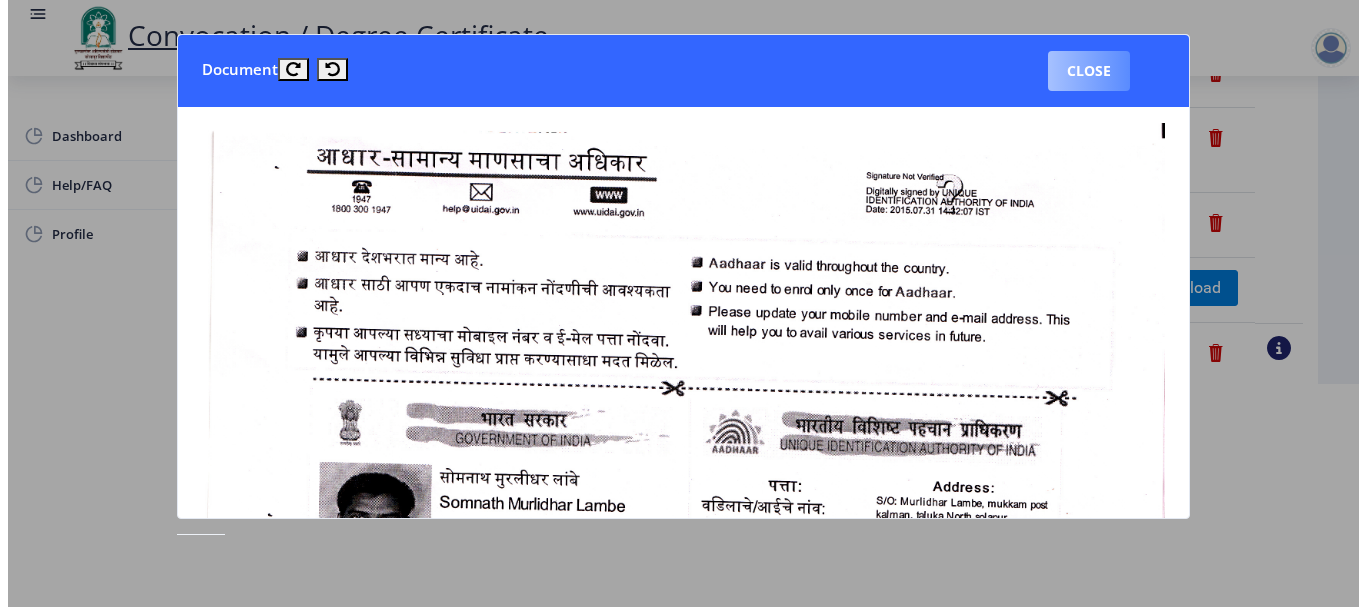 scroll, scrollTop: 207, scrollLeft: 0, axis: vertical 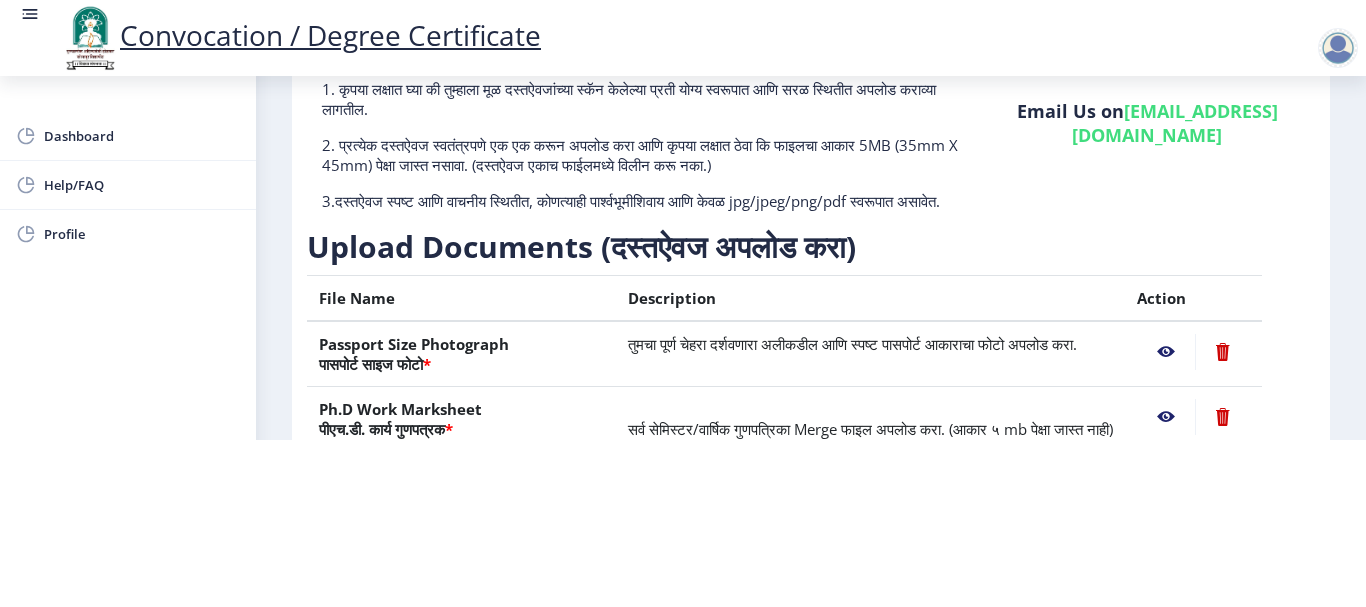 click 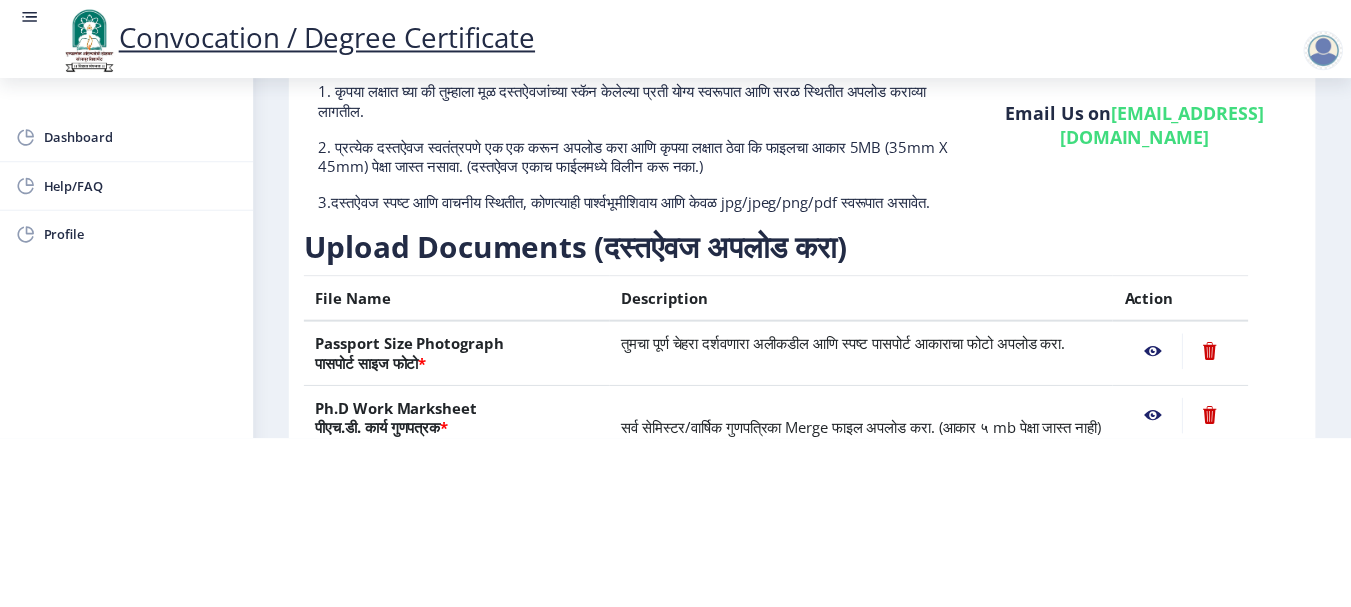 scroll, scrollTop: 0, scrollLeft: 0, axis: both 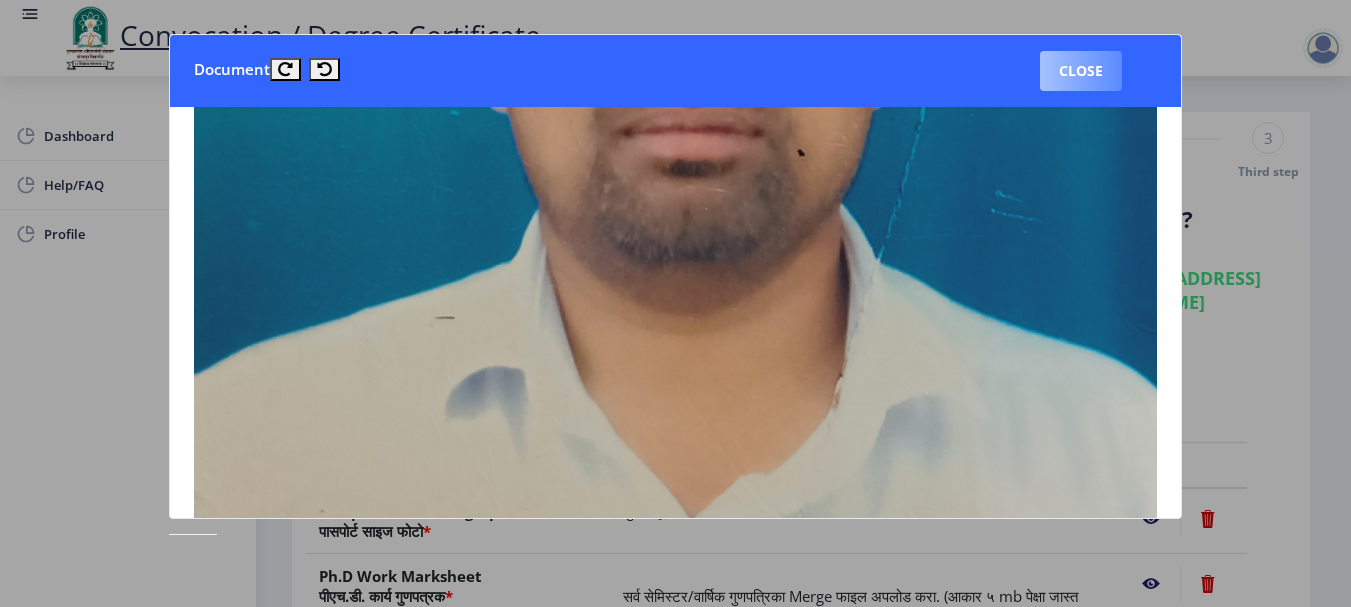 click on "Close" at bounding box center [1081, 71] 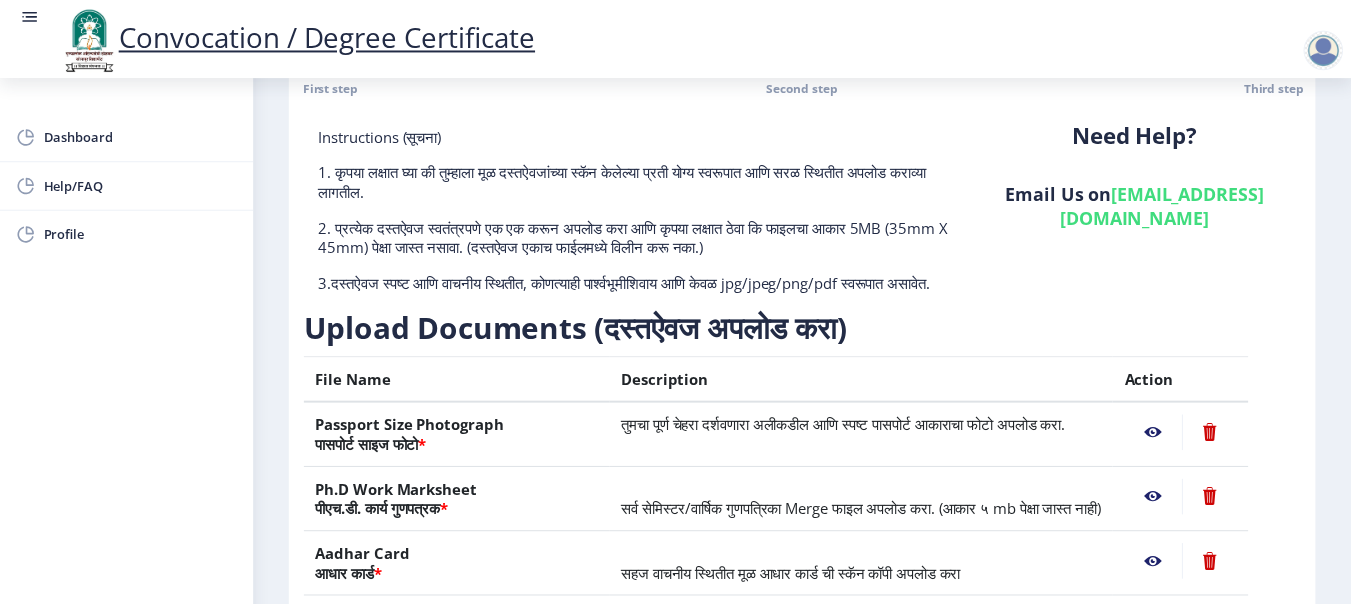 scroll, scrollTop: 200, scrollLeft: 0, axis: vertical 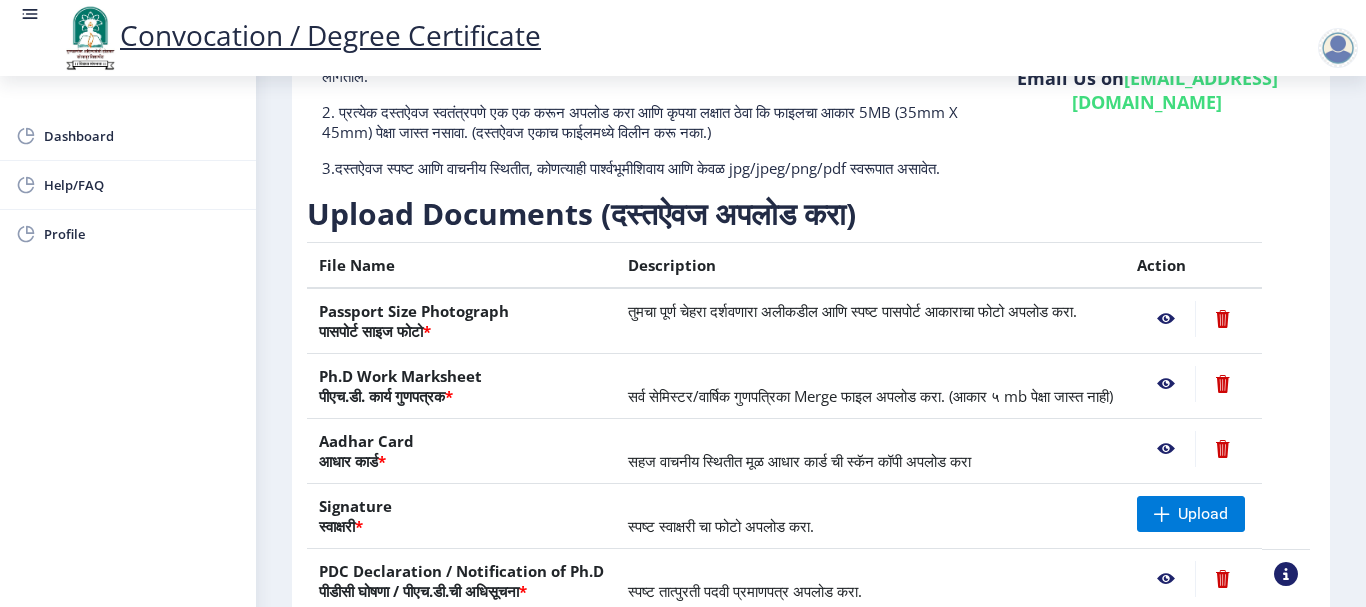 click 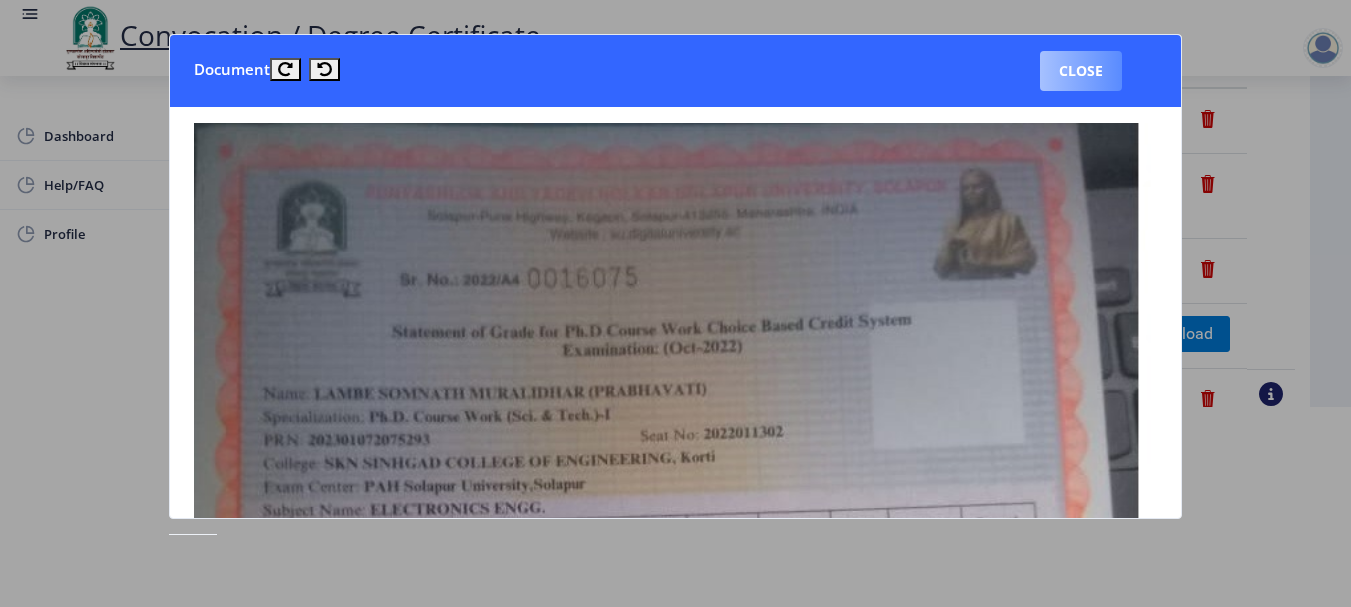 click on "Close" at bounding box center [1081, 71] 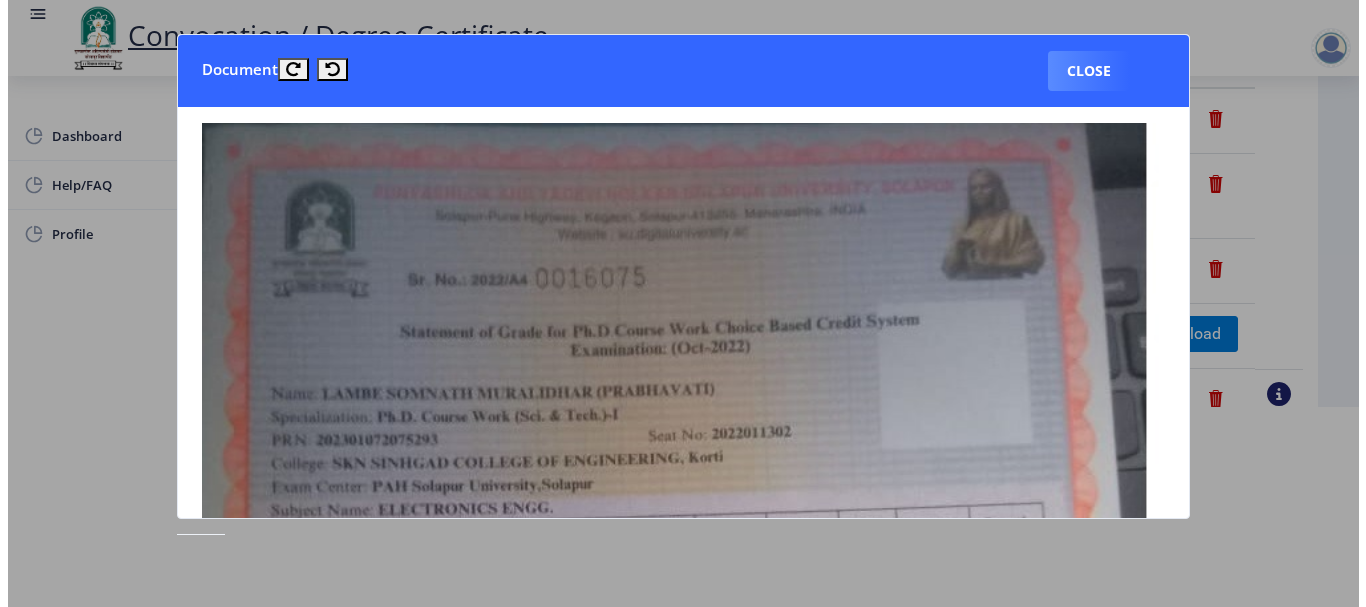 scroll, scrollTop: 200, scrollLeft: 0, axis: vertical 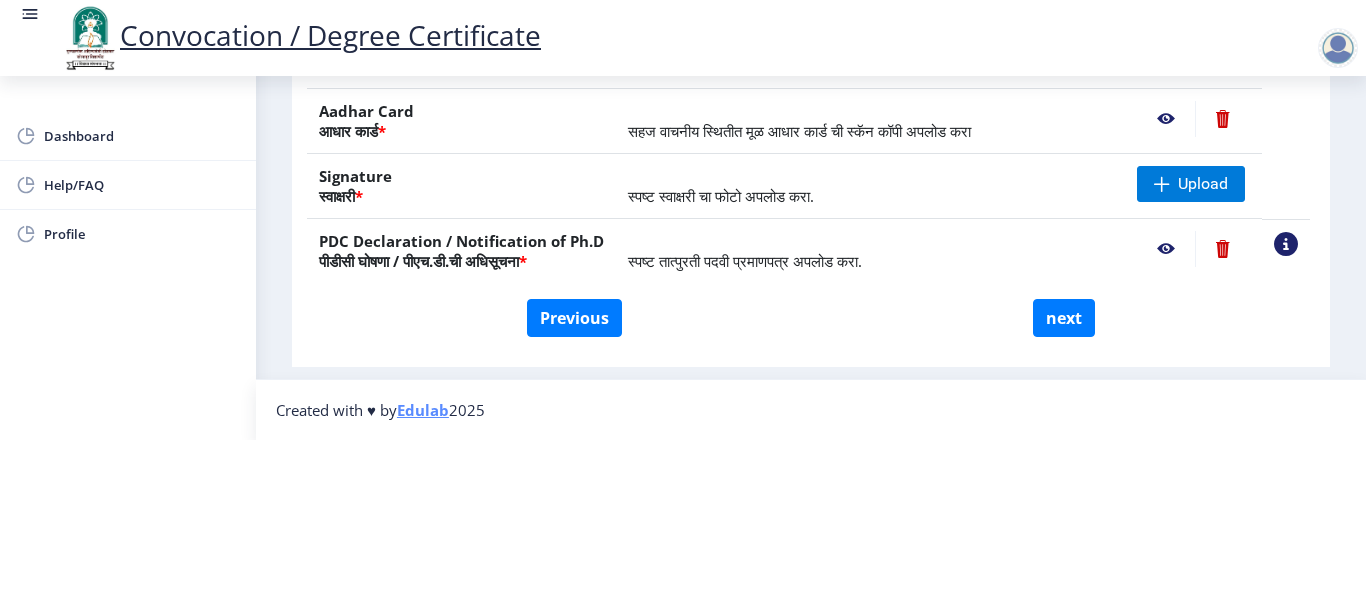 click 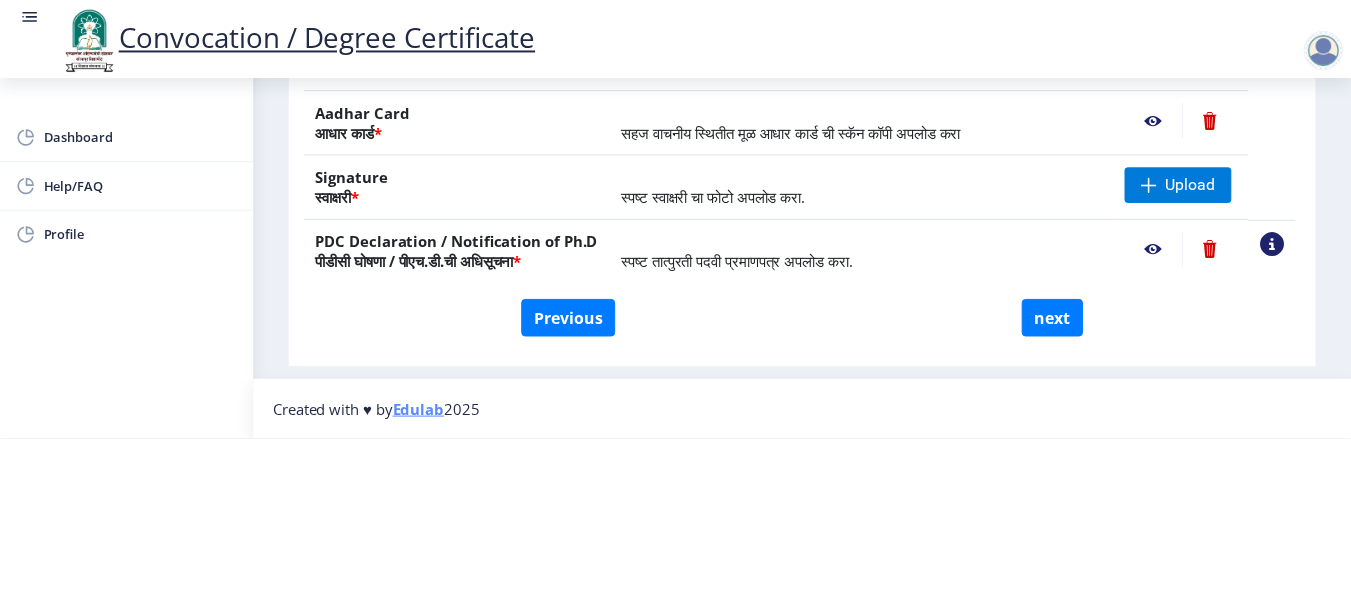 scroll, scrollTop: 0, scrollLeft: 0, axis: both 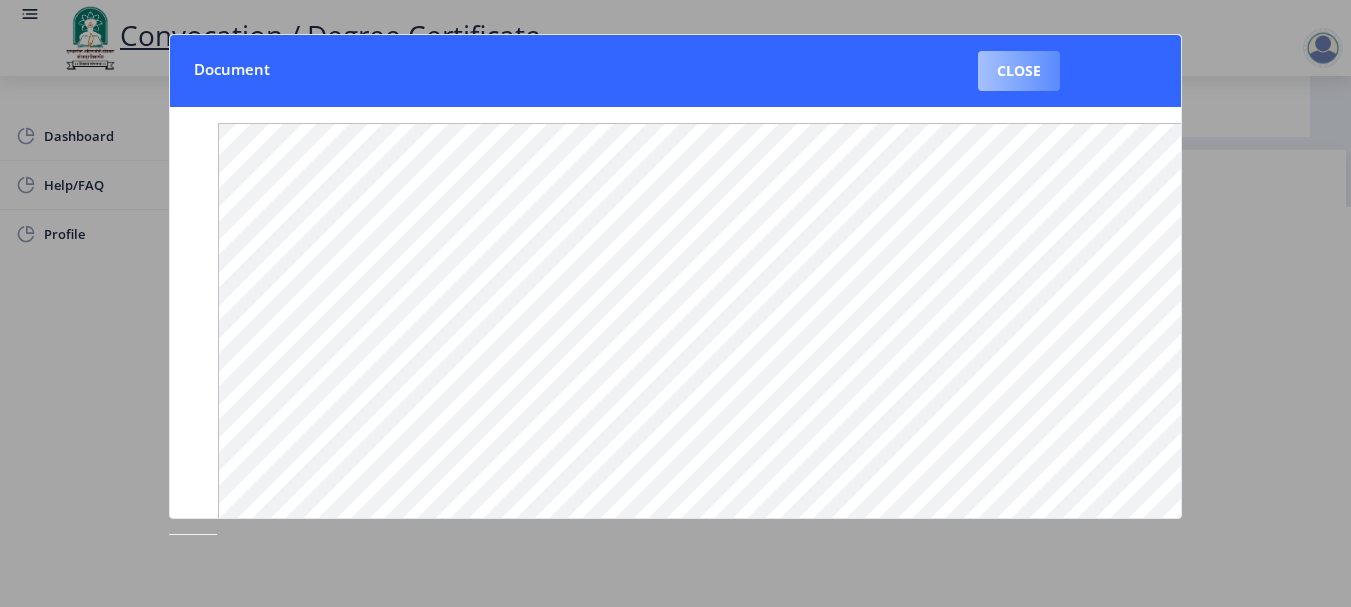 click on "Close" at bounding box center (1019, 71) 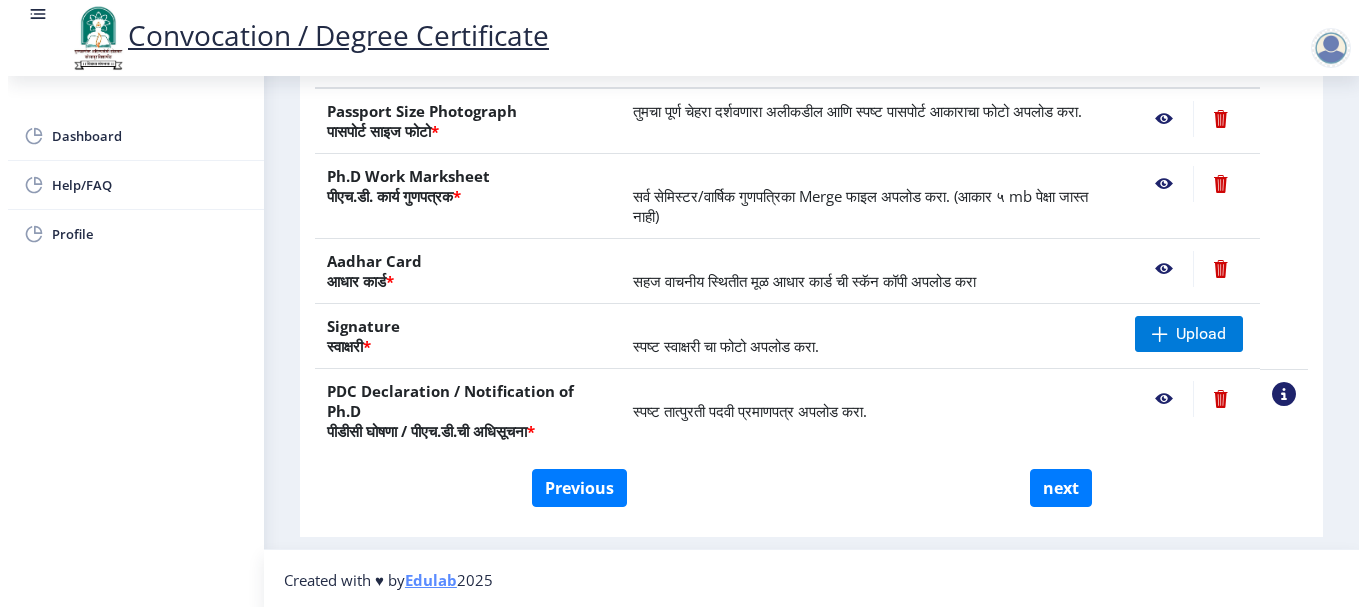 scroll, scrollTop: 207, scrollLeft: 0, axis: vertical 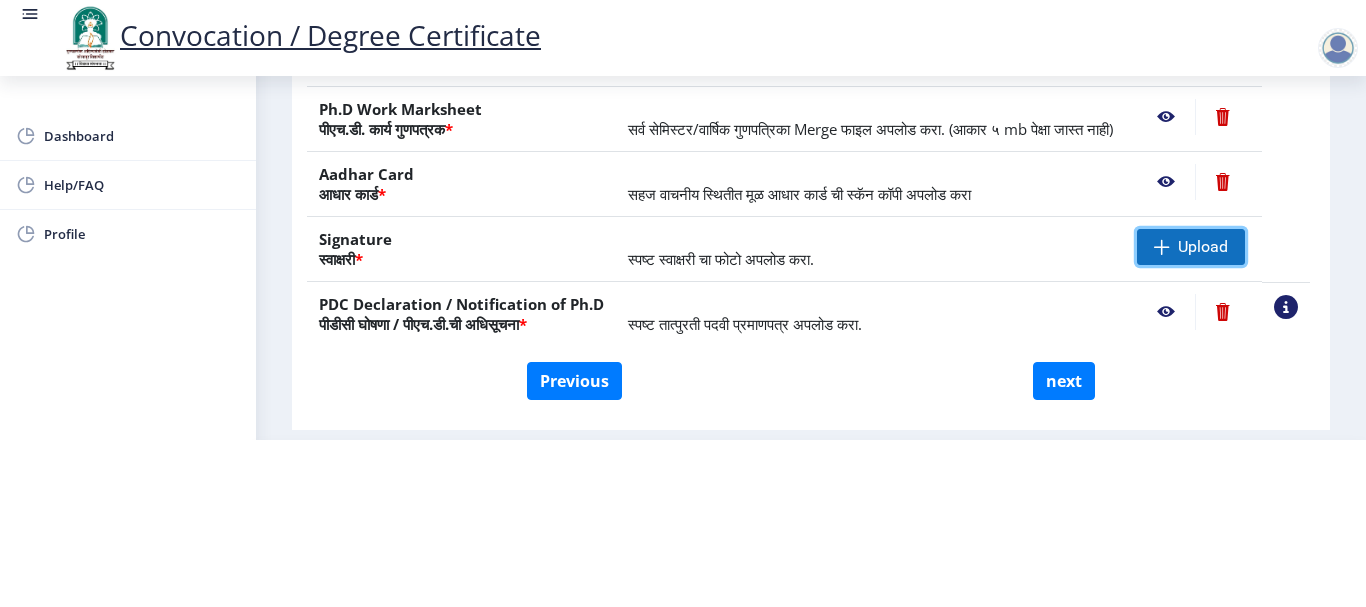 click 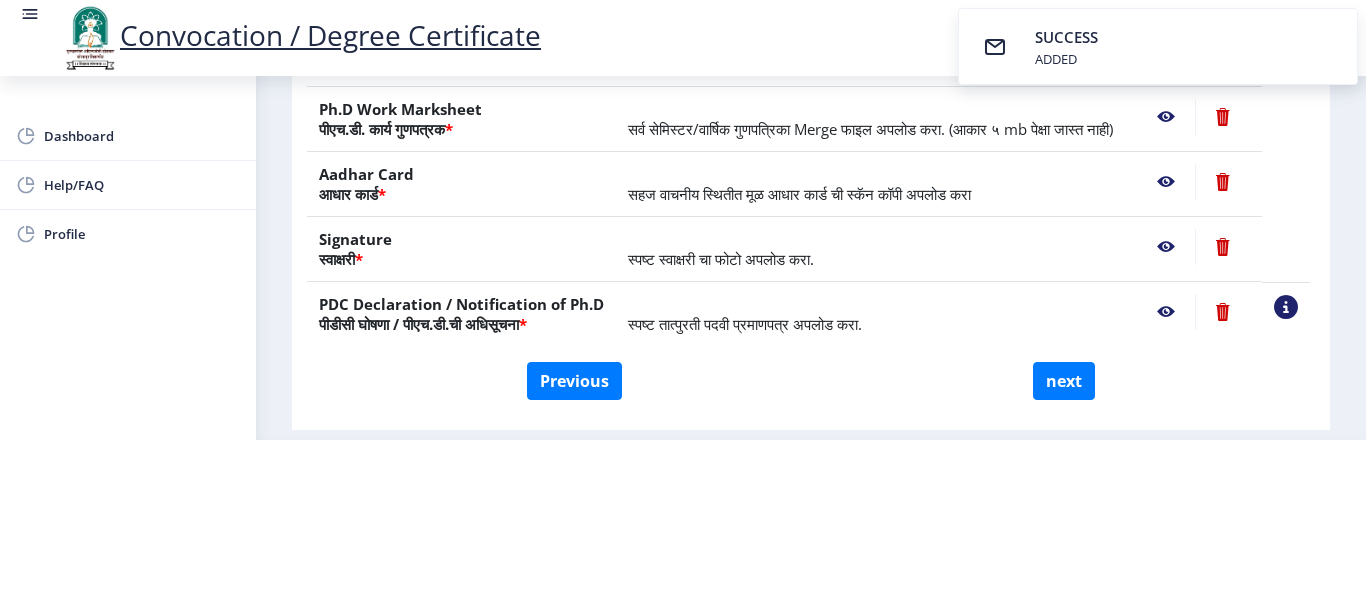 click on "Convocation / Degree Certificate" 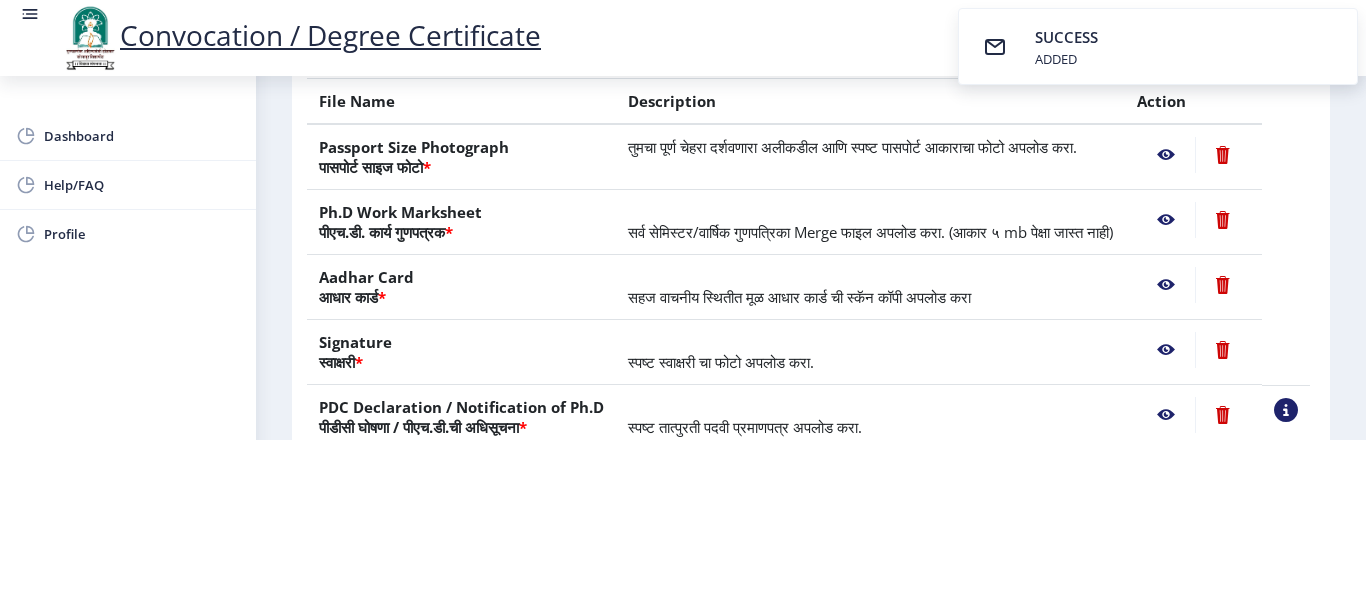 scroll, scrollTop: 200, scrollLeft: 0, axis: vertical 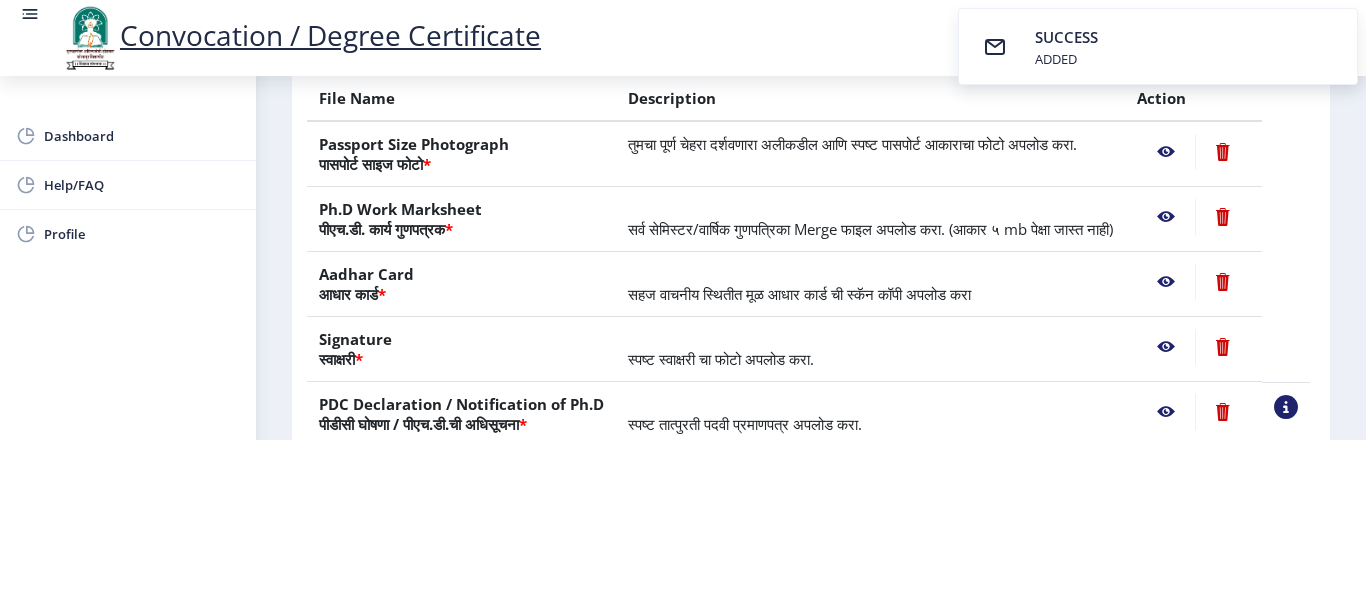 click 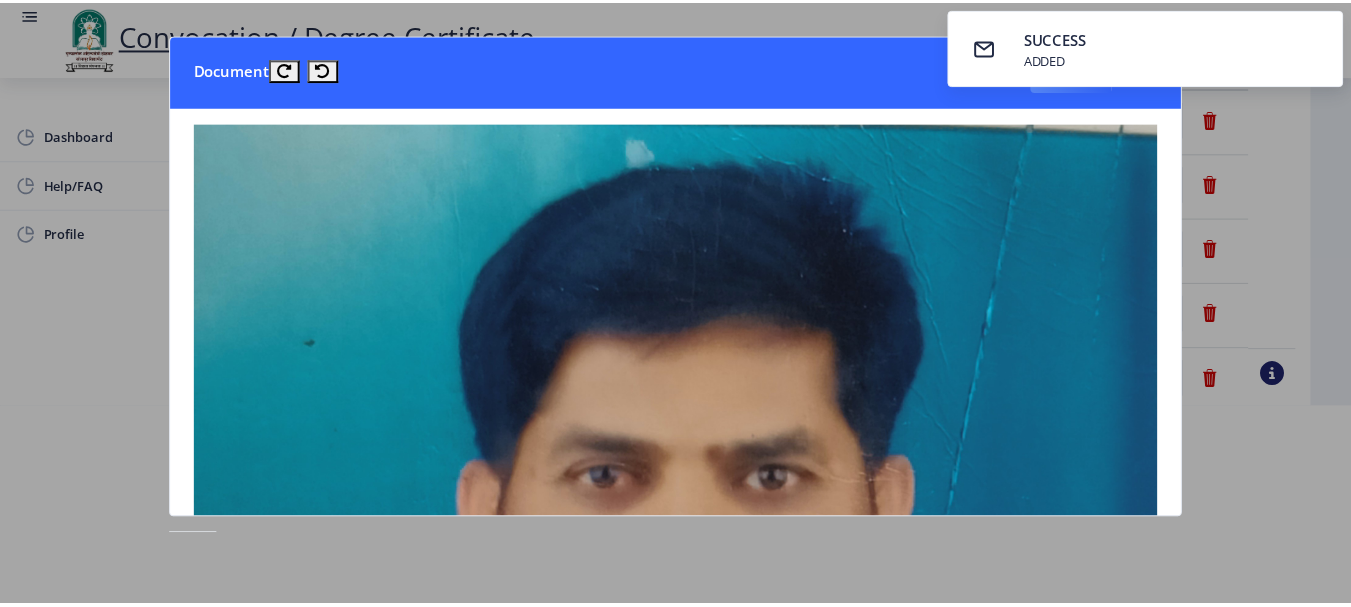 scroll, scrollTop: 0, scrollLeft: 0, axis: both 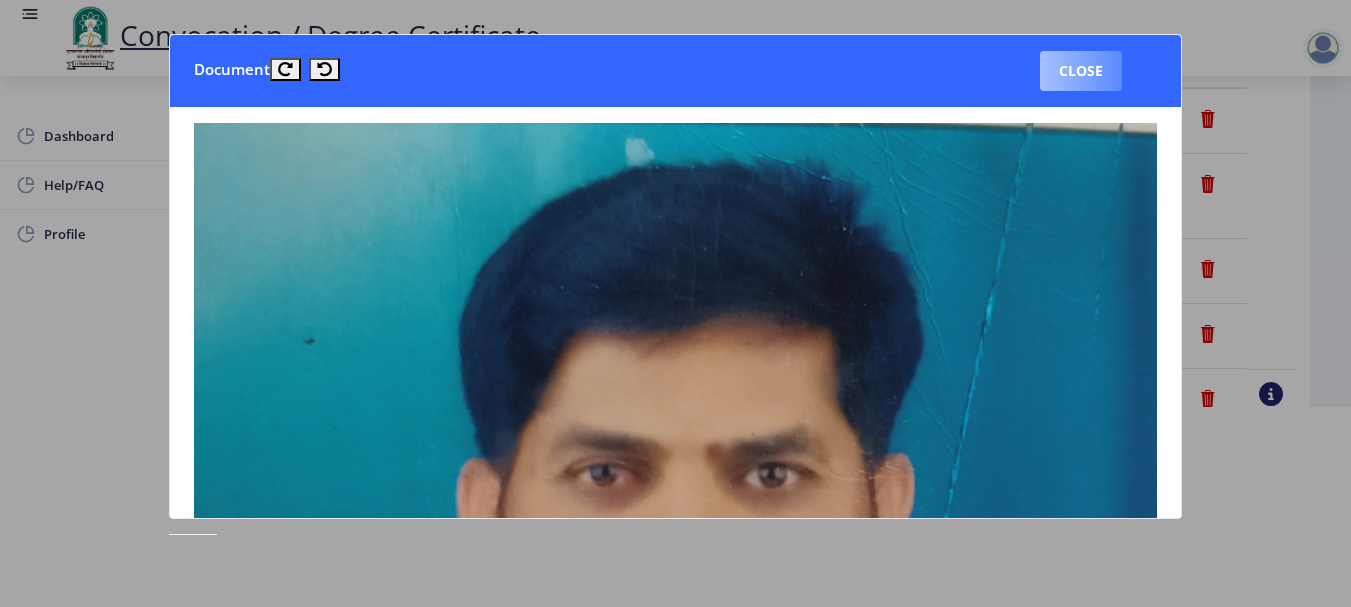 click on "Close" at bounding box center [1081, 71] 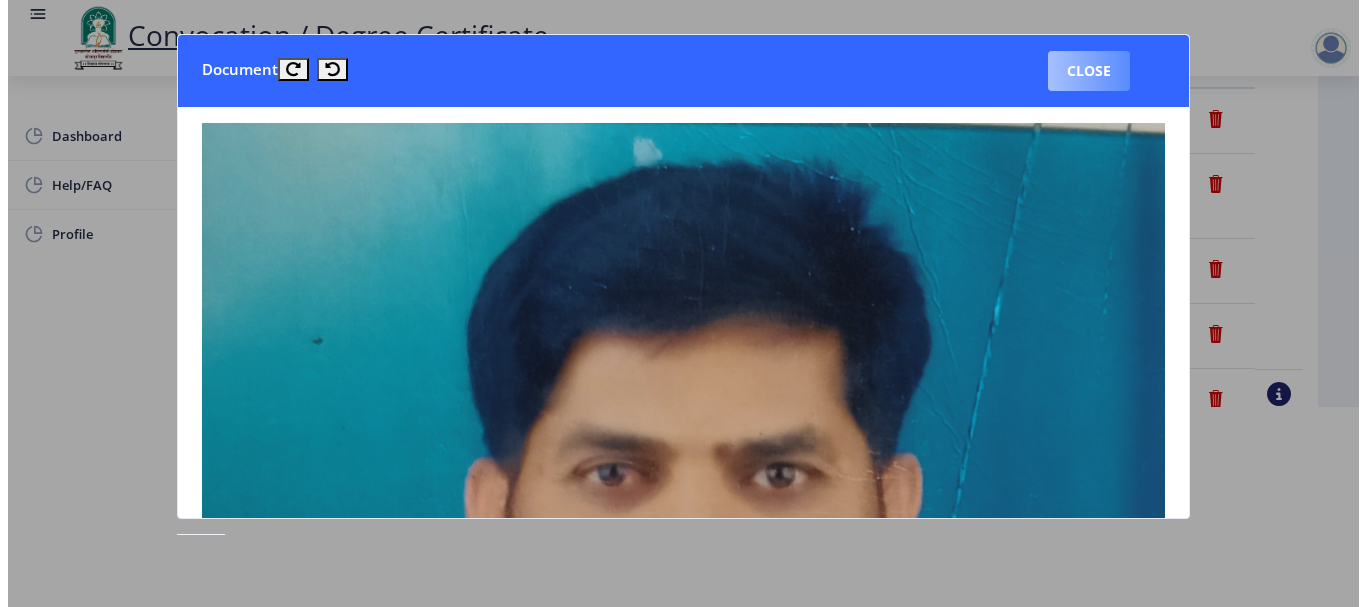 scroll, scrollTop: 200, scrollLeft: 0, axis: vertical 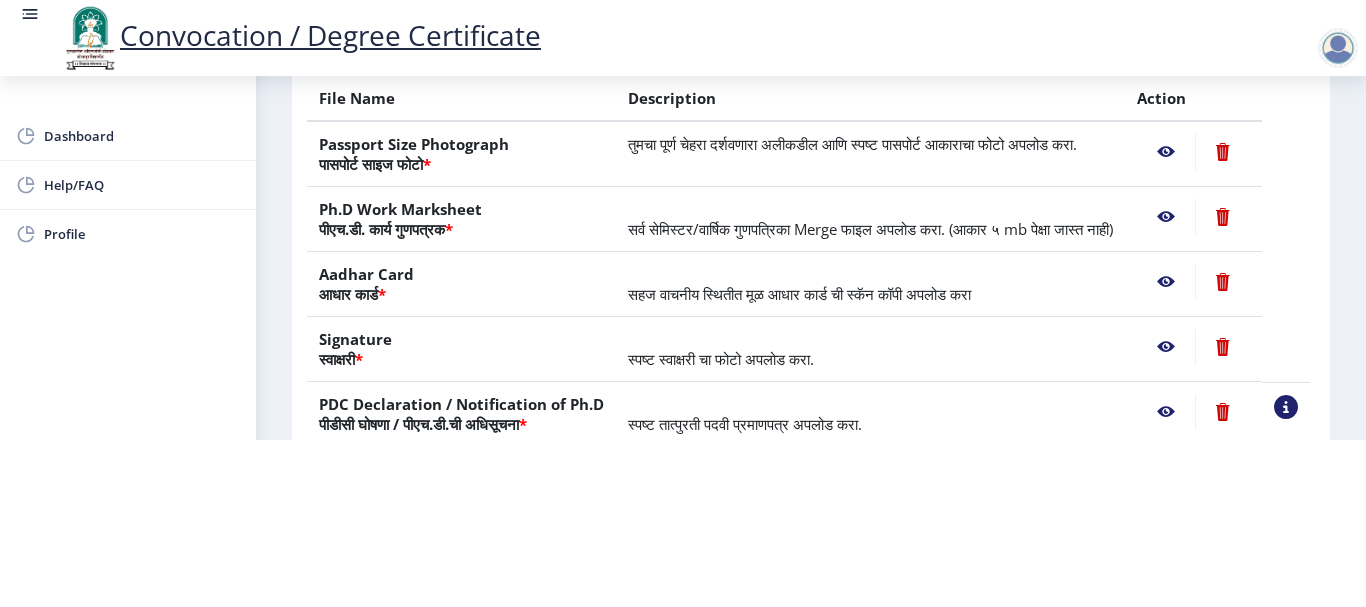 click 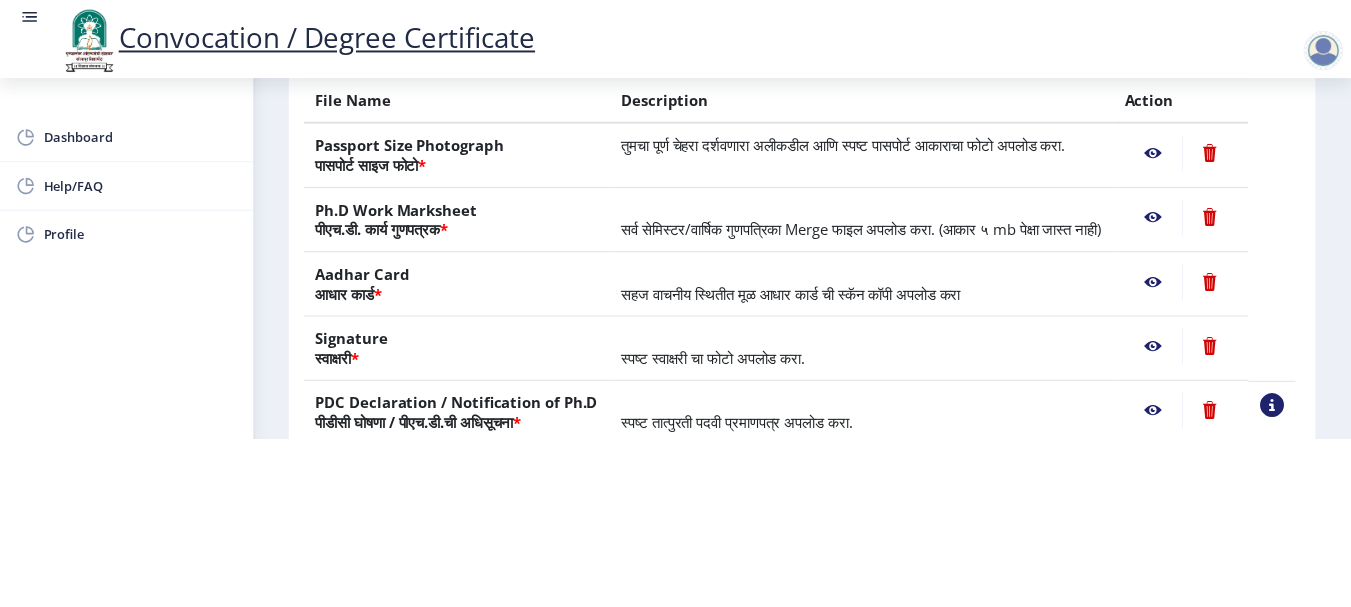 scroll, scrollTop: 0, scrollLeft: 0, axis: both 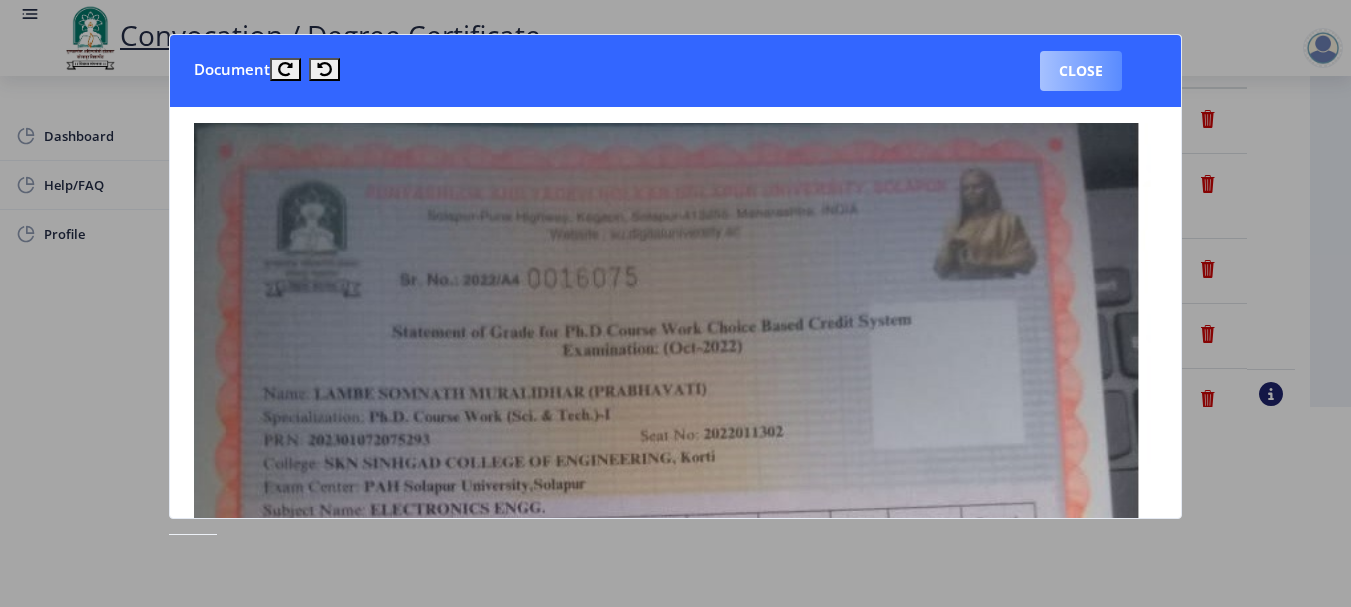 click on "Close" at bounding box center [1081, 71] 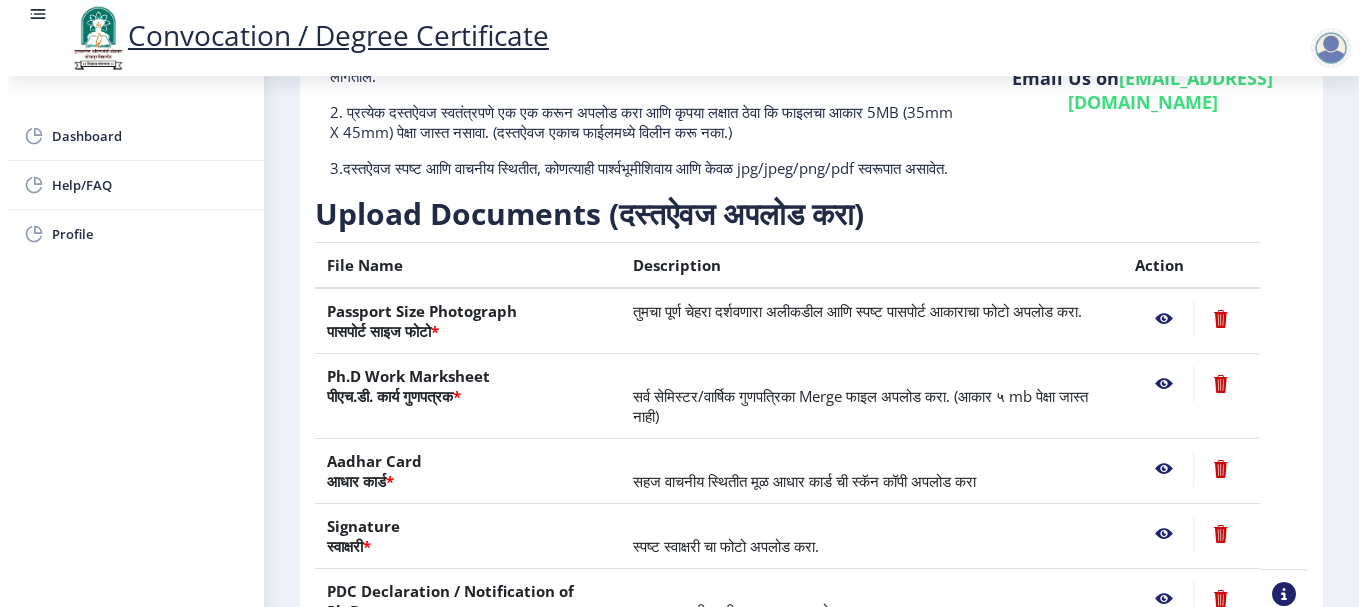 scroll, scrollTop: 200, scrollLeft: 0, axis: vertical 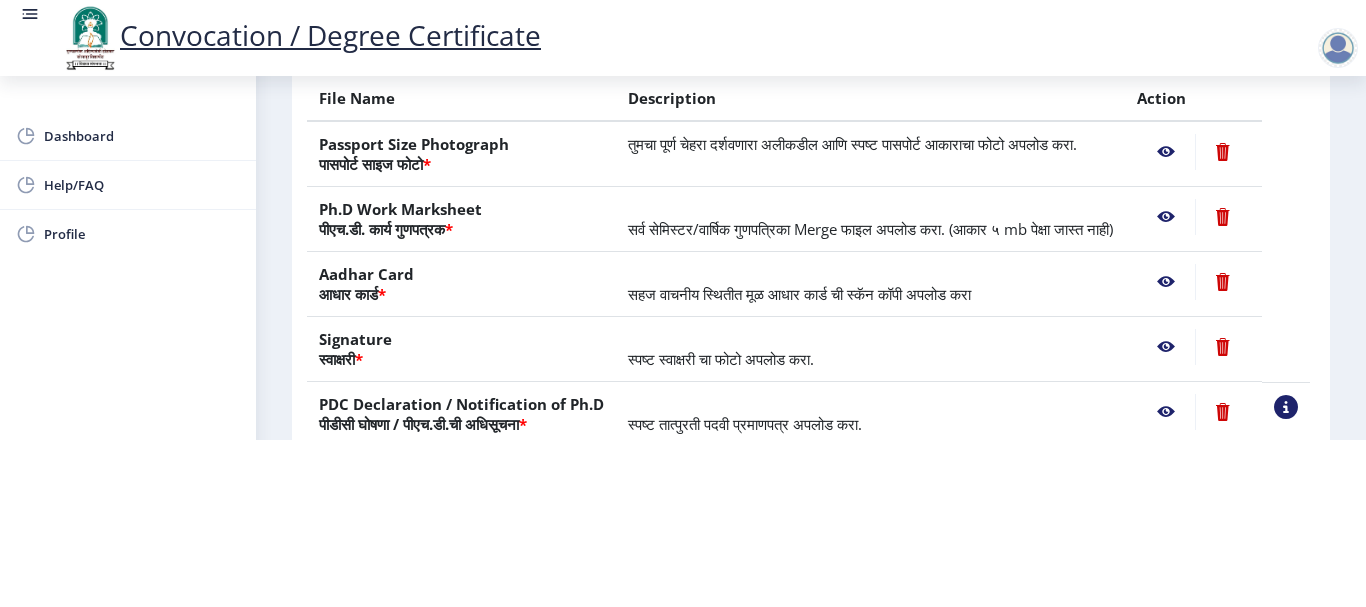 click 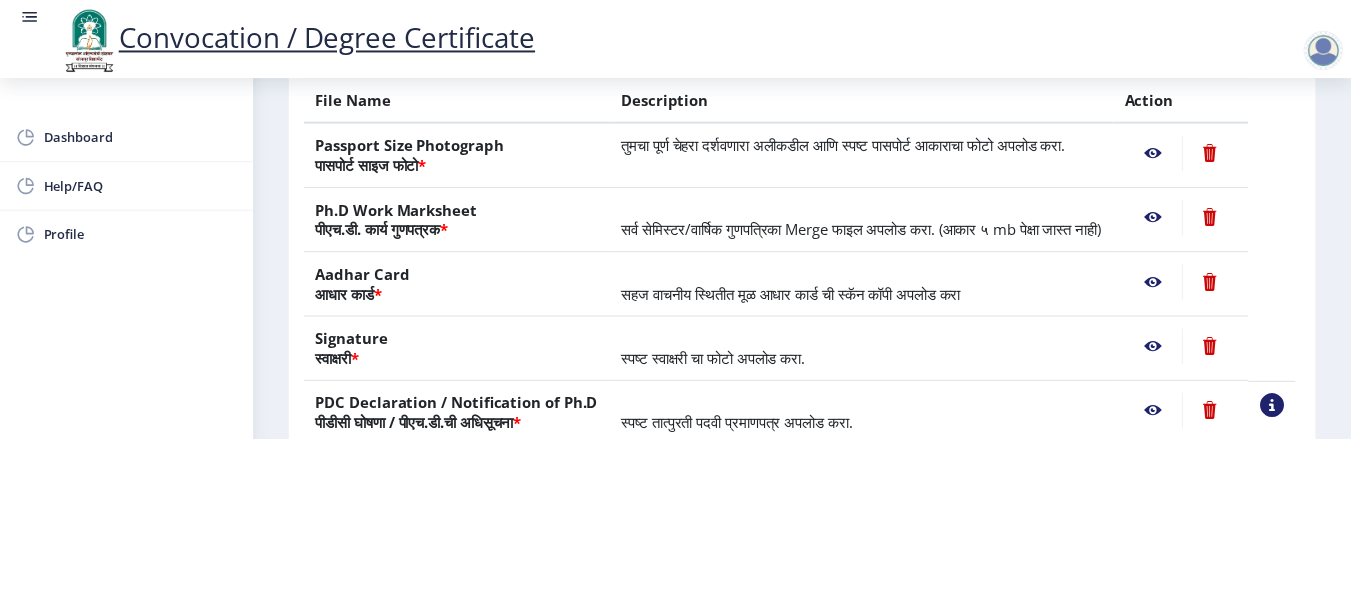 scroll, scrollTop: 0, scrollLeft: 0, axis: both 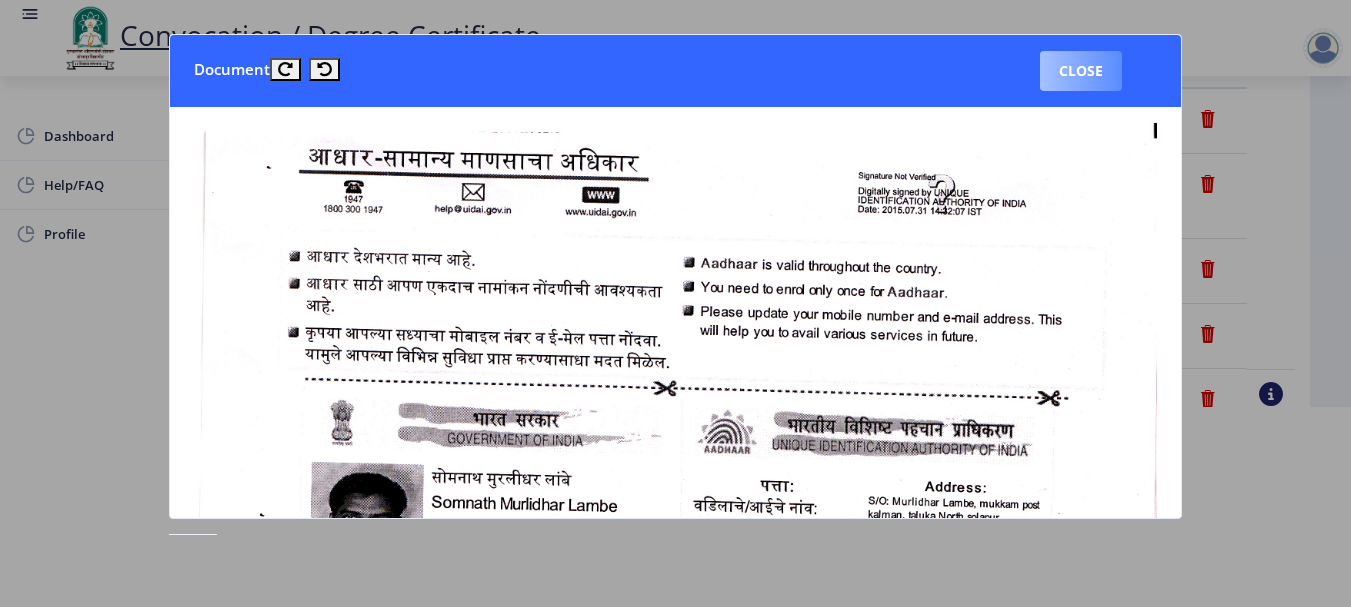 click on "Close" at bounding box center (1081, 71) 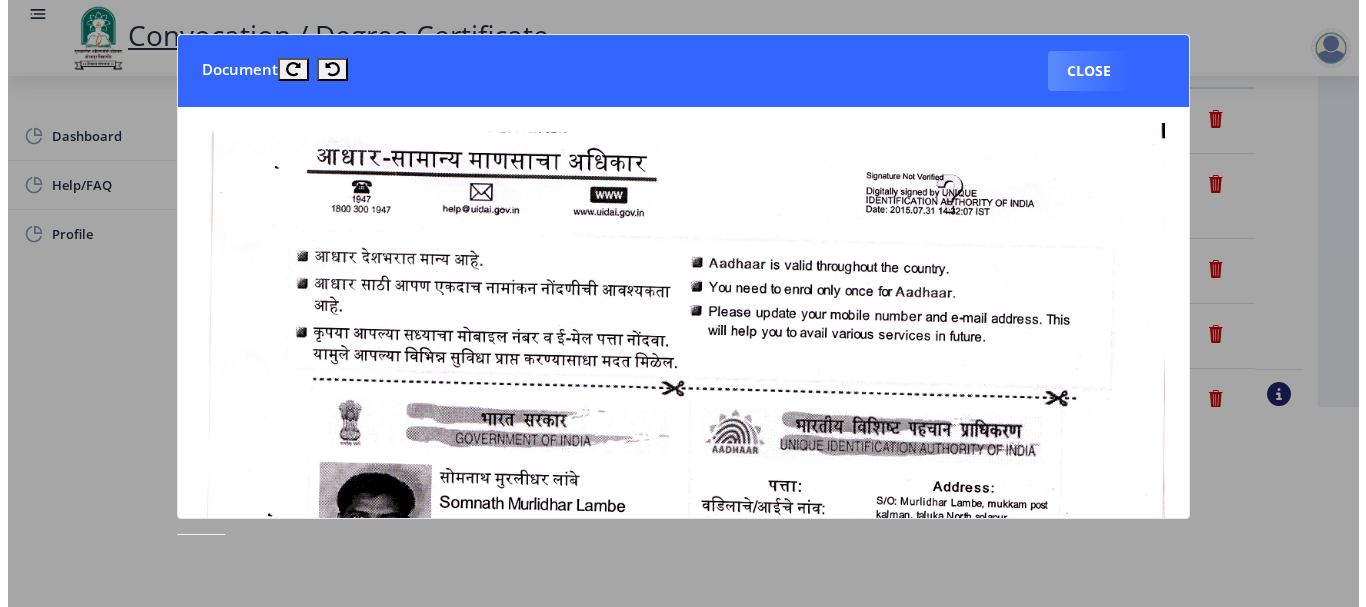 scroll, scrollTop: 200, scrollLeft: 0, axis: vertical 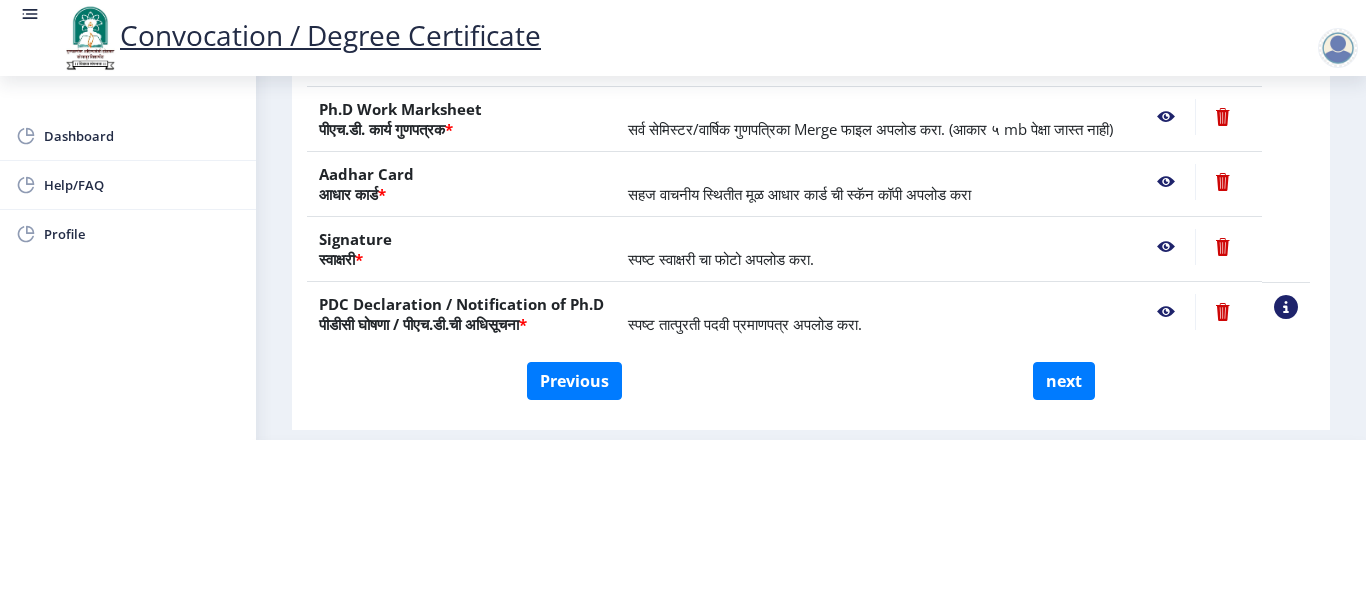 click 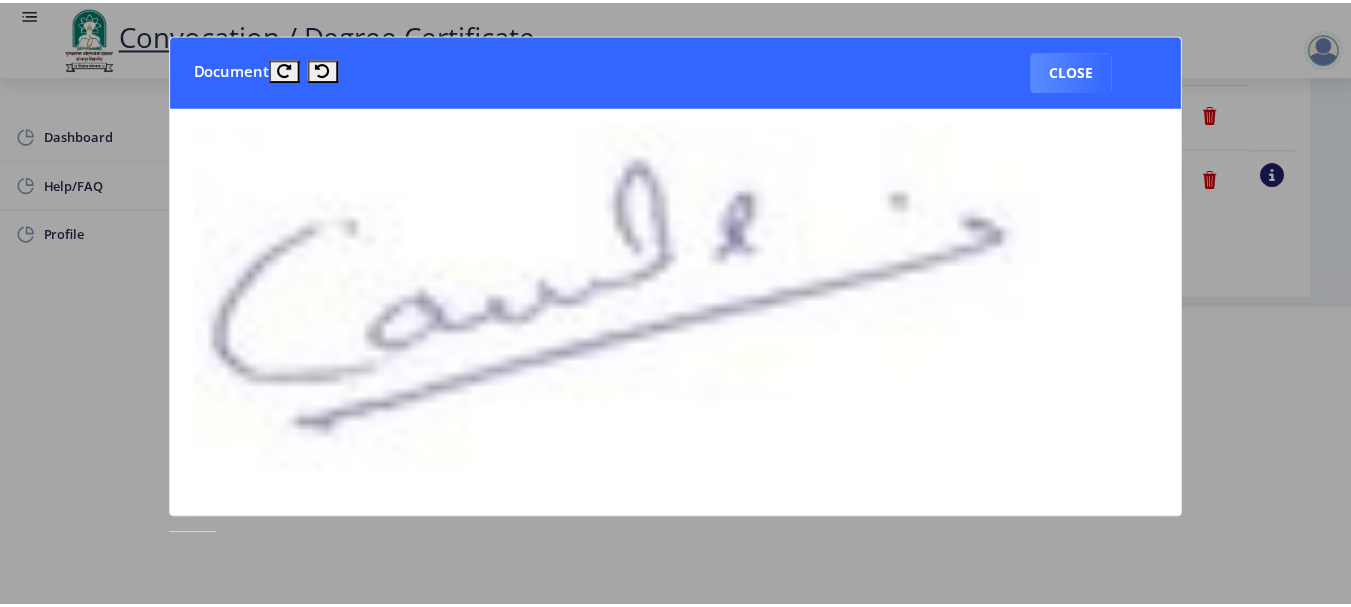scroll, scrollTop: 0, scrollLeft: 0, axis: both 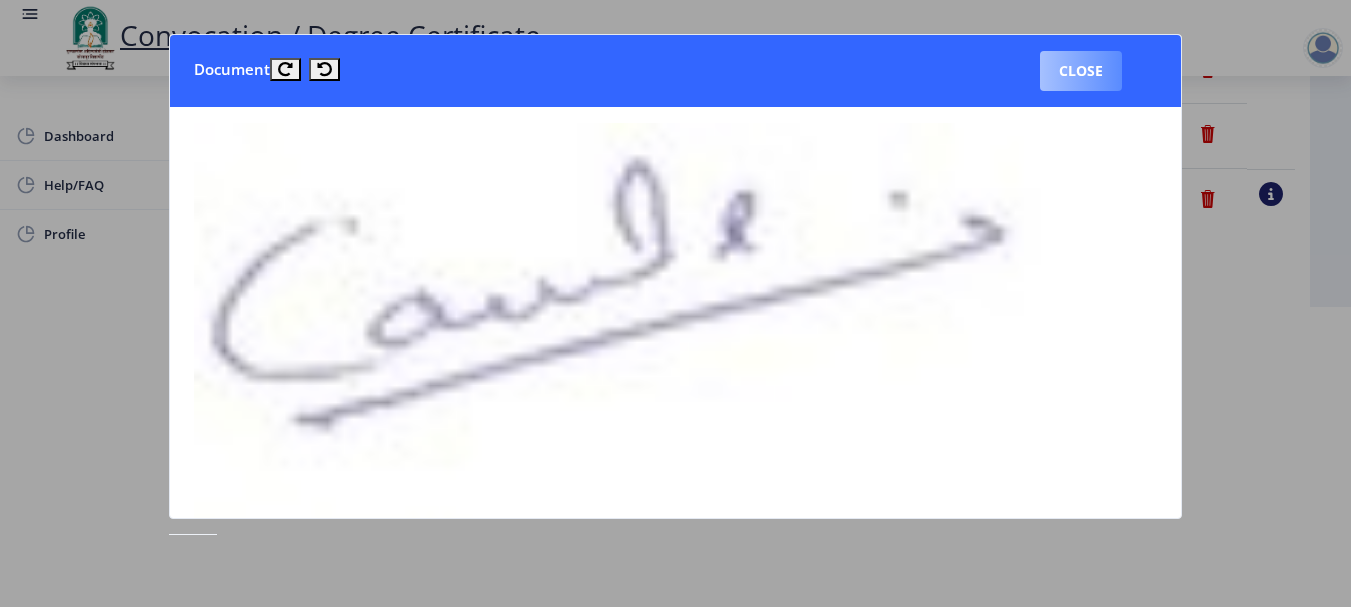 click on "Close" at bounding box center (1081, 71) 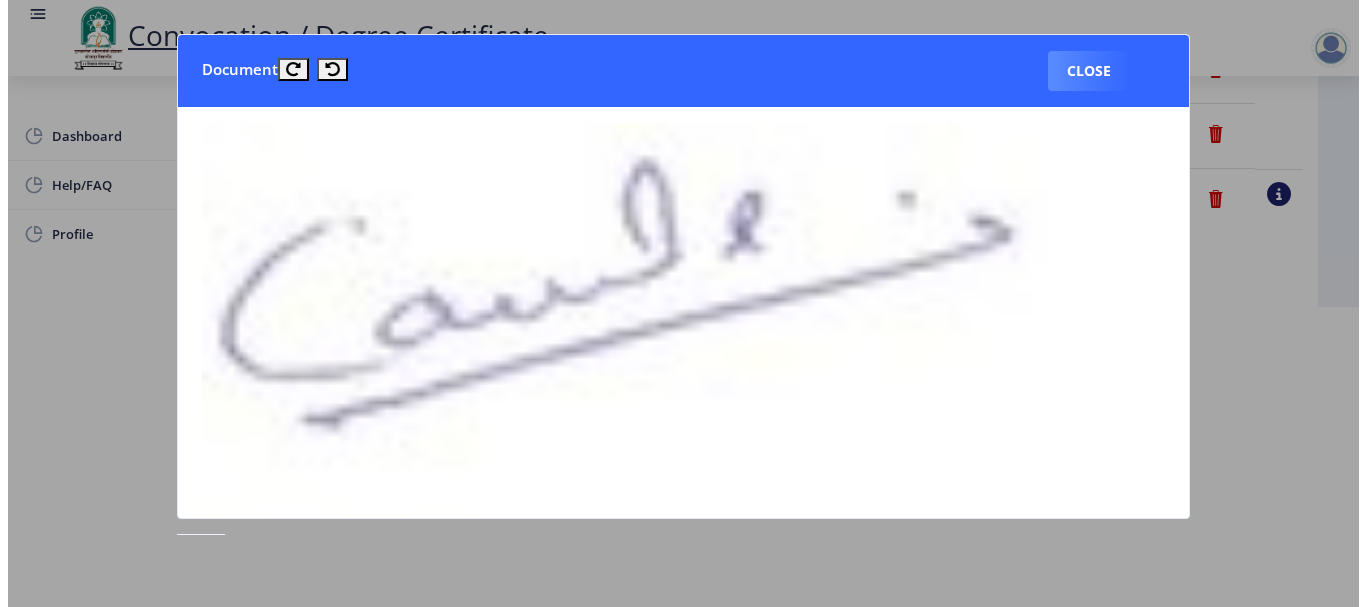 scroll, scrollTop: 207, scrollLeft: 0, axis: vertical 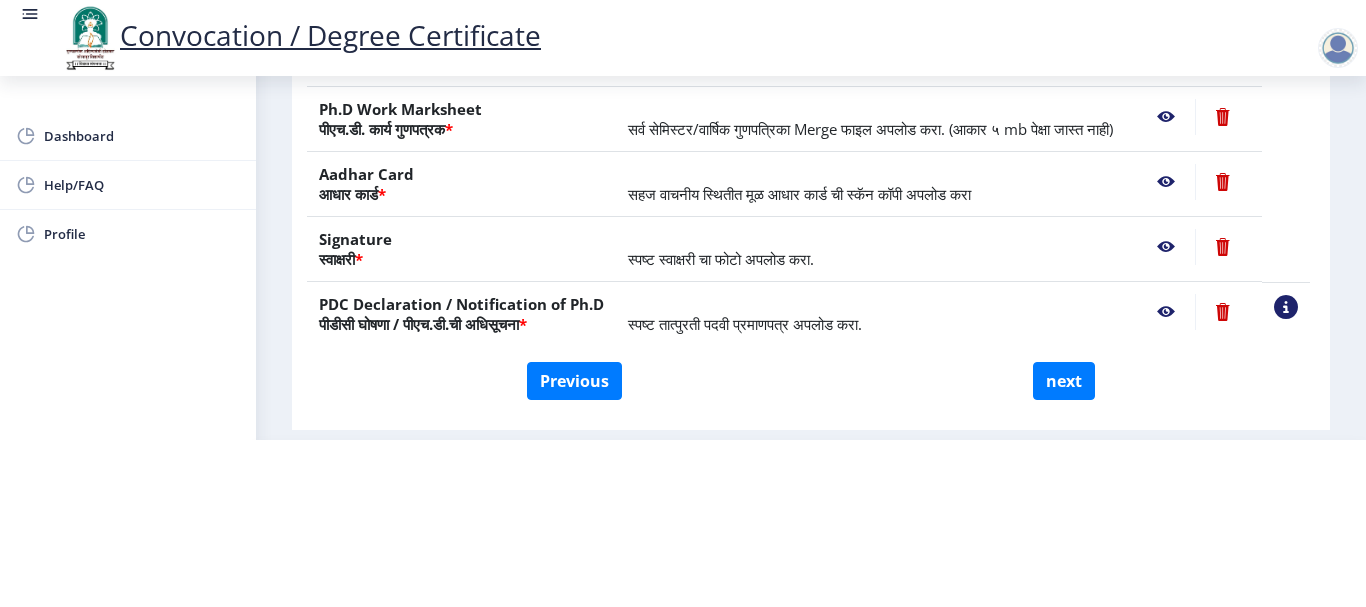click 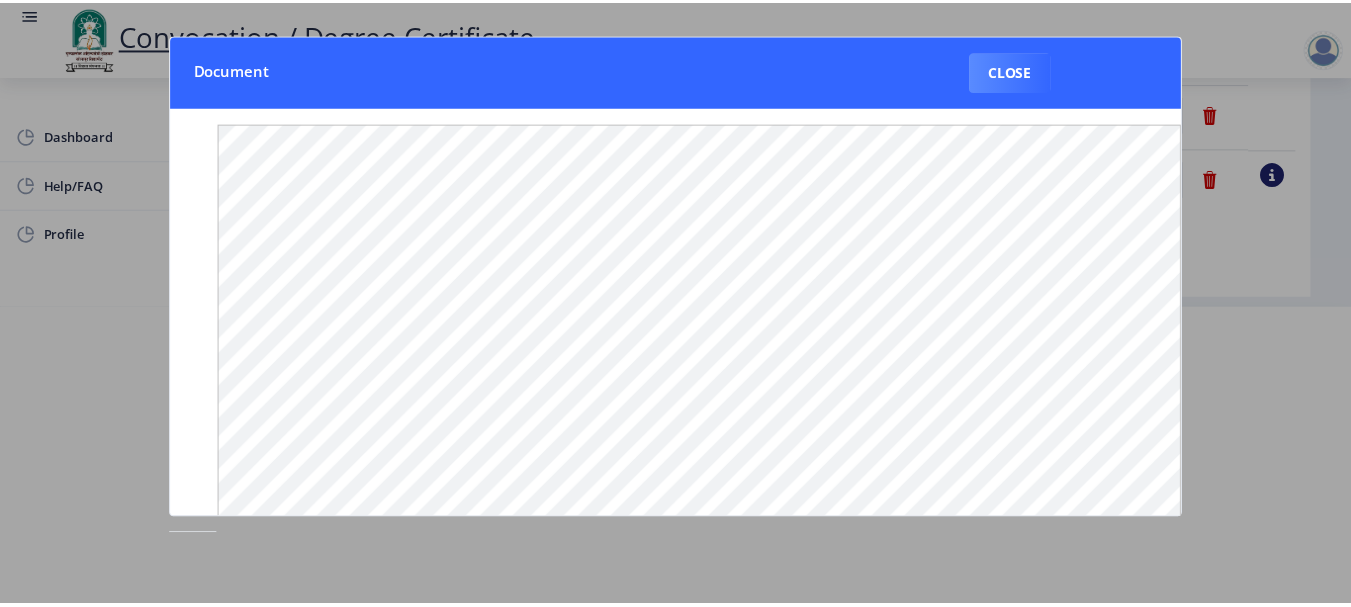 scroll, scrollTop: 0, scrollLeft: 0, axis: both 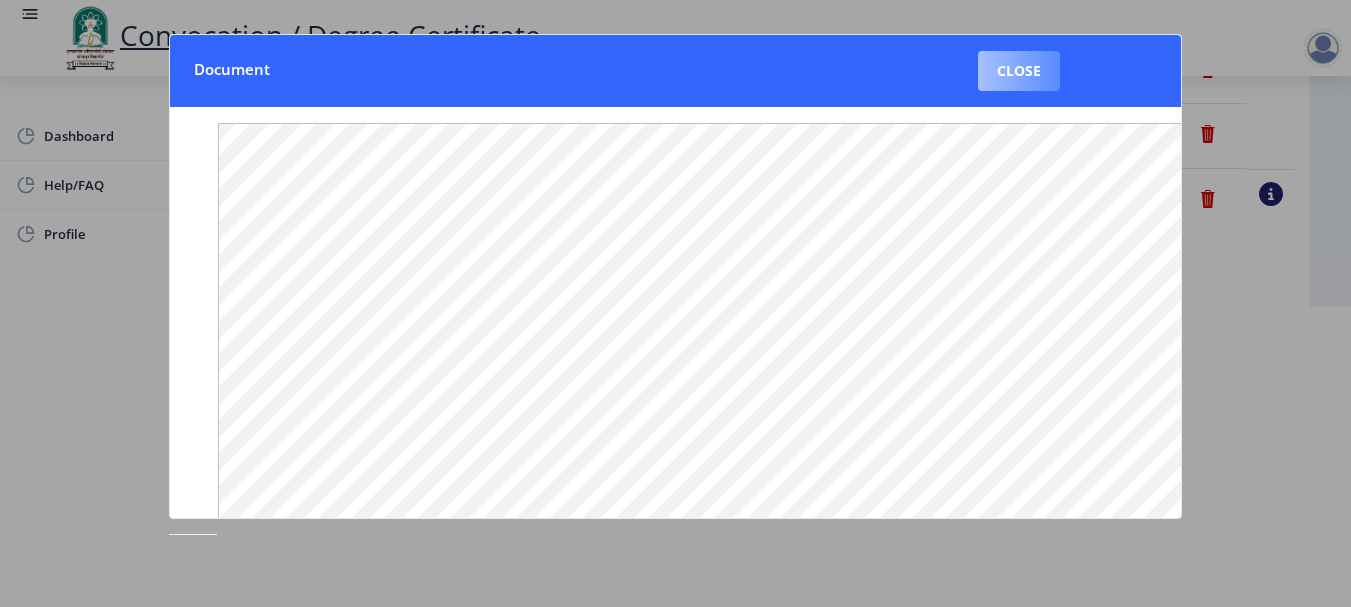 click on "Close" at bounding box center [1019, 71] 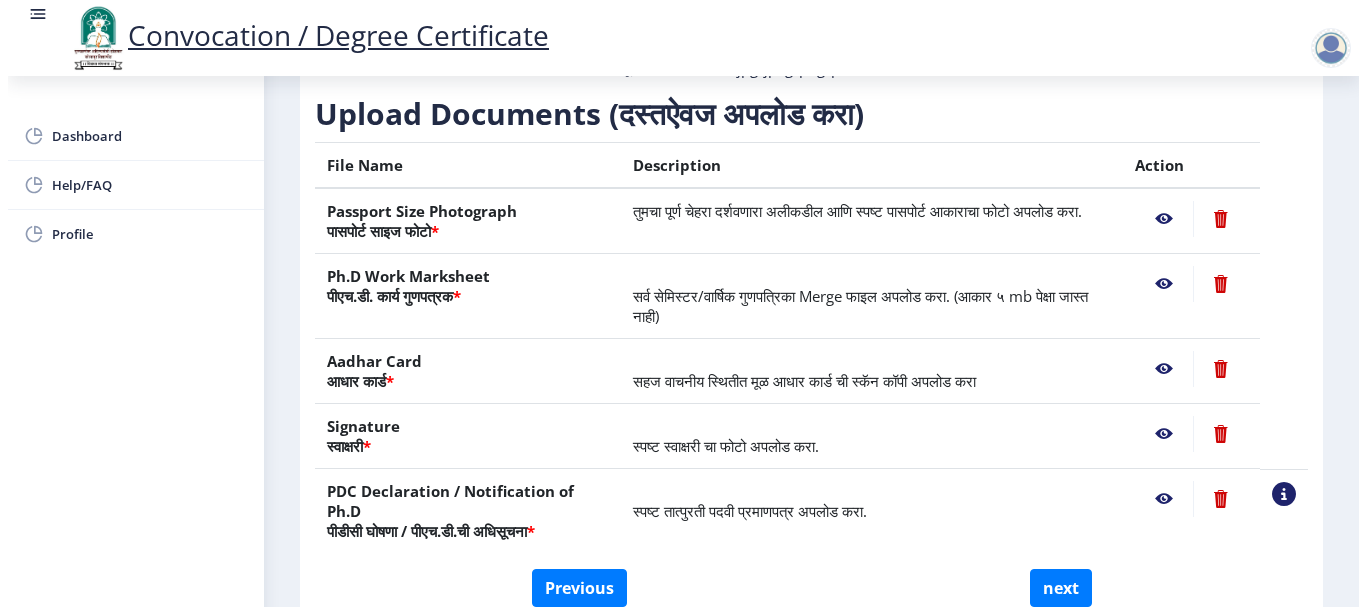 scroll, scrollTop: 207, scrollLeft: 0, axis: vertical 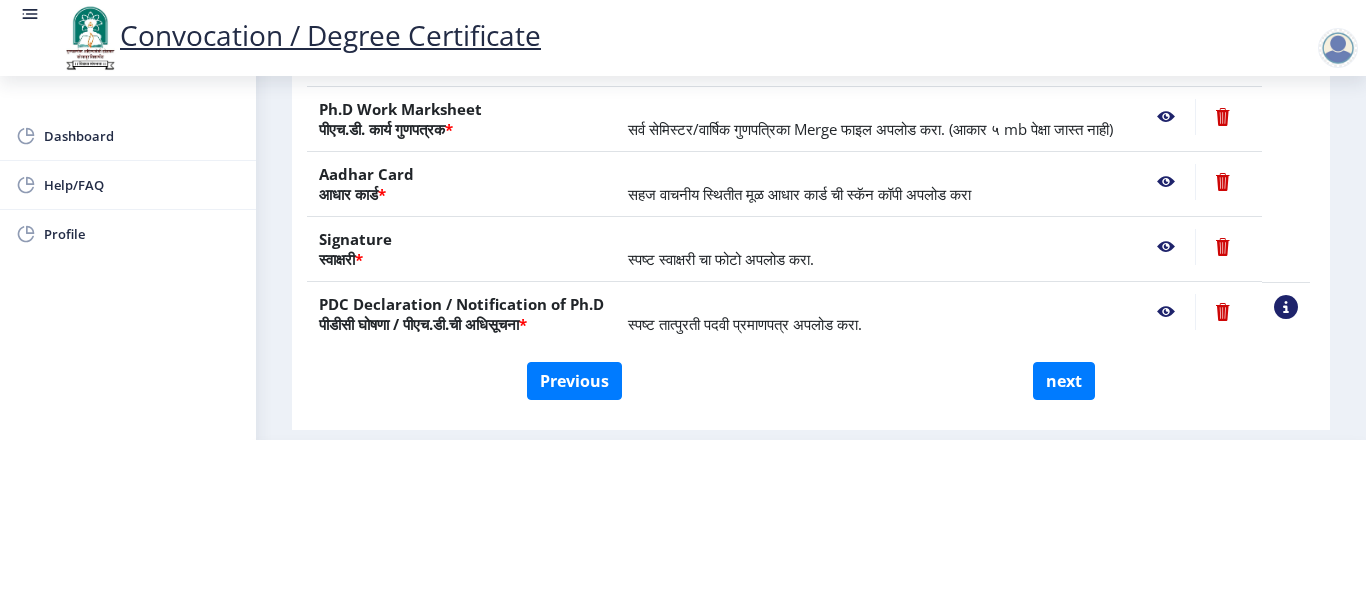 click 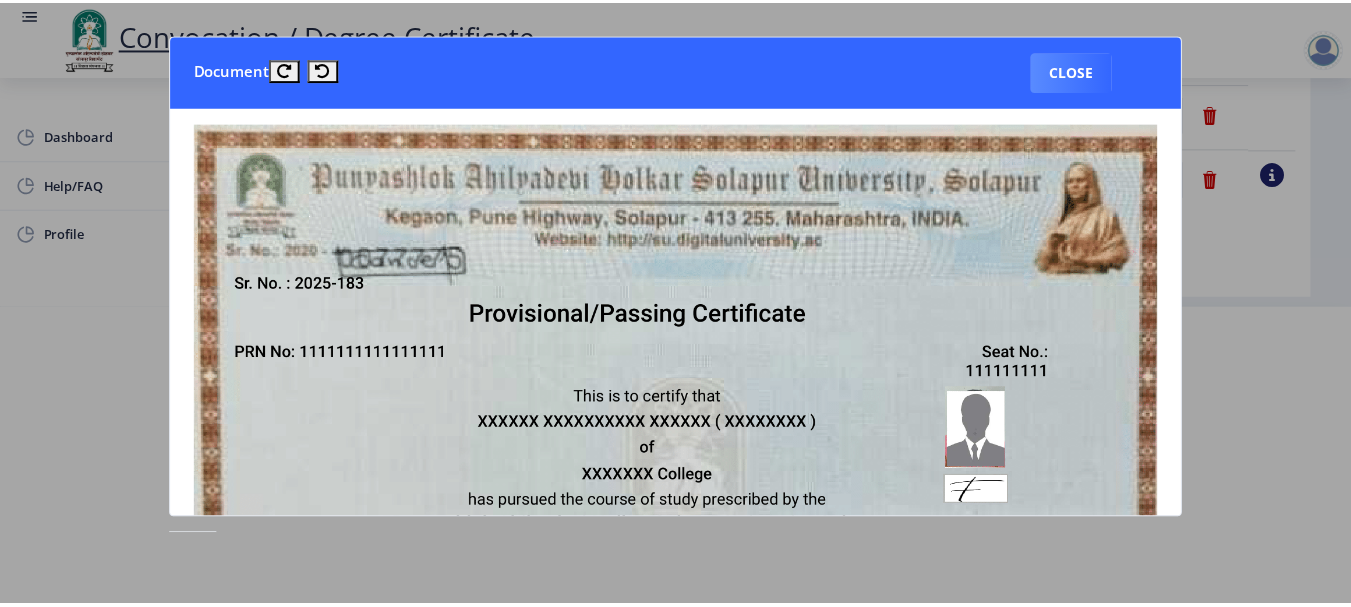 scroll, scrollTop: 0, scrollLeft: 0, axis: both 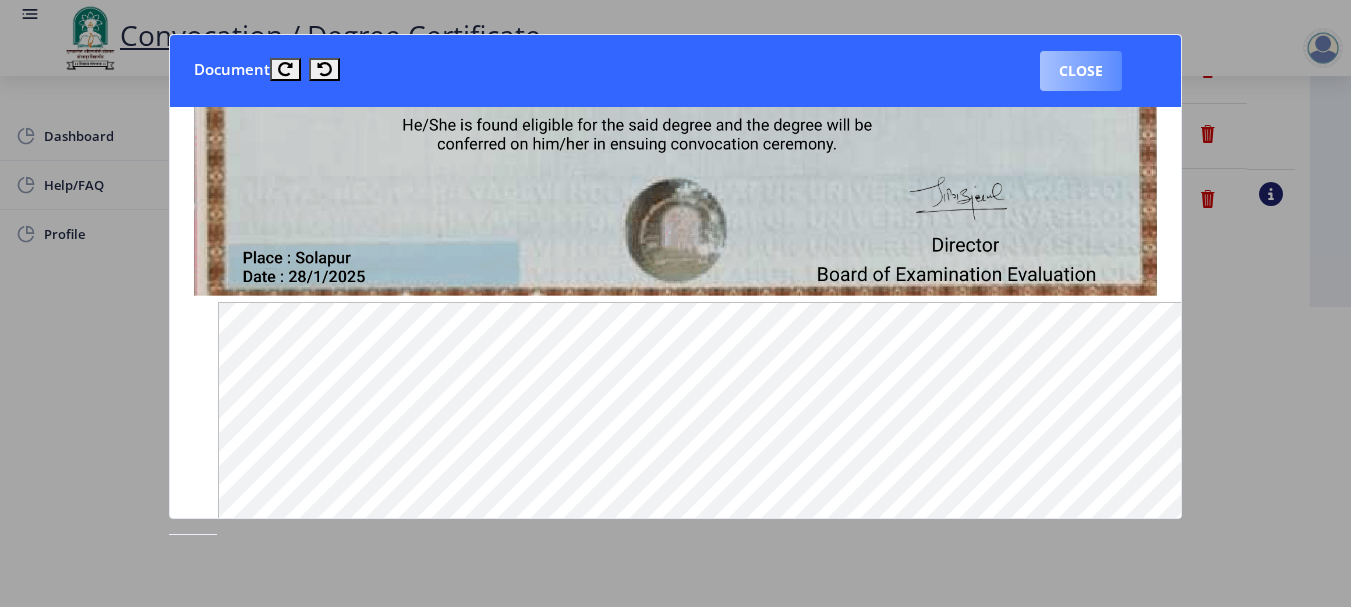 click on "Close" at bounding box center [1081, 71] 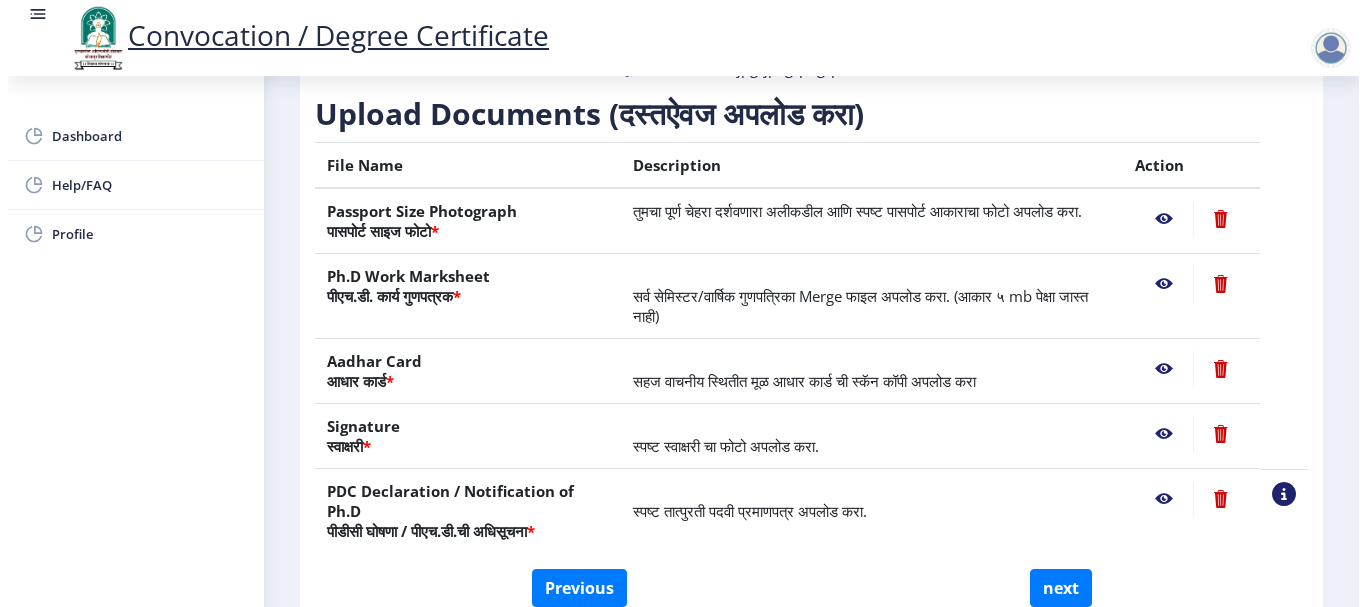 scroll, scrollTop: 207, scrollLeft: 0, axis: vertical 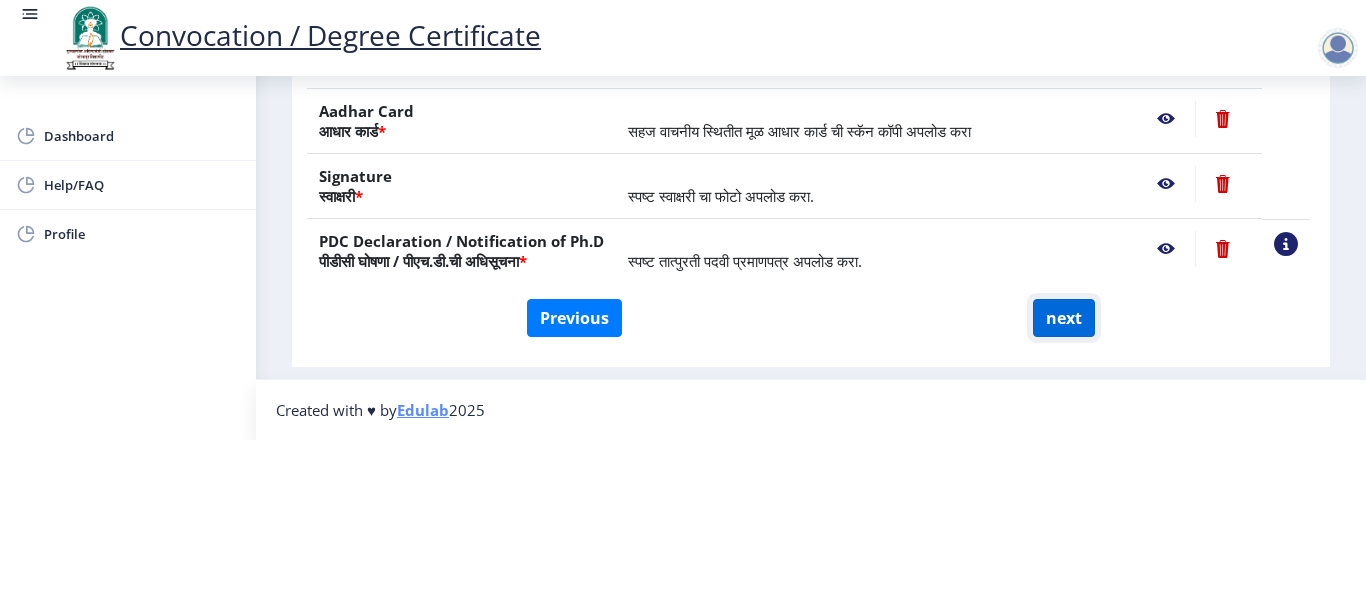 click on "next" 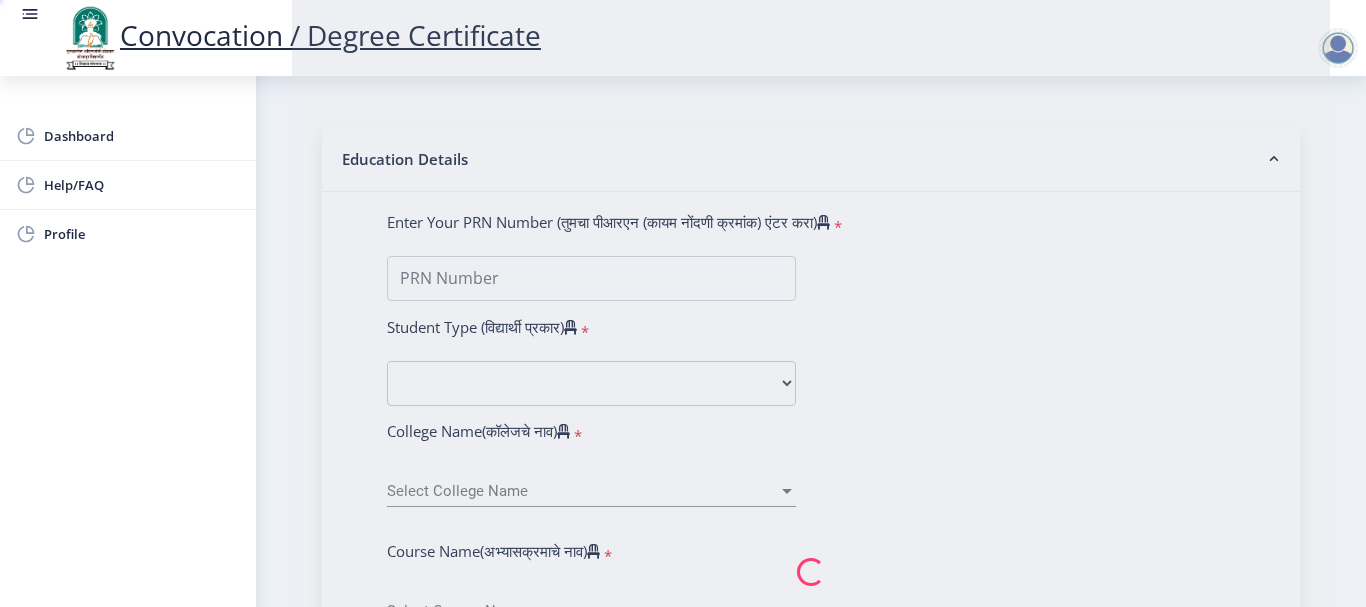 select 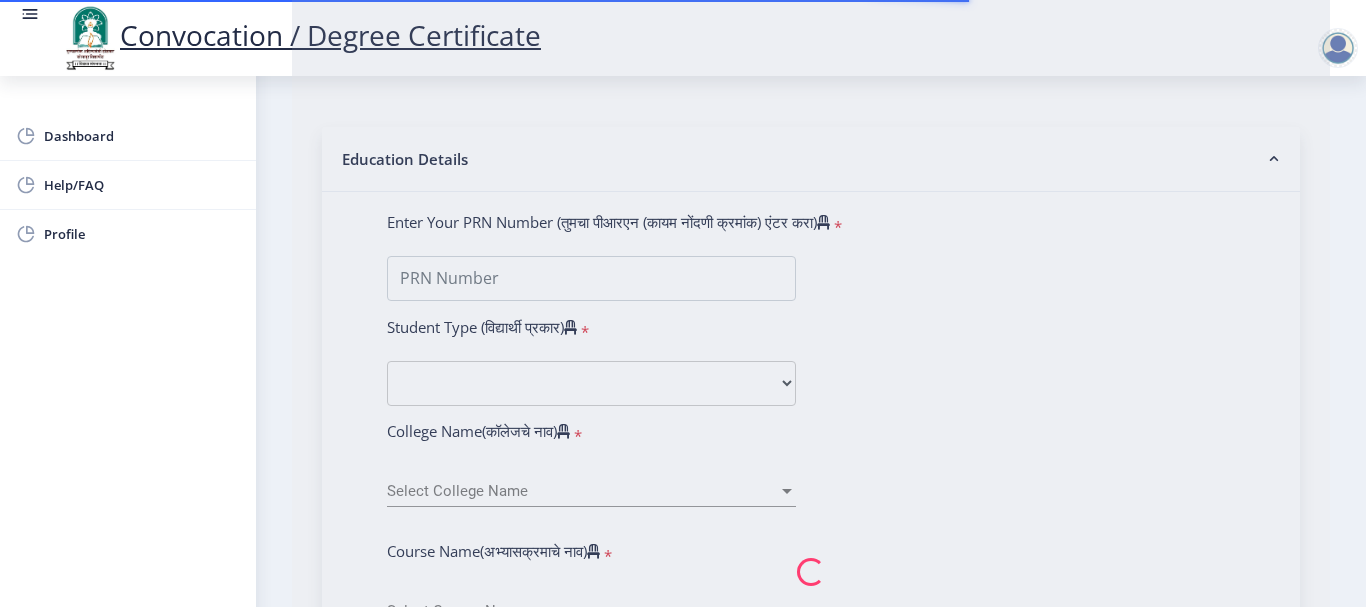 scroll, scrollTop: 0, scrollLeft: 0, axis: both 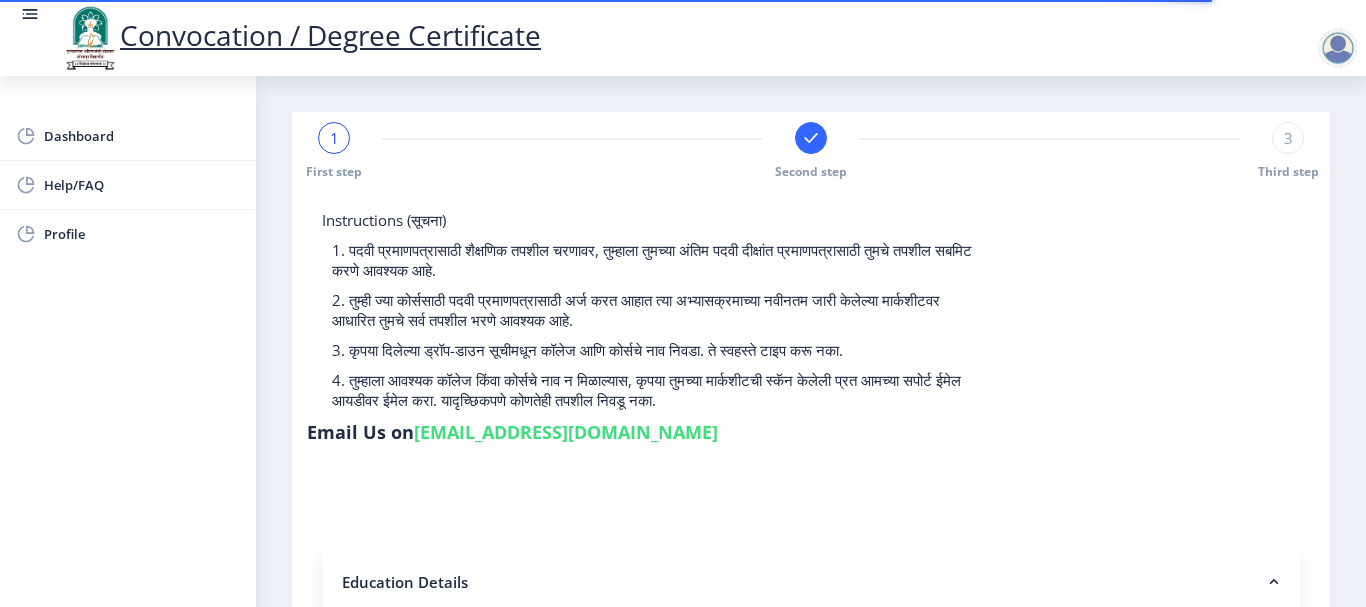 select 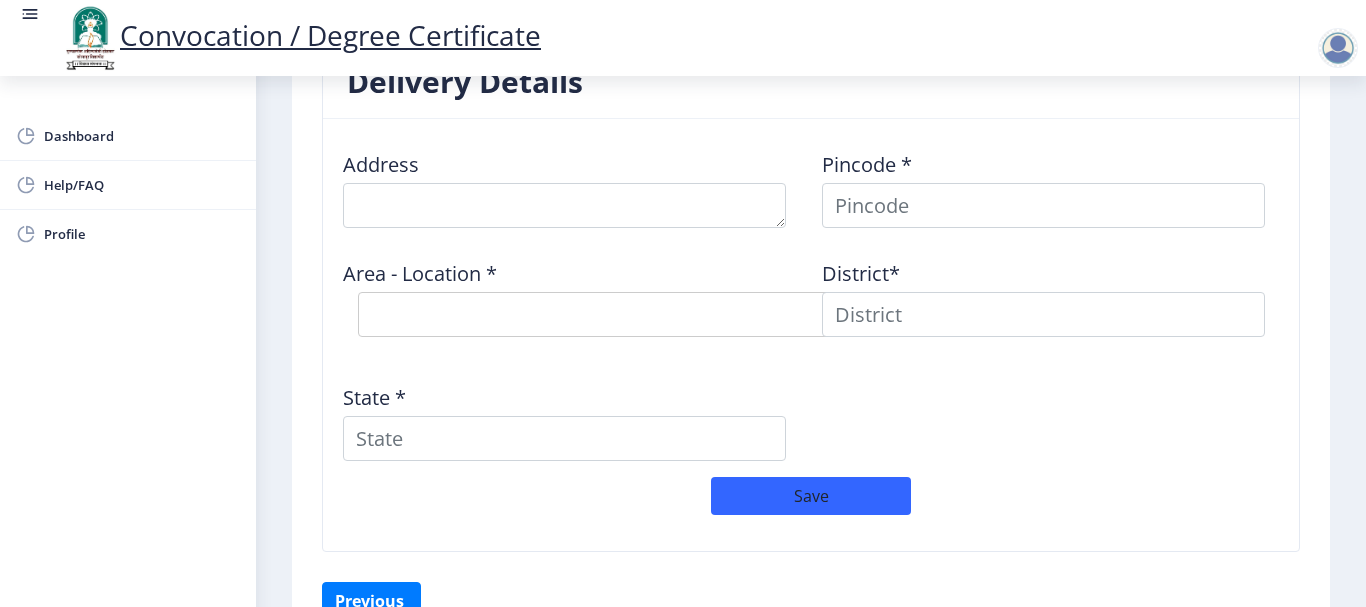 scroll, scrollTop: 1753, scrollLeft: 0, axis: vertical 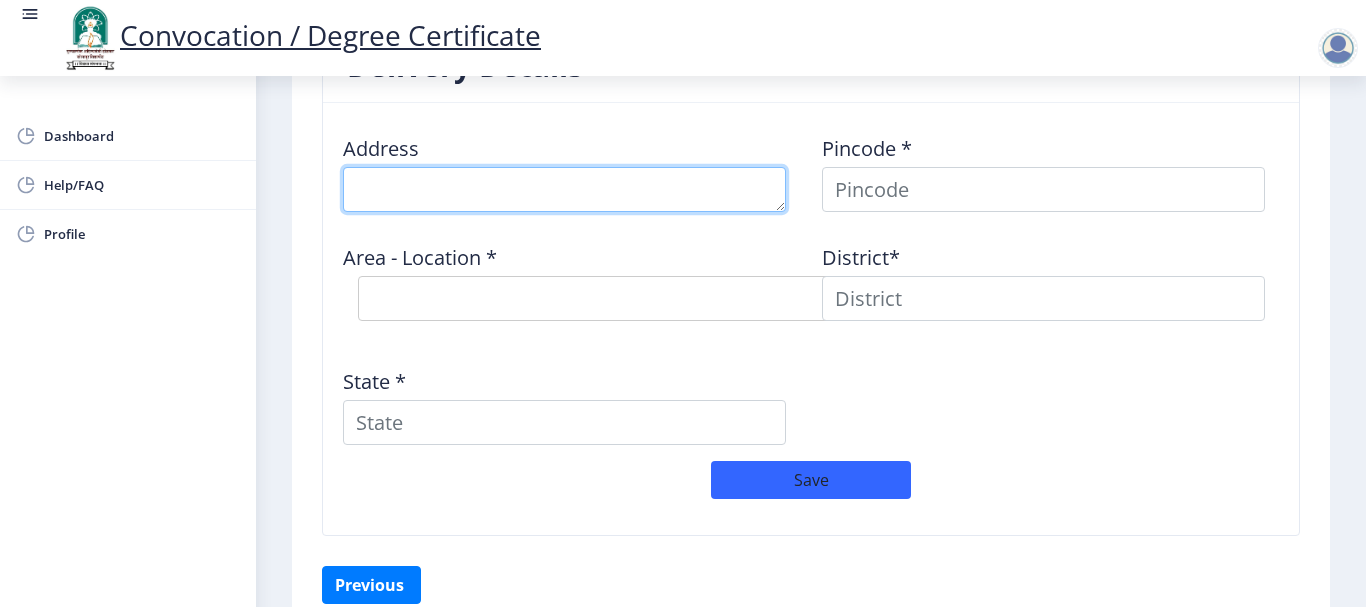 click at bounding box center (564, 189) 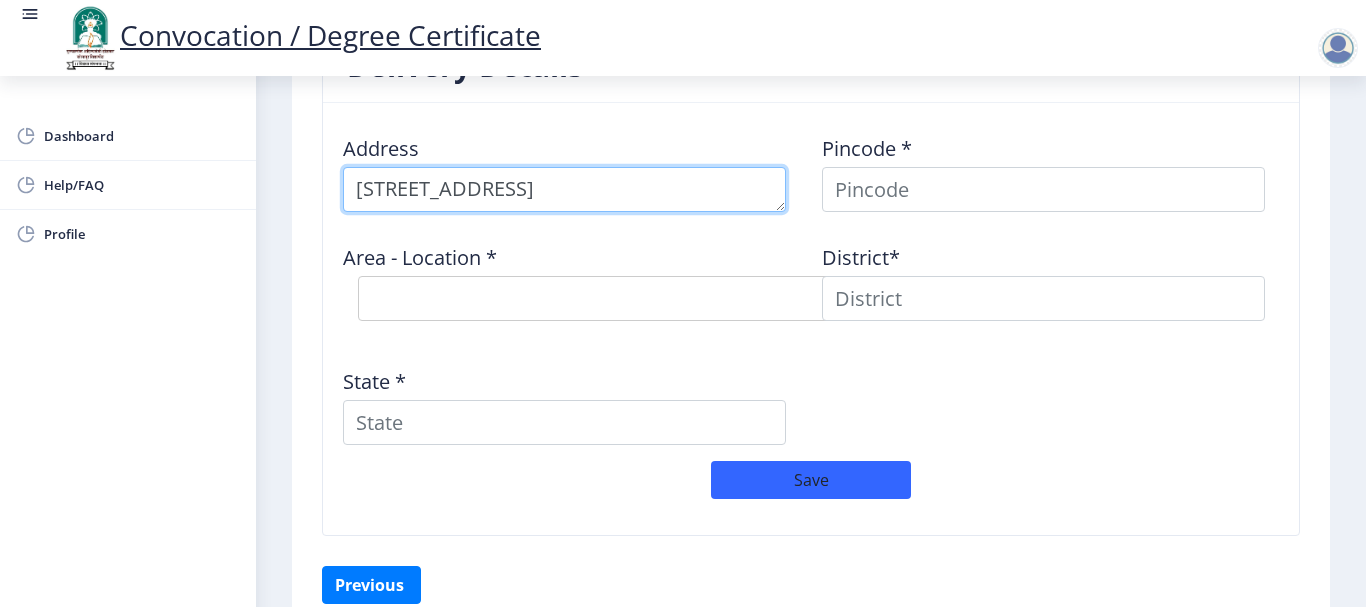 type on "[STREET_ADDRESS]" 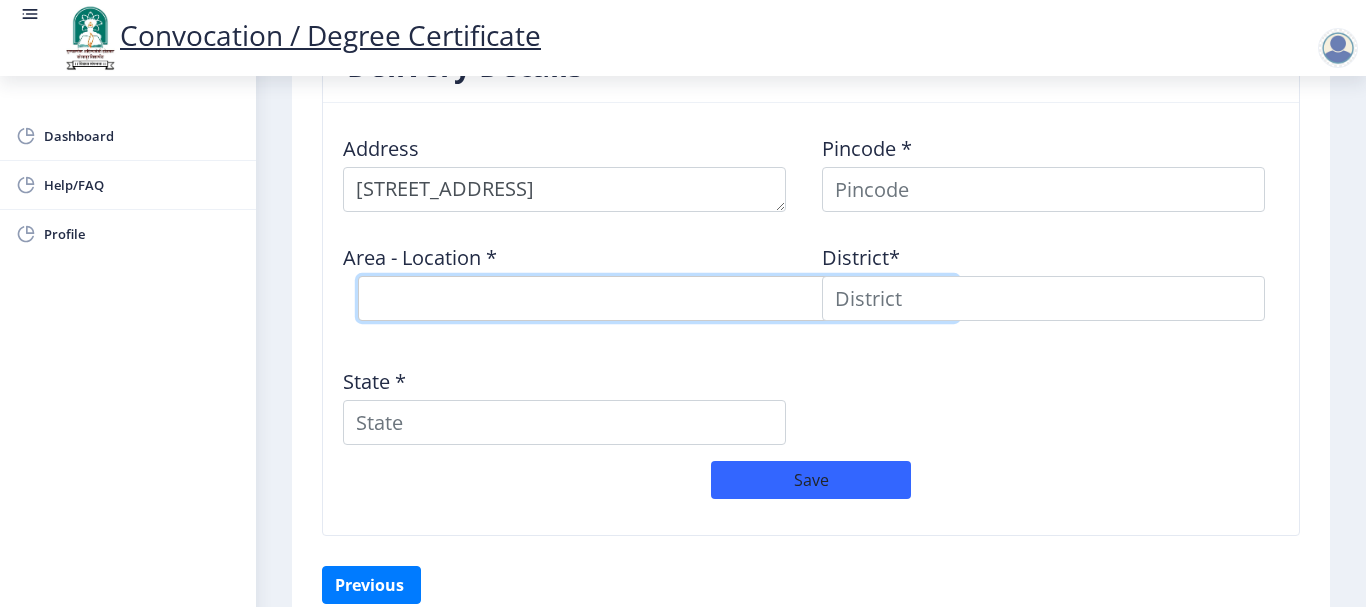 click on "Select Area Location" at bounding box center [658, 298] 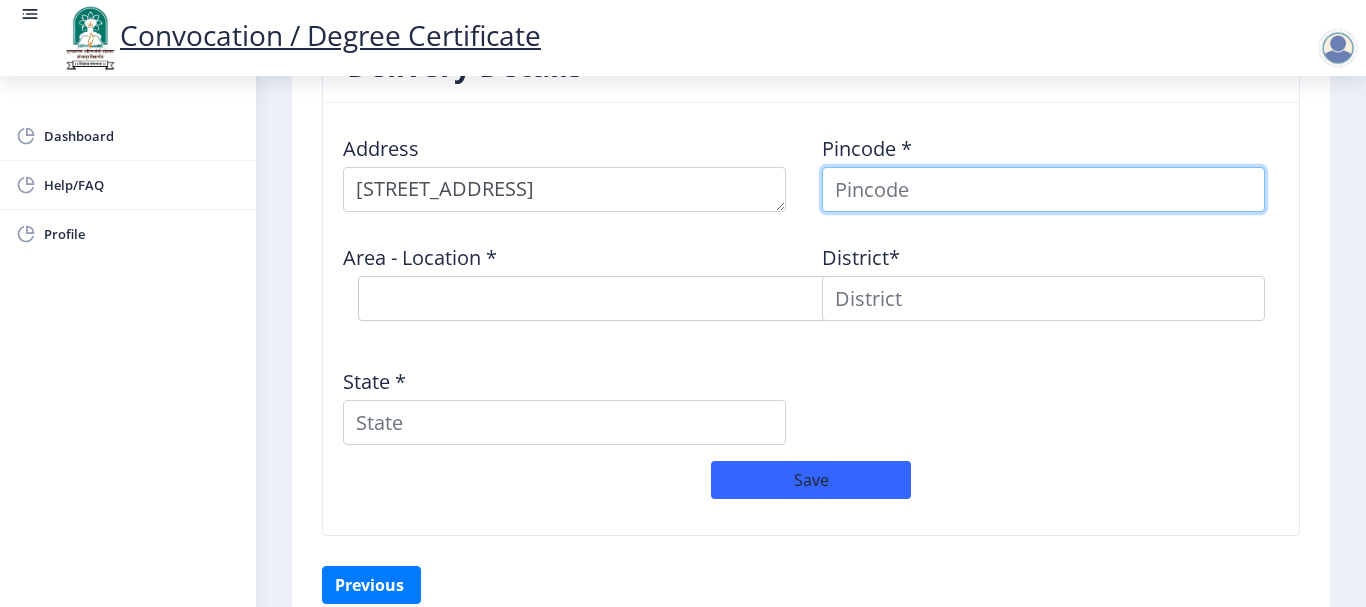 click at bounding box center (1043, 189) 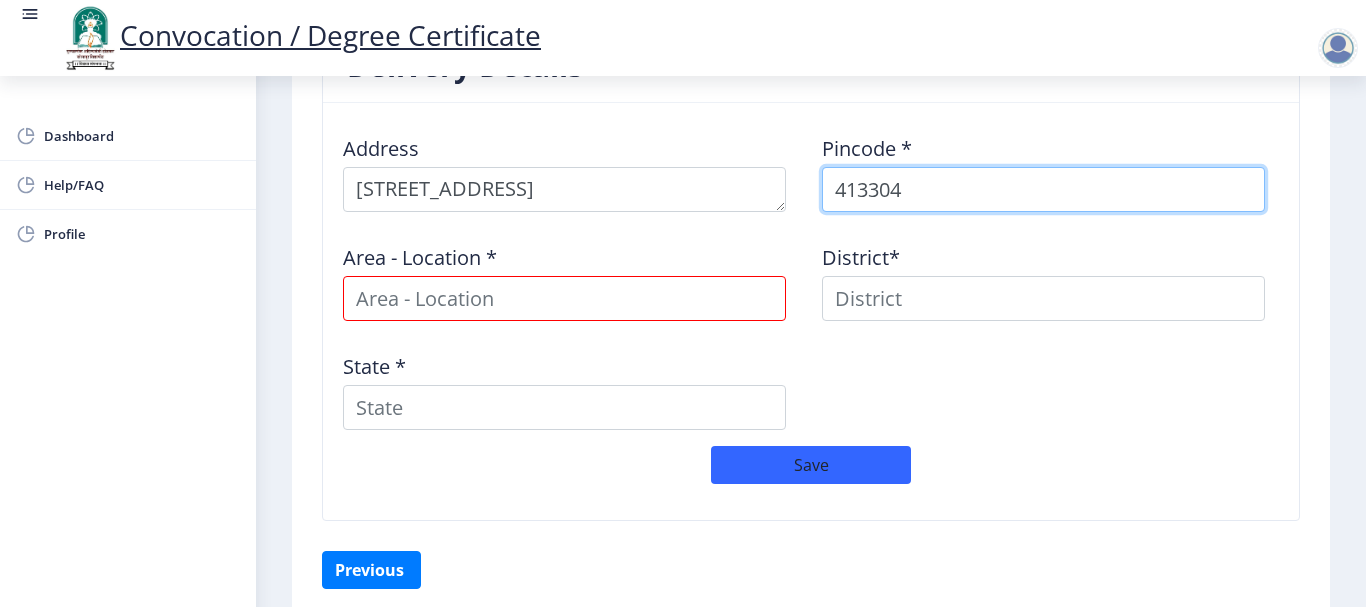 type on "413304" 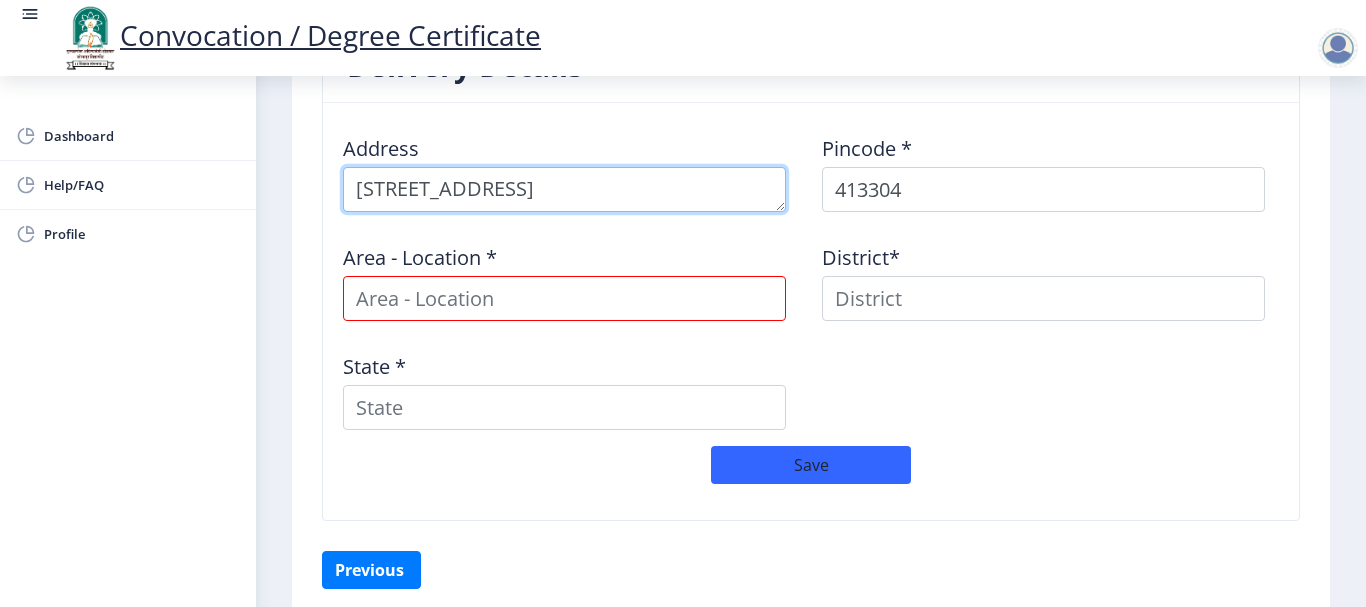 click at bounding box center [564, 189] 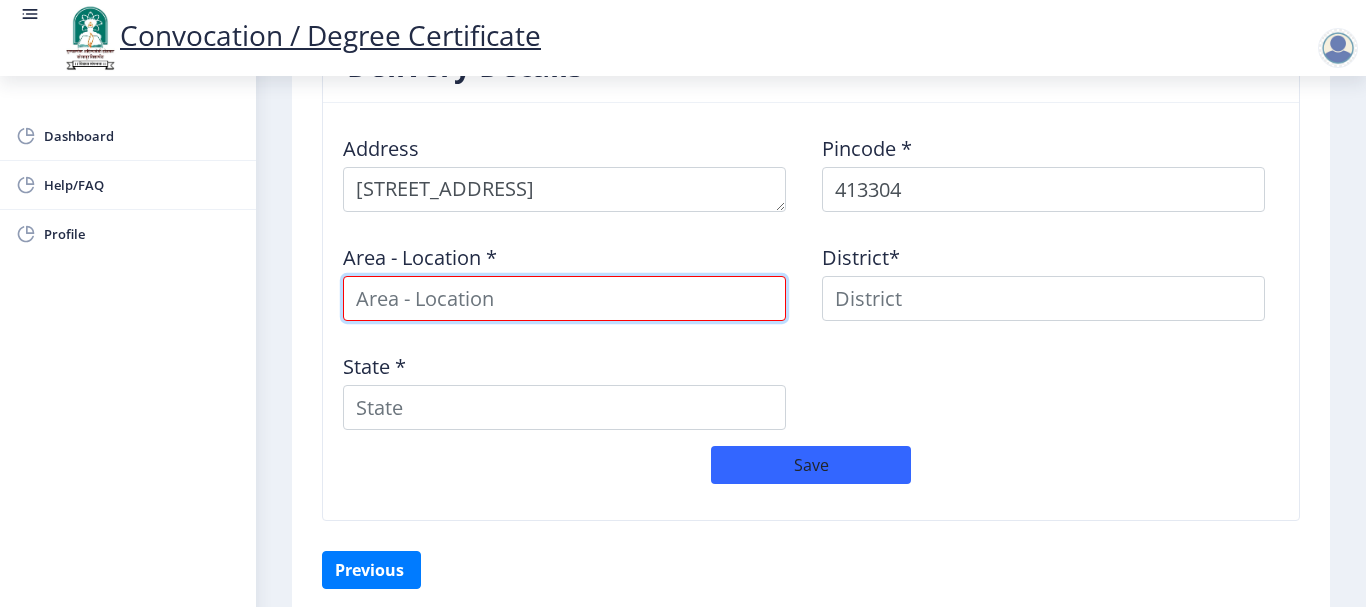 click at bounding box center [564, 298] 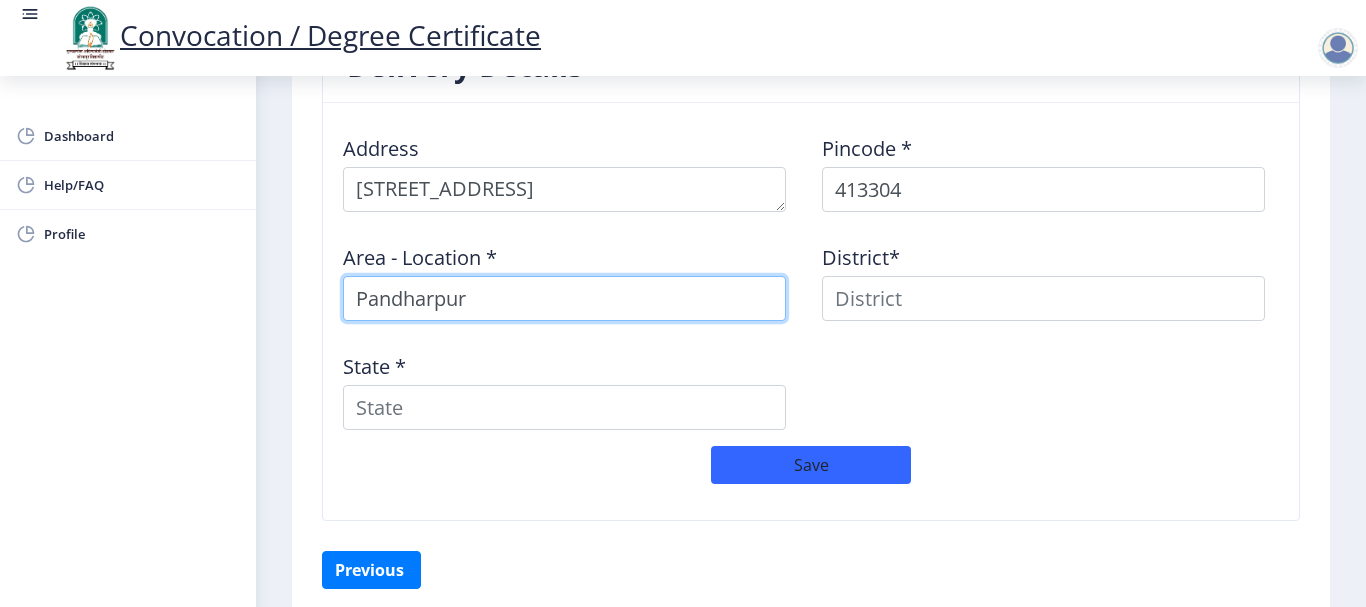 type on "Pandharpur" 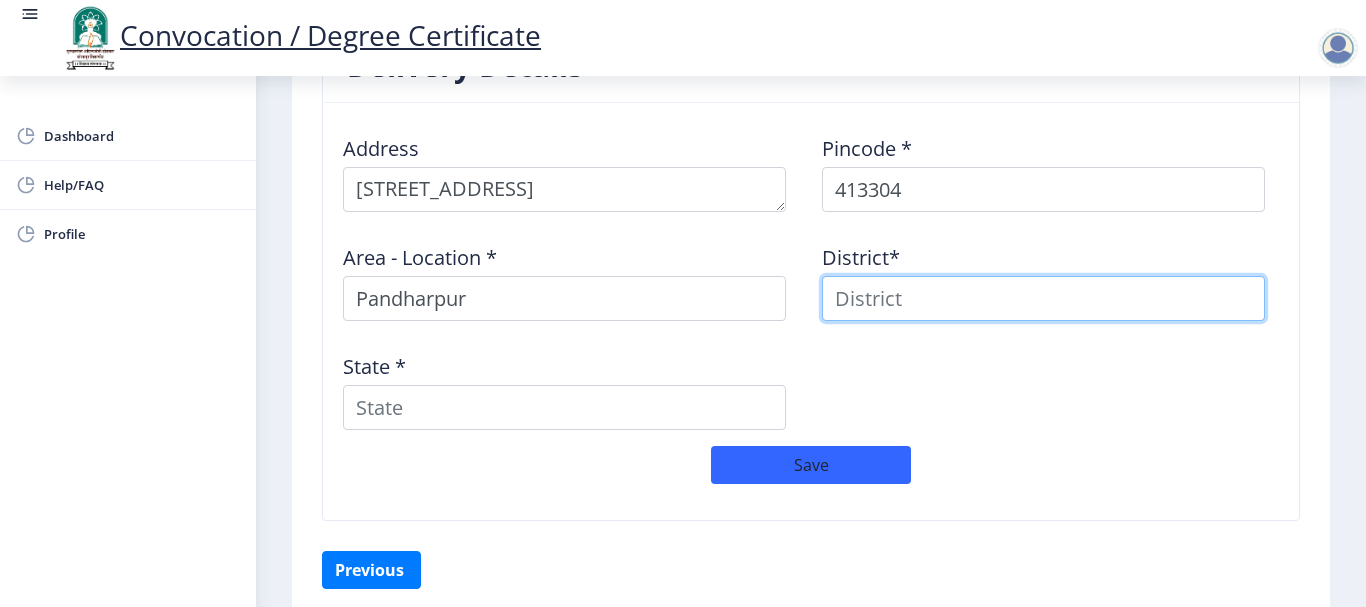 click at bounding box center [1043, 298] 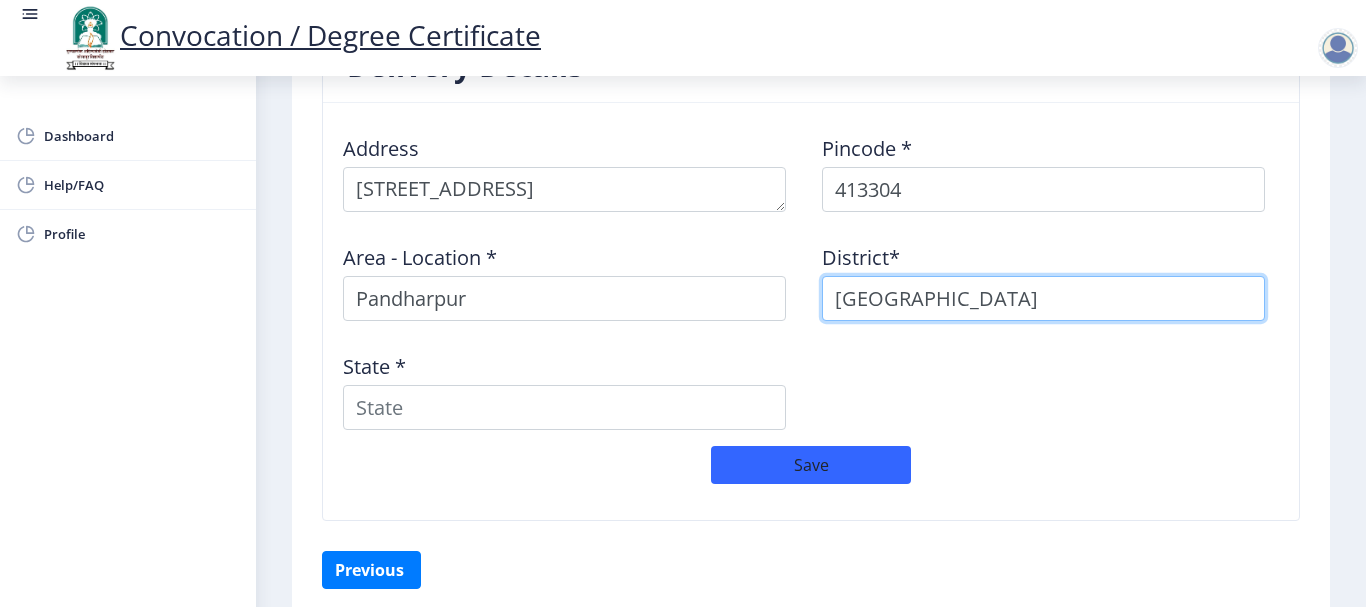 type on "[GEOGRAPHIC_DATA]" 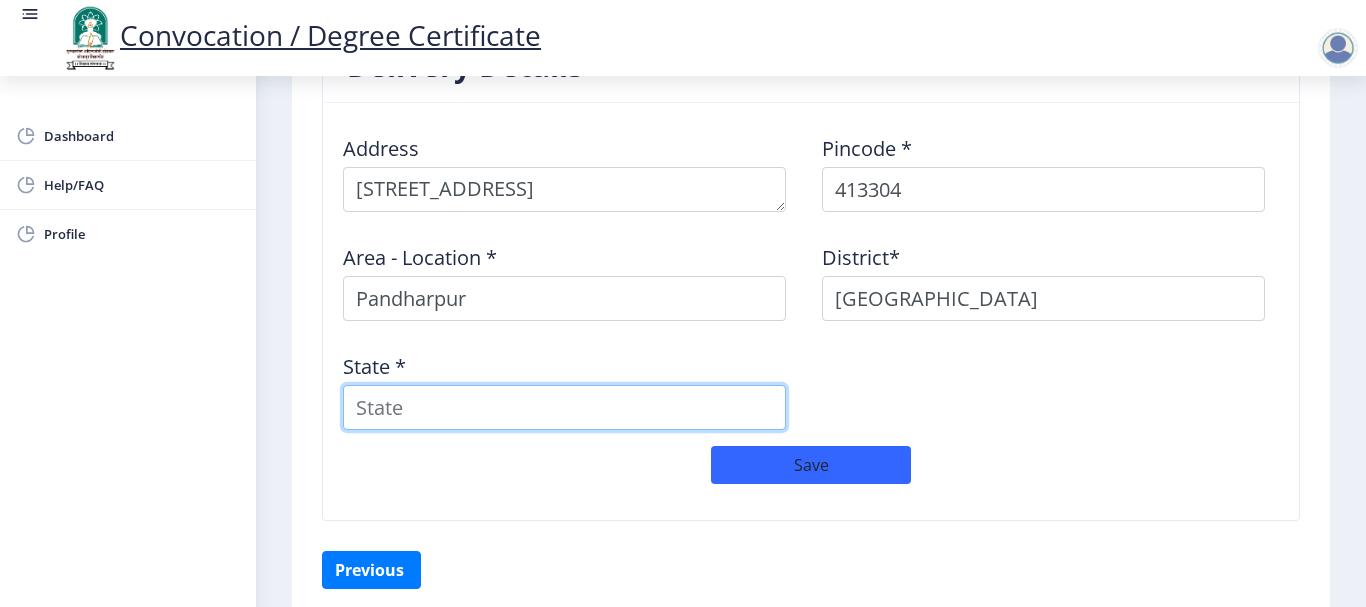 click on "State *" at bounding box center [564, 407] 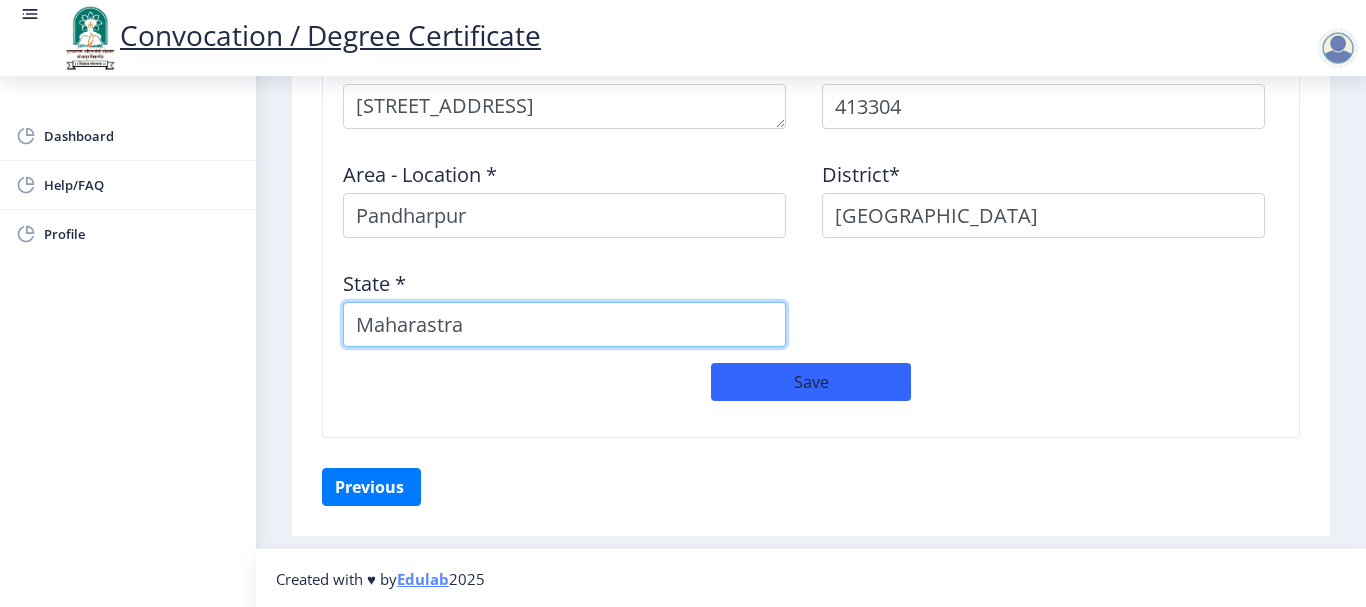 scroll, scrollTop: 1838, scrollLeft: 0, axis: vertical 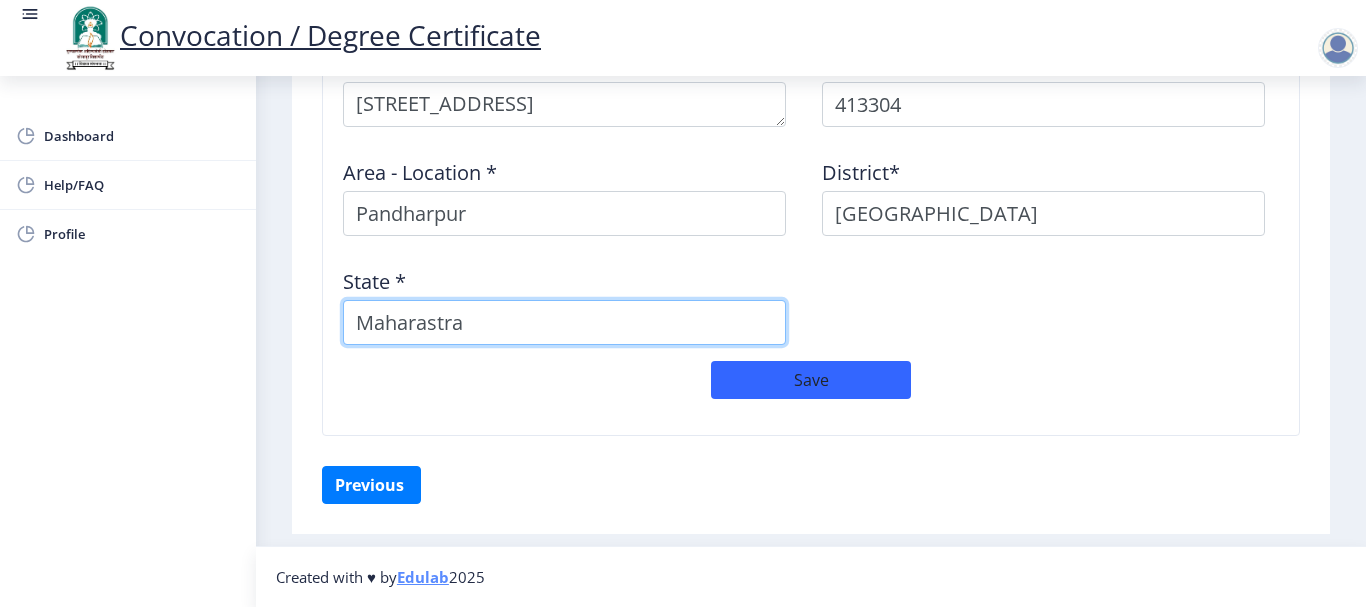 type on "Maharastra" 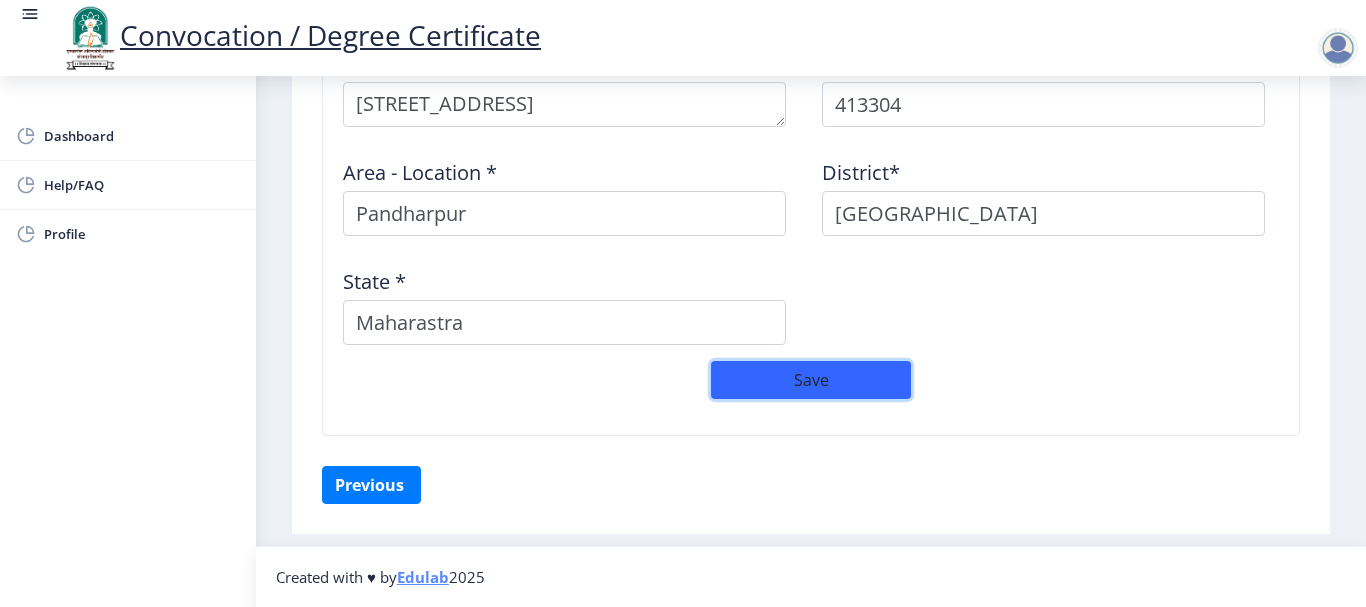 click on "Save" 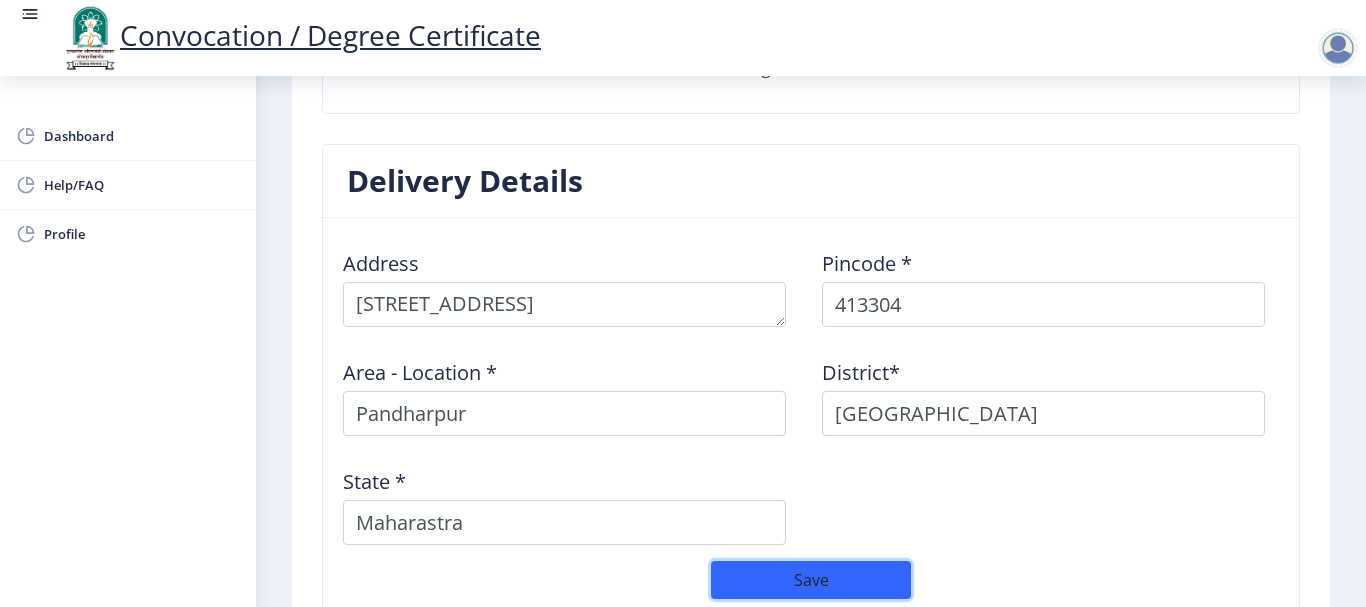 scroll, scrollTop: 1838, scrollLeft: 0, axis: vertical 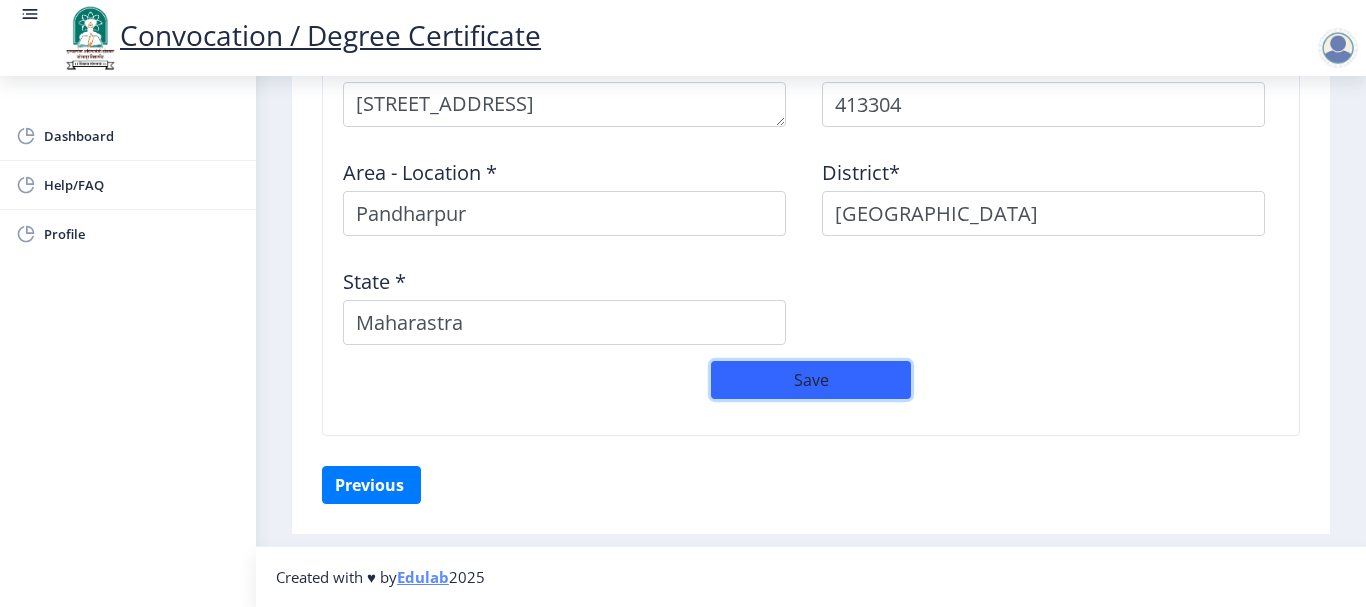 click on "Save" 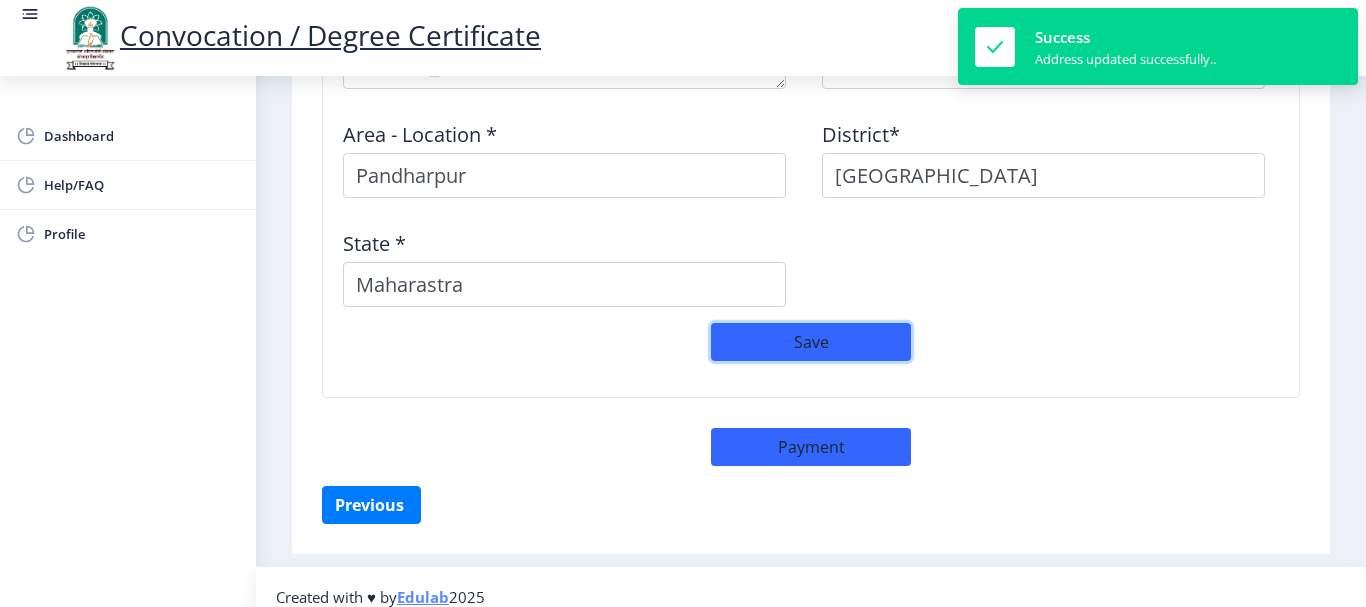 scroll, scrollTop: 1896, scrollLeft: 0, axis: vertical 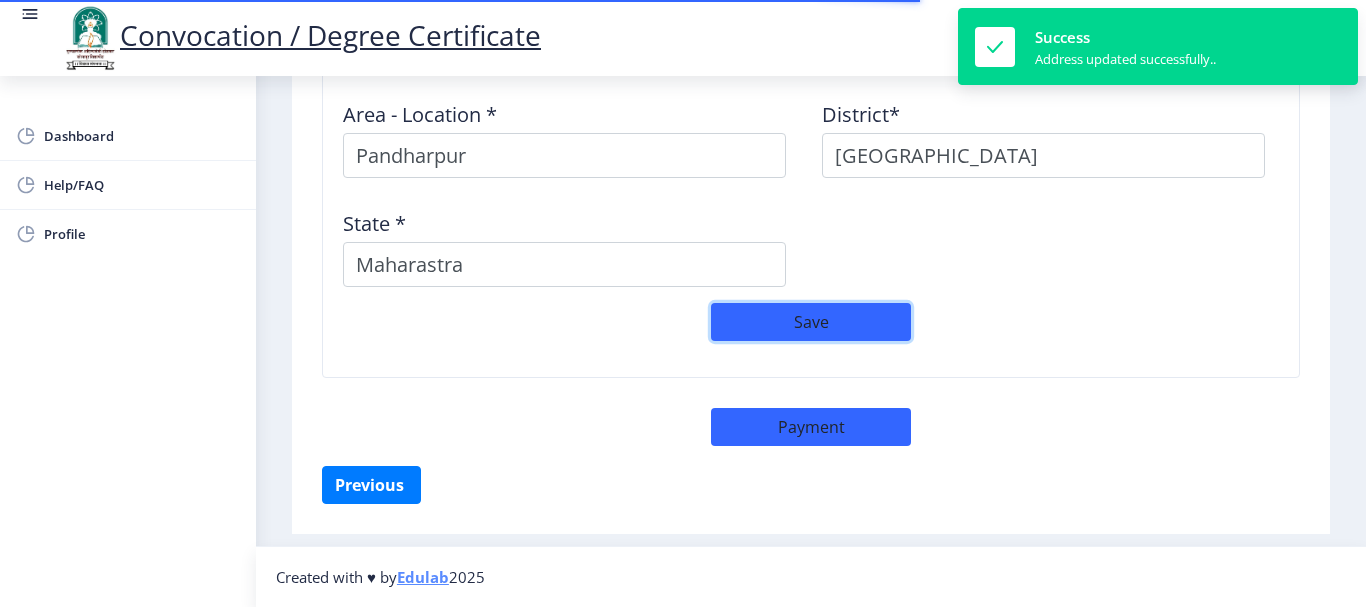 select 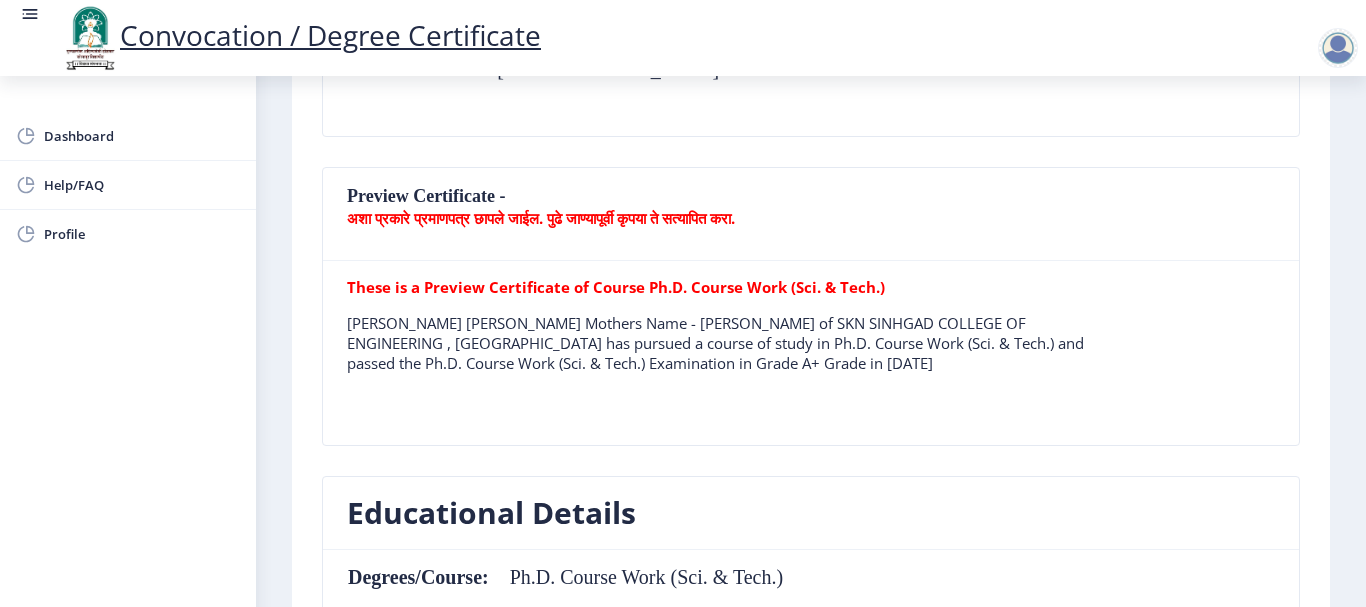 scroll, scrollTop: 500, scrollLeft: 0, axis: vertical 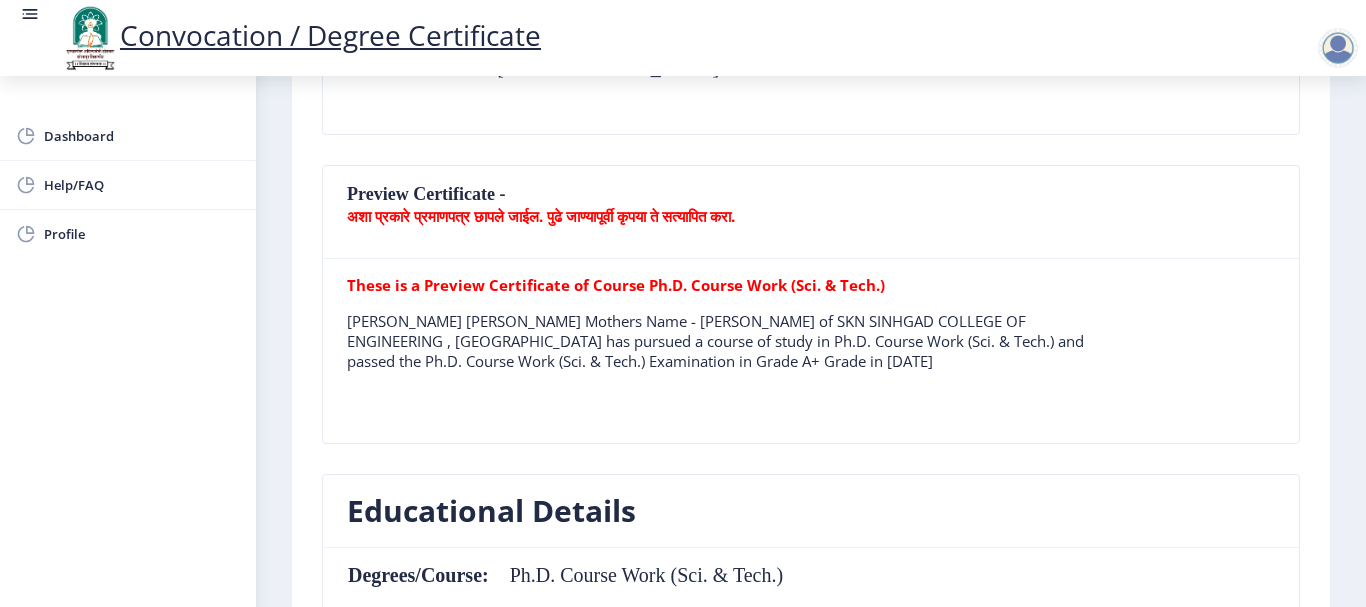 click on "अशा प्रकारे प्रमाणपत्र छापले जाईल. पुढे जाण्यापूर्वी कृपया ते सत्यापित करा." 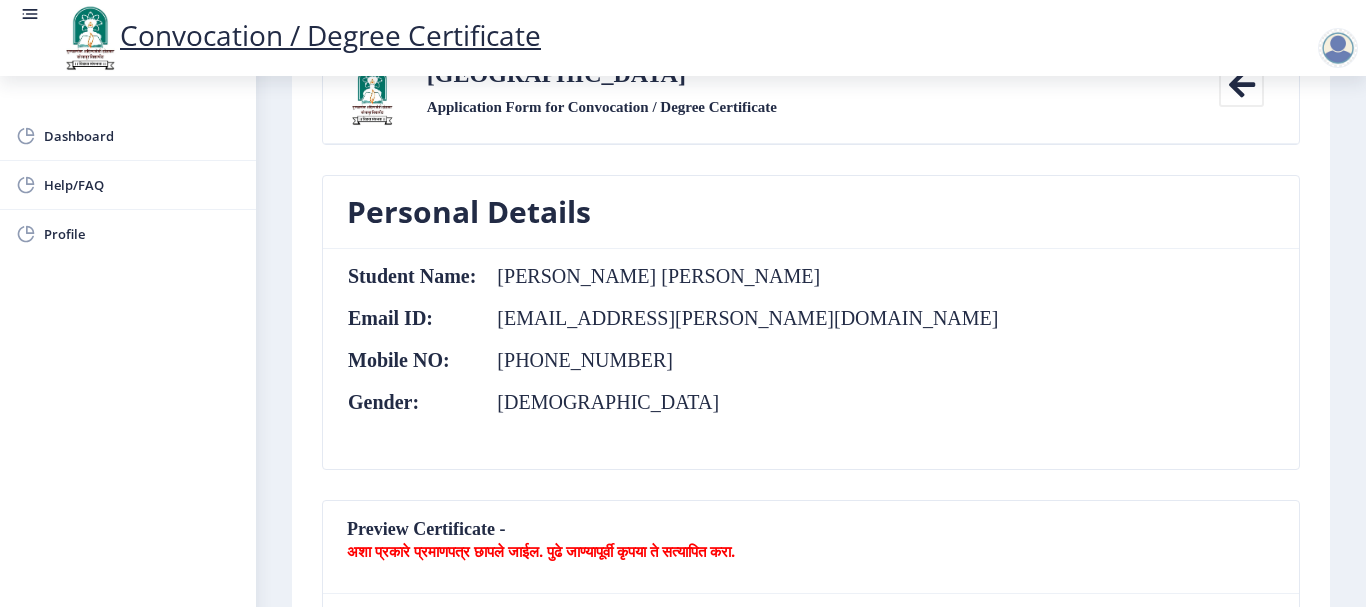 scroll, scrollTop: 0, scrollLeft: 0, axis: both 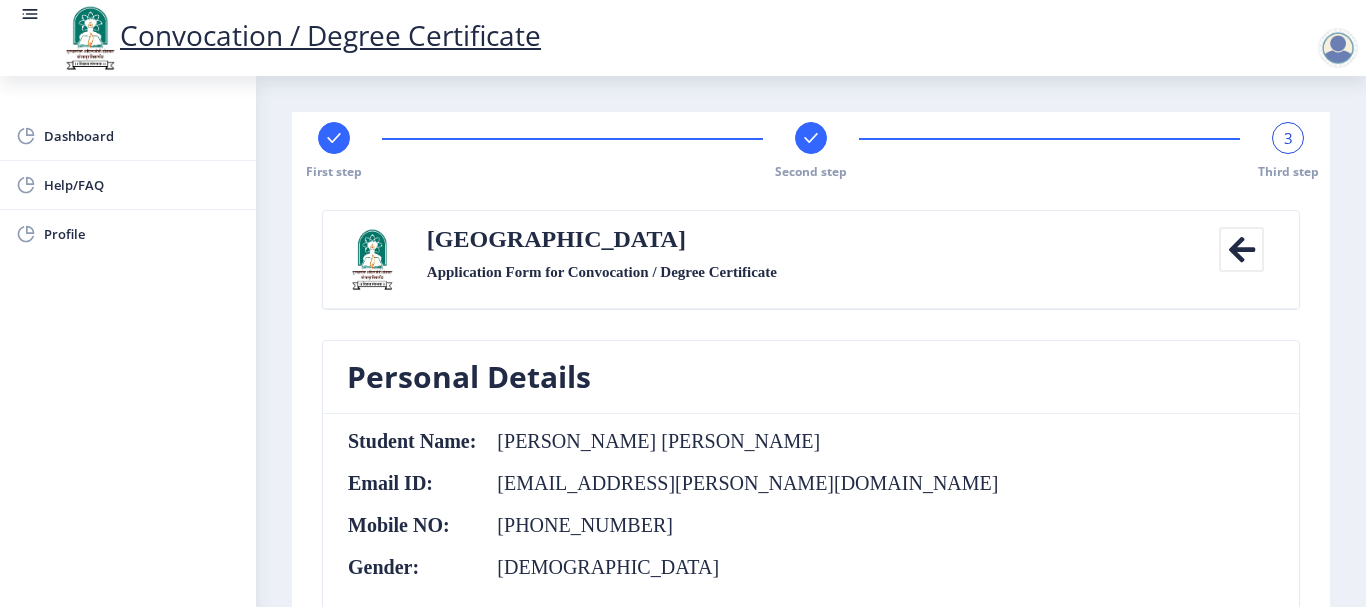 click on "3" 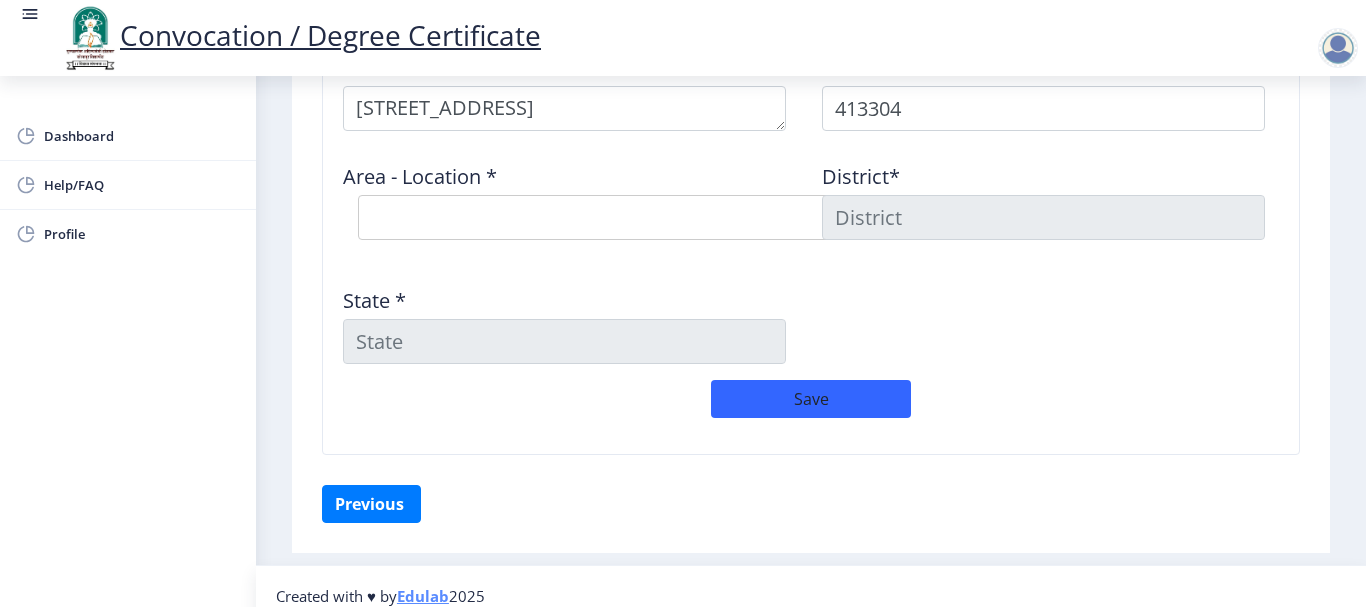 scroll, scrollTop: 1853, scrollLeft: 0, axis: vertical 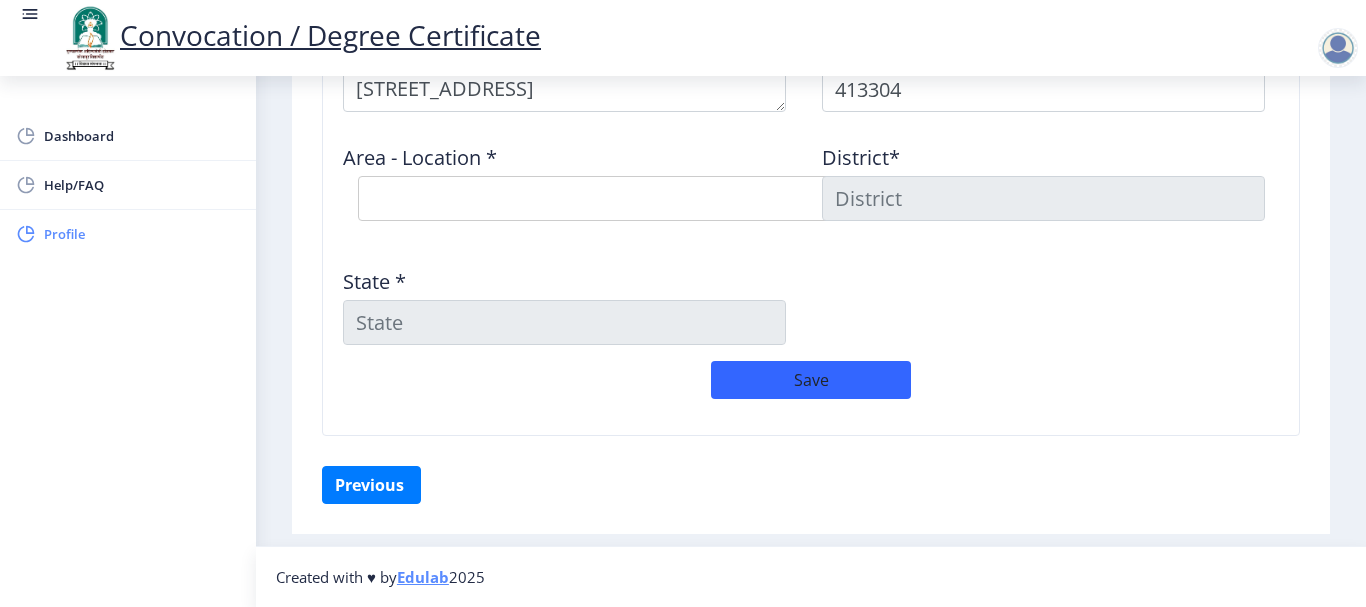 click on "Profile" 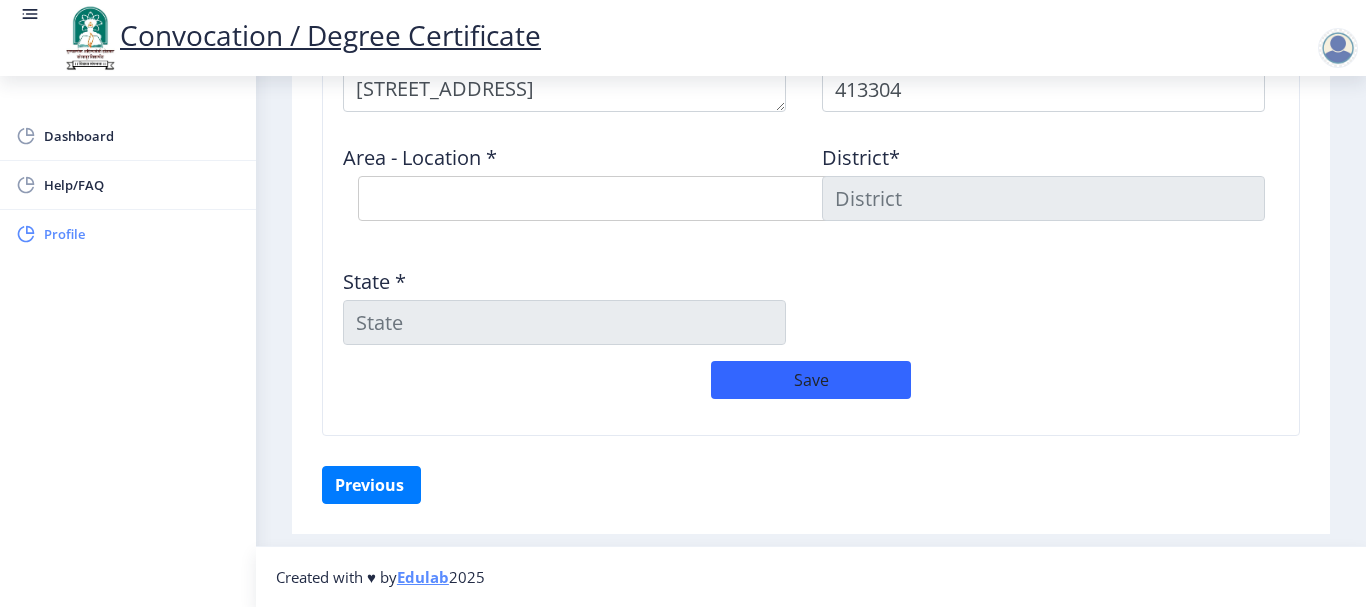 select 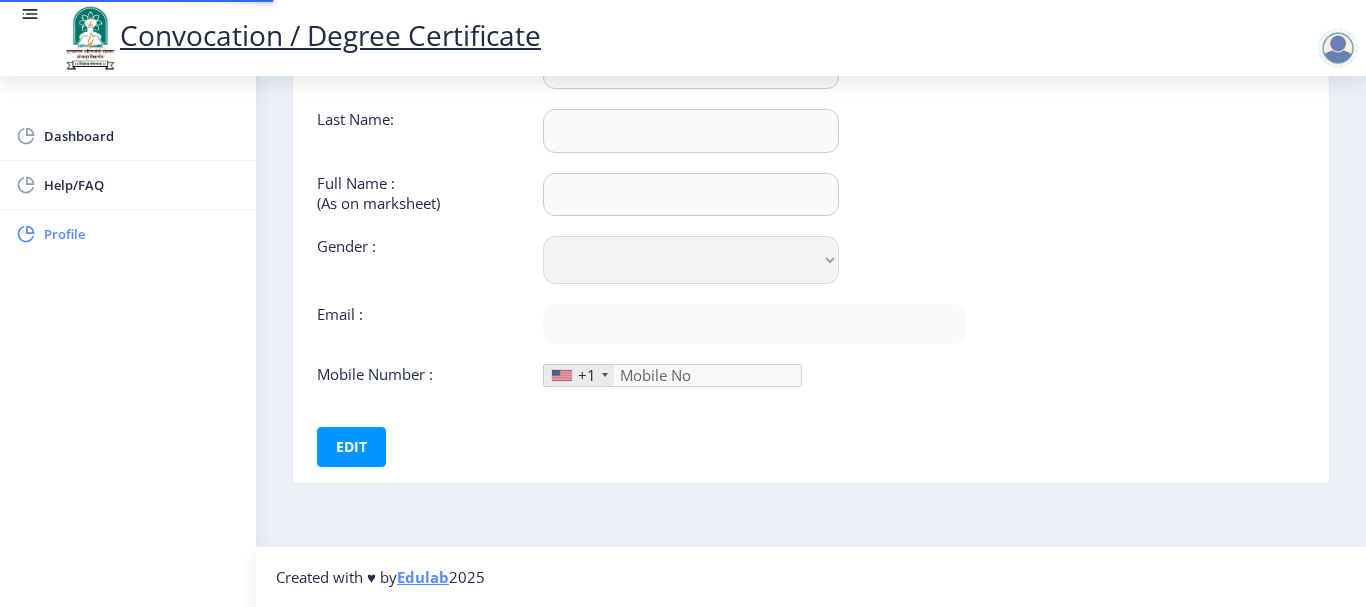 type on "somnath" 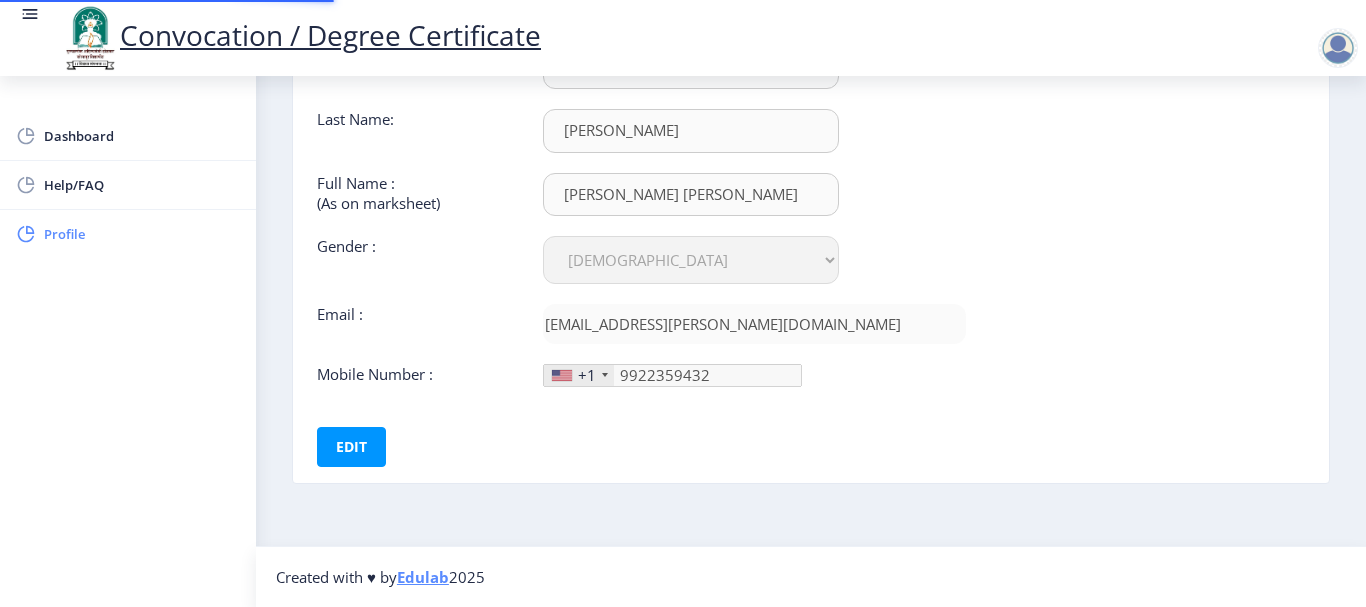 scroll, scrollTop: 0, scrollLeft: 0, axis: both 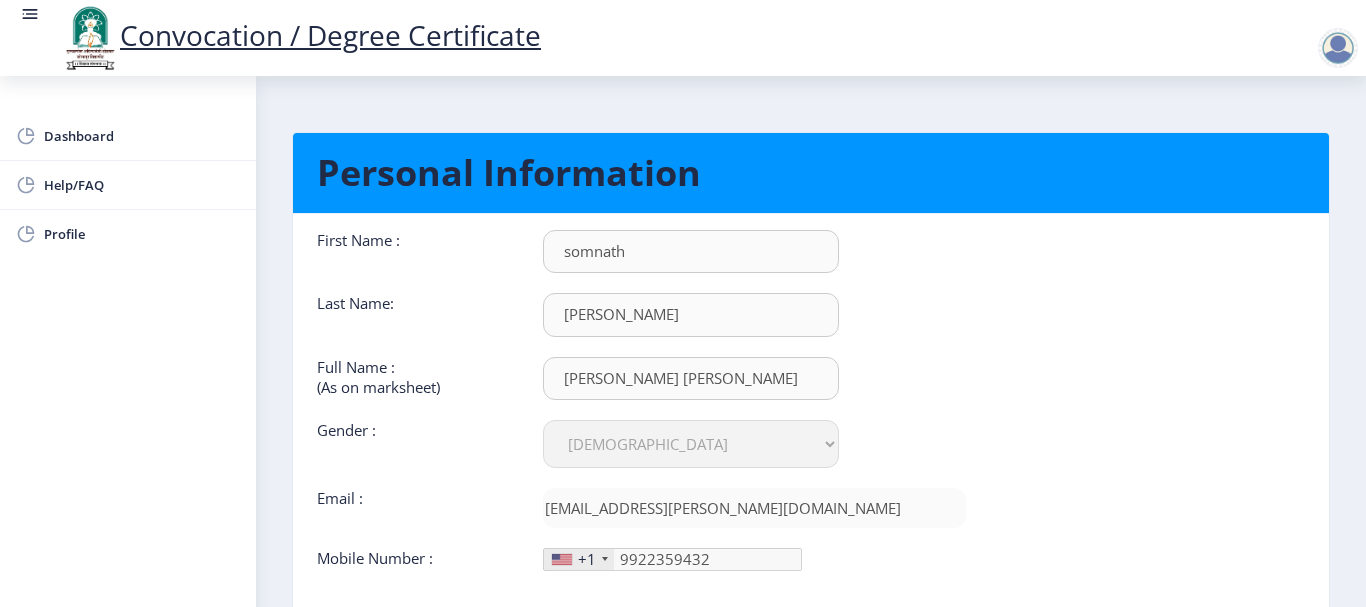 click on "First Name :  [PERSON_NAME] Last Name:  [PERSON_NAME] Full Name : (As on marksheet) [PERSON_NAME] [PERSON_NAME] Gender : Select Gender [DEMOGRAPHIC_DATA] [DEMOGRAPHIC_DATA] Other  Email :  [EMAIL_ADDRESS][PERSON_NAME][DOMAIN_NAME]  Mobile Number :  +1 [GEOGRAPHIC_DATA] +1 [GEOGRAPHIC_DATA] +44 [GEOGRAPHIC_DATA] (‫[GEOGRAPHIC_DATA]‬‎) +93 [GEOGRAPHIC_DATA] ([GEOGRAPHIC_DATA]) +355 [GEOGRAPHIC_DATA] (‫[GEOGRAPHIC_DATA]‬‎) +213 [US_STATE] +1 [GEOGRAPHIC_DATA] +376 [GEOGRAPHIC_DATA] +244 [GEOGRAPHIC_DATA] +1 [GEOGRAPHIC_DATA] +1 [GEOGRAPHIC_DATA] +54 [GEOGRAPHIC_DATA] ([GEOGRAPHIC_DATA]) +374 [GEOGRAPHIC_DATA] +297 [GEOGRAPHIC_DATA] +61 [GEOGRAPHIC_DATA] ([GEOGRAPHIC_DATA]) +43 [GEOGRAPHIC_DATA] ([GEOGRAPHIC_DATA]) +994 [GEOGRAPHIC_DATA] +1 [GEOGRAPHIC_DATA] ([GEOGRAPHIC_DATA][GEOGRAPHIC_DATA]‬‎) +973 [GEOGRAPHIC_DATA] ([GEOGRAPHIC_DATA]) +880 [GEOGRAPHIC_DATA] +1 [GEOGRAPHIC_DATA] ([GEOGRAPHIC_DATA]) +375 [GEOGRAPHIC_DATA] ([GEOGRAPHIC_DATA]) +32 [GEOGRAPHIC_DATA] +501 [GEOGRAPHIC_DATA] ([GEOGRAPHIC_DATA]) +229 [GEOGRAPHIC_DATA] +1 [GEOGRAPHIC_DATA] (འབྲུག) +975 [GEOGRAPHIC_DATA] +591 [GEOGRAPHIC_DATA] ([GEOGRAPHIC_DATA]) +387 [GEOGRAPHIC_DATA] +267 [GEOGRAPHIC_DATA] ([GEOGRAPHIC_DATA]) +55 [GEOGRAPHIC_DATA] +246 [GEOGRAPHIC_DATA] +1 [GEOGRAPHIC_DATA] +673 [GEOGRAPHIC_DATA] ([GEOGRAPHIC_DATA]) +359 [GEOGRAPHIC_DATA] +226 +257 +855 +1" 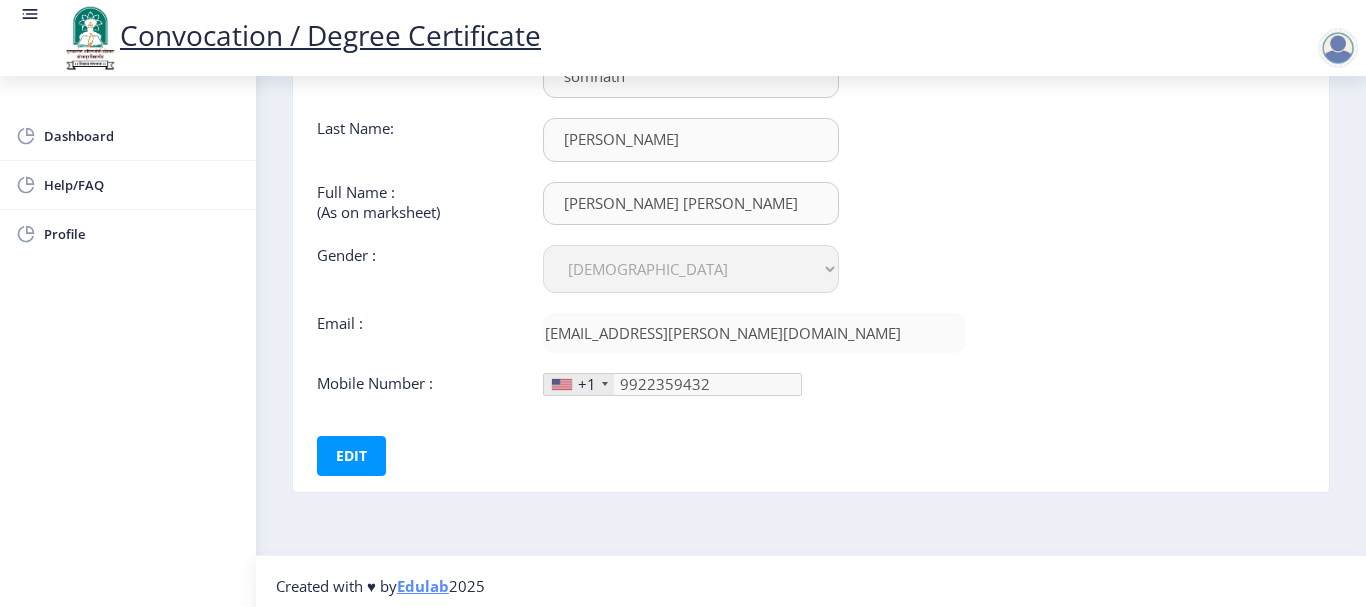 scroll, scrollTop: 184, scrollLeft: 0, axis: vertical 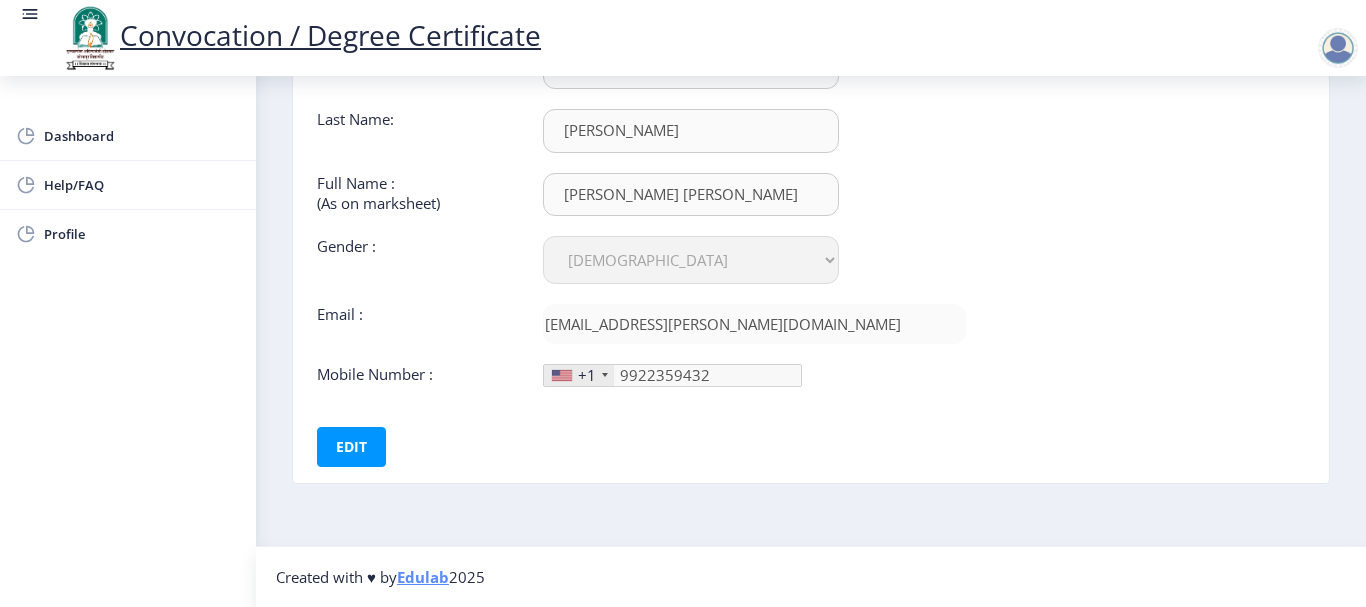 click on "+1" 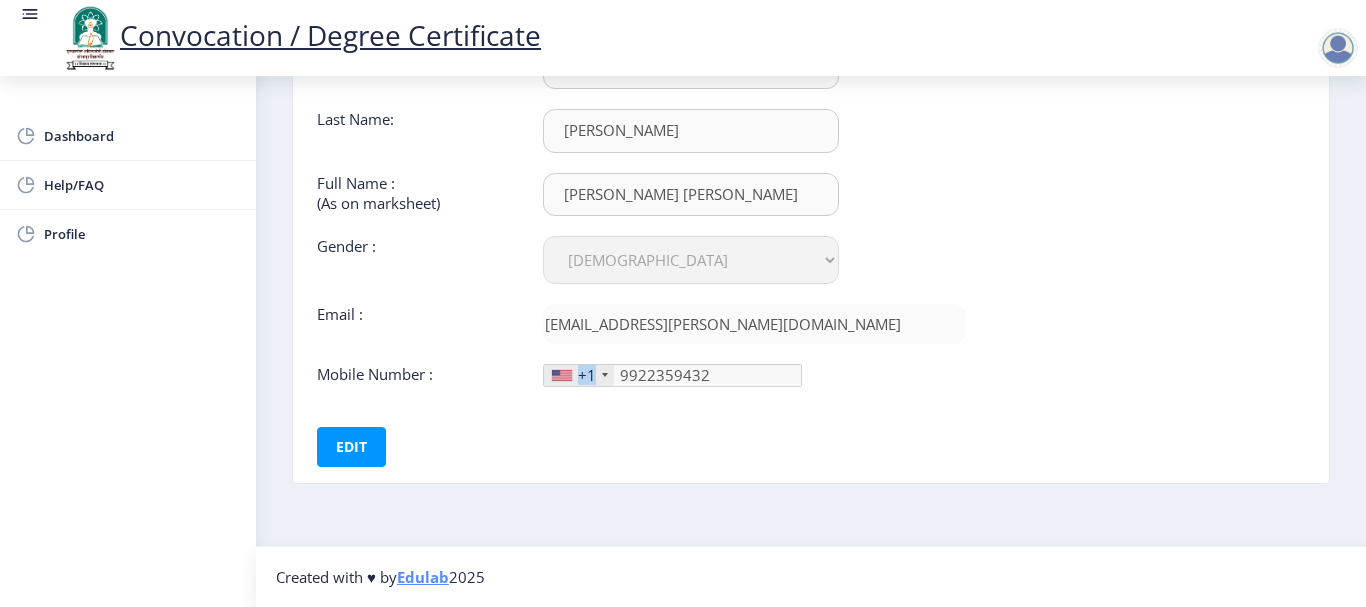 click 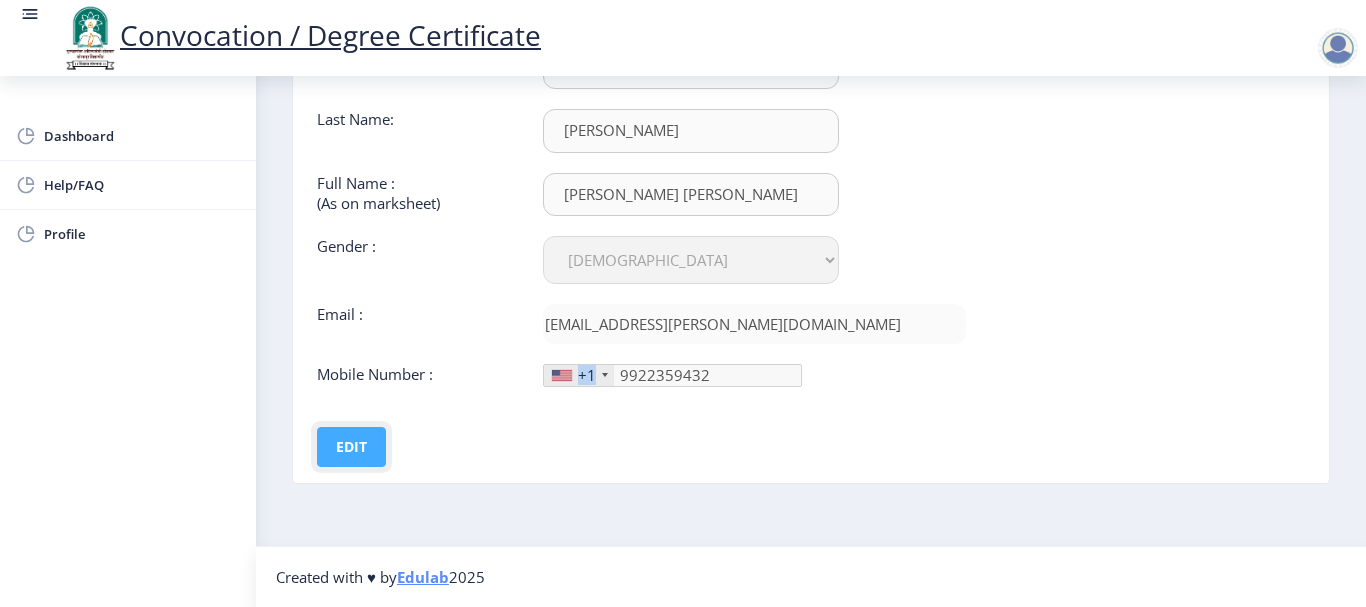 click on "Edit" 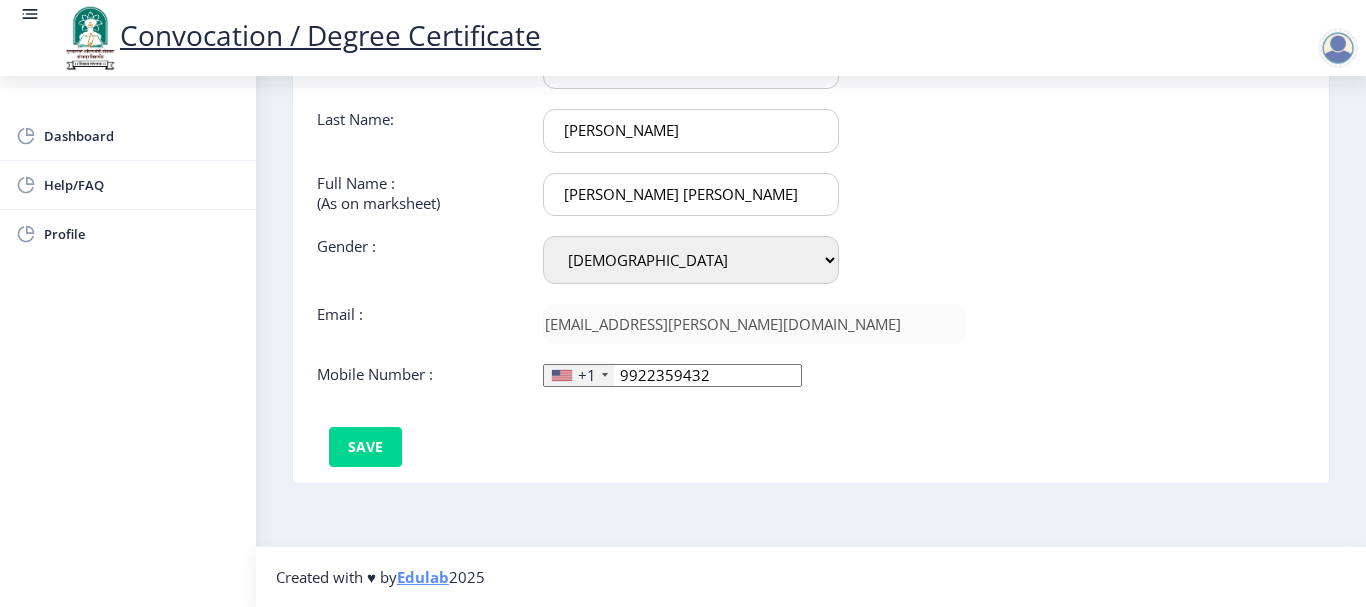 click on "[PERSON_NAME] [PERSON_NAME]" at bounding box center (691, 67) 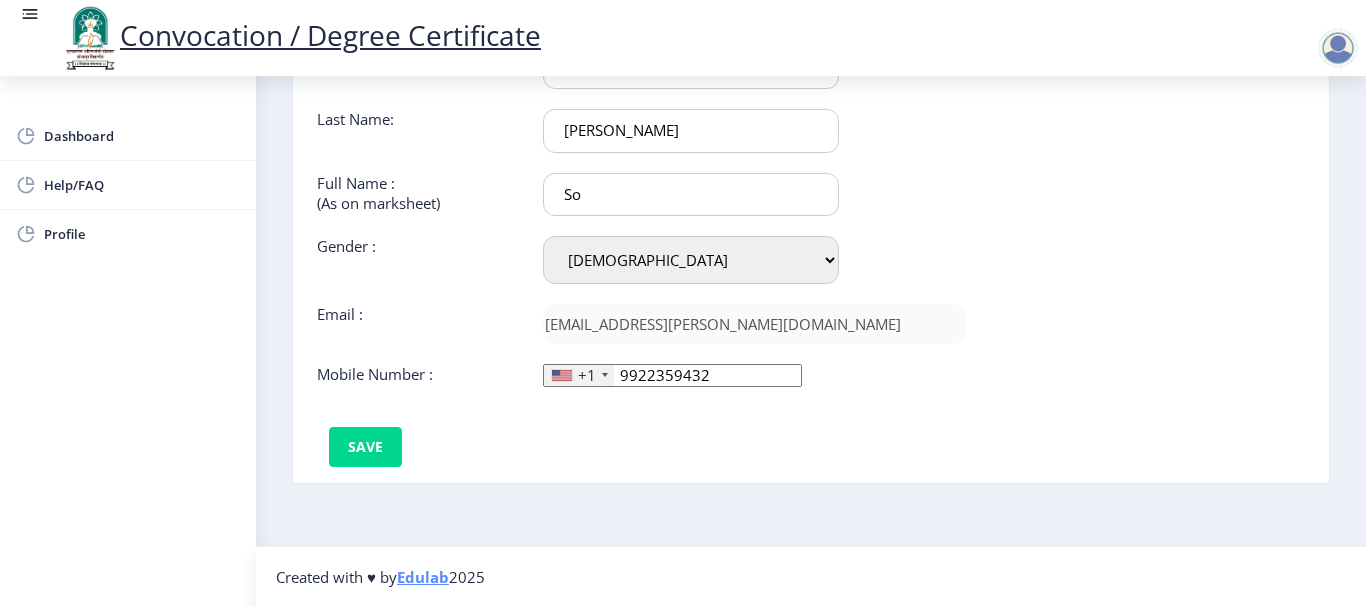 type on "S" 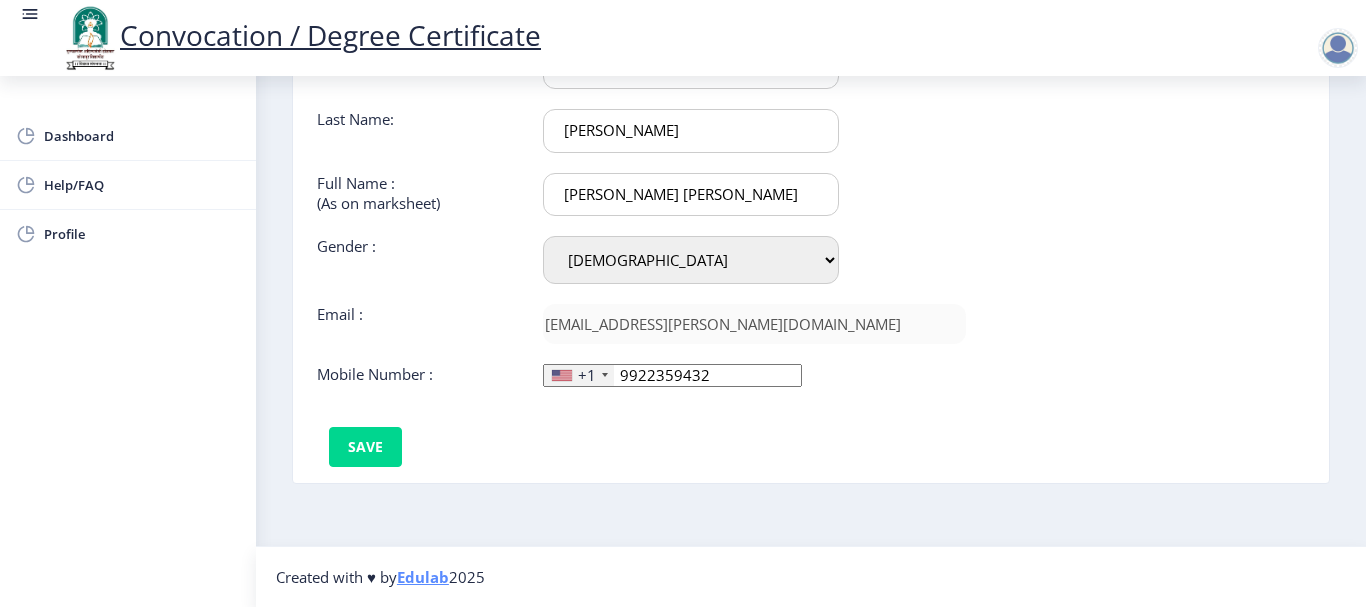 type on "[PERSON_NAME] [PERSON_NAME]" 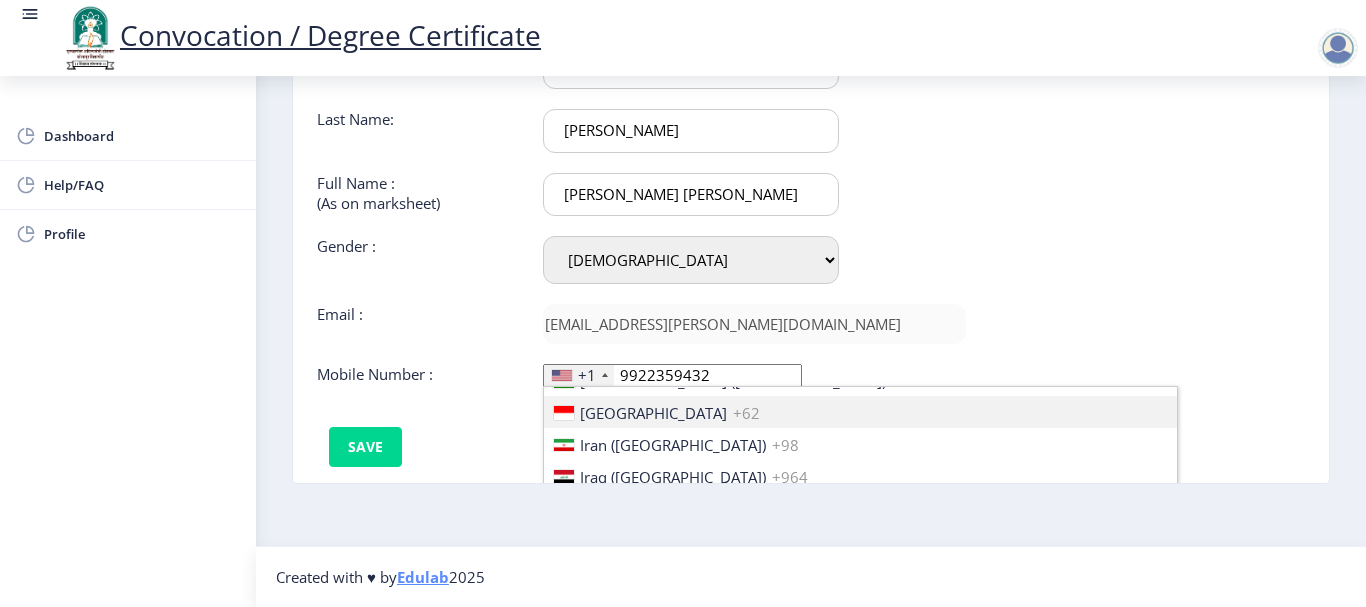 scroll, scrollTop: 3100, scrollLeft: 0, axis: vertical 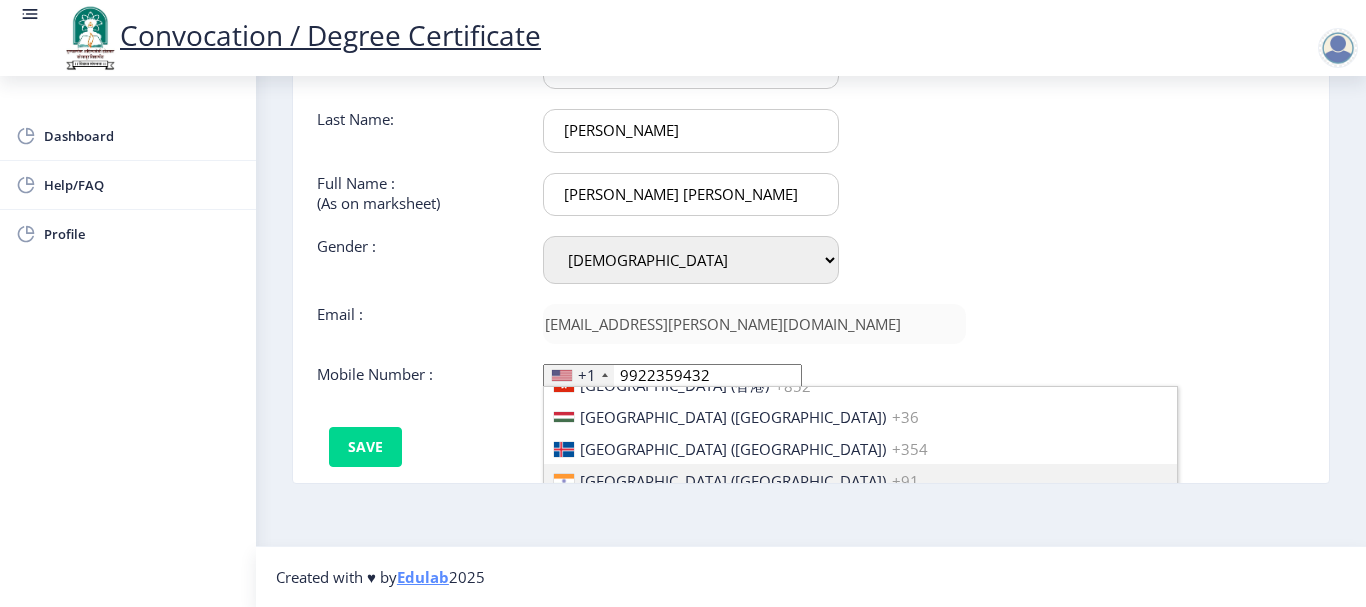 click on "+91" at bounding box center (905, 481) 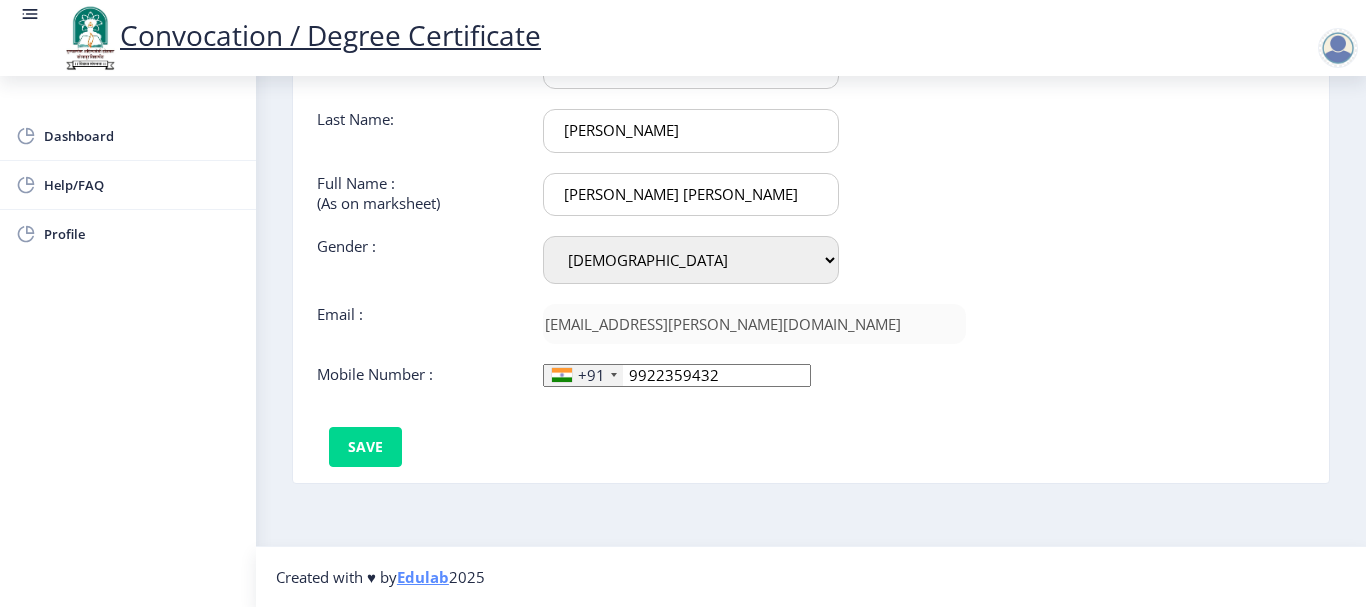 click on "First Name :  [PERSON_NAME] Last Name:  [PERSON_NAME] Full Name : (As on marksheet) [PERSON_NAME] [PERSON_NAME] Gender : Select Gender [DEMOGRAPHIC_DATA] [DEMOGRAPHIC_DATA] Other  Email :  [EMAIL_ADDRESS][PERSON_NAME][DOMAIN_NAME]  Mobile Number :  +91 [GEOGRAPHIC_DATA] +1 [GEOGRAPHIC_DATA] +44 [GEOGRAPHIC_DATA] (‫[GEOGRAPHIC_DATA]‬‎) +93 [GEOGRAPHIC_DATA] ([GEOGRAPHIC_DATA]) +355 [GEOGRAPHIC_DATA] (‫[GEOGRAPHIC_DATA]‬‎) +213 [US_STATE] +1 [GEOGRAPHIC_DATA] +376 [GEOGRAPHIC_DATA] +244 [GEOGRAPHIC_DATA] +1 [GEOGRAPHIC_DATA] +1 [GEOGRAPHIC_DATA] +54 [GEOGRAPHIC_DATA] ([GEOGRAPHIC_DATA]) +374 [GEOGRAPHIC_DATA] +297 [GEOGRAPHIC_DATA] +61 [GEOGRAPHIC_DATA] ([GEOGRAPHIC_DATA]) +43 [GEOGRAPHIC_DATA] ([GEOGRAPHIC_DATA]) +994 [GEOGRAPHIC_DATA] +1 [GEOGRAPHIC_DATA] ([GEOGRAPHIC_DATA][GEOGRAPHIC_DATA]‬‎) +973 [GEOGRAPHIC_DATA] ([GEOGRAPHIC_DATA]) +880 [GEOGRAPHIC_DATA] +1 [GEOGRAPHIC_DATA] ([GEOGRAPHIC_DATA]) +375 [GEOGRAPHIC_DATA] ([GEOGRAPHIC_DATA]) +32 [GEOGRAPHIC_DATA] +501 [GEOGRAPHIC_DATA] ([GEOGRAPHIC_DATA]) +229 [GEOGRAPHIC_DATA] +1 [GEOGRAPHIC_DATA] (འབྲུག) +975 [GEOGRAPHIC_DATA] +591 [GEOGRAPHIC_DATA] ([GEOGRAPHIC_DATA]) +387 [GEOGRAPHIC_DATA] +267 [GEOGRAPHIC_DATA] ([GEOGRAPHIC_DATA]) +55 [GEOGRAPHIC_DATA] +246 [GEOGRAPHIC_DATA] +1 [GEOGRAPHIC_DATA] +673 [GEOGRAPHIC_DATA] ([GEOGRAPHIC_DATA]) +359 [GEOGRAPHIC_DATA] +226 +257 +855" 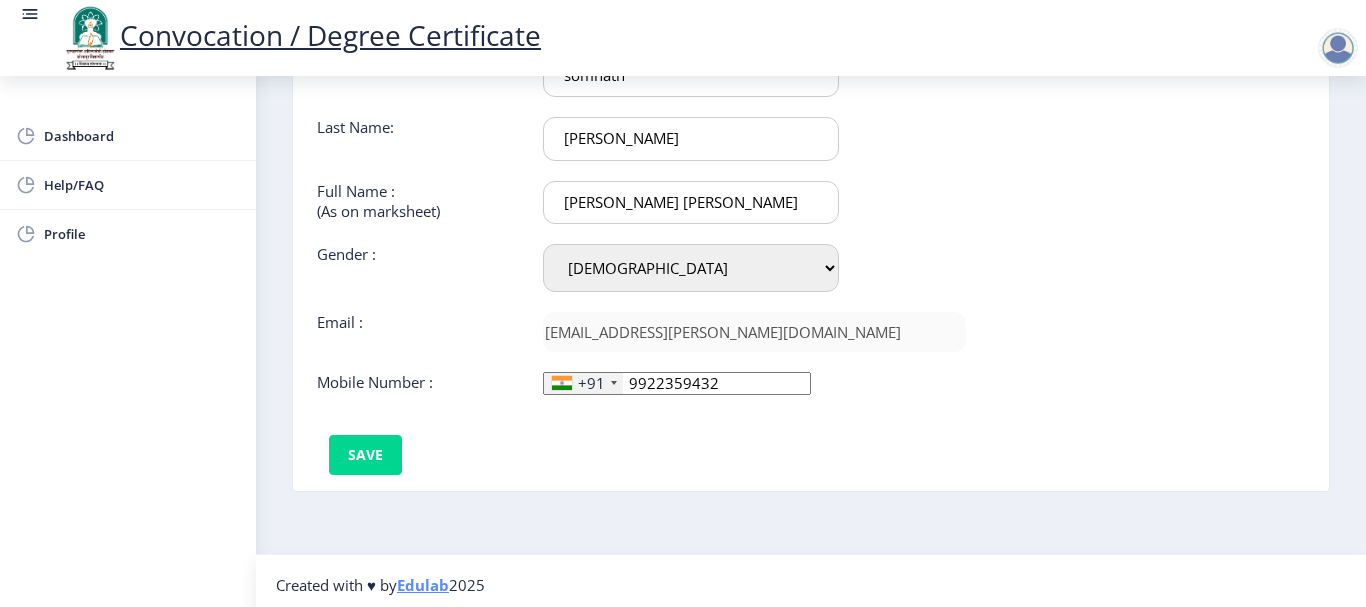 scroll, scrollTop: 184, scrollLeft: 0, axis: vertical 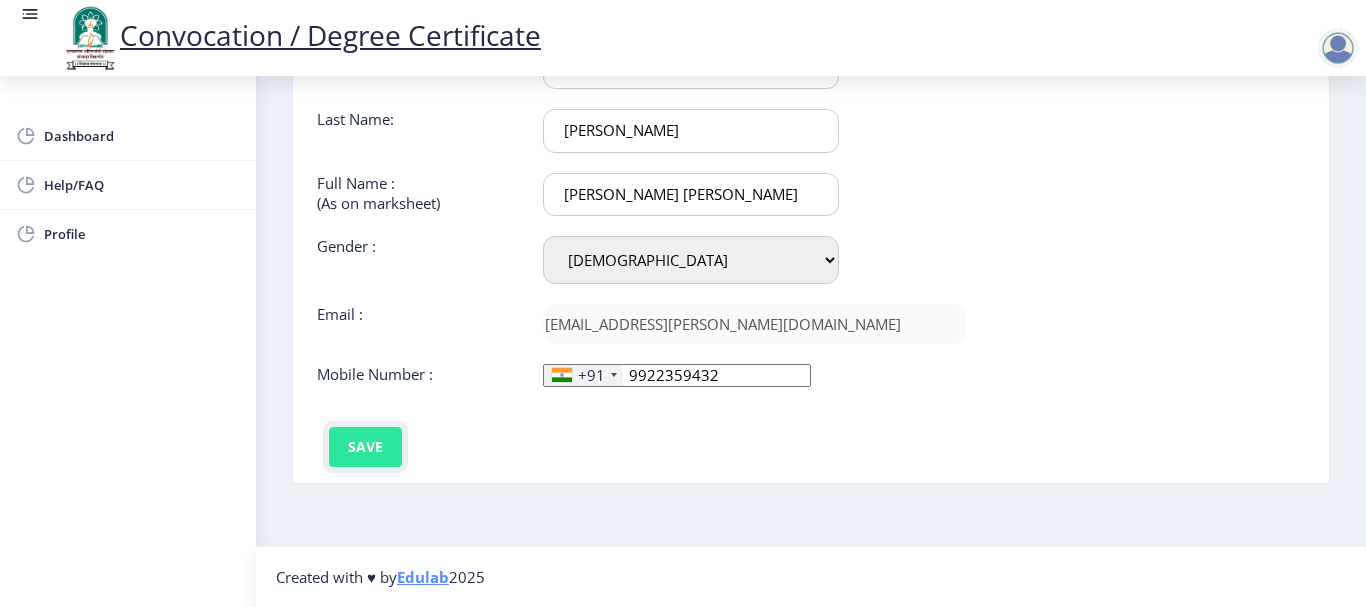 click on "Save" 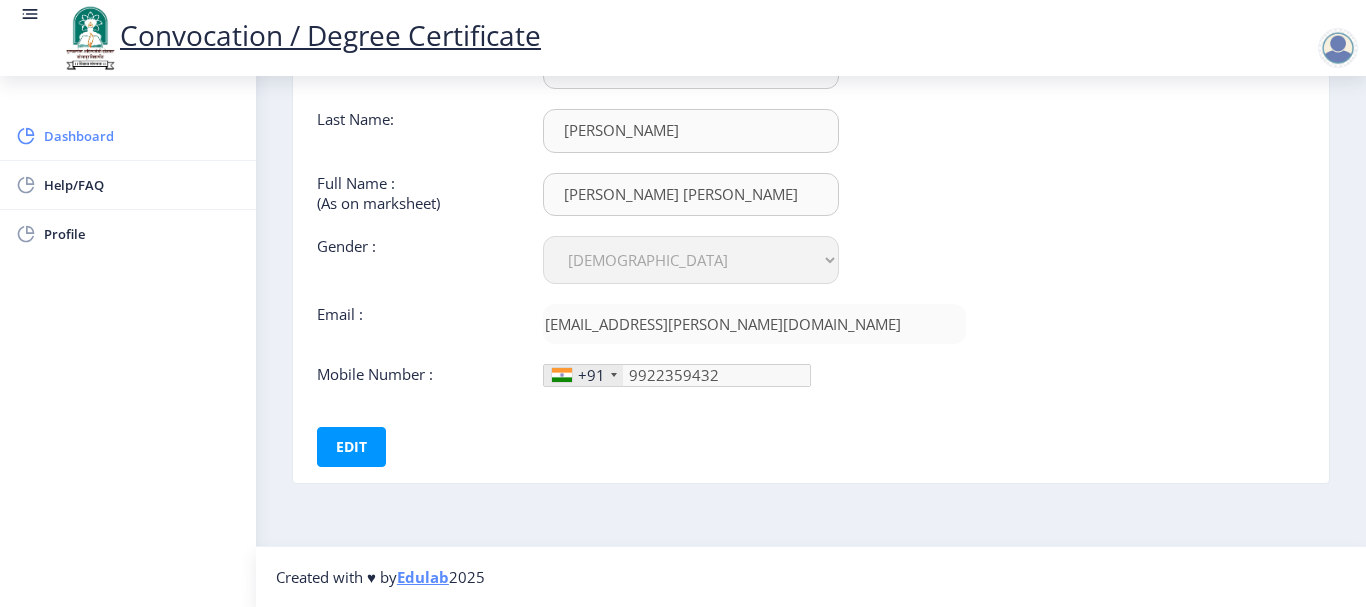 click on "Dashboard" 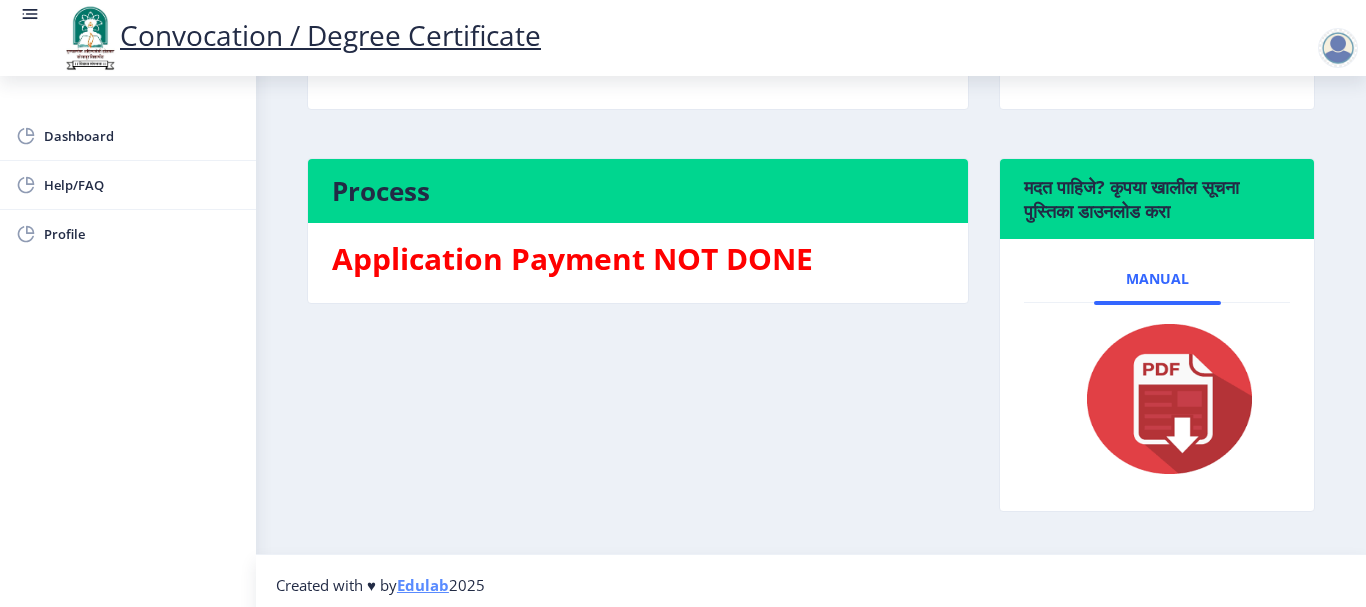 scroll, scrollTop: 362, scrollLeft: 0, axis: vertical 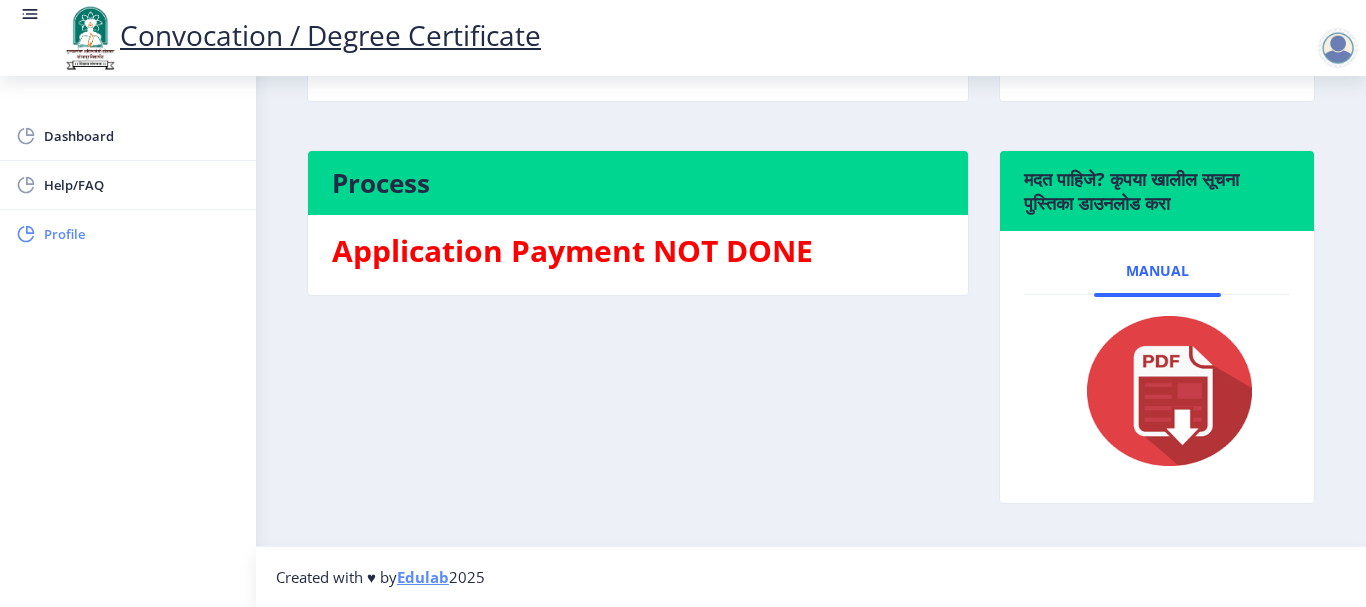 click on "Profile" 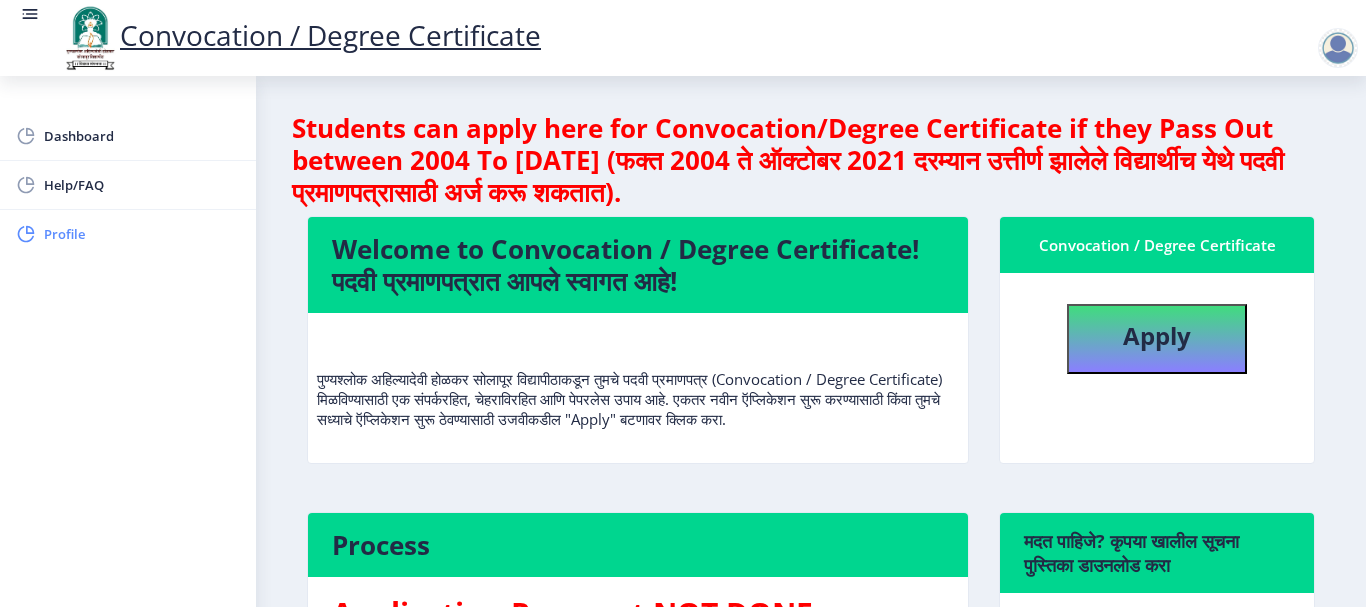 select on "[DEMOGRAPHIC_DATA]" 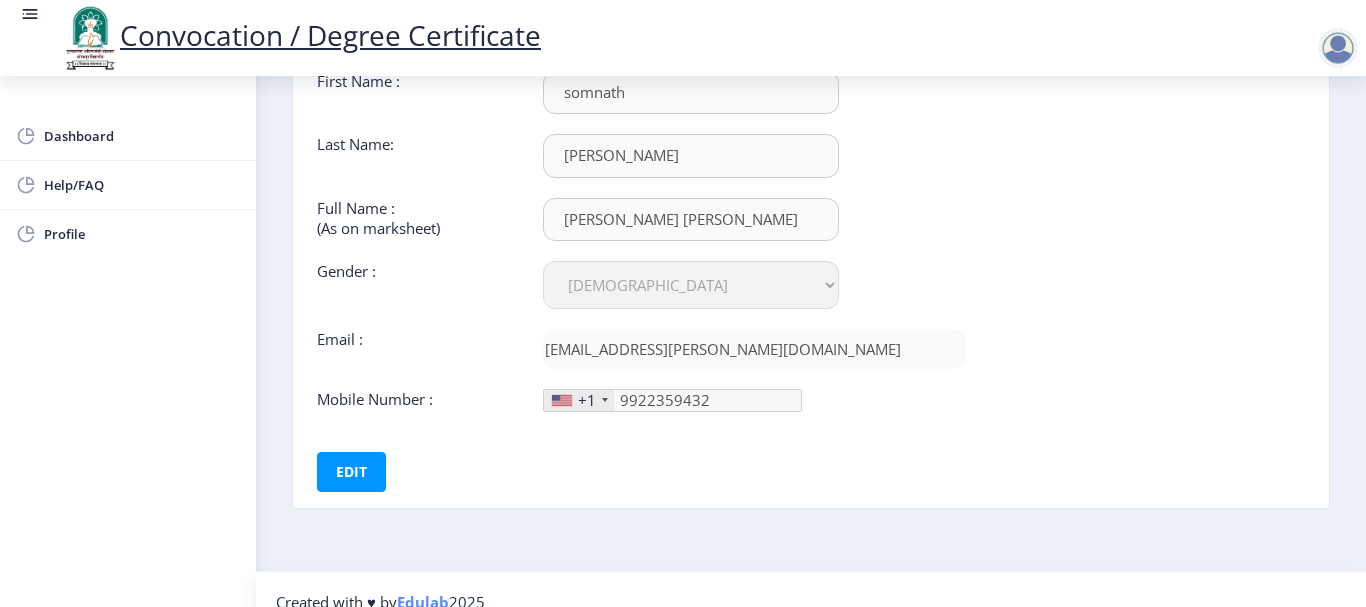 scroll, scrollTop: 184, scrollLeft: 0, axis: vertical 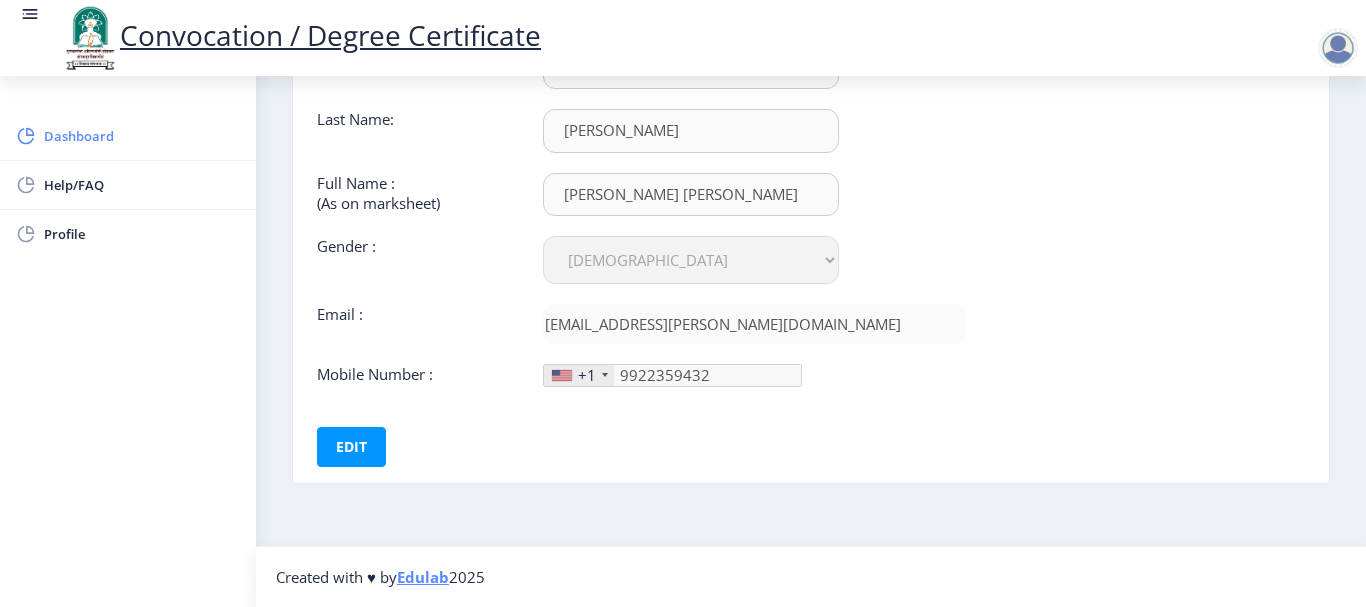 click on "Dashboard" 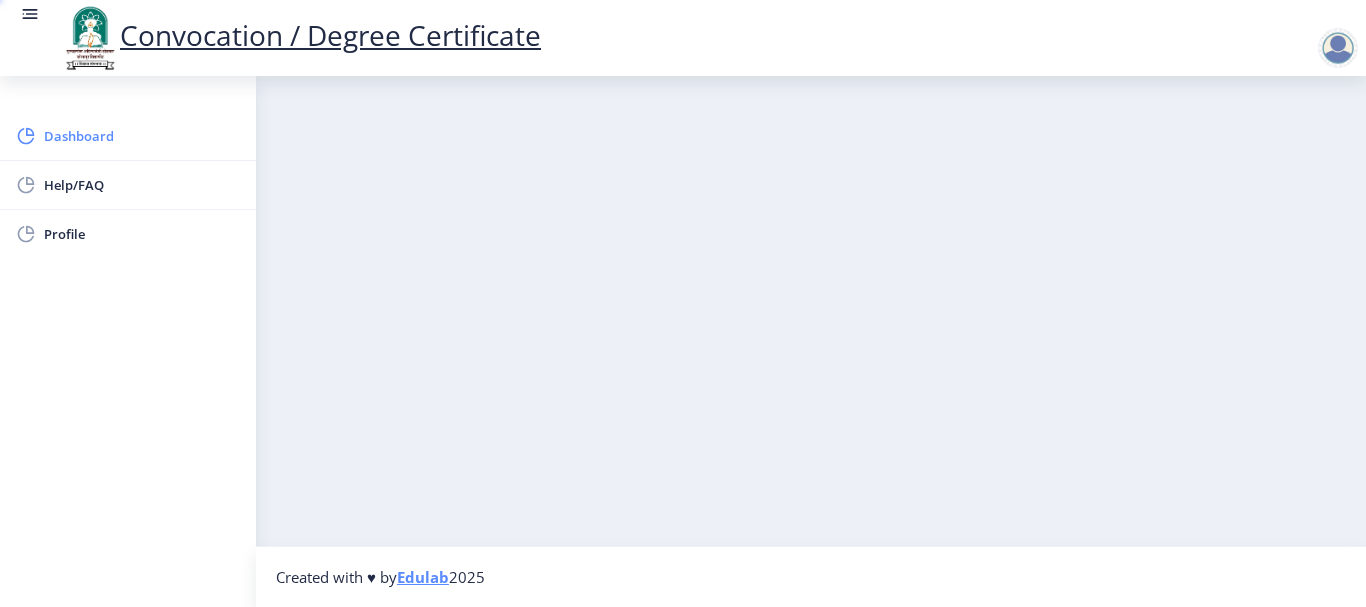 scroll, scrollTop: 0, scrollLeft: 0, axis: both 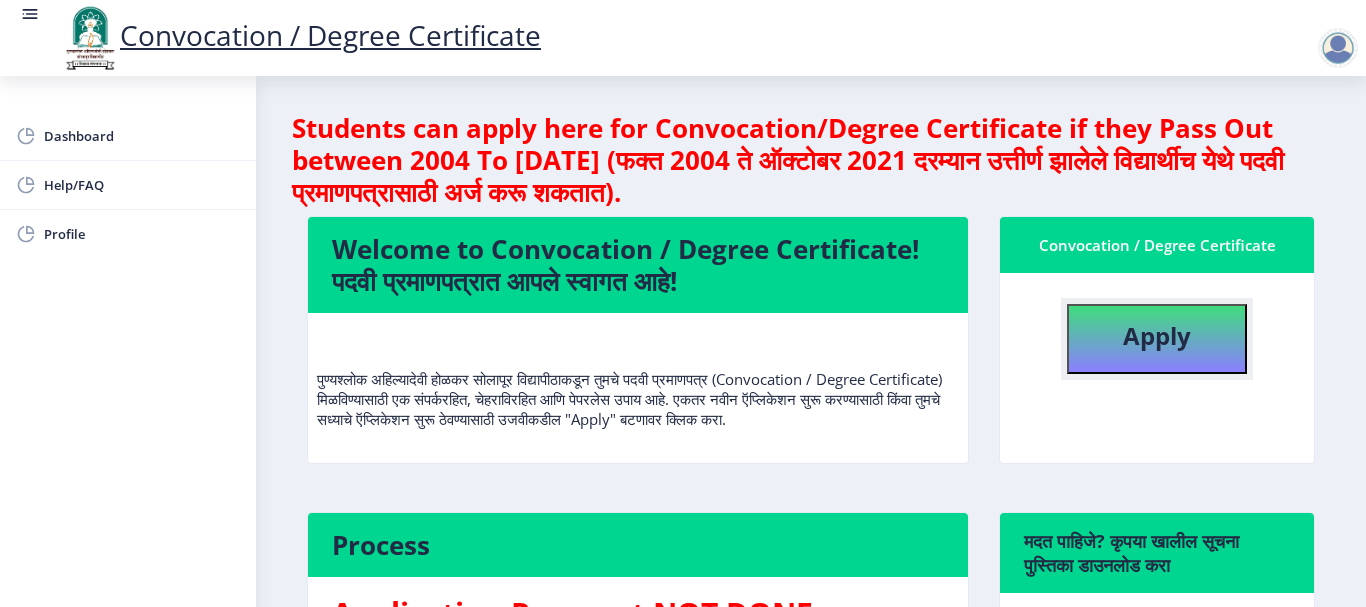 click on "Apply" 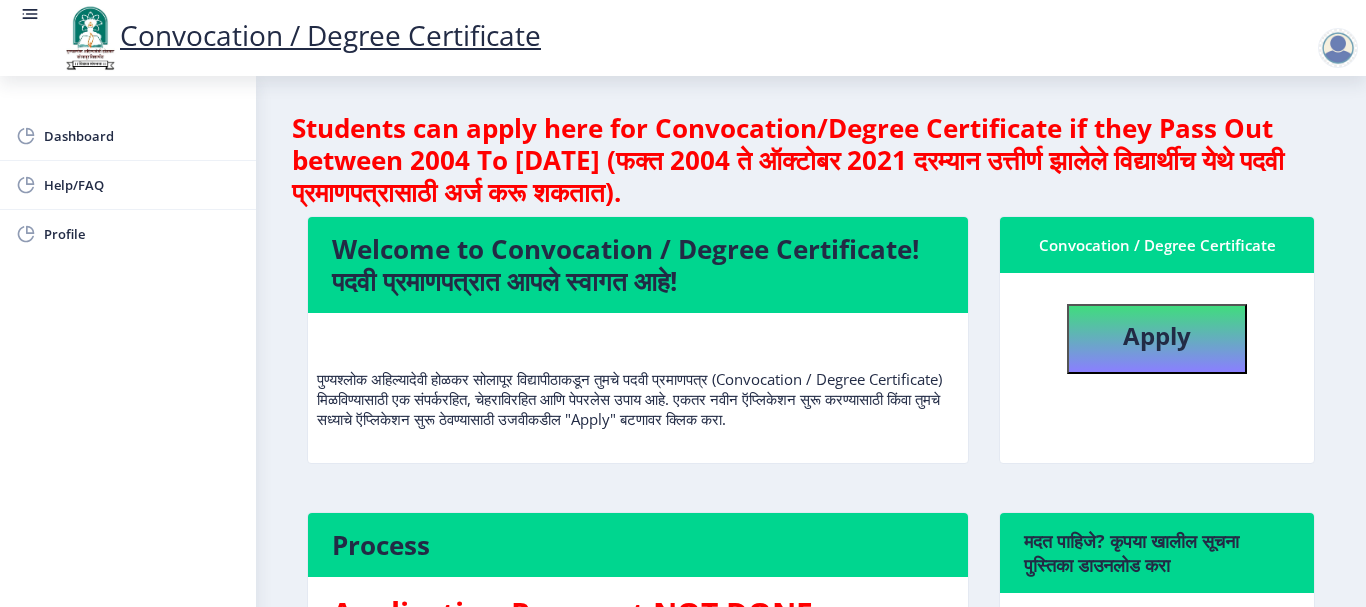 select 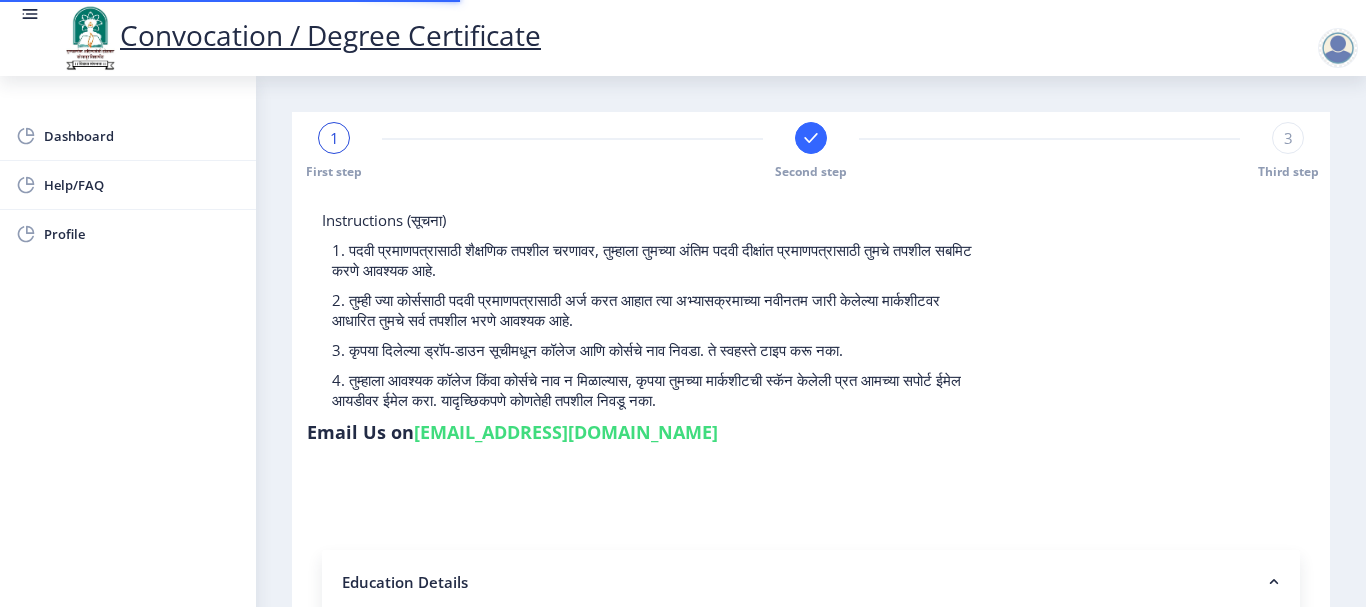 select 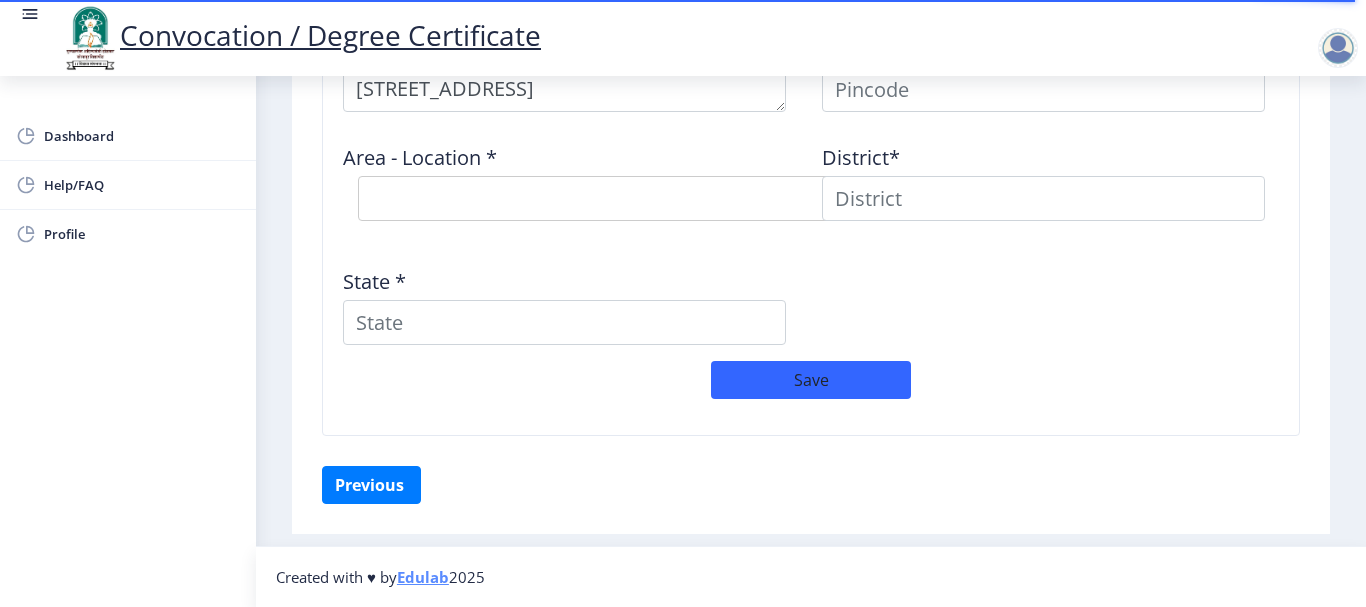 scroll, scrollTop: 1653, scrollLeft: 0, axis: vertical 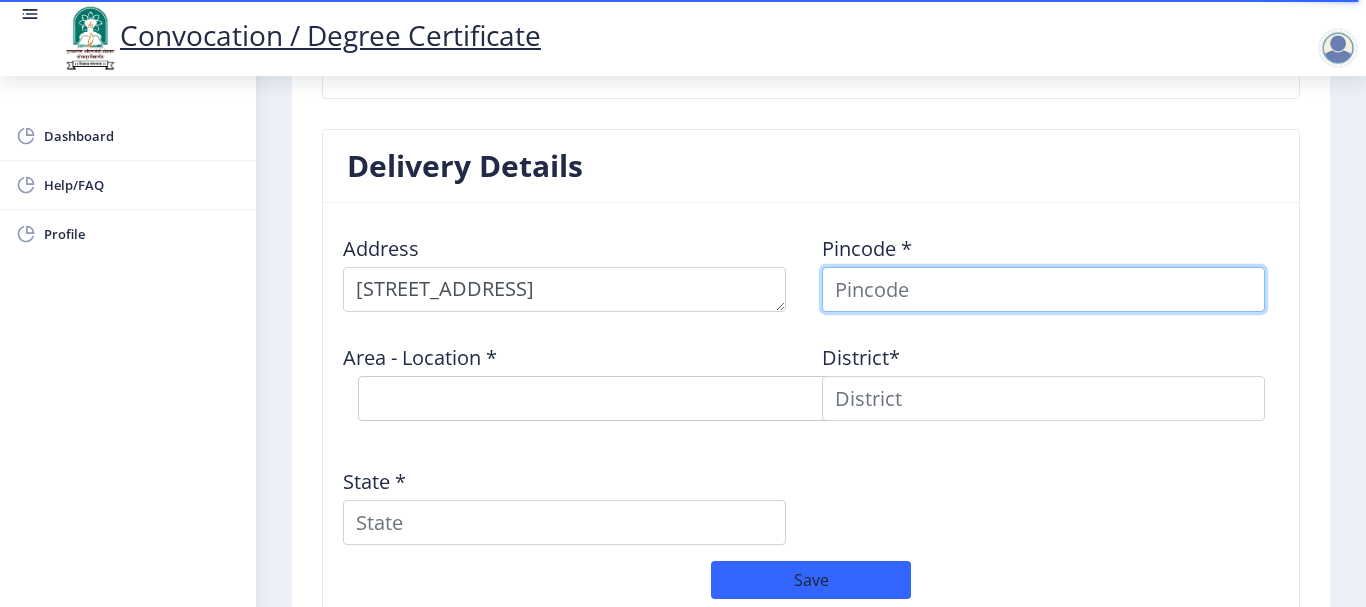 click at bounding box center (1043, 289) 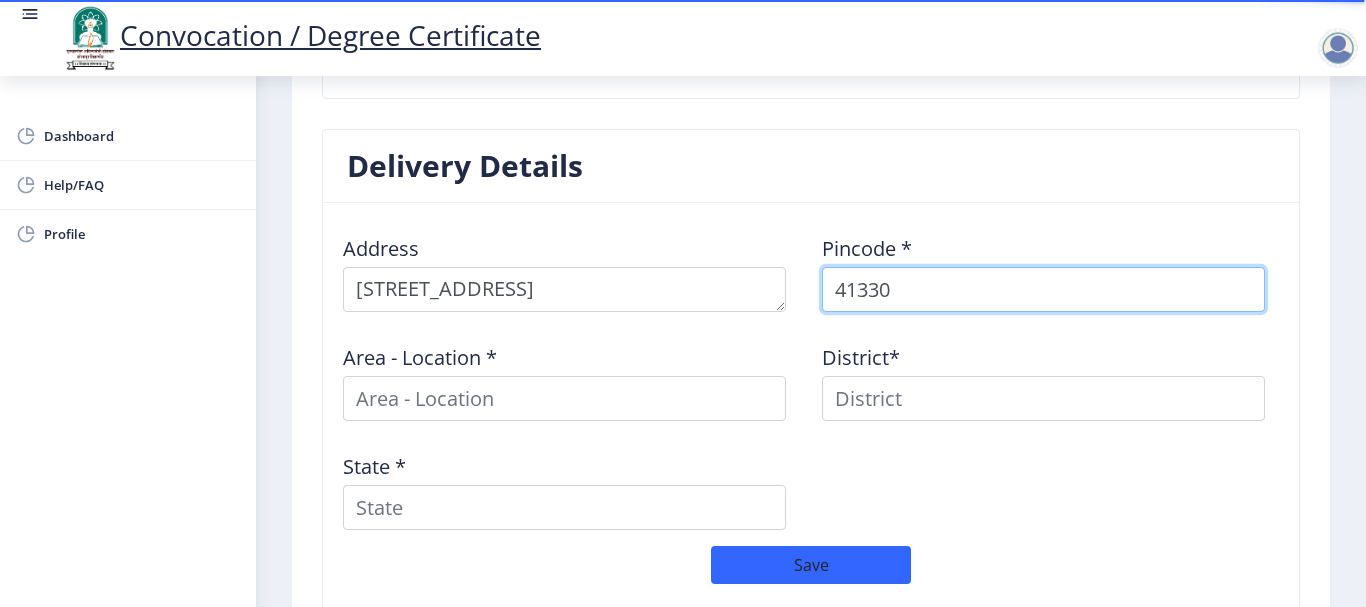 type on "413304" 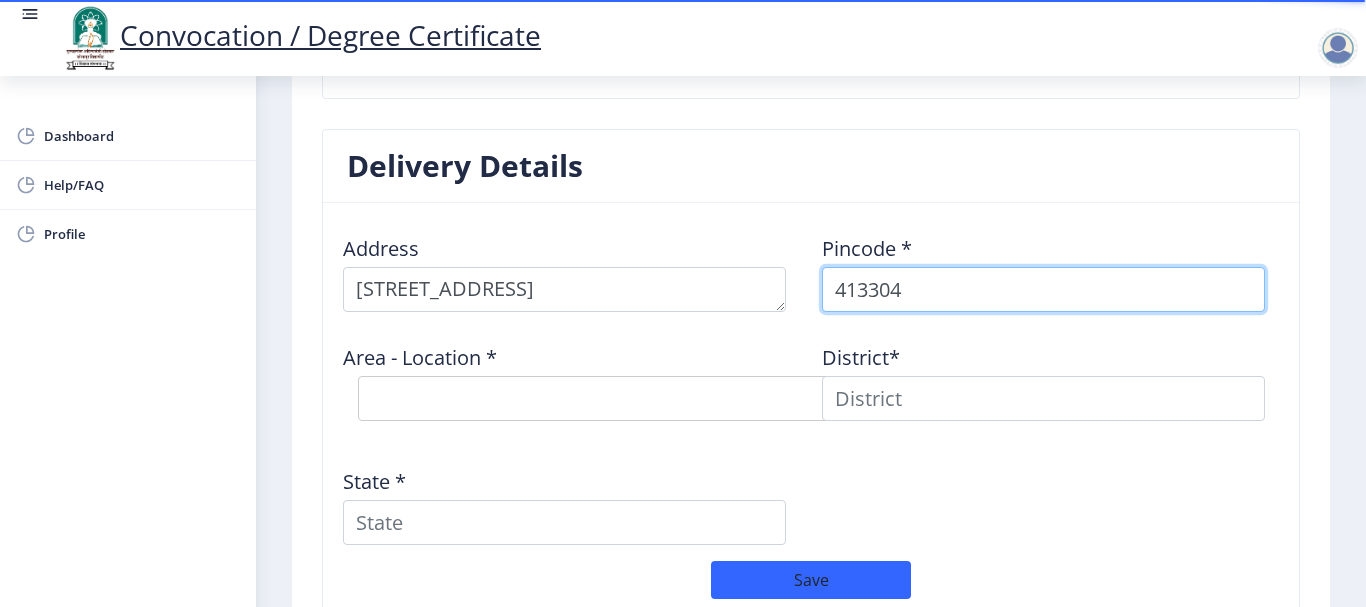 select on "34: Object" 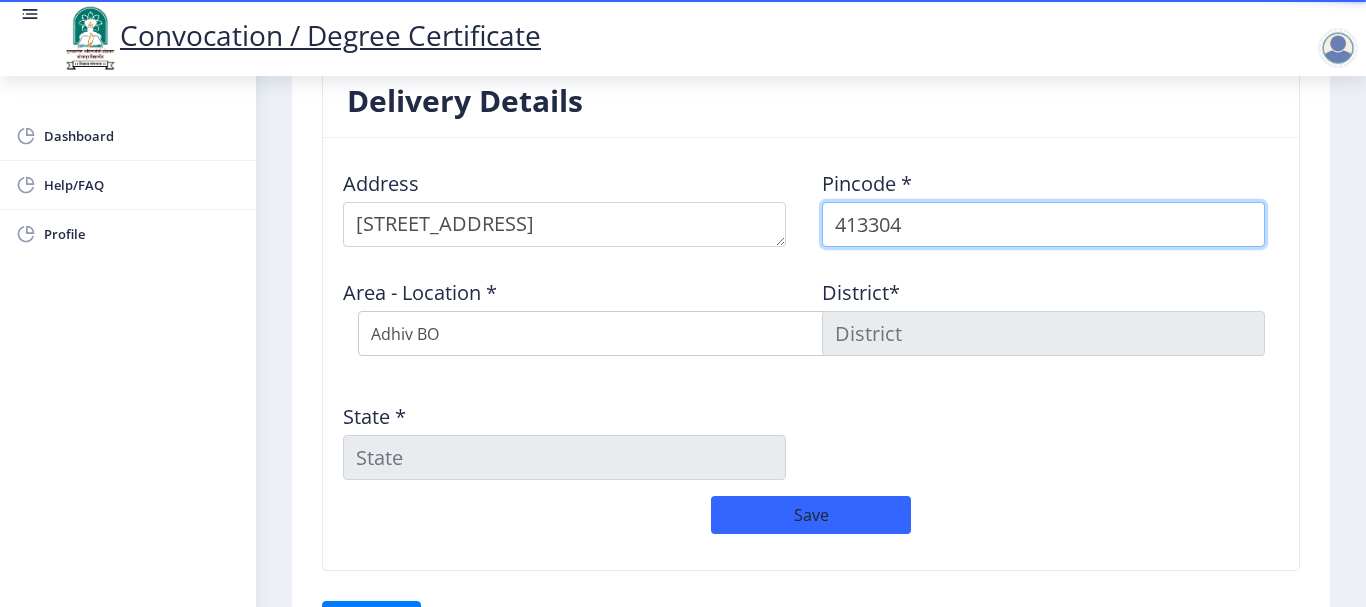 scroll, scrollTop: 1753, scrollLeft: 0, axis: vertical 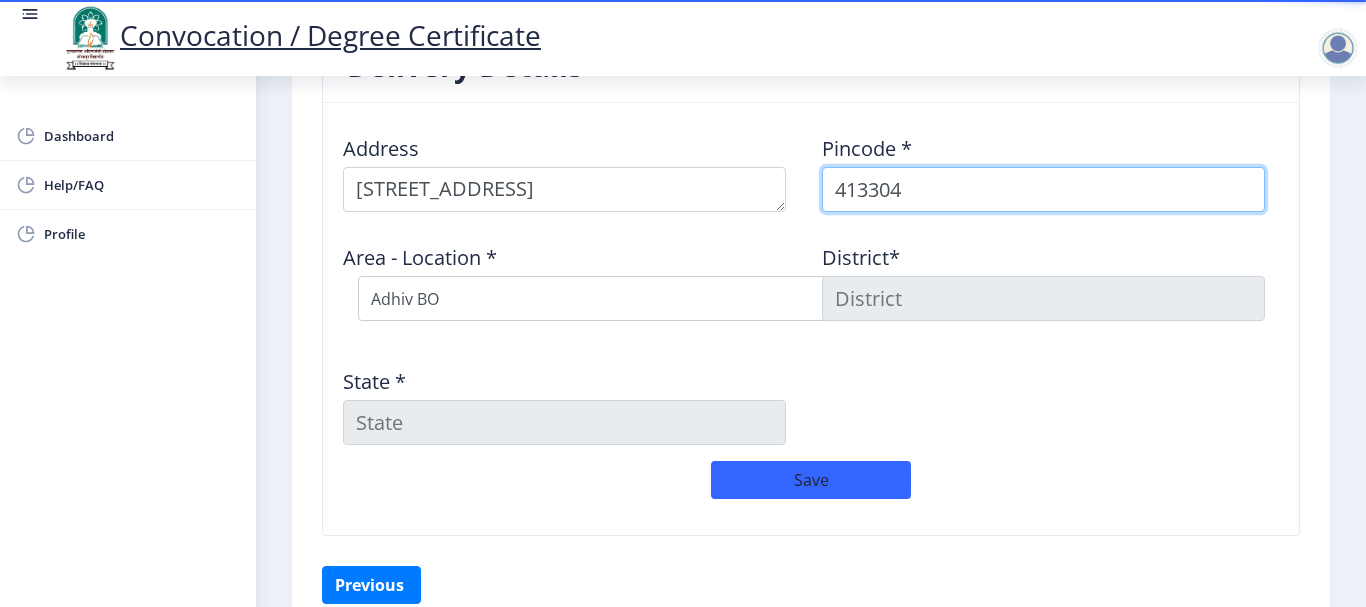 type on "413304" 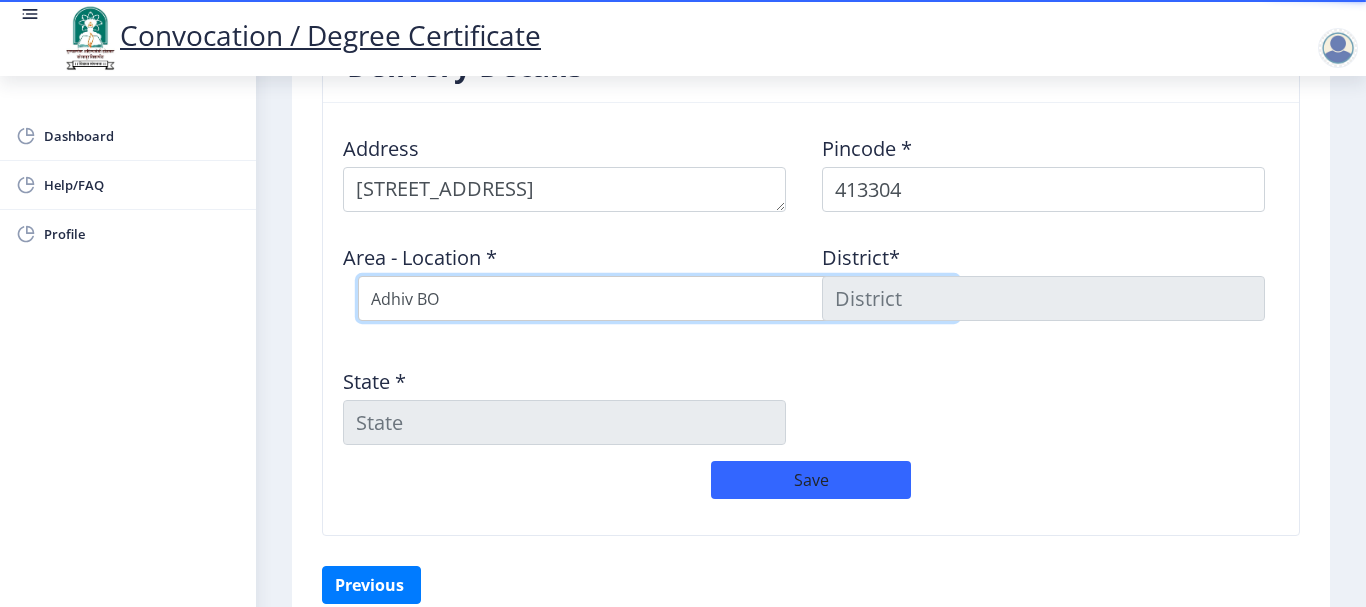 click on "Select Area Location Adhiv [PERSON_NAME] B.O Anawali B.O Babhulgaon B.O Bhandishegaon B.O Chale B.O Degaon (PPR) B.O [GEOGRAPHIC_DATA] B.O [GEOGRAPHIC_DATA] [PERSON_NAME] B.O Kasegaon [PERSON_NAME] B.O [GEOGRAPHIC_DATA]( [GEOGRAPHIC_DATA]) S.O [GEOGRAPHIC_DATA]([GEOGRAPHIC_DATA]) S.O Mendhapur B.O Mundhewadi B.O Navi Peth (Pandharpur) S.O Ozewadi B.O Pandharechiwadi B.O Pandharpur H.O Phulchincholi B.O Puluj [PERSON_NAME] [PERSON_NAME] BK B.O Sarkoli B.O Shelve B.O Siddhewadi [PERSON_NAME] [PERSON_NAME] B.O Tarapur B.O Tawashi B.O Tungat B.O Wakhari B.O" at bounding box center [658, 298] 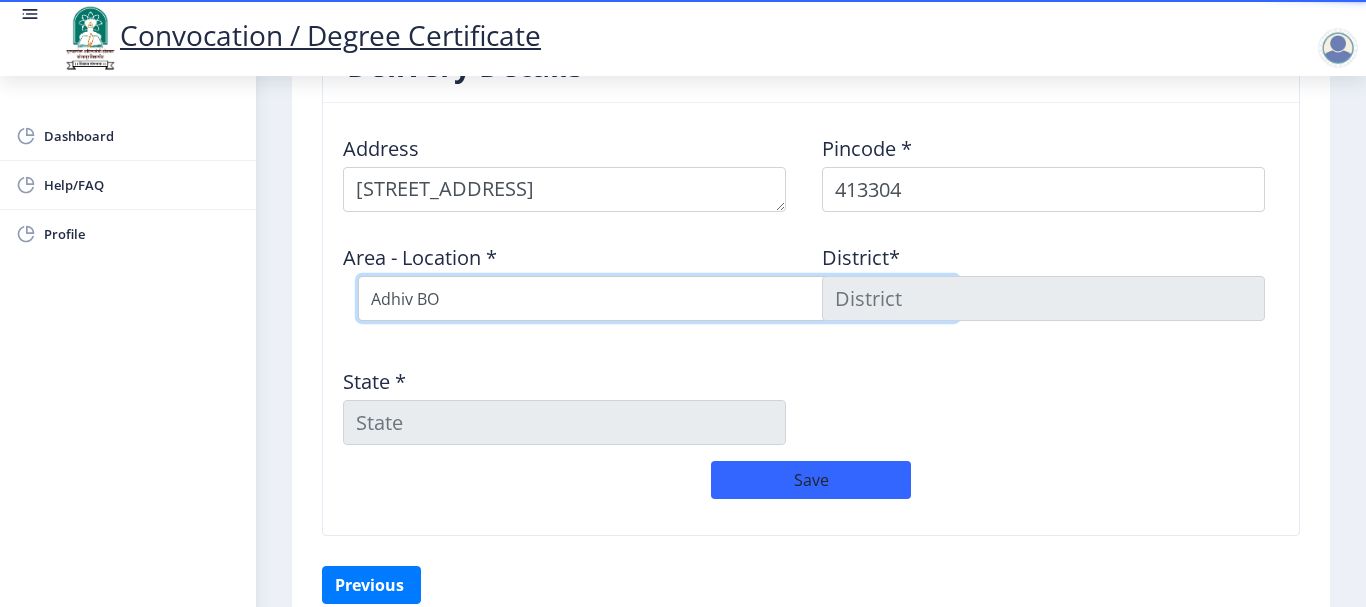 select on "66: Object" 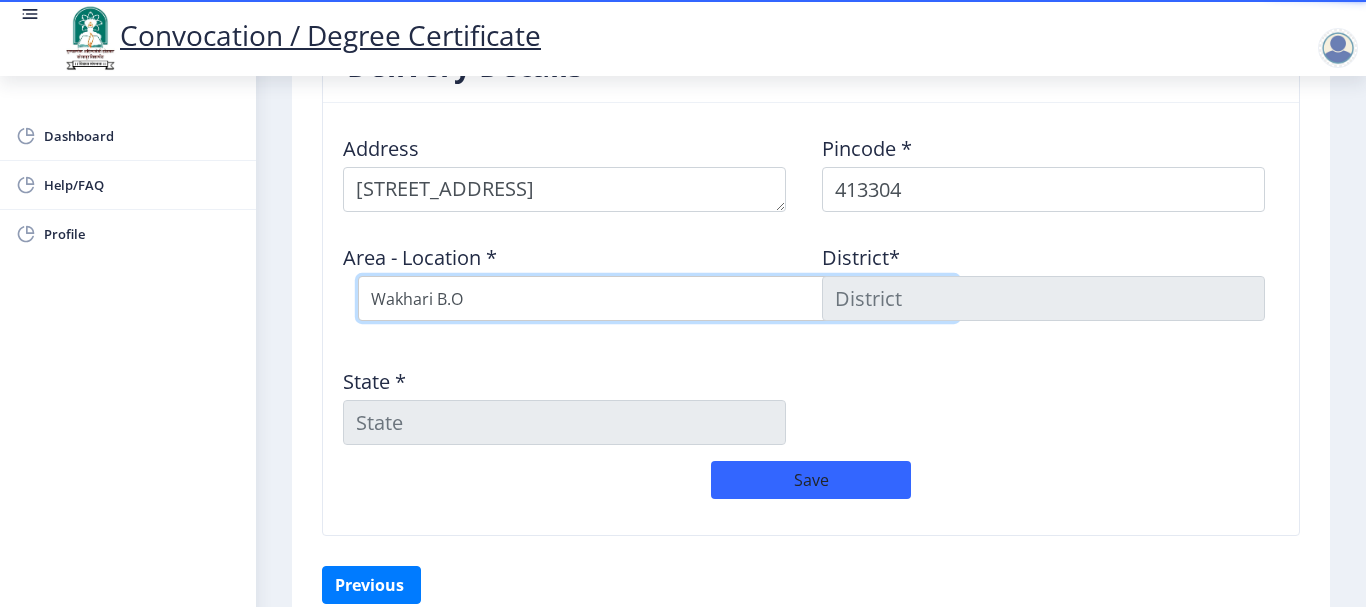 click on "Select Area Location Adhiv [PERSON_NAME] B.O Anawali B.O Babhulgaon B.O Bhandishegaon B.O Chale B.O Degaon (PPR) B.O [GEOGRAPHIC_DATA] B.O [GEOGRAPHIC_DATA] [PERSON_NAME] B.O Kasegaon [PERSON_NAME] B.O [GEOGRAPHIC_DATA]( [GEOGRAPHIC_DATA]) S.O [GEOGRAPHIC_DATA]([GEOGRAPHIC_DATA]) S.O Mendhapur B.O Mundhewadi B.O Navi Peth (Pandharpur) S.O Ozewadi B.O Pandharechiwadi B.O Pandharpur H.O Phulchincholi B.O Puluj [PERSON_NAME] [PERSON_NAME] BK B.O Sarkoli B.O Shelve B.O Siddhewadi [PERSON_NAME] [PERSON_NAME] B.O Tarapur B.O Tawashi B.O Tungat B.O Wakhari B.O" at bounding box center (658, 298) 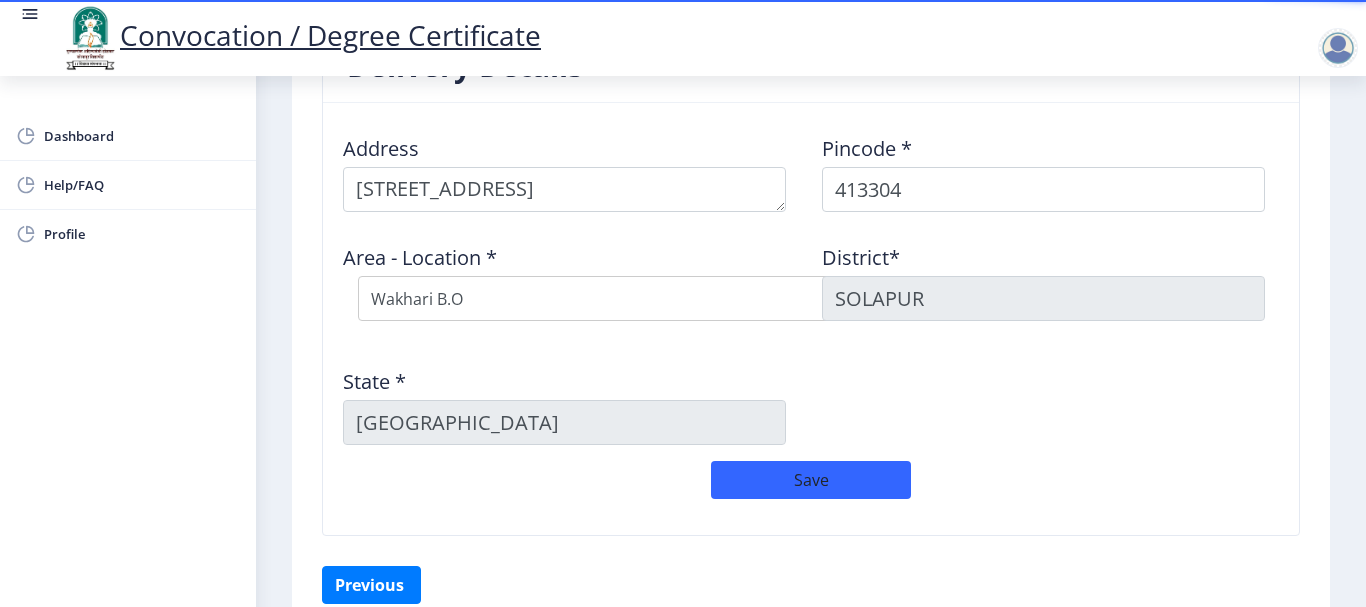 click on "Address    Pincode *  413304 Area - Location *  Select Area Location Adhiv [PERSON_NAME] B.O Anawali B.O [GEOGRAPHIC_DATA] B.O Bhandishegaon B.O Chale B.O [GEOGRAPHIC_DATA] (PPR) B.O [GEOGRAPHIC_DATA] B.O [GEOGRAPHIC_DATA] [PERSON_NAME] B.O [GEOGRAPHIC_DATA] [PERSON_NAME] B.O [GEOGRAPHIC_DATA]( [GEOGRAPHIC_DATA]) S.O [GEOGRAPHIC_DATA]([GEOGRAPHIC_DATA]) S.O Mendhapur B.O Mundhewadi B.O Navi Peth (Pandharpur) S.O Ozewadi B.O Pandharechiwadi B.O Pandharpur H.O Phulchincholi B.O Puluj [PERSON_NAME] [PERSON_NAME] BK B.O Sarkoli B.O Shelve B.O Siddhewadi [PERSON_NAME] [PERSON_NAME] B.O Tarapur B.O Tawashi B.O Tungat B.O Wakhari B.O District*  [GEOGRAPHIC_DATA] *  [GEOGRAPHIC_DATA]" 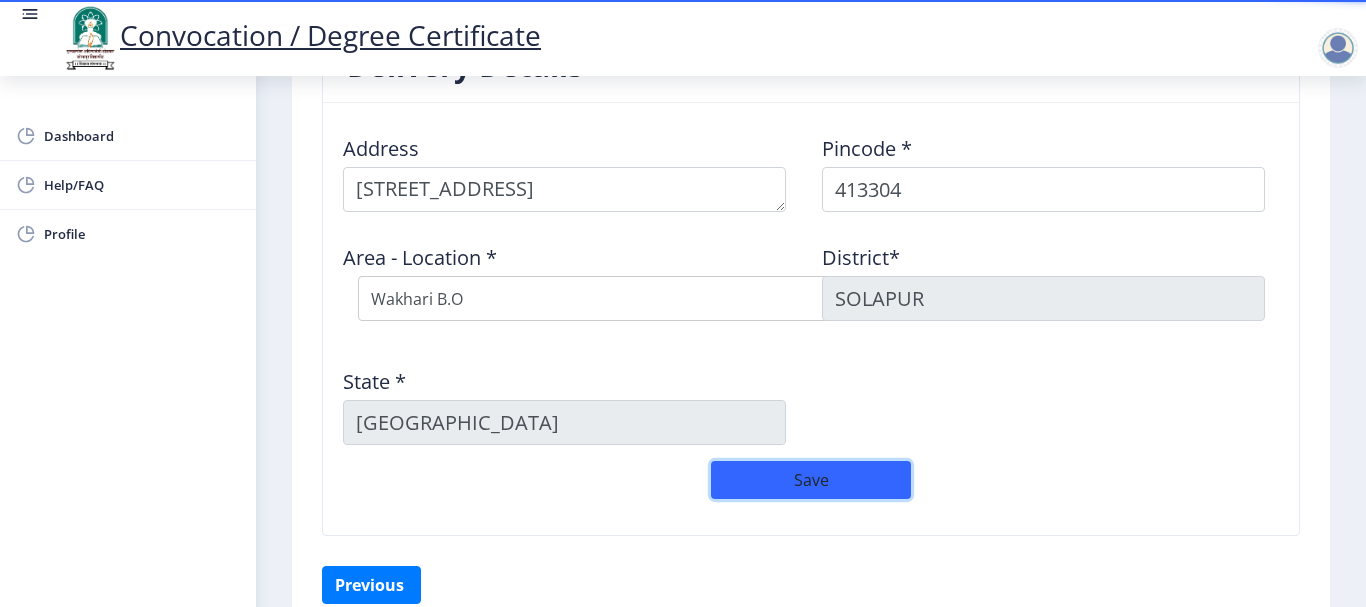 click on "Save" 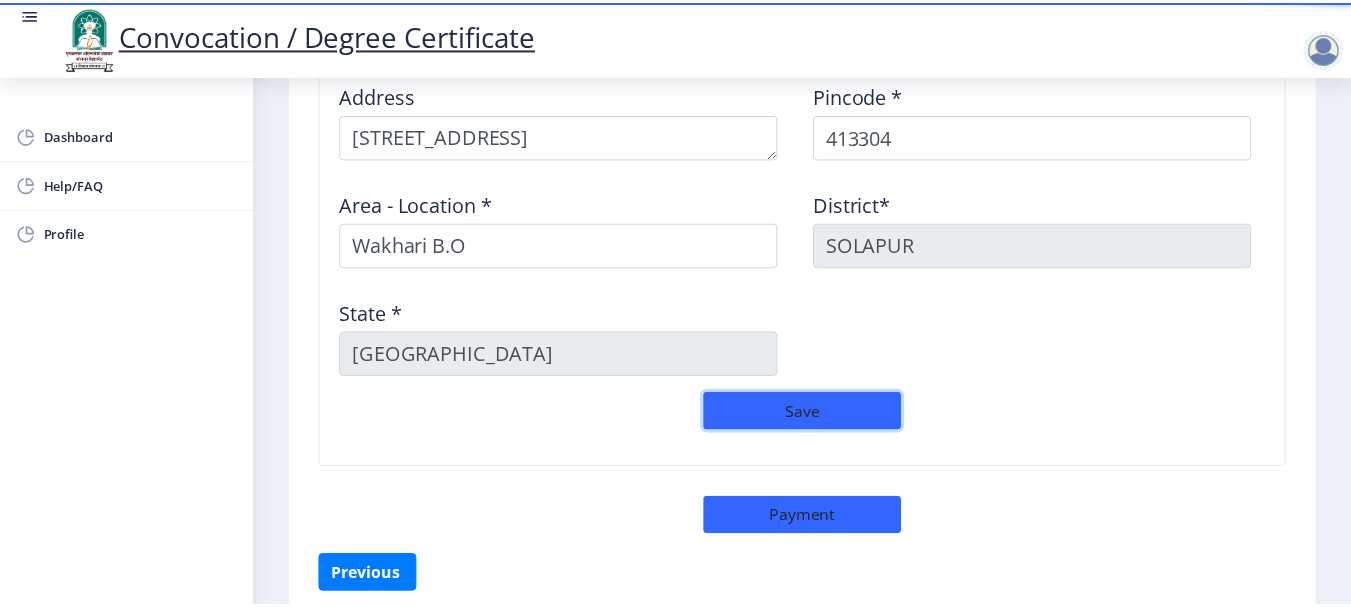 scroll, scrollTop: 1896, scrollLeft: 0, axis: vertical 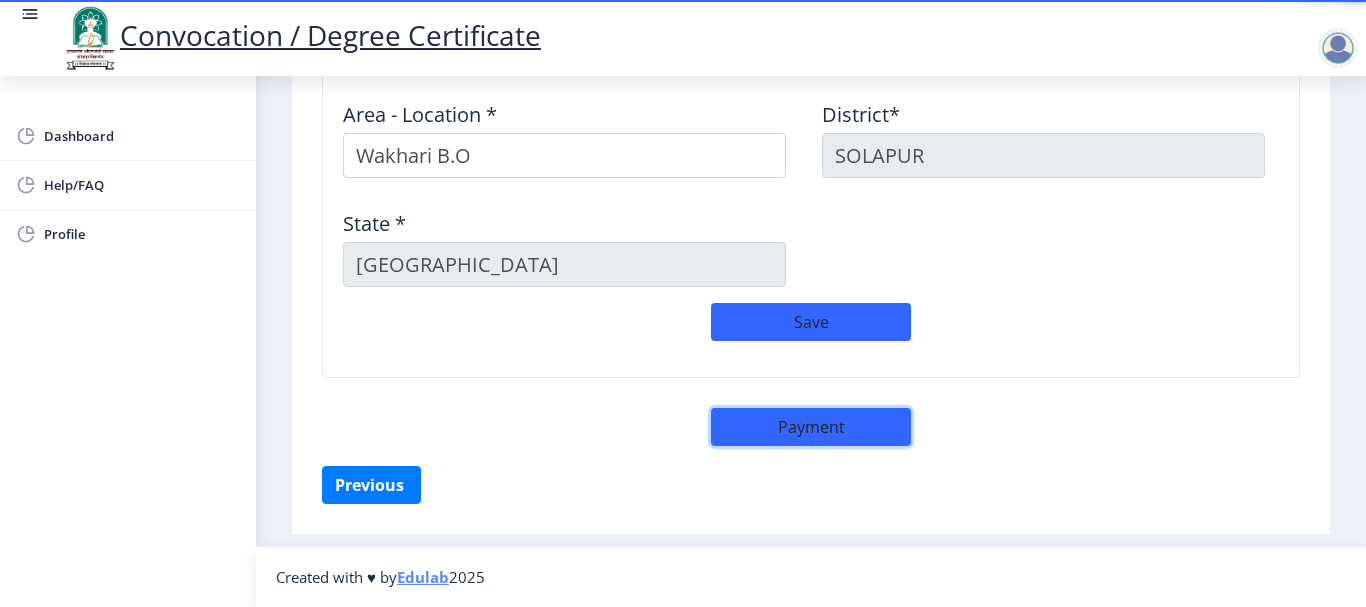 click on "Payment" 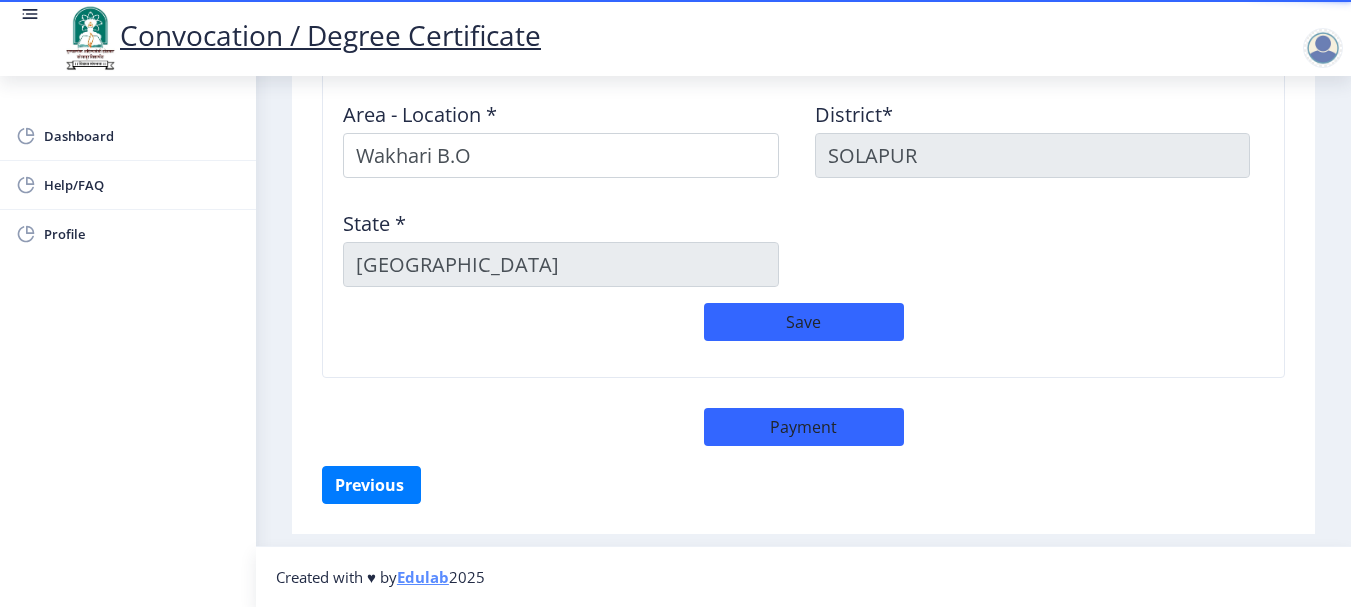 select on "sealed" 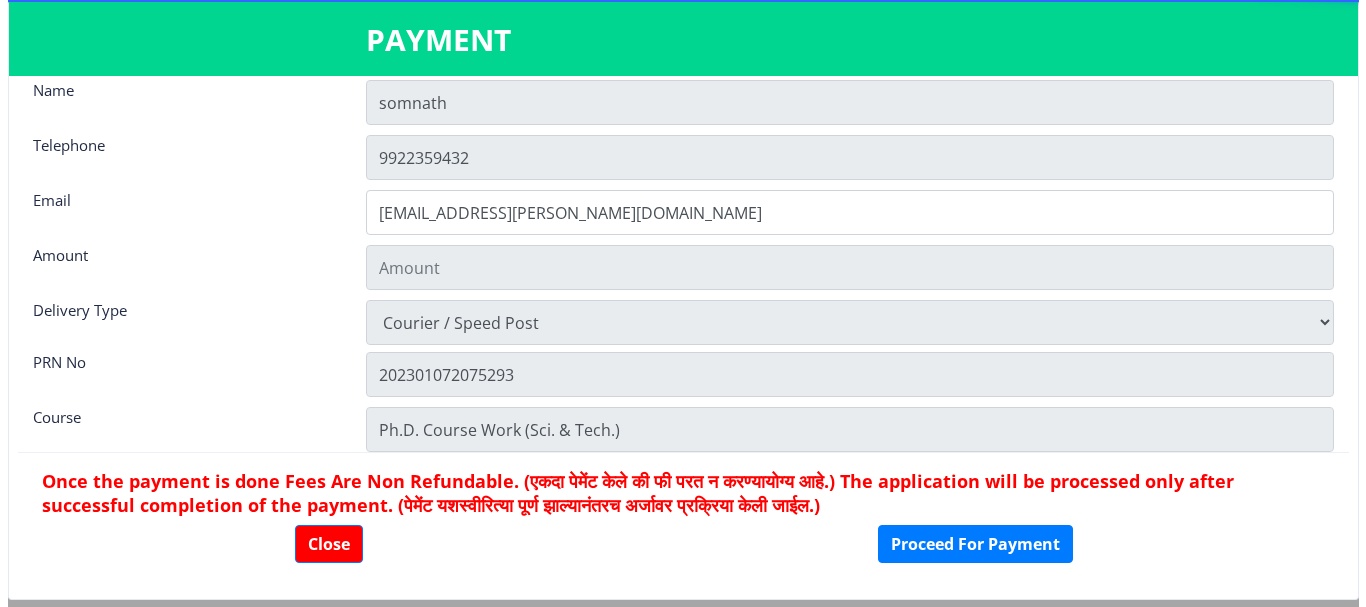 scroll, scrollTop: 28, scrollLeft: 0, axis: vertical 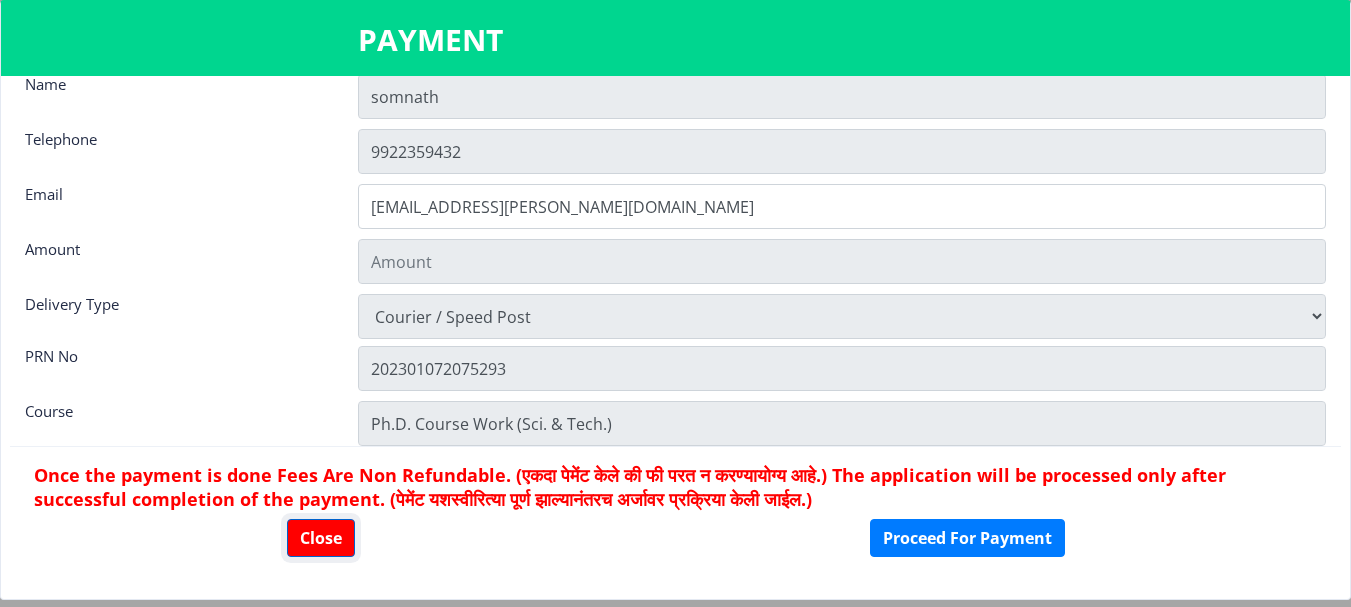 click on "Close" 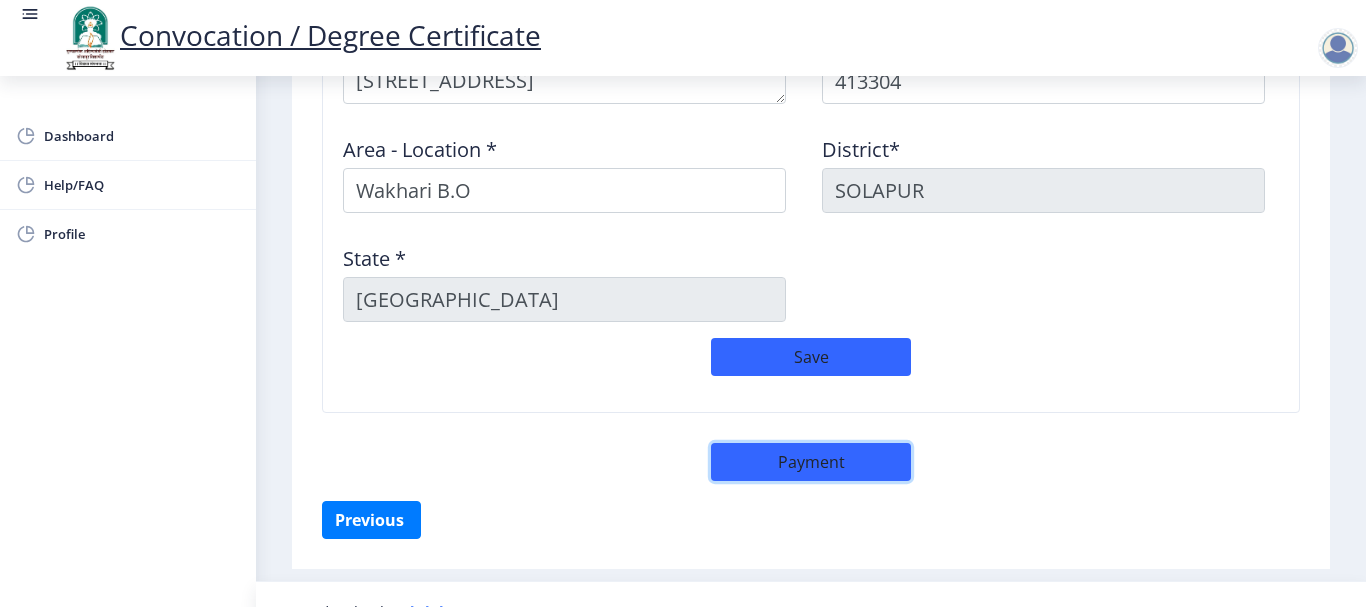 scroll, scrollTop: 1896, scrollLeft: 0, axis: vertical 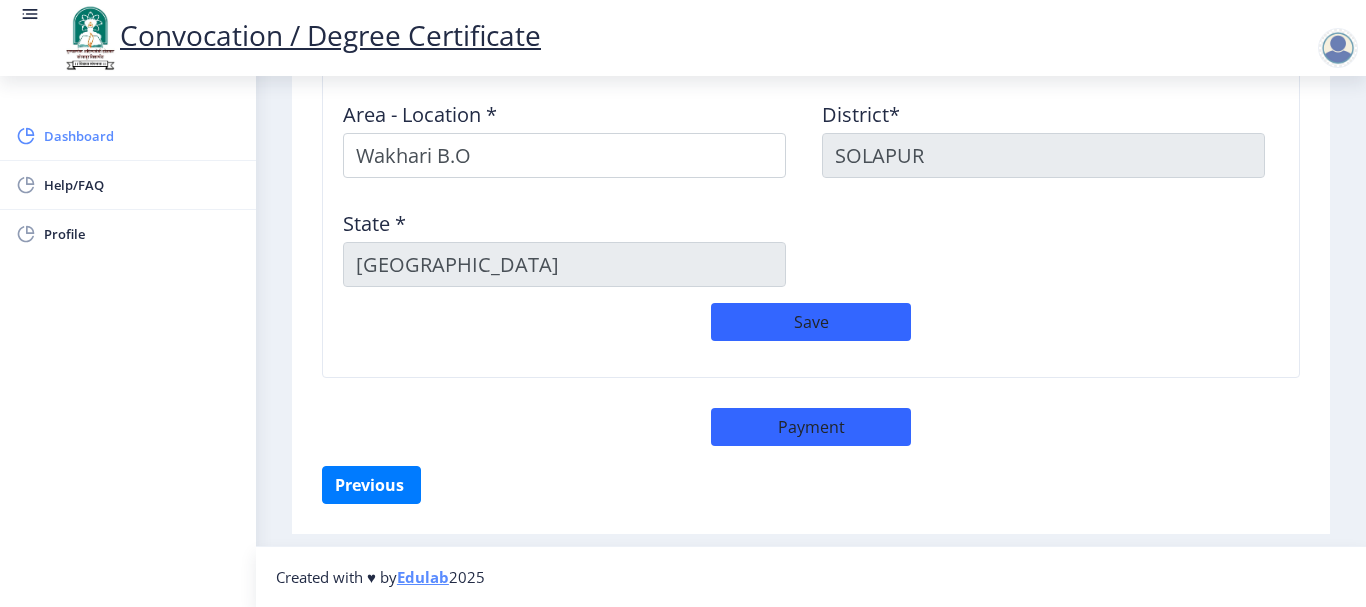 click on "Dashboard" 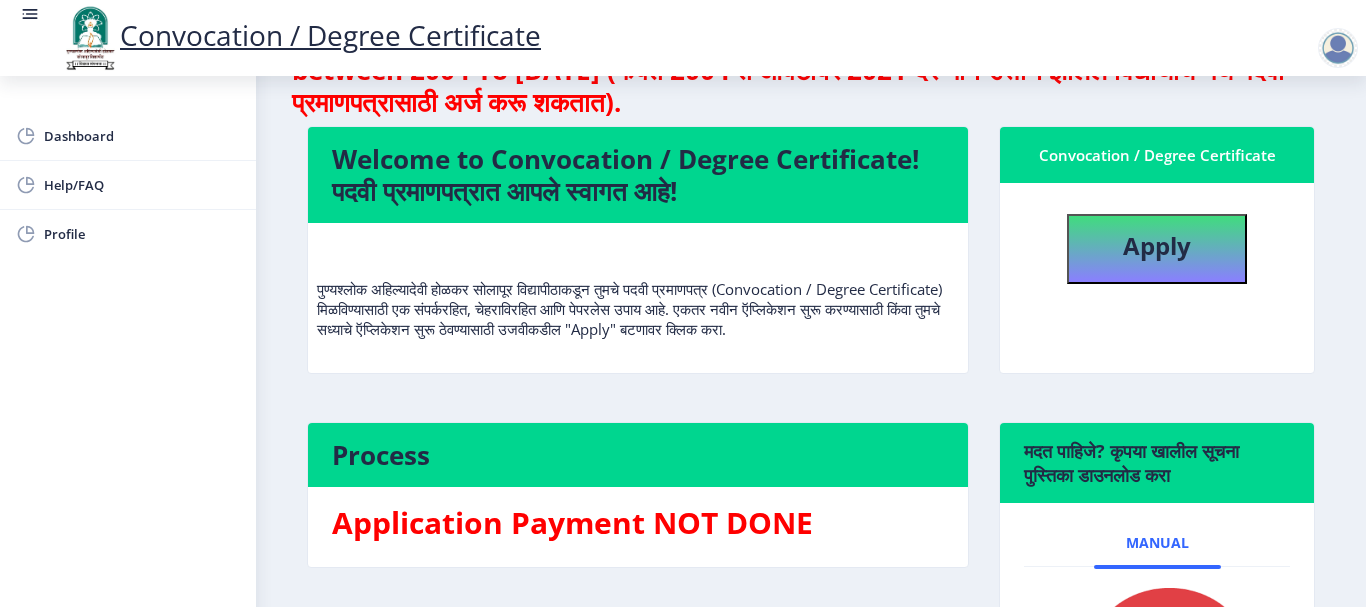 scroll, scrollTop: 0, scrollLeft: 0, axis: both 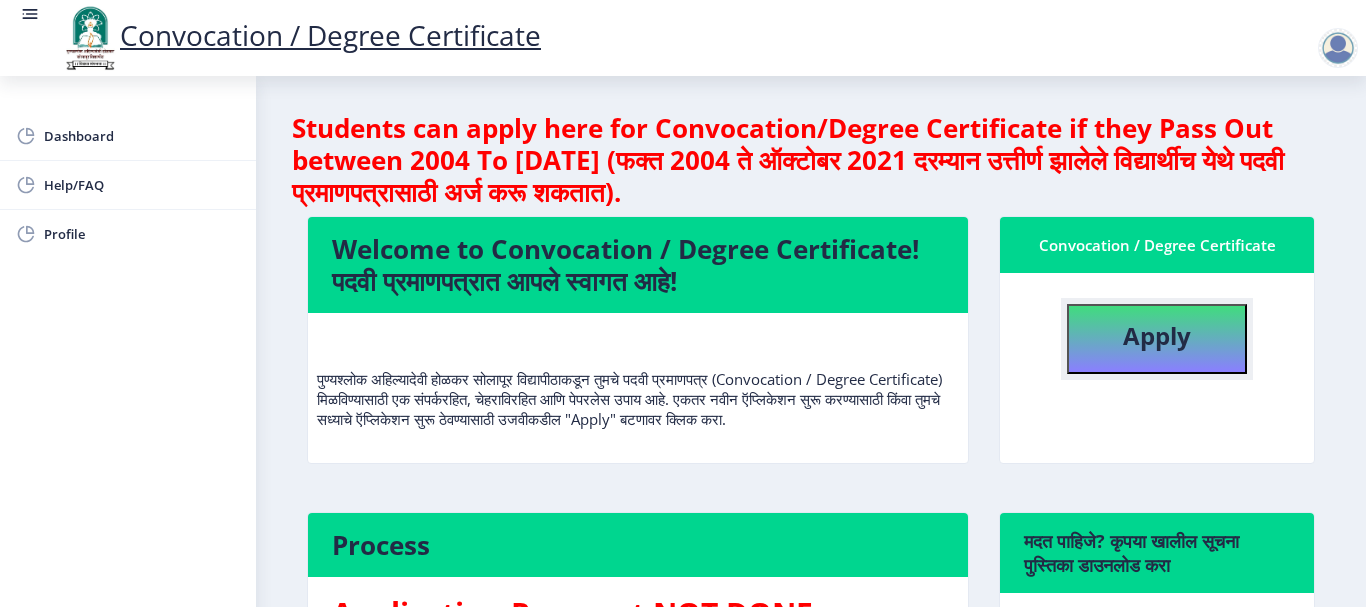 click on "Apply" 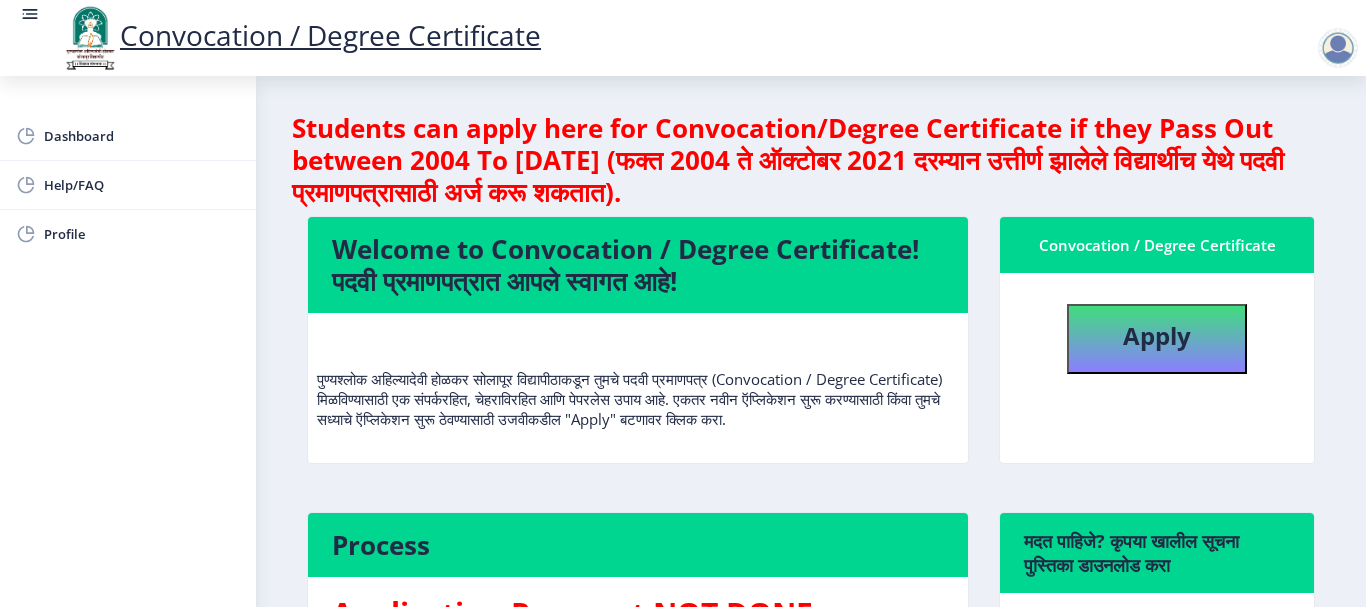select 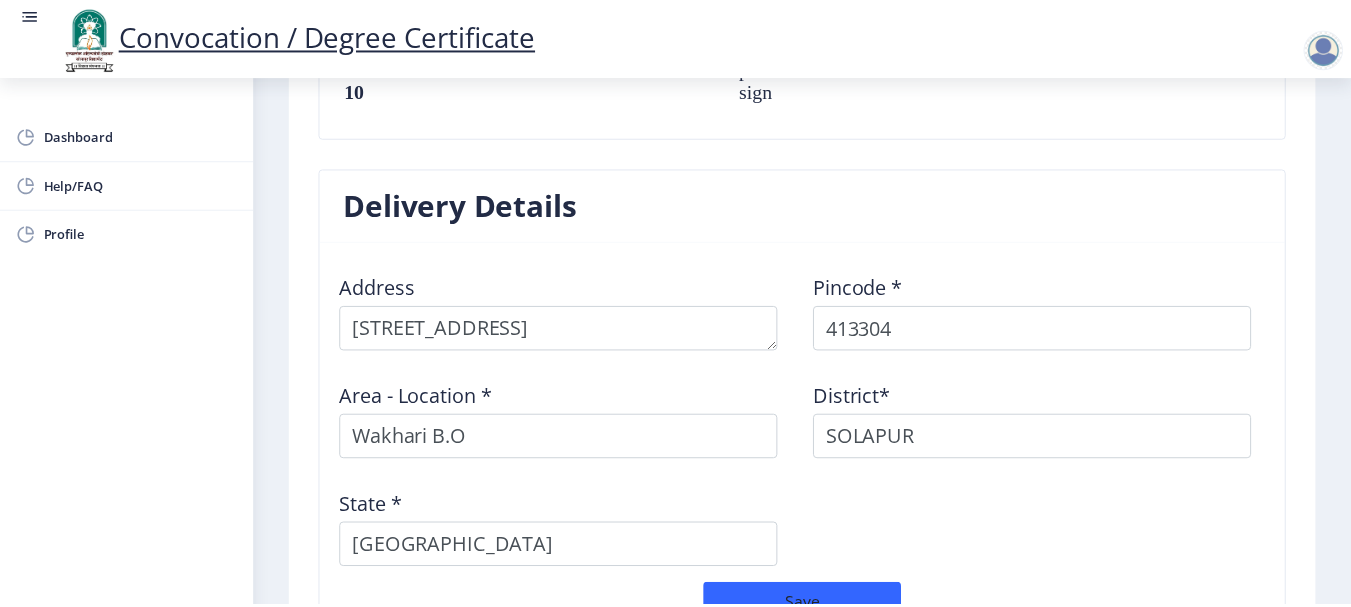 scroll, scrollTop: 1896, scrollLeft: 0, axis: vertical 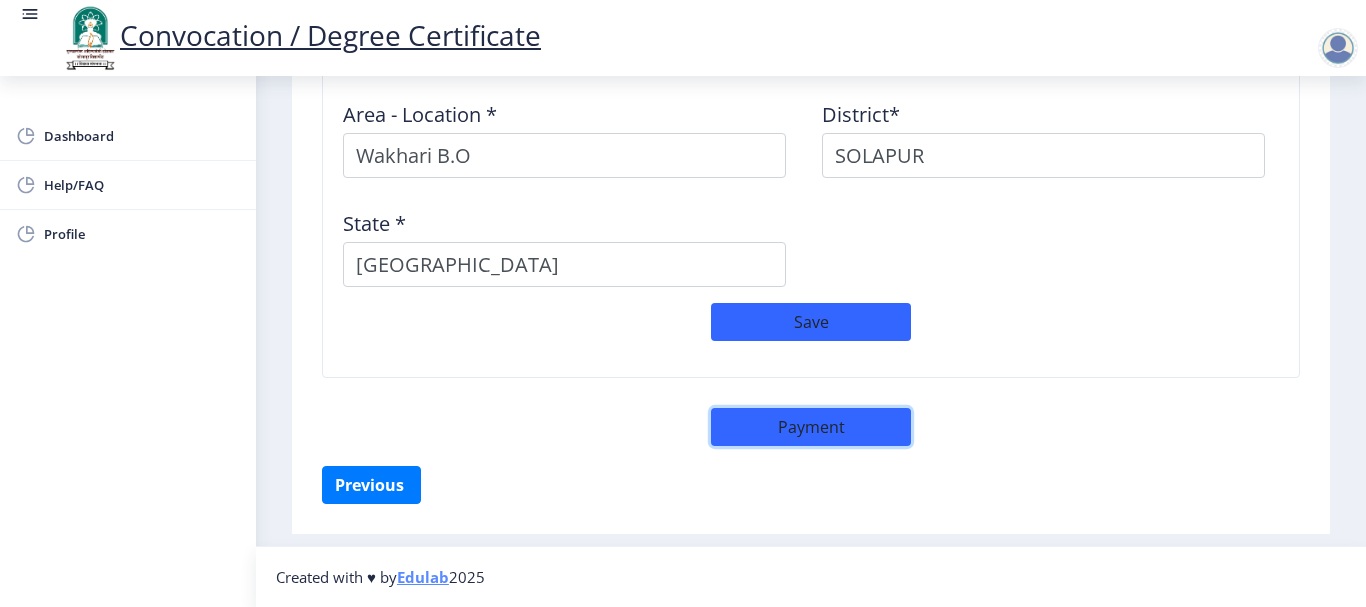 click on "Payment" 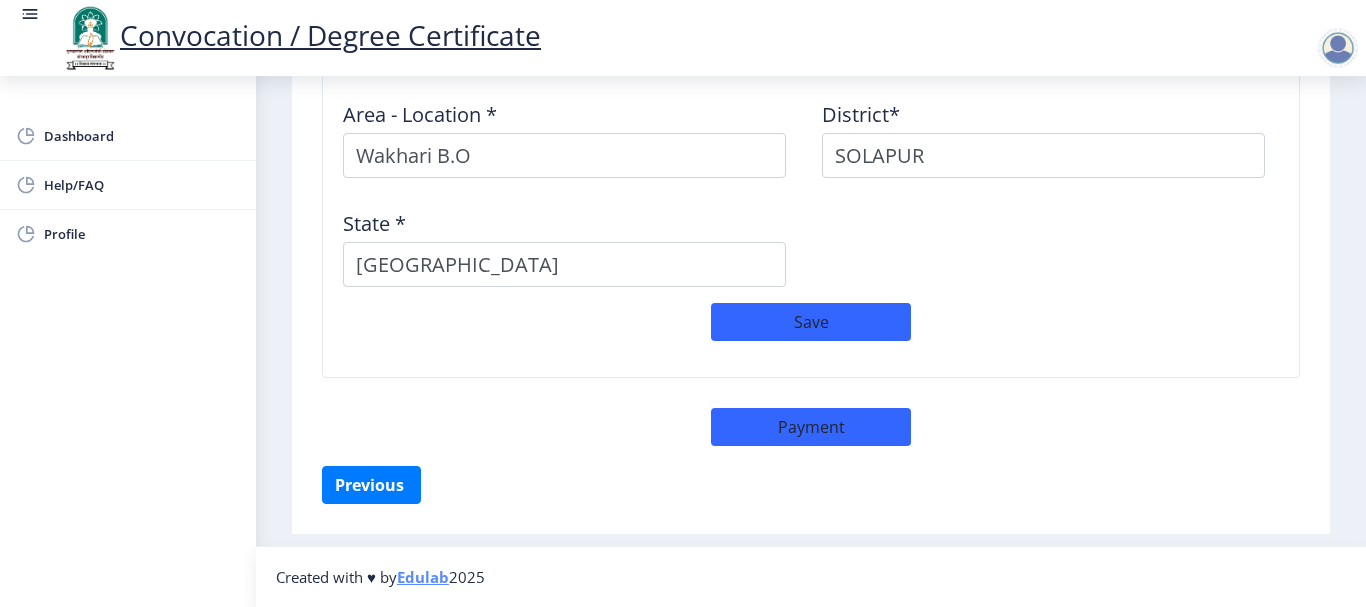 select on "sealed" 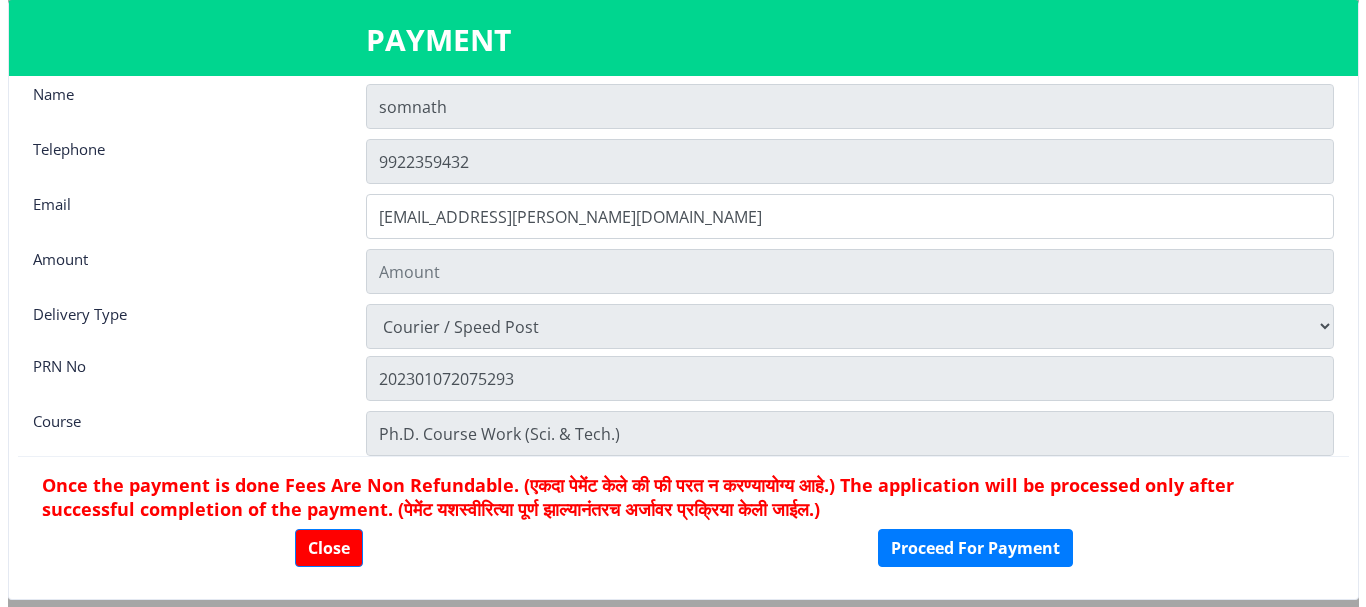 scroll, scrollTop: 28, scrollLeft: 0, axis: vertical 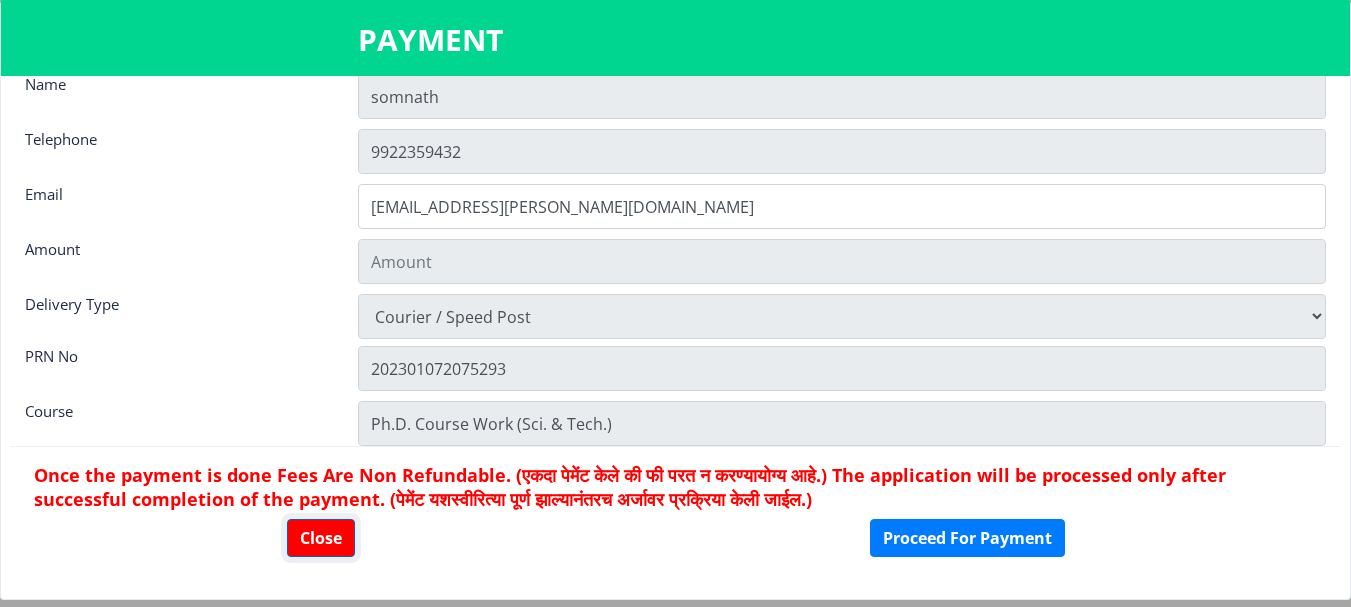 click on "Close" 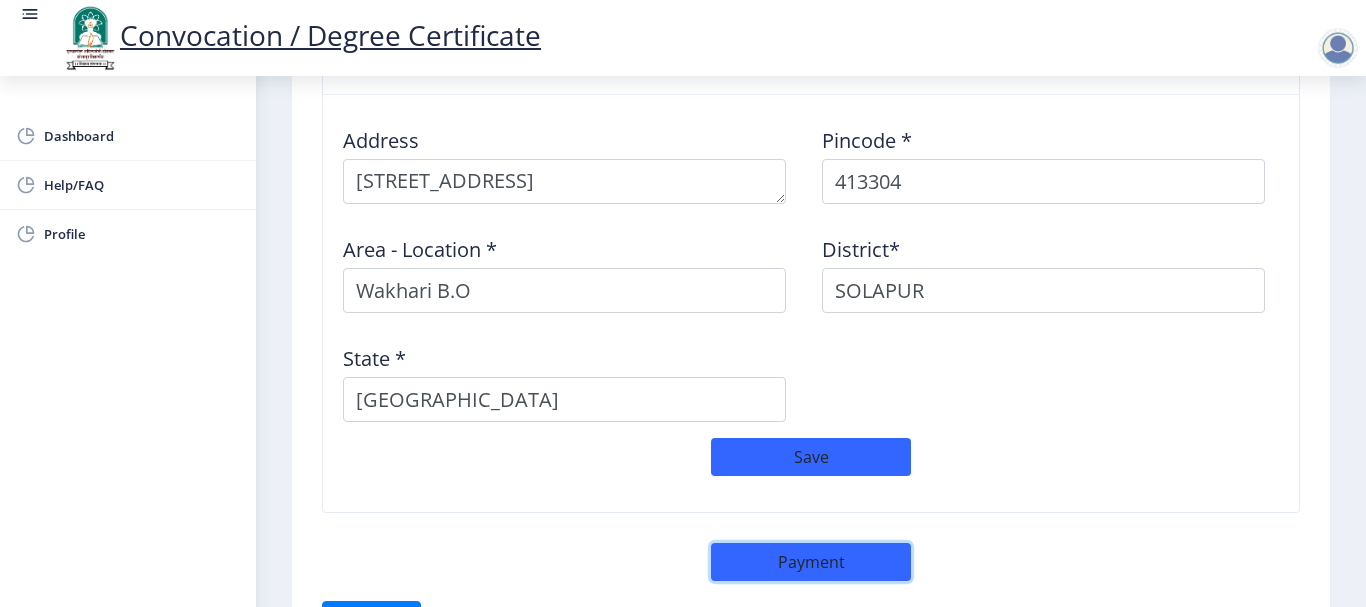 scroll, scrollTop: 1896, scrollLeft: 0, axis: vertical 